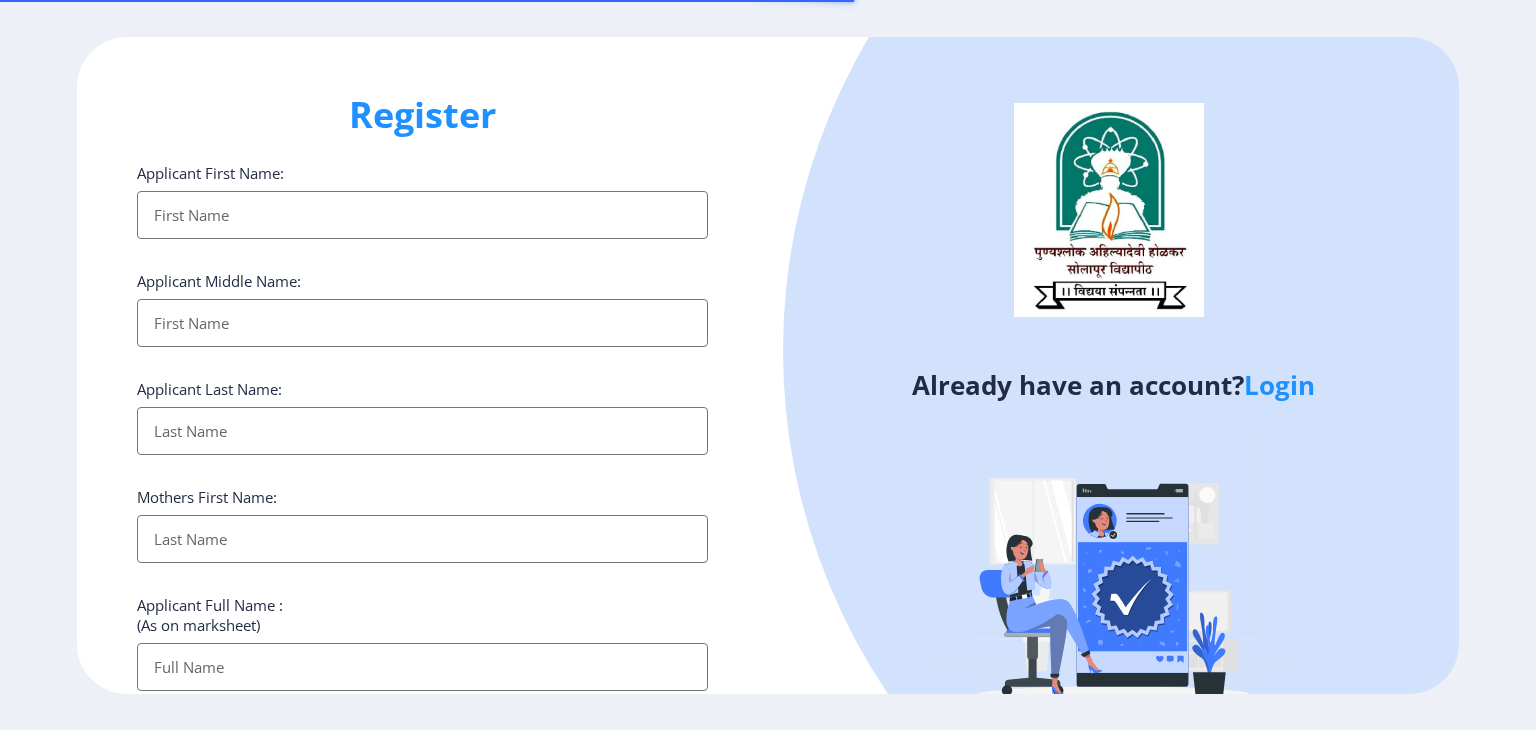 select 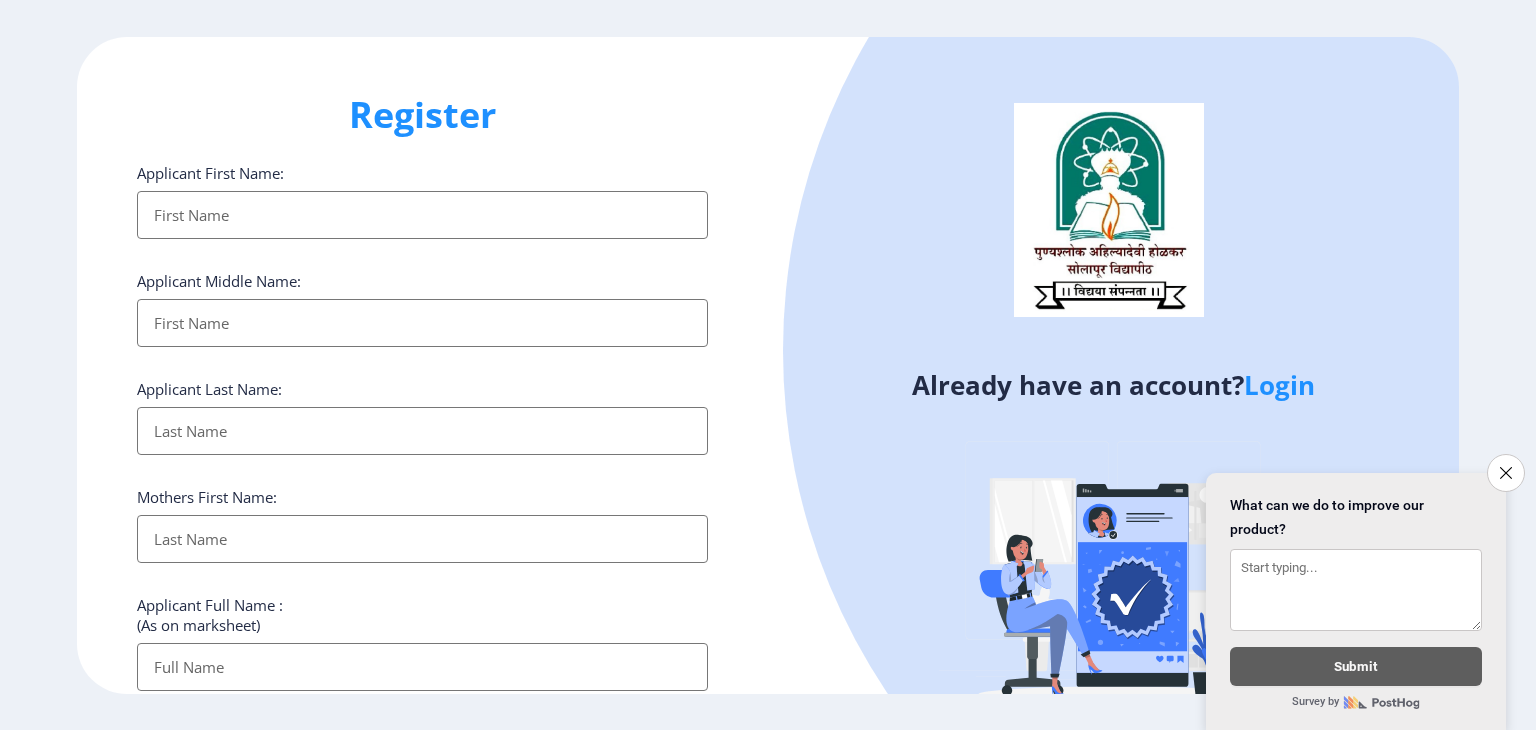 click on "Applicant First Name:" at bounding box center [422, 215] 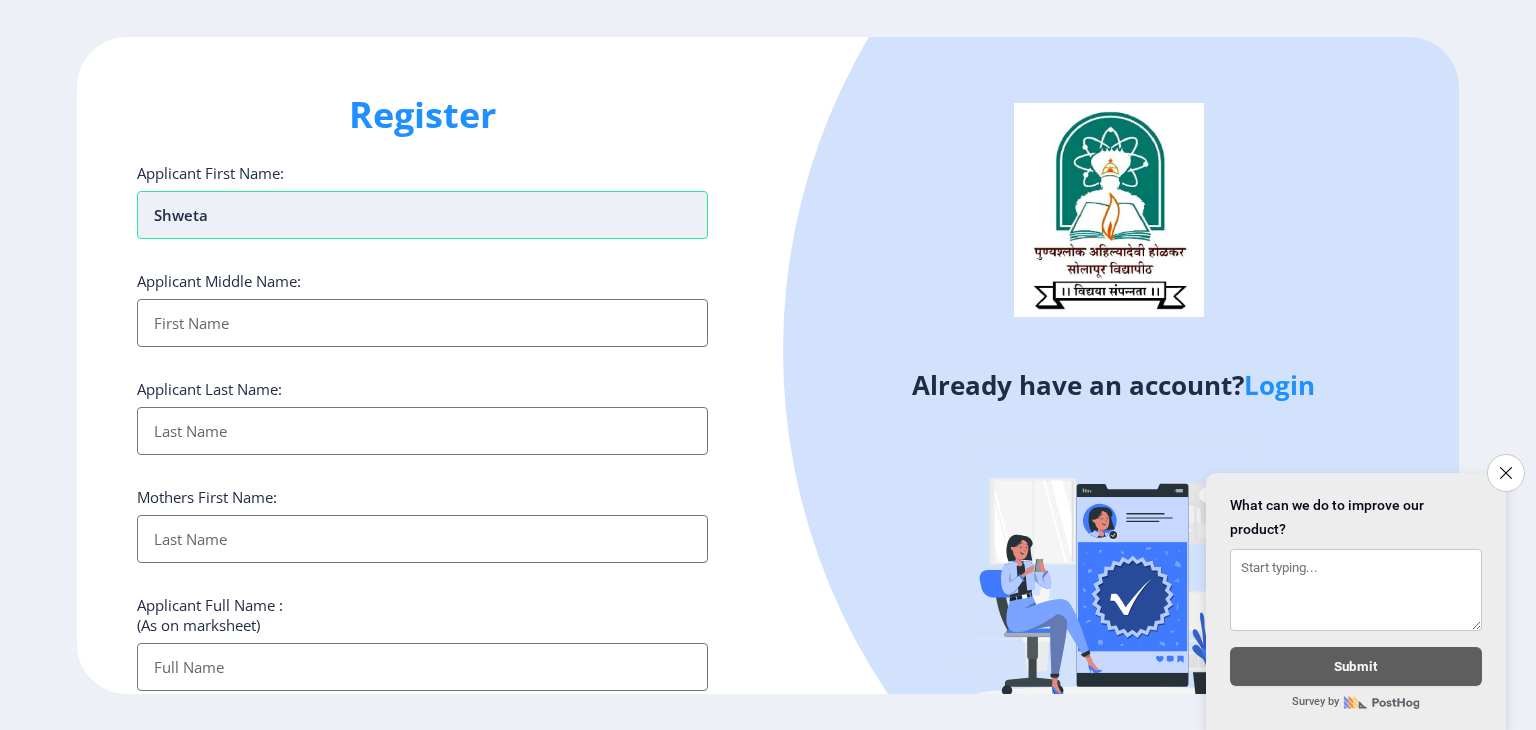 type on "Shweta" 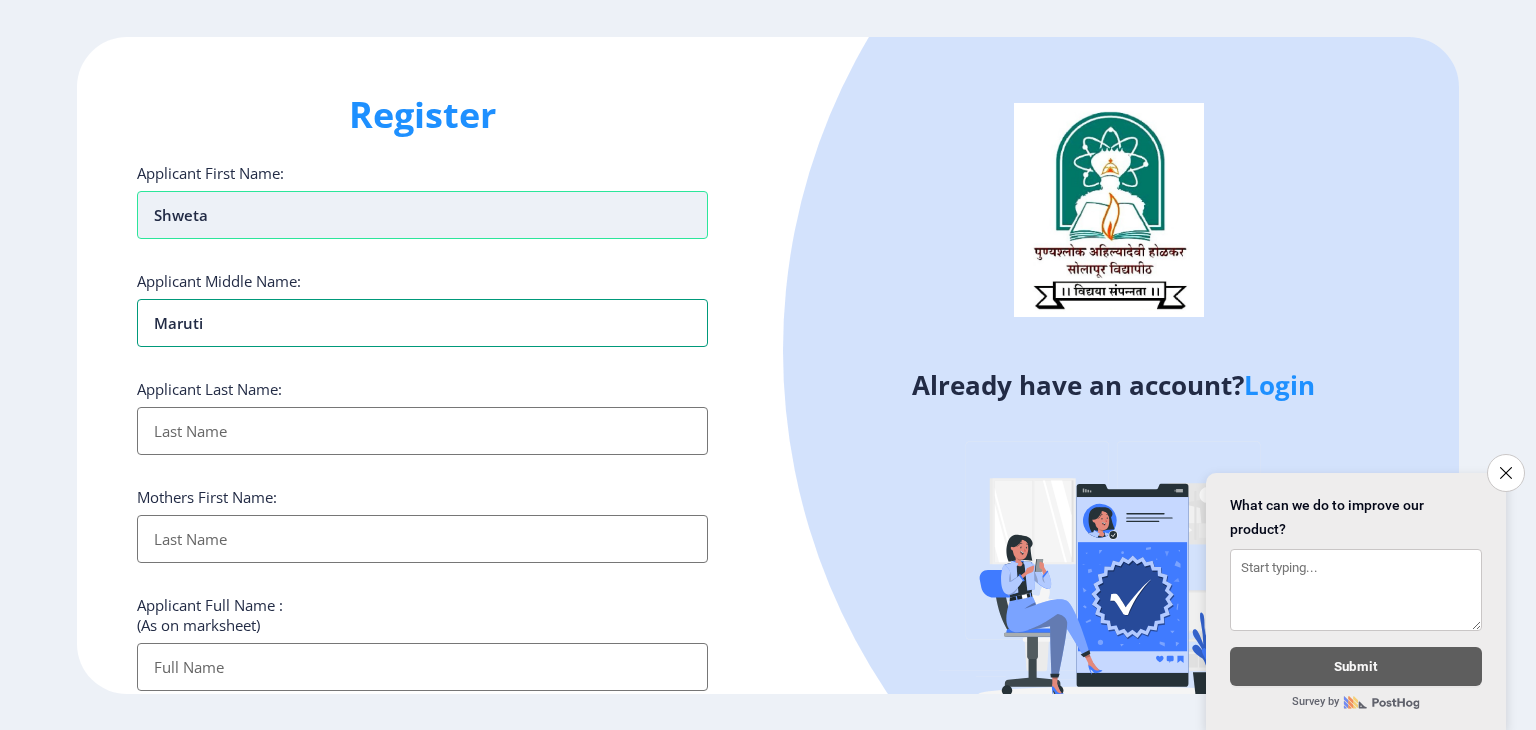 type on "Maruti" 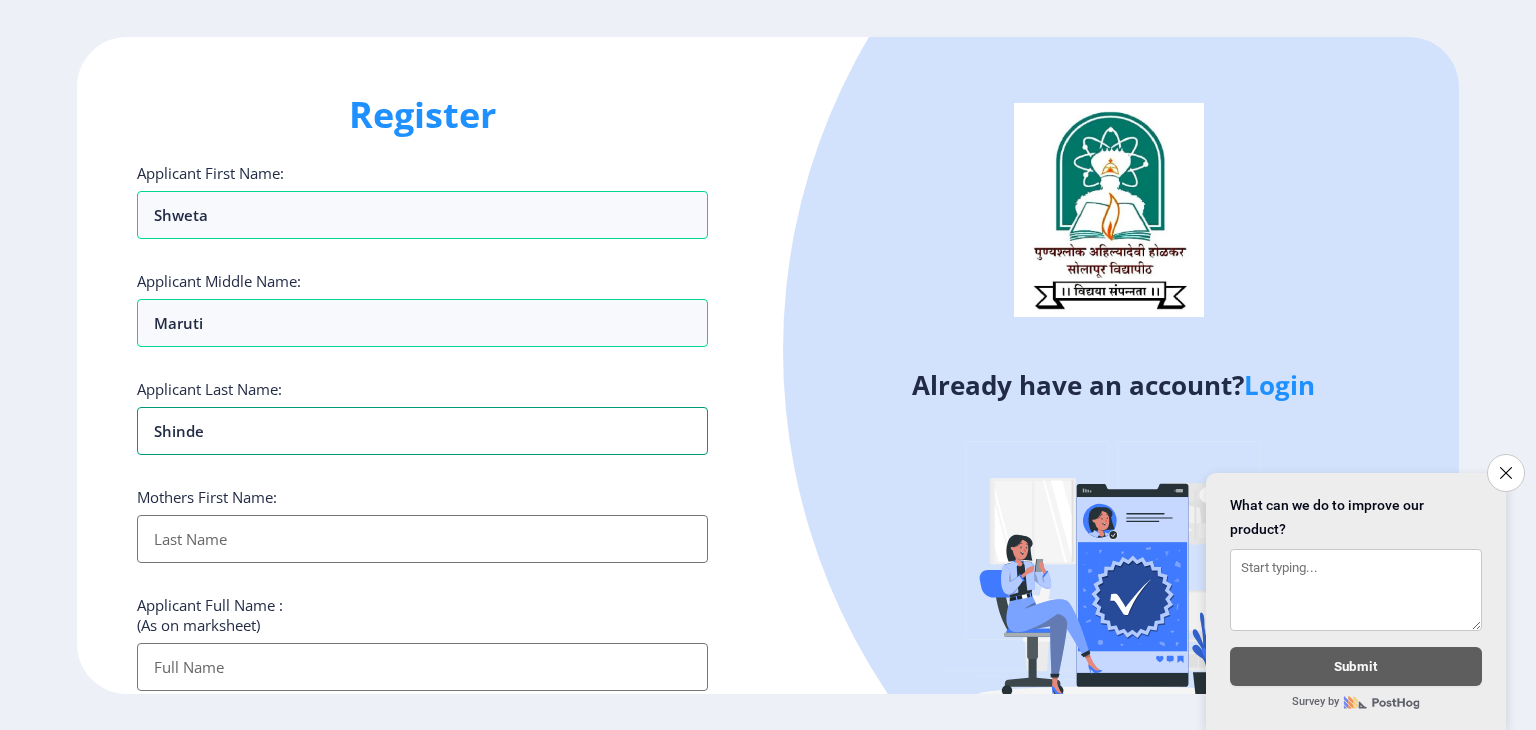 type on "Shinde" 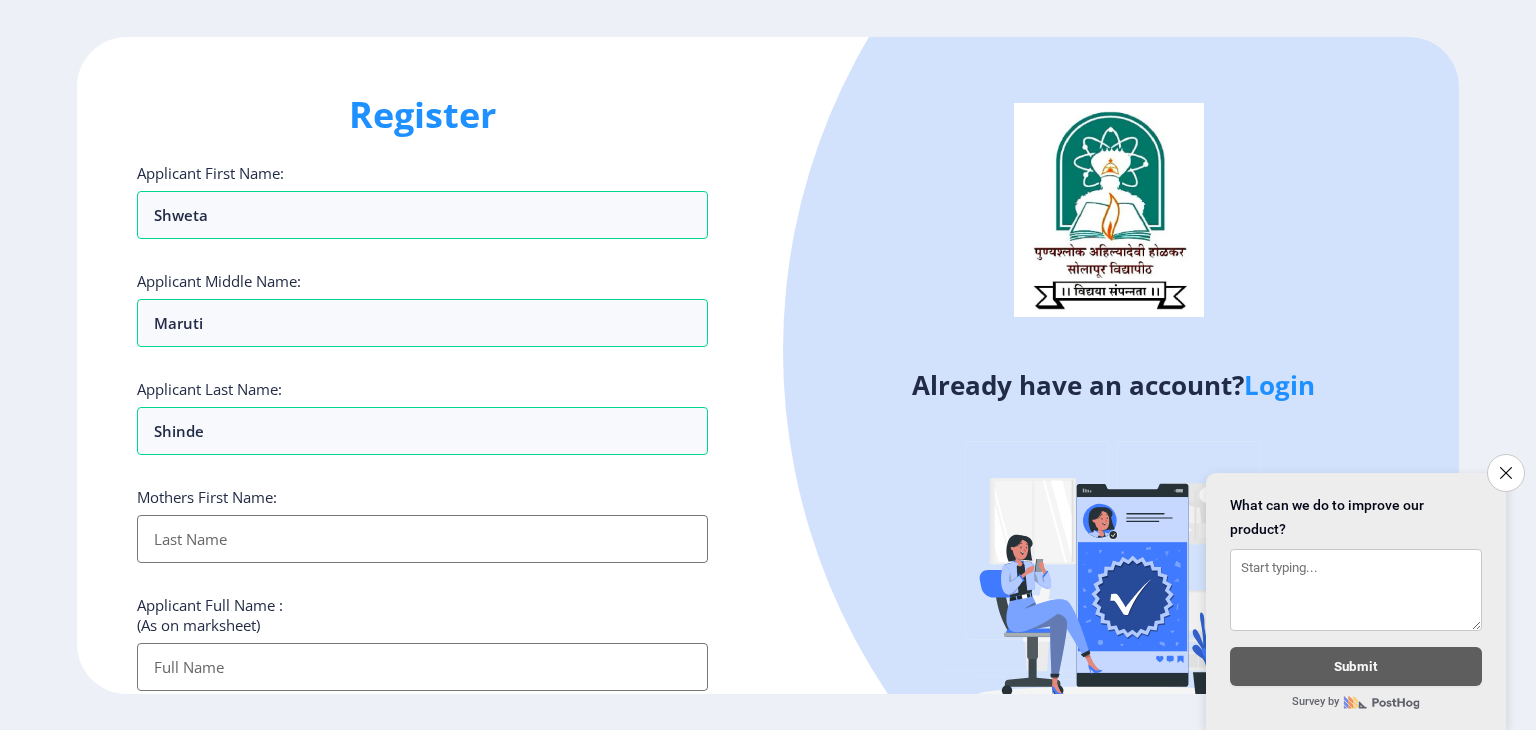 click on "Applicant First Name:" at bounding box center [422, 539] 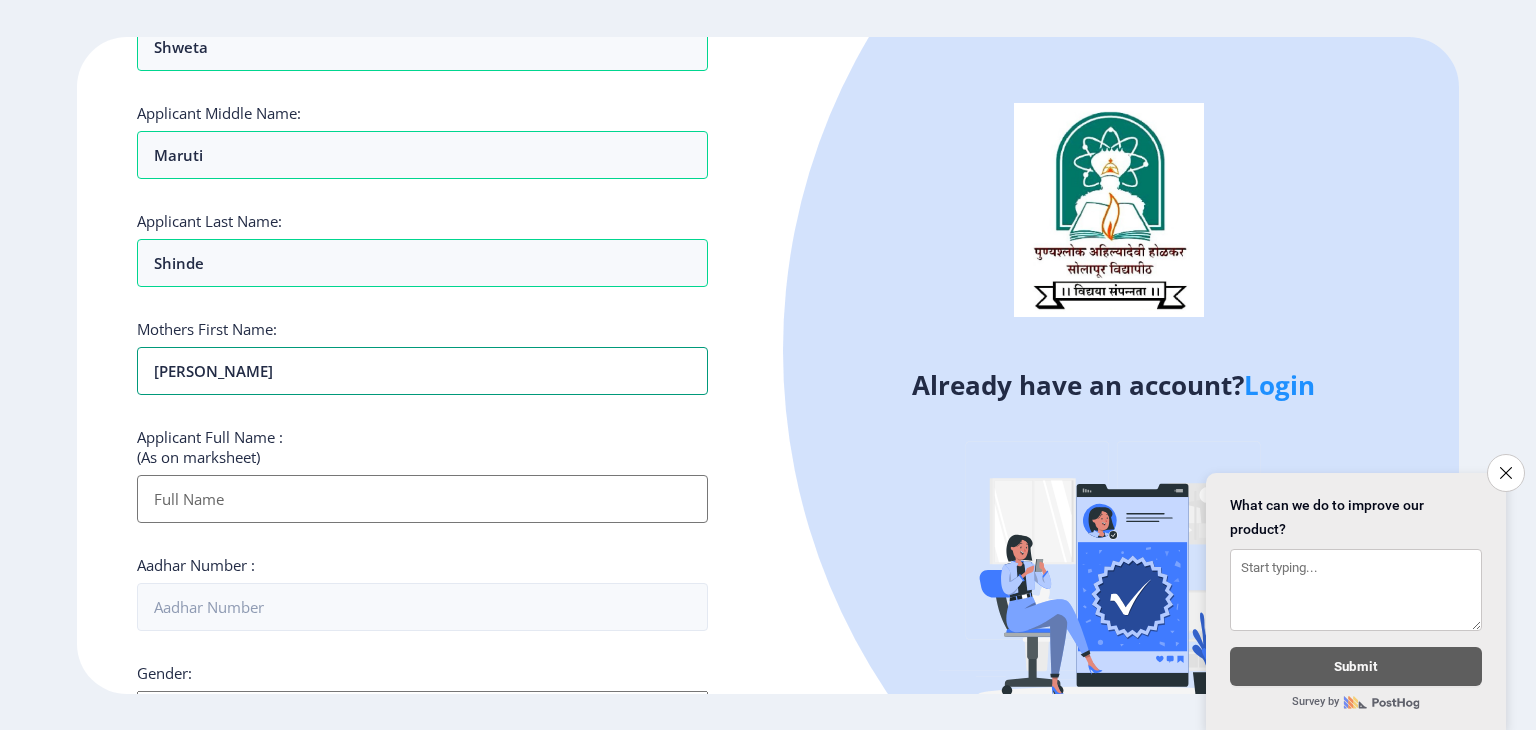 scroll, scrollTop: 203, scrollLeft: 0, axis: vertical 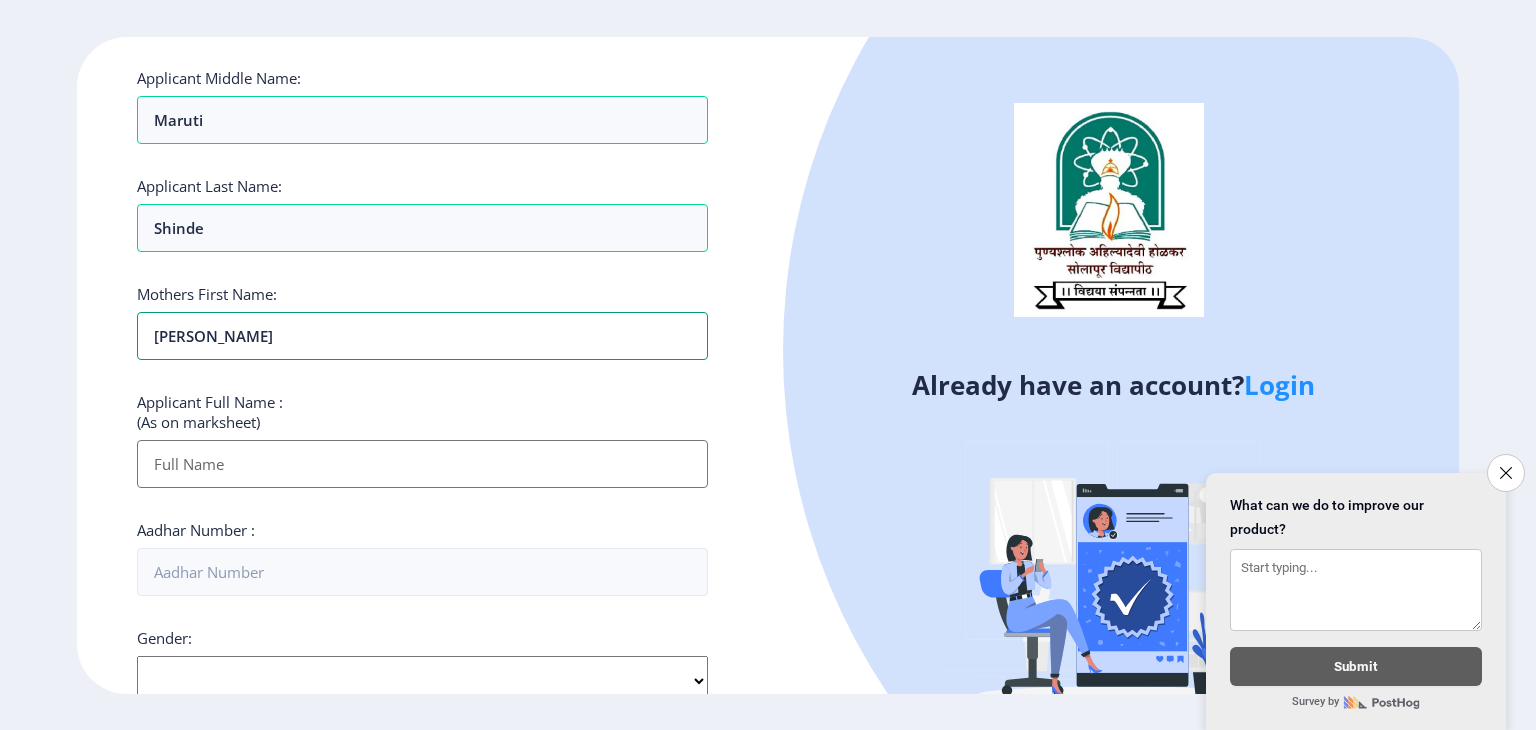 type on "Sangita" 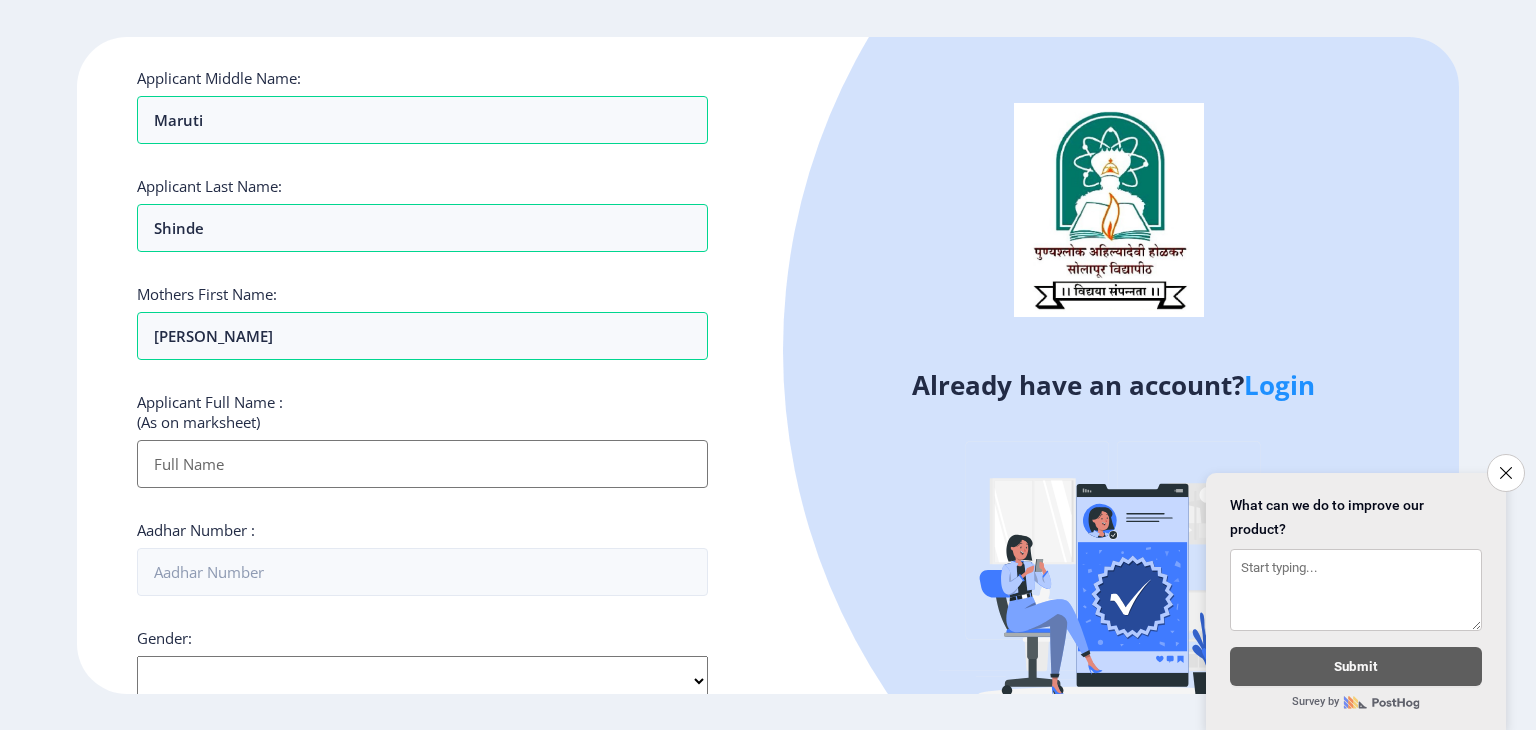 click on "Applicant First Name:" at bounding box center (422, 464) 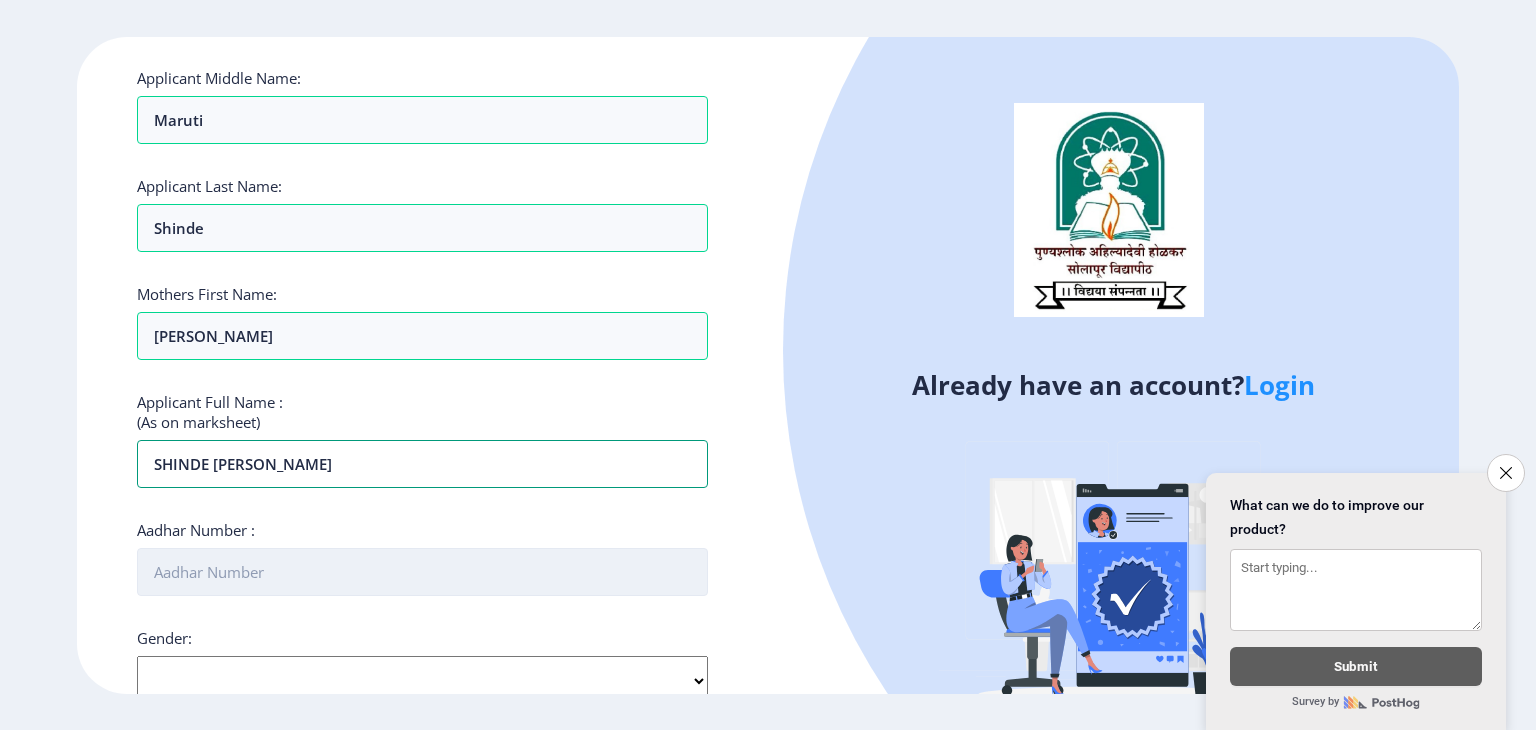 type on "SHINDE SHWETA MARUTI" 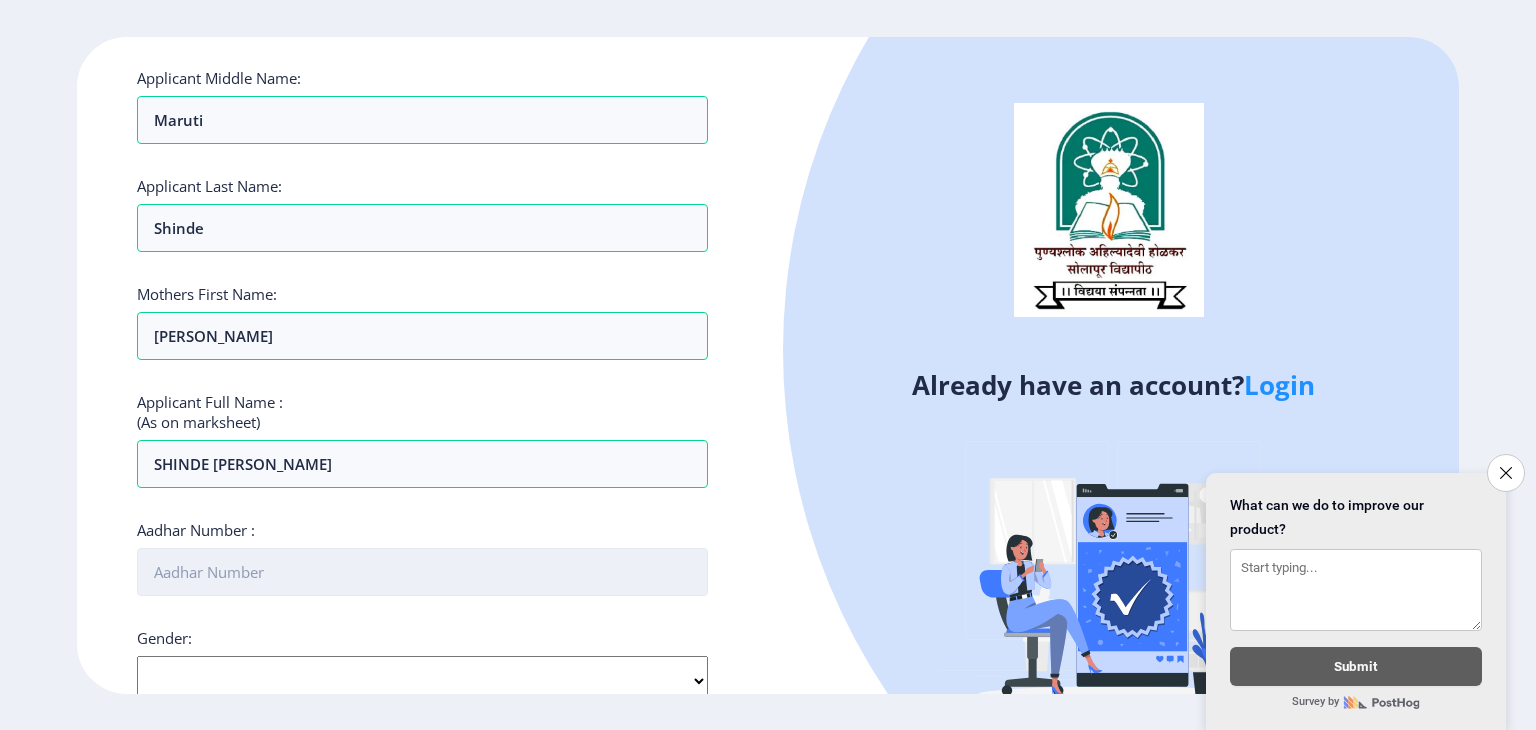 click on "Aadhar Number :" at bounding box center (422, 572) 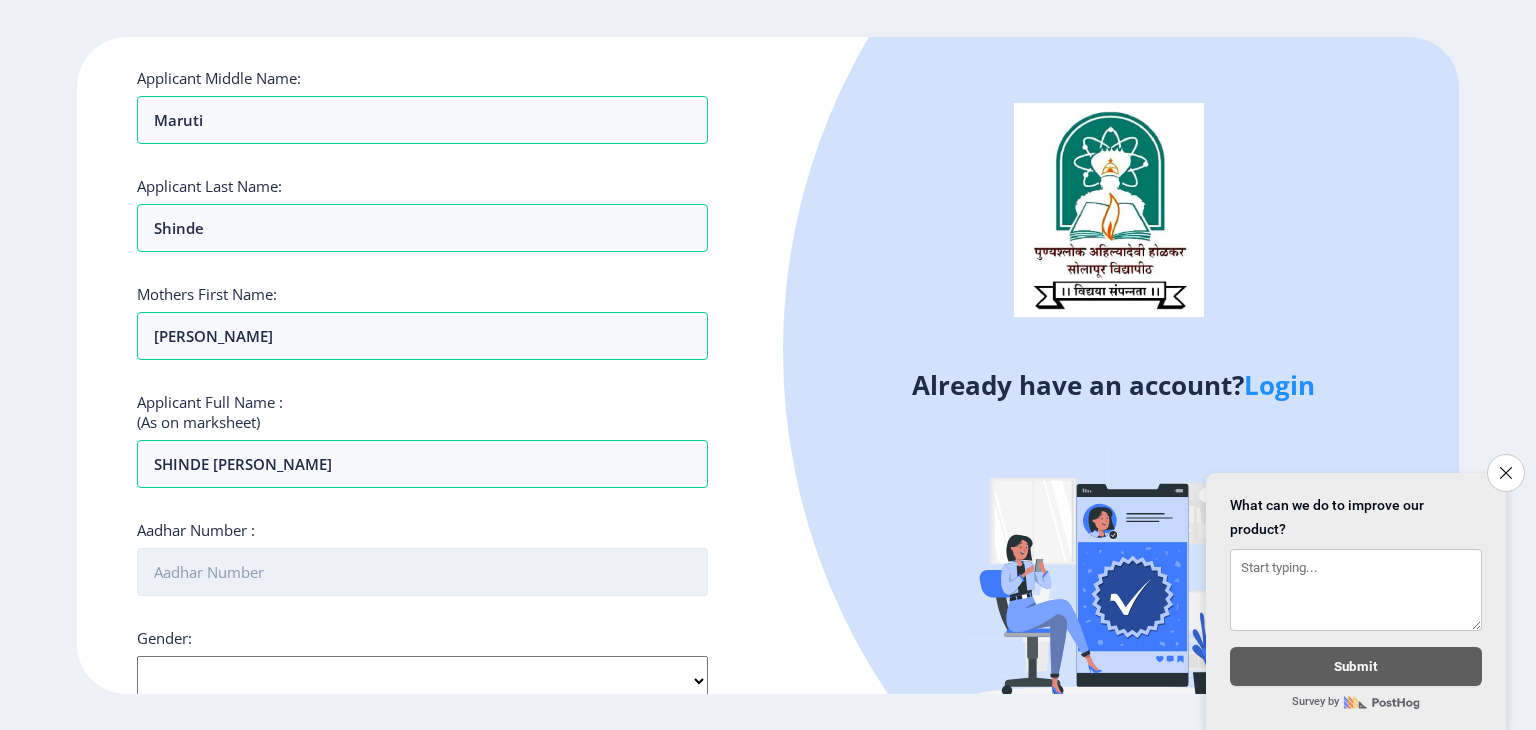click on "Aadhar Number :" at bounding box center (422, 572) 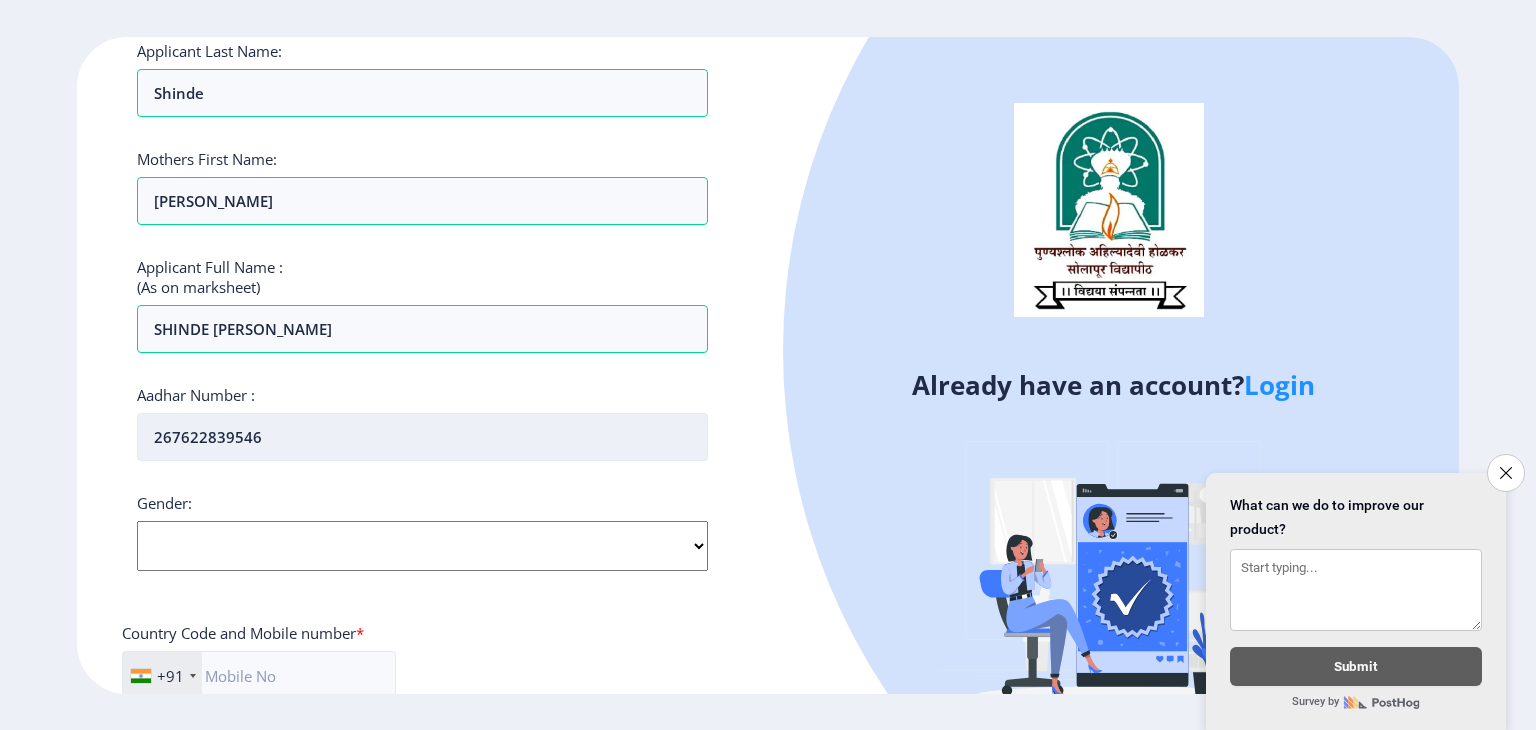 scroll, scrollTop: 340, scrollLeft: 0, axis: vertical 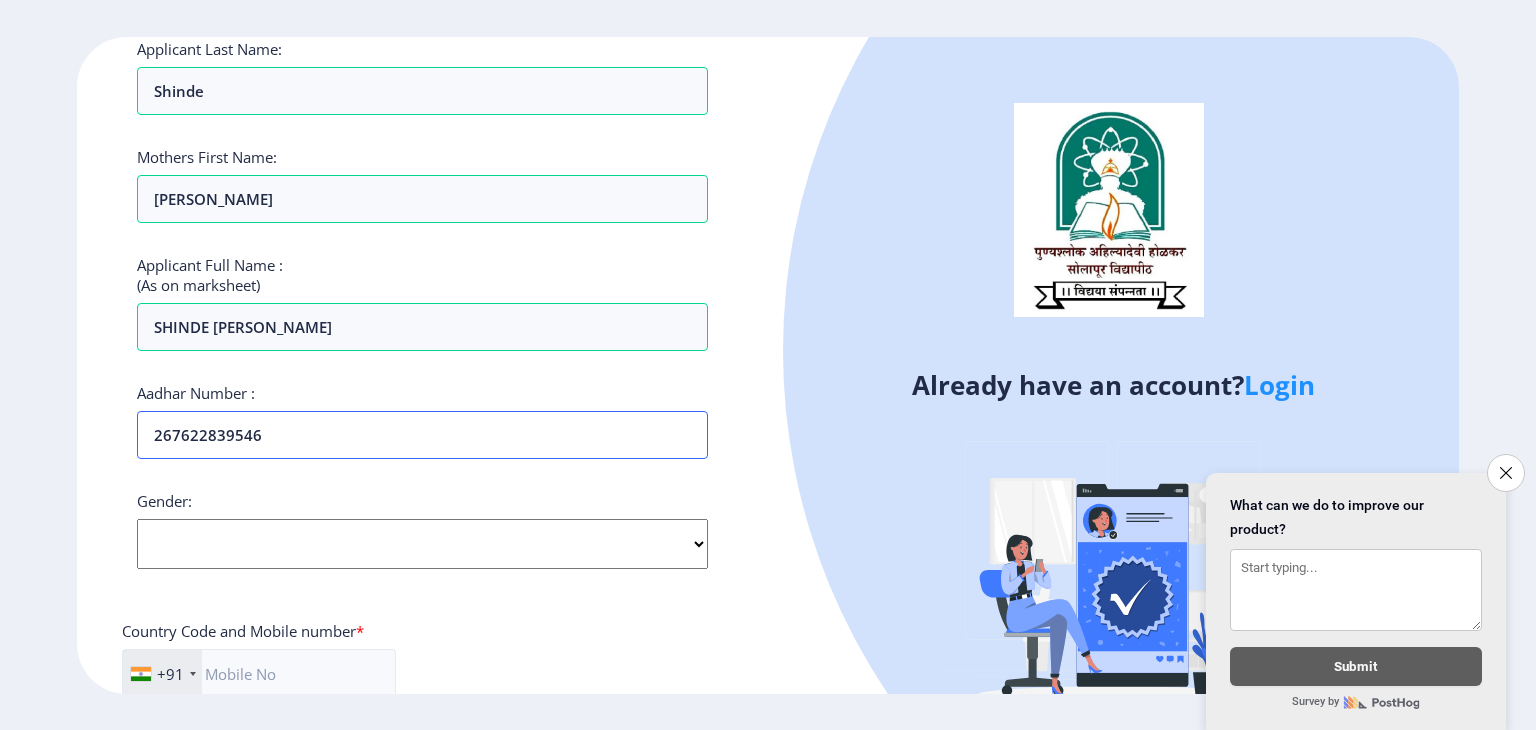 type on "267622839546" 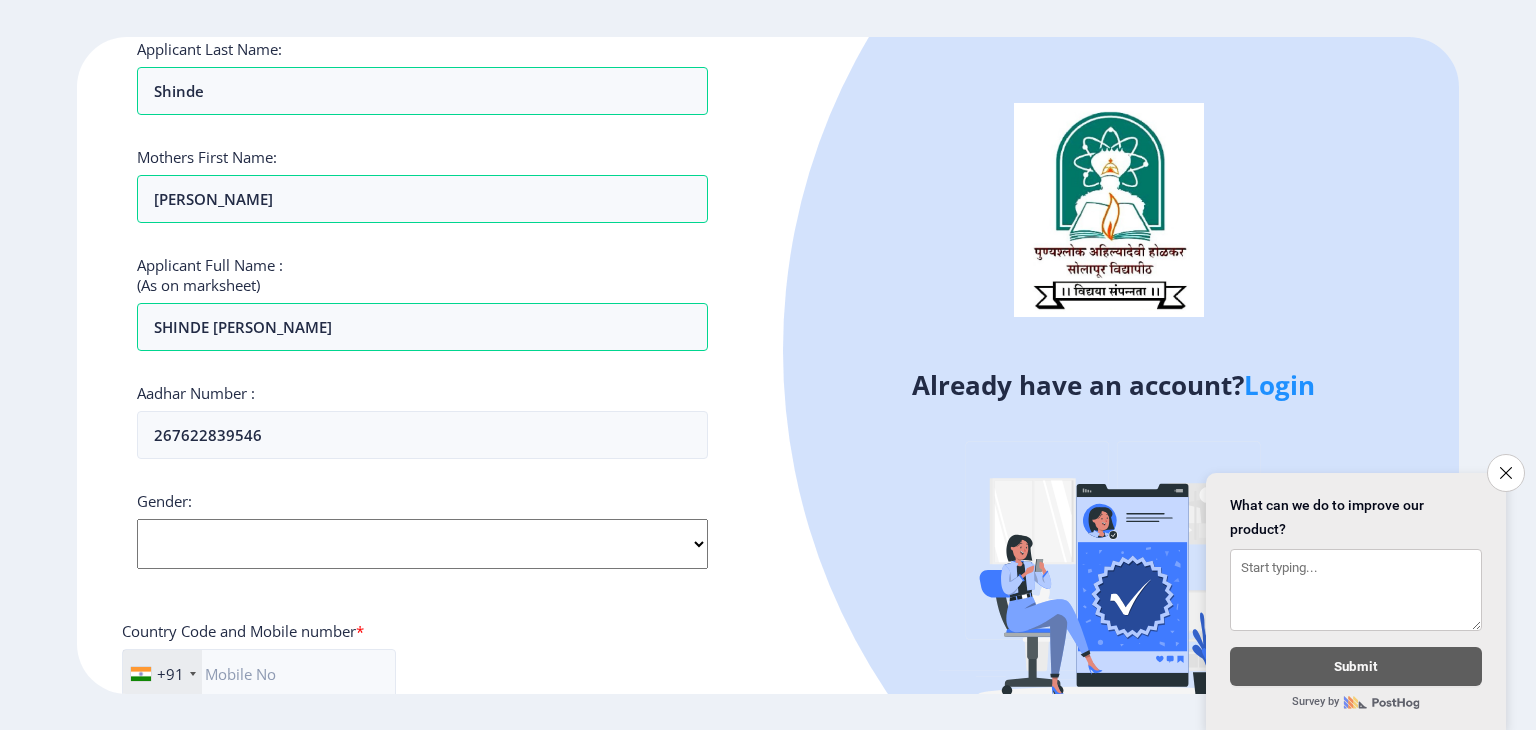 click on "Select Gender Male Female Other" 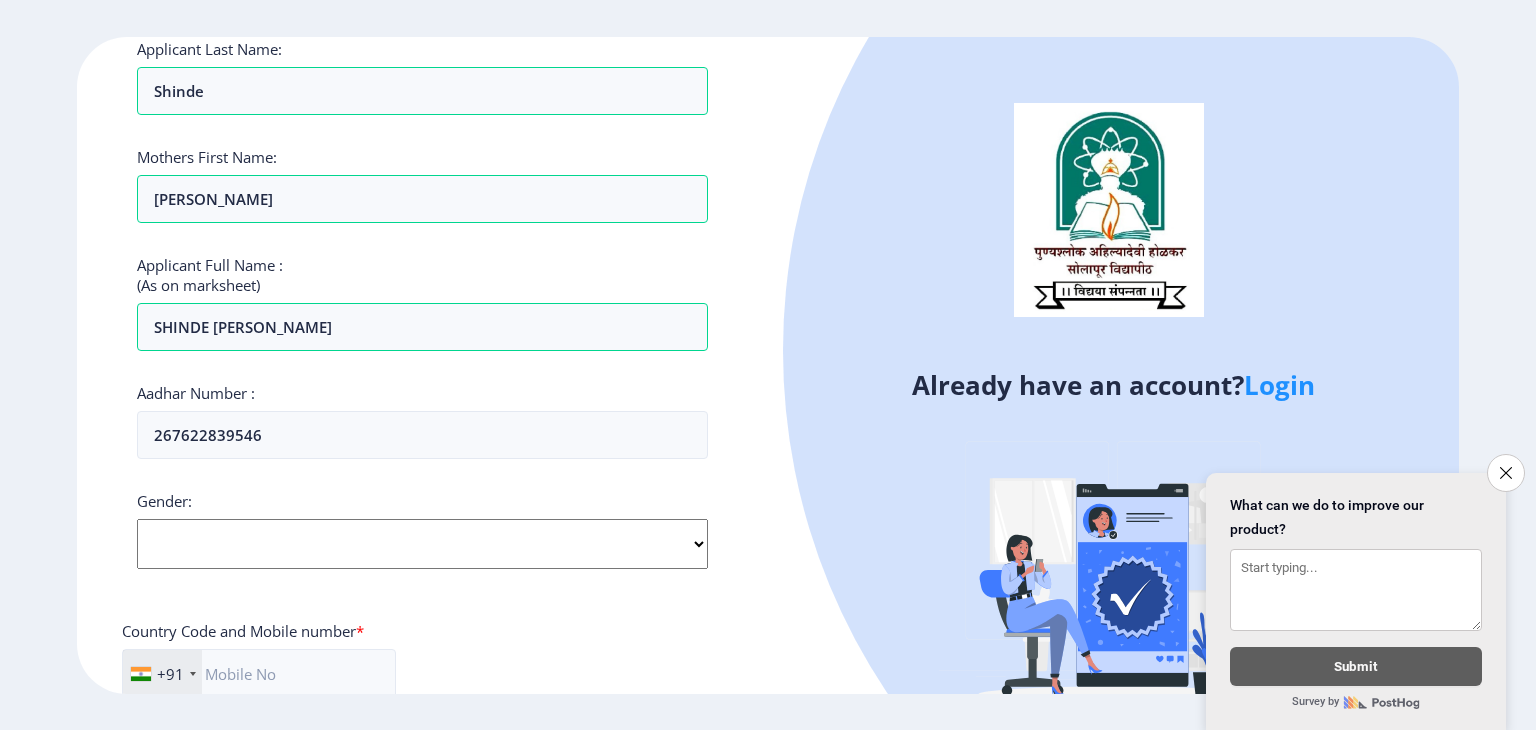 select on "Female" 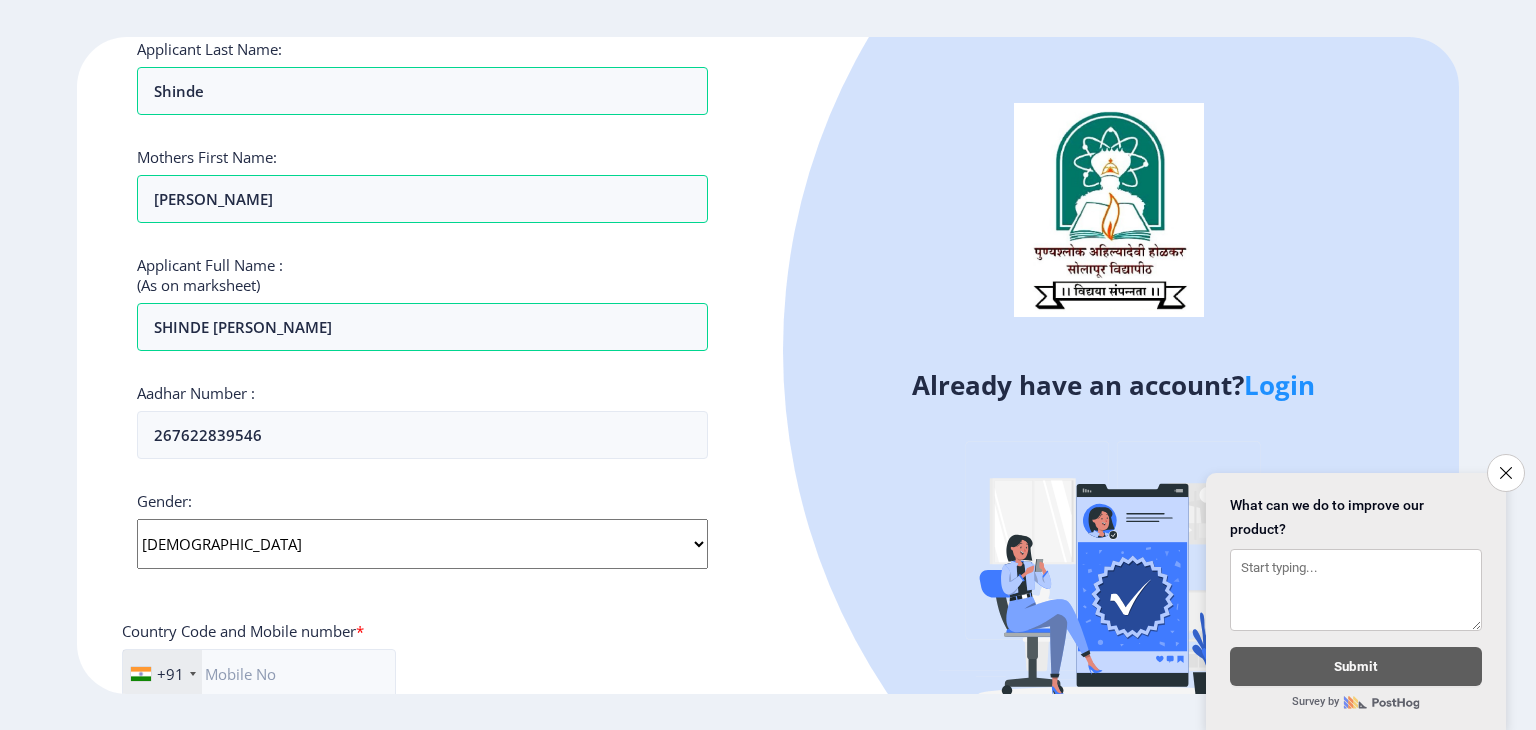 click on "Select Gender Male Female Other" 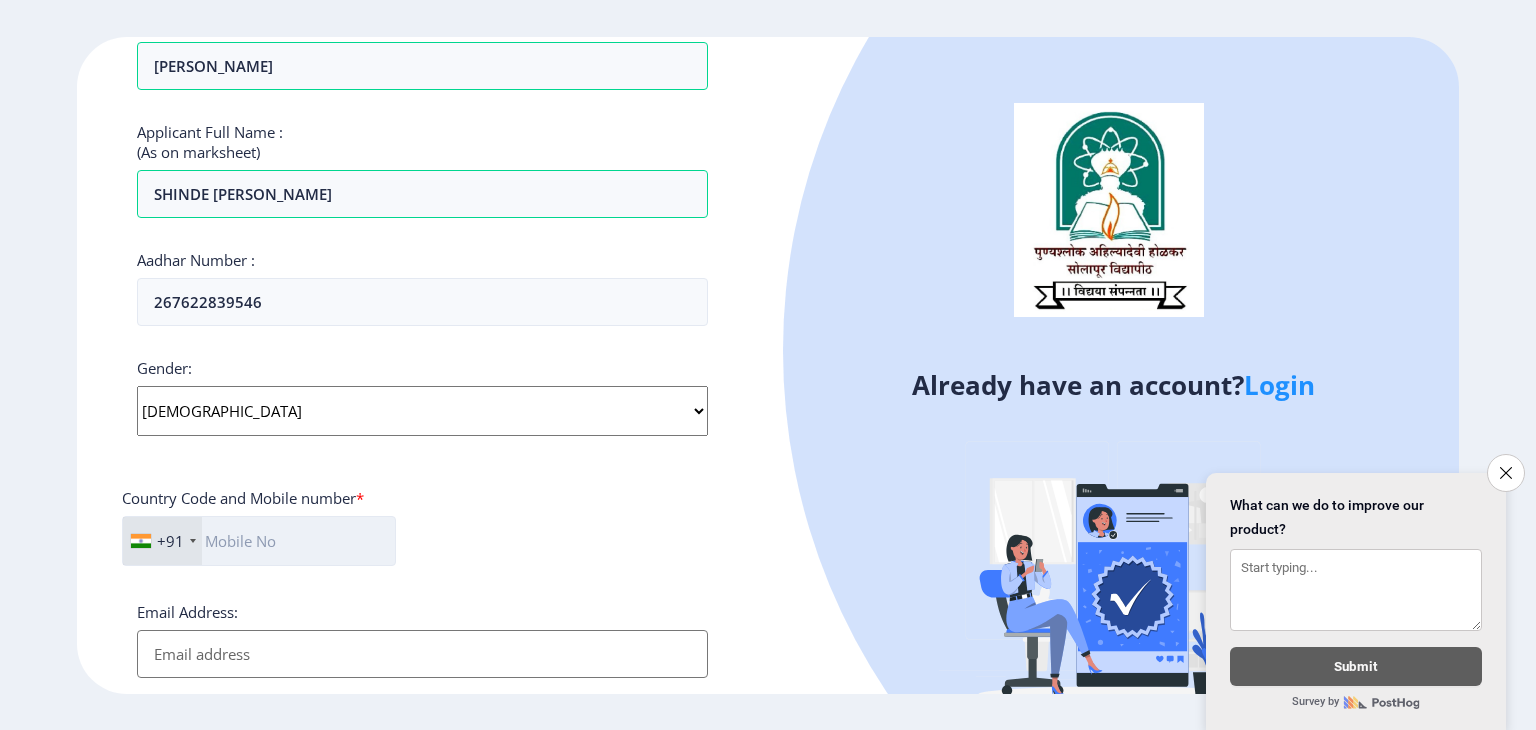 scroll, scrollTop: 474, scrollLeft: 0, axis: vertical 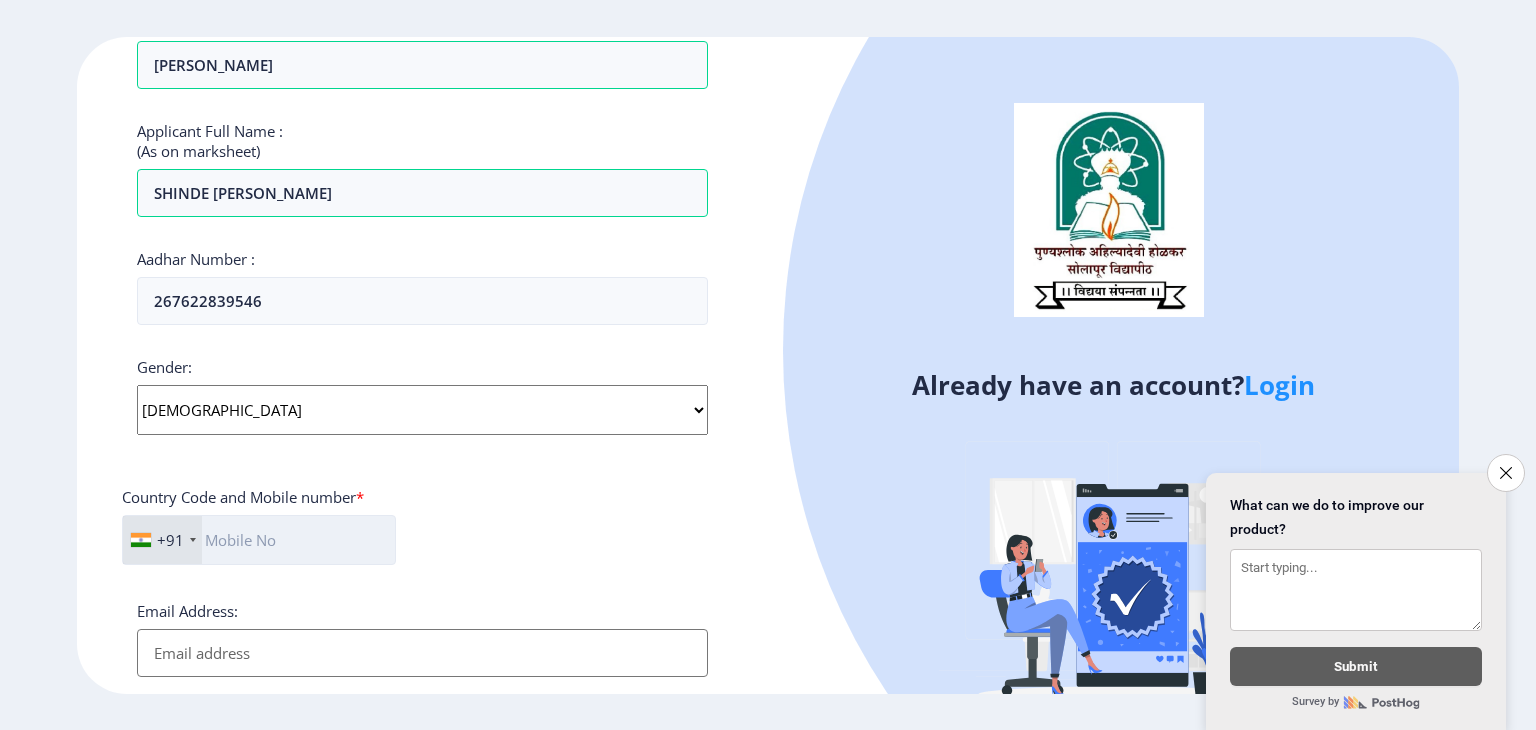 click 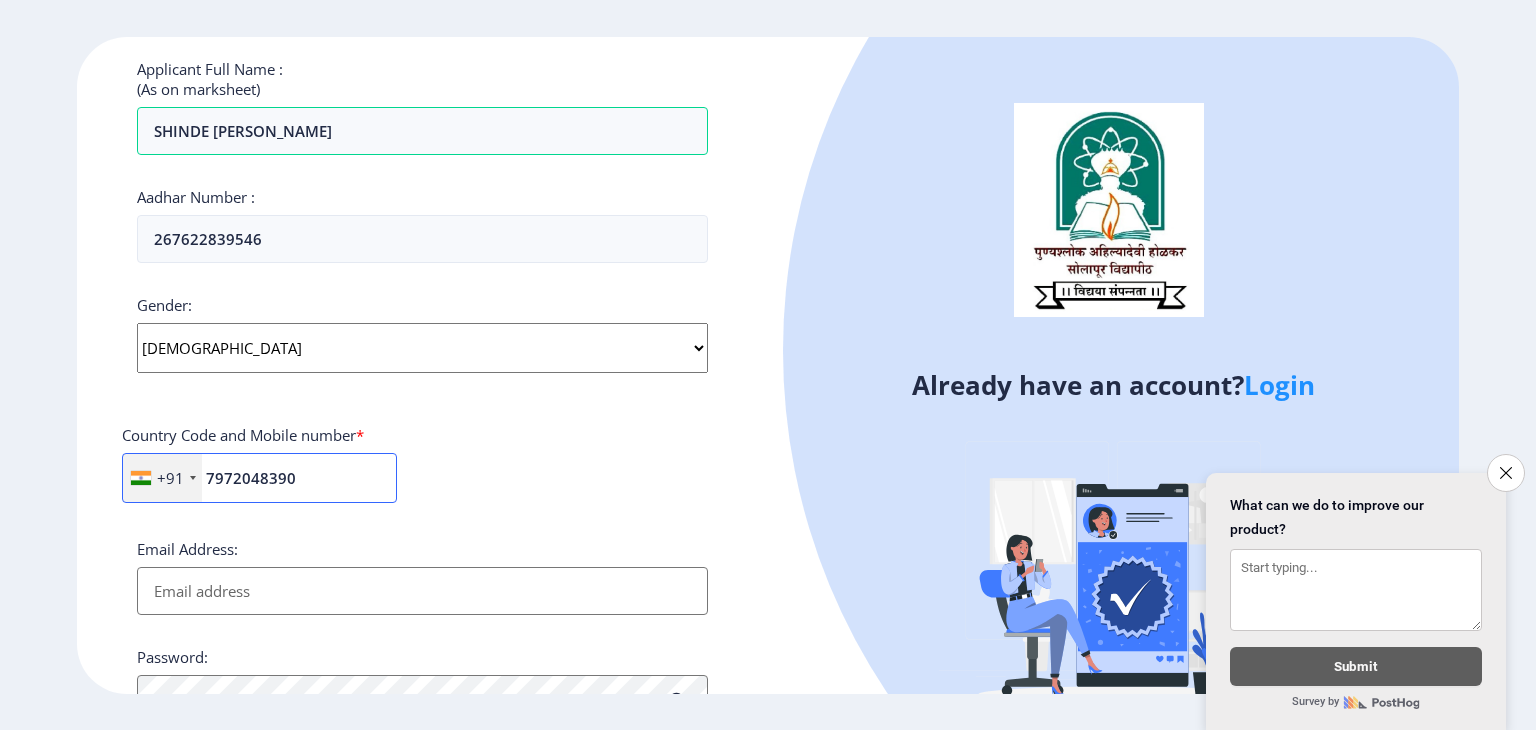 scroll, scrollTop: 544, scrollLeft: 0, axis: vertical 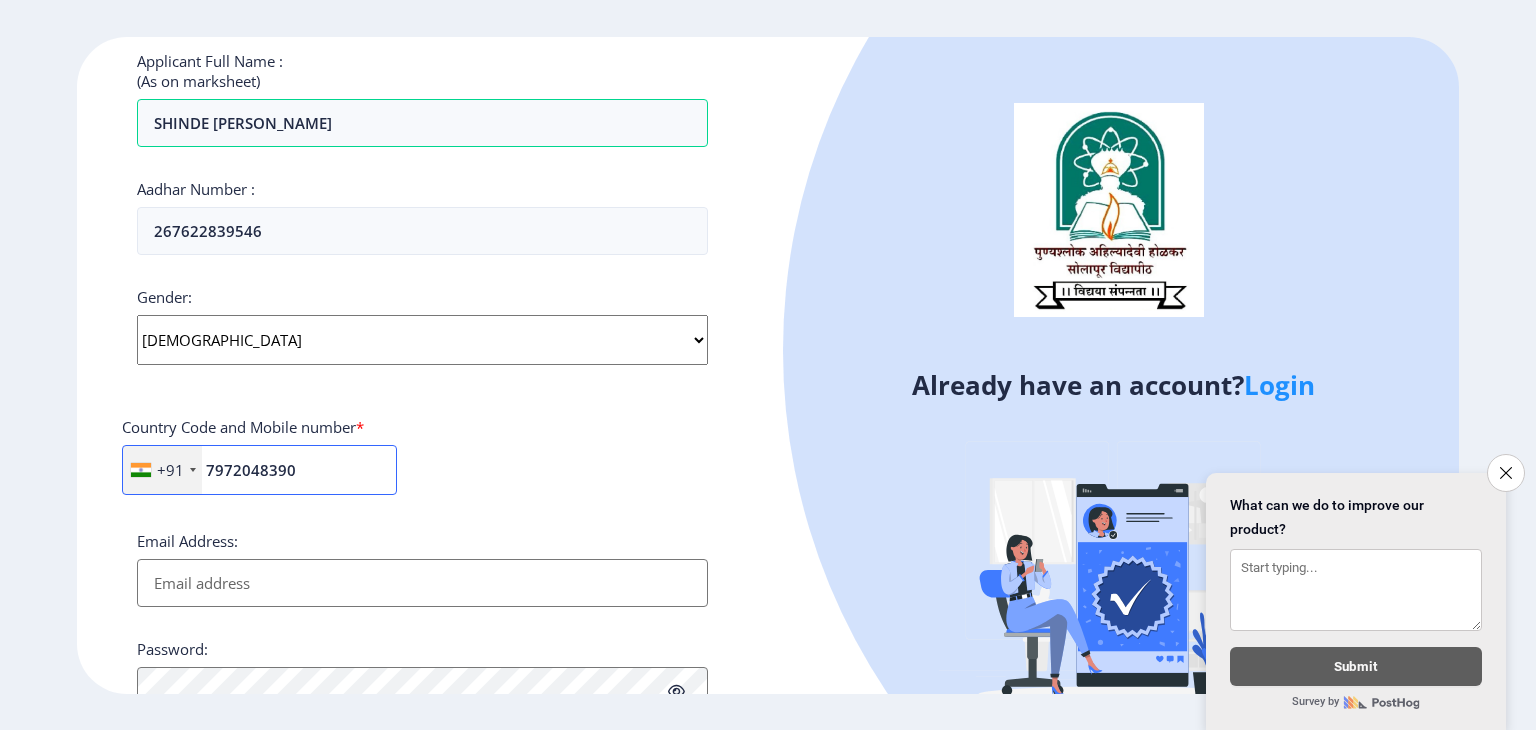 type on "7972048390" 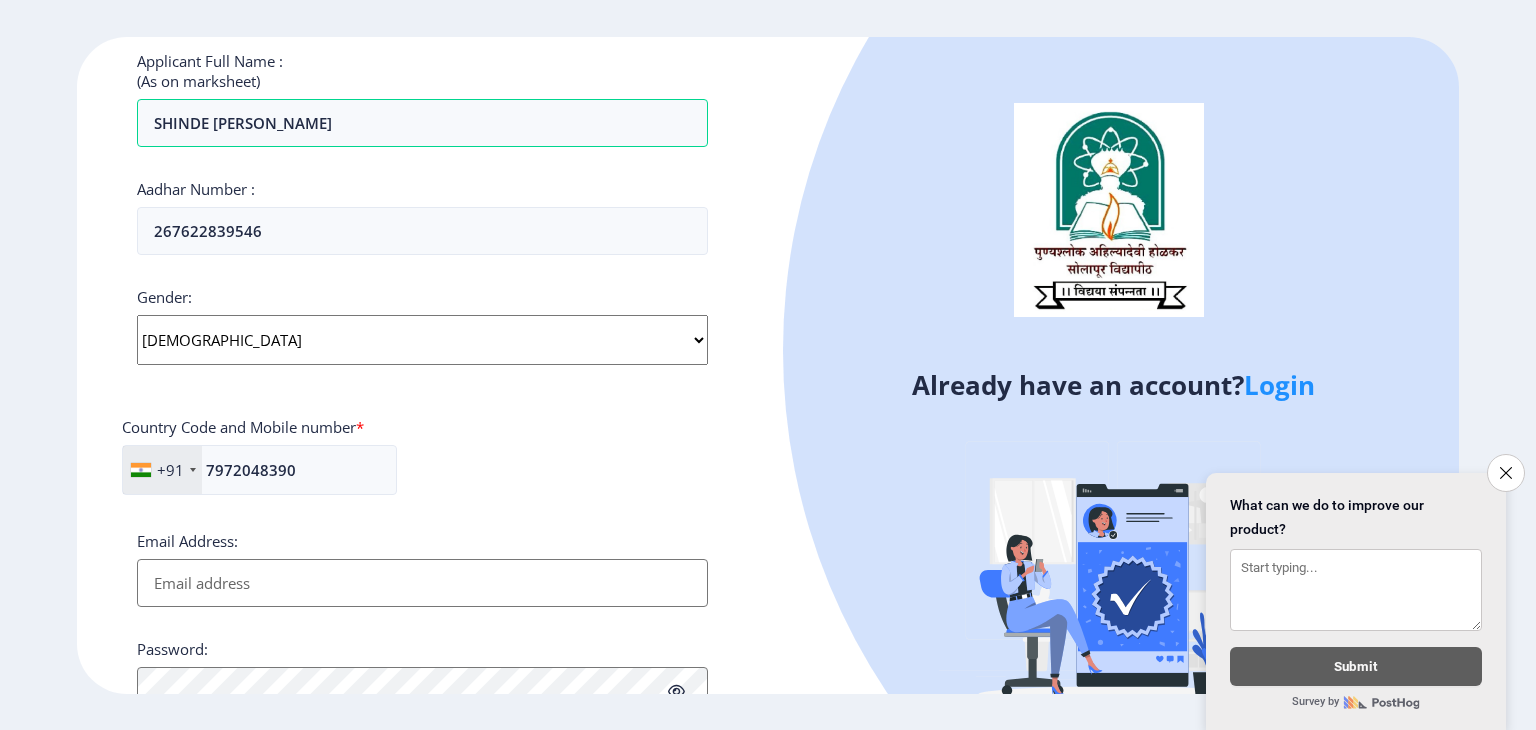 click on "Email Address:" at bounding box center (422, 583) 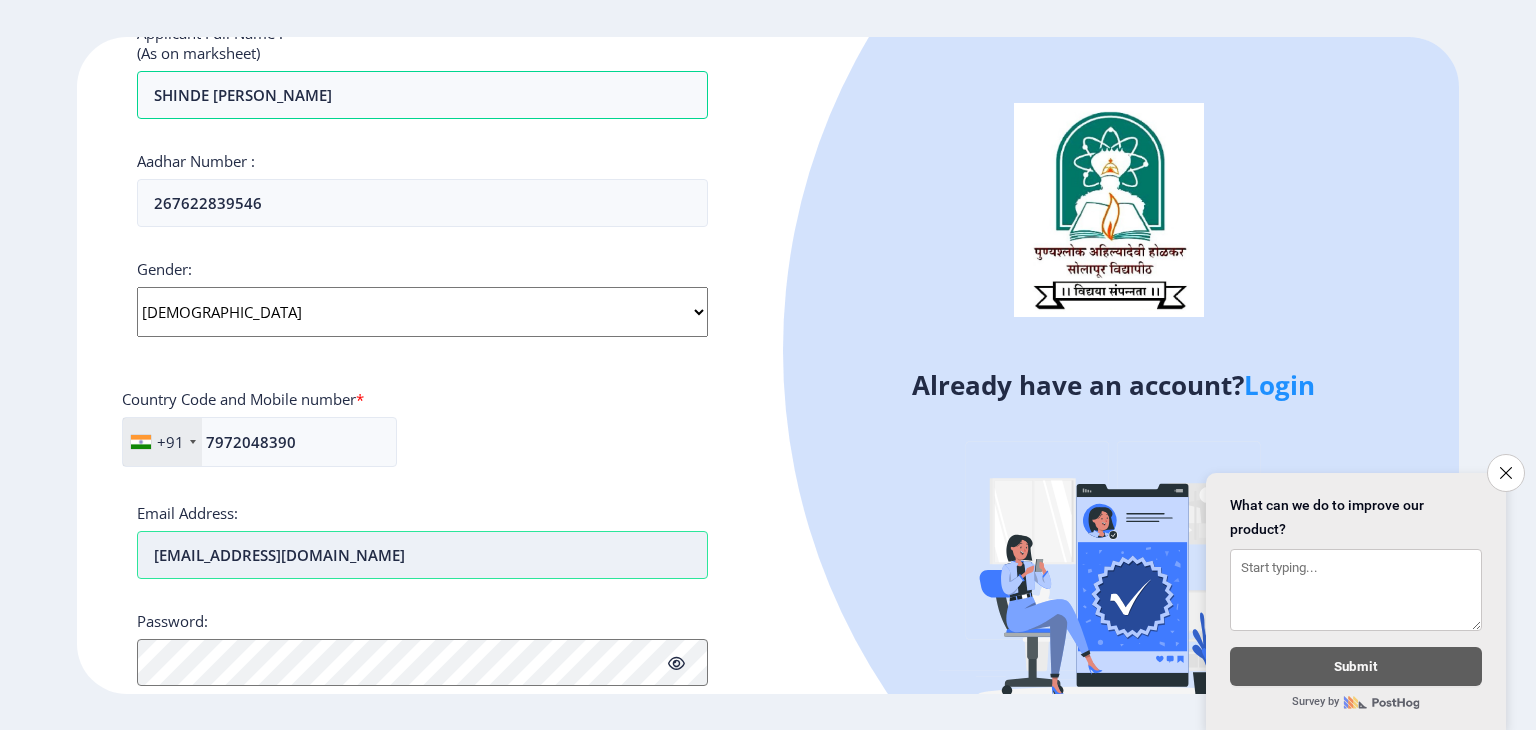 scroll, scrollTop: 631, scrollLeft: 0, axis: vertical 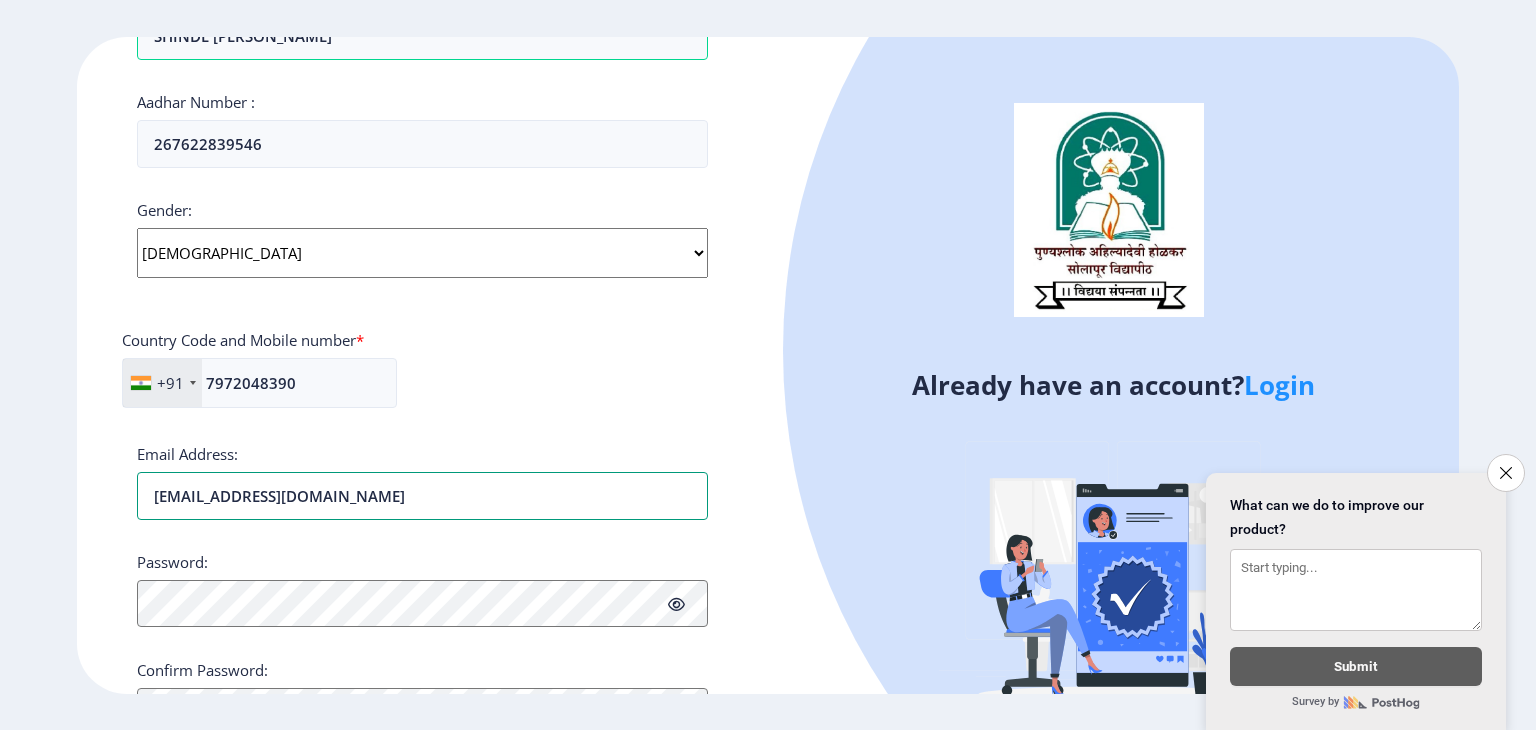 type on "[EMAIL_ADDRESS][DOMAIN_NAME]" 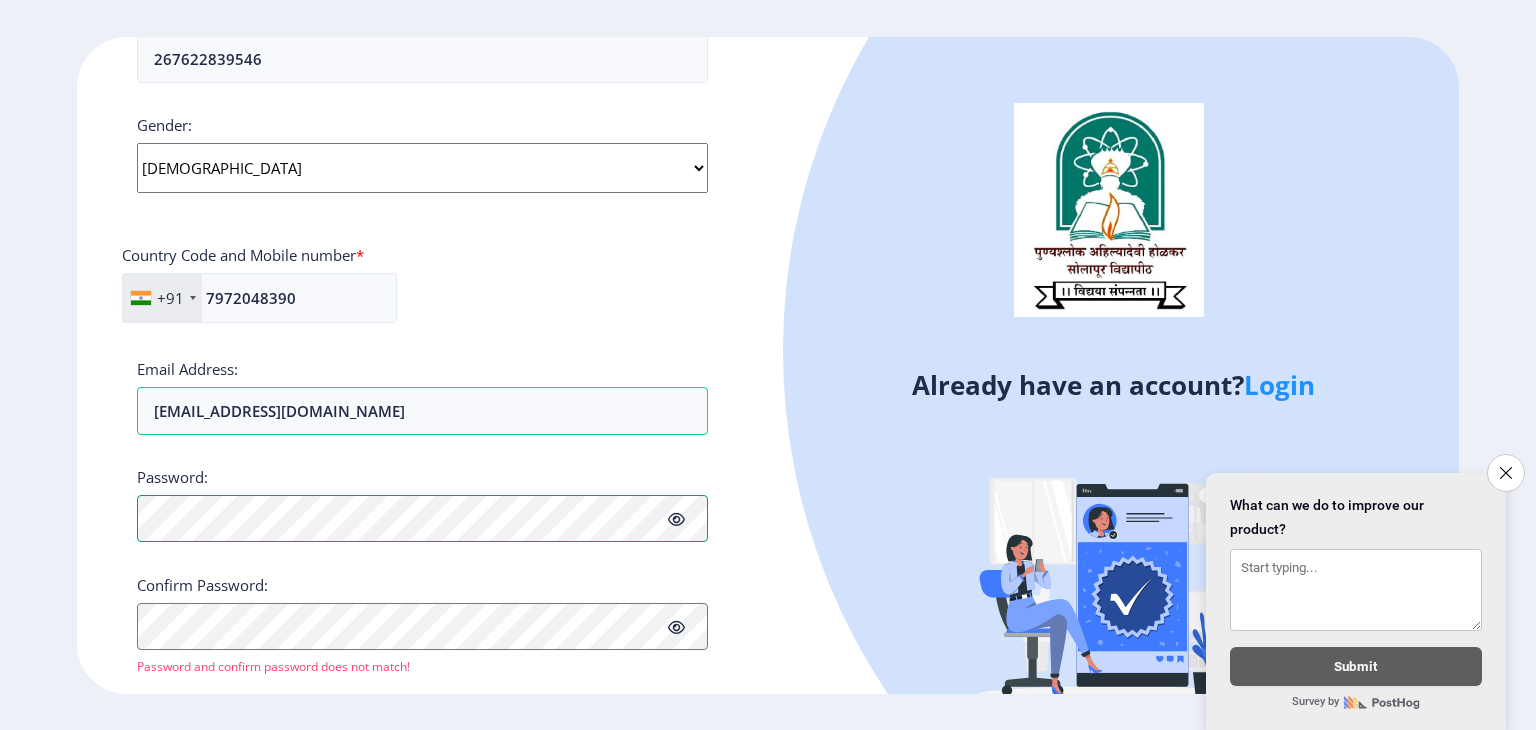 scroll, scrollTop: 756, scrollLeft: 0, axis: vertical 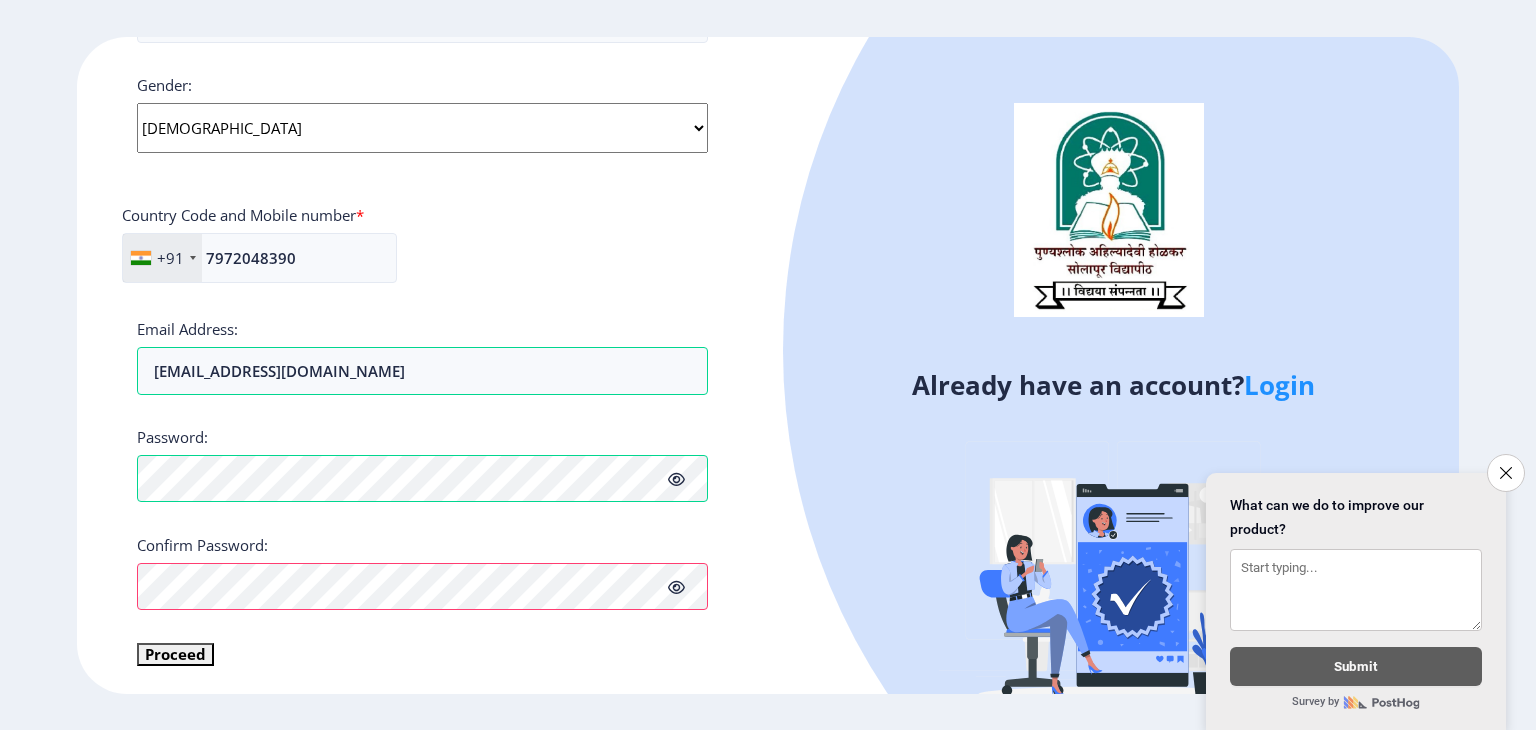 click 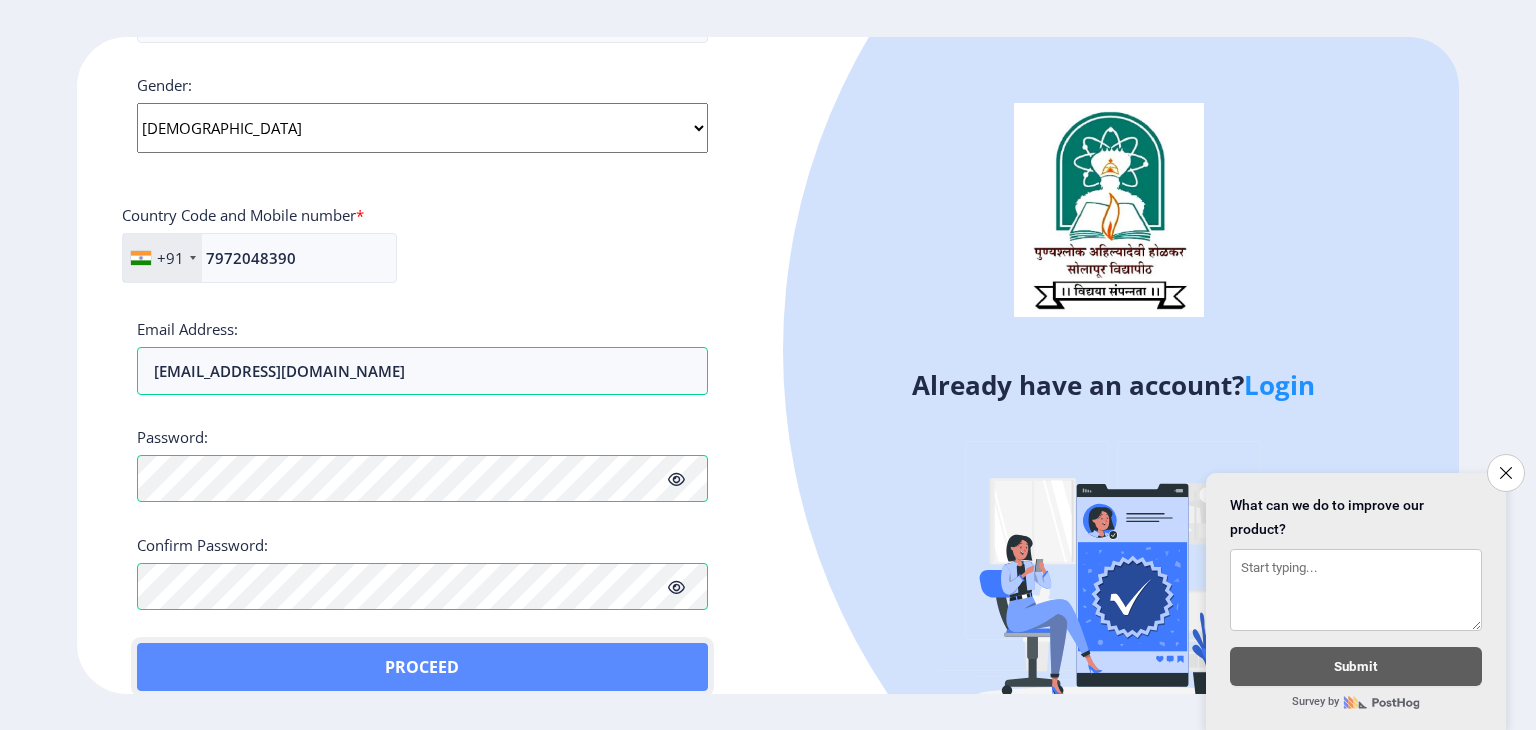 click on "Proceed" 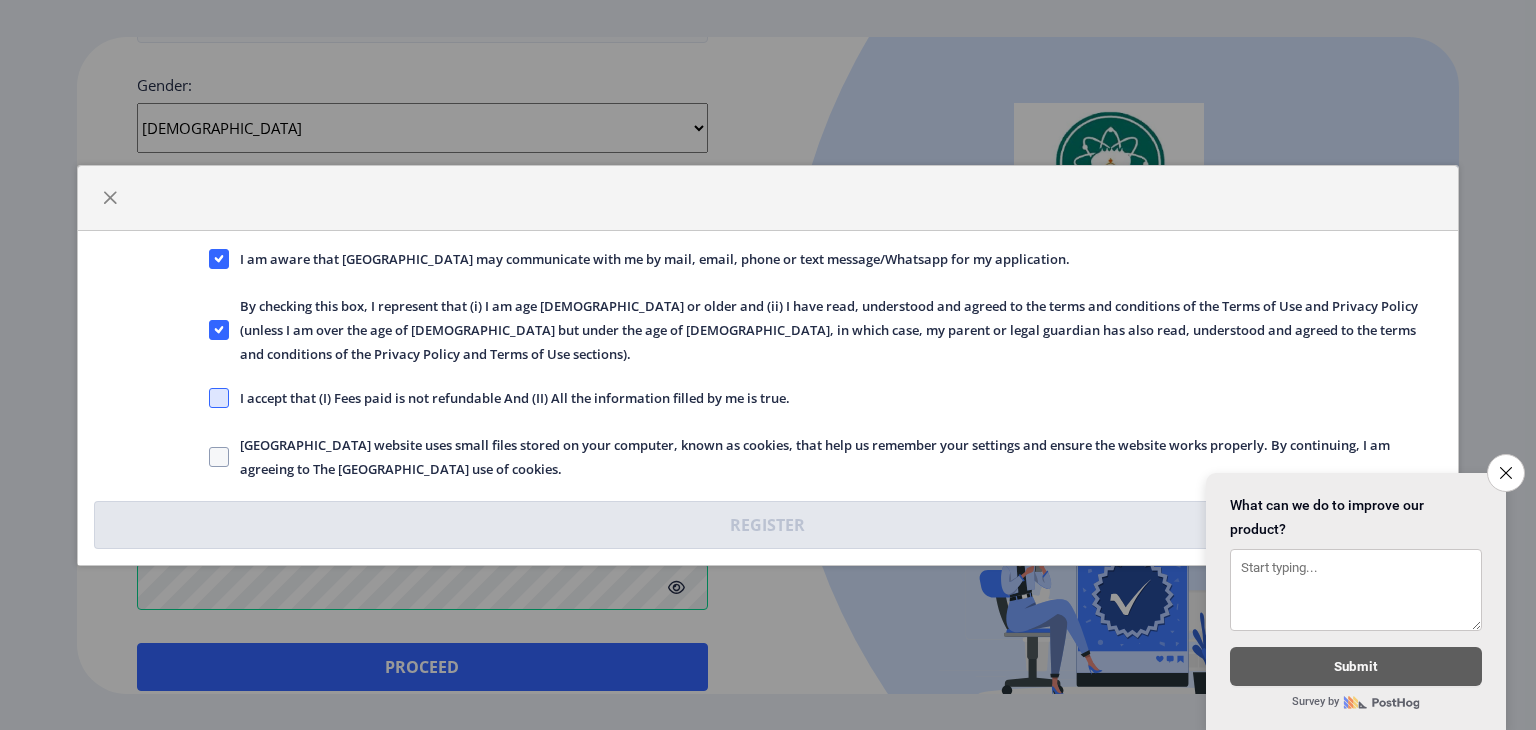 click 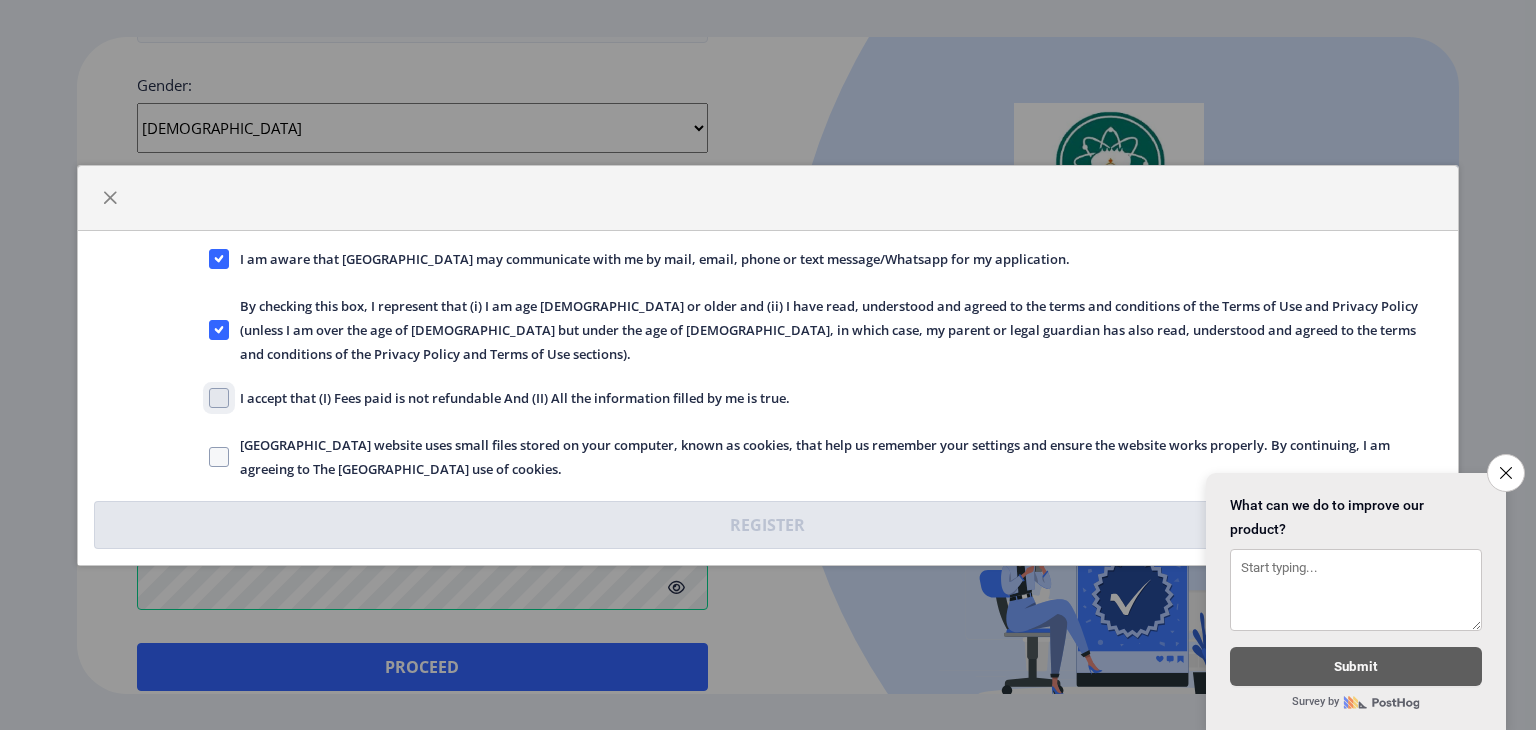 checkbox on "true" 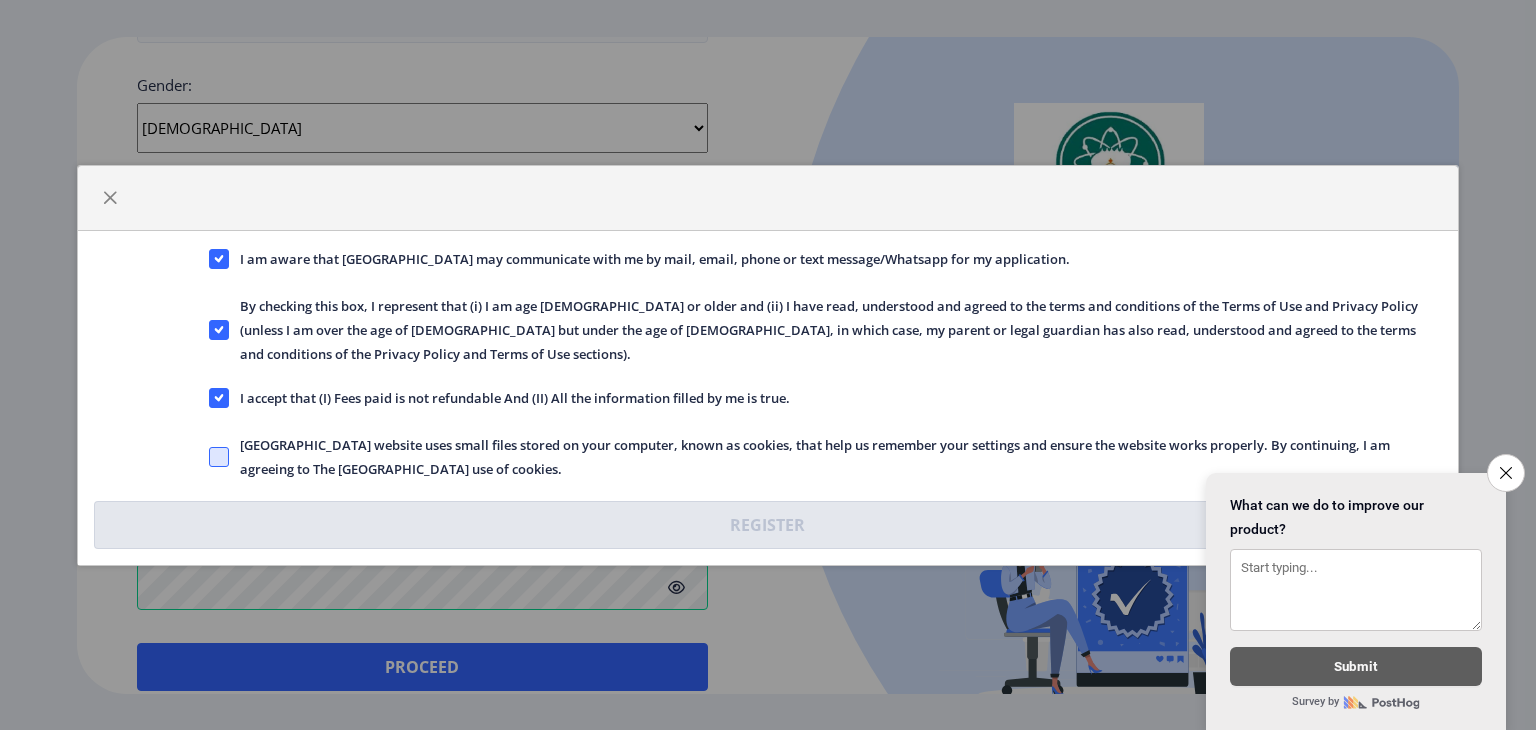 click 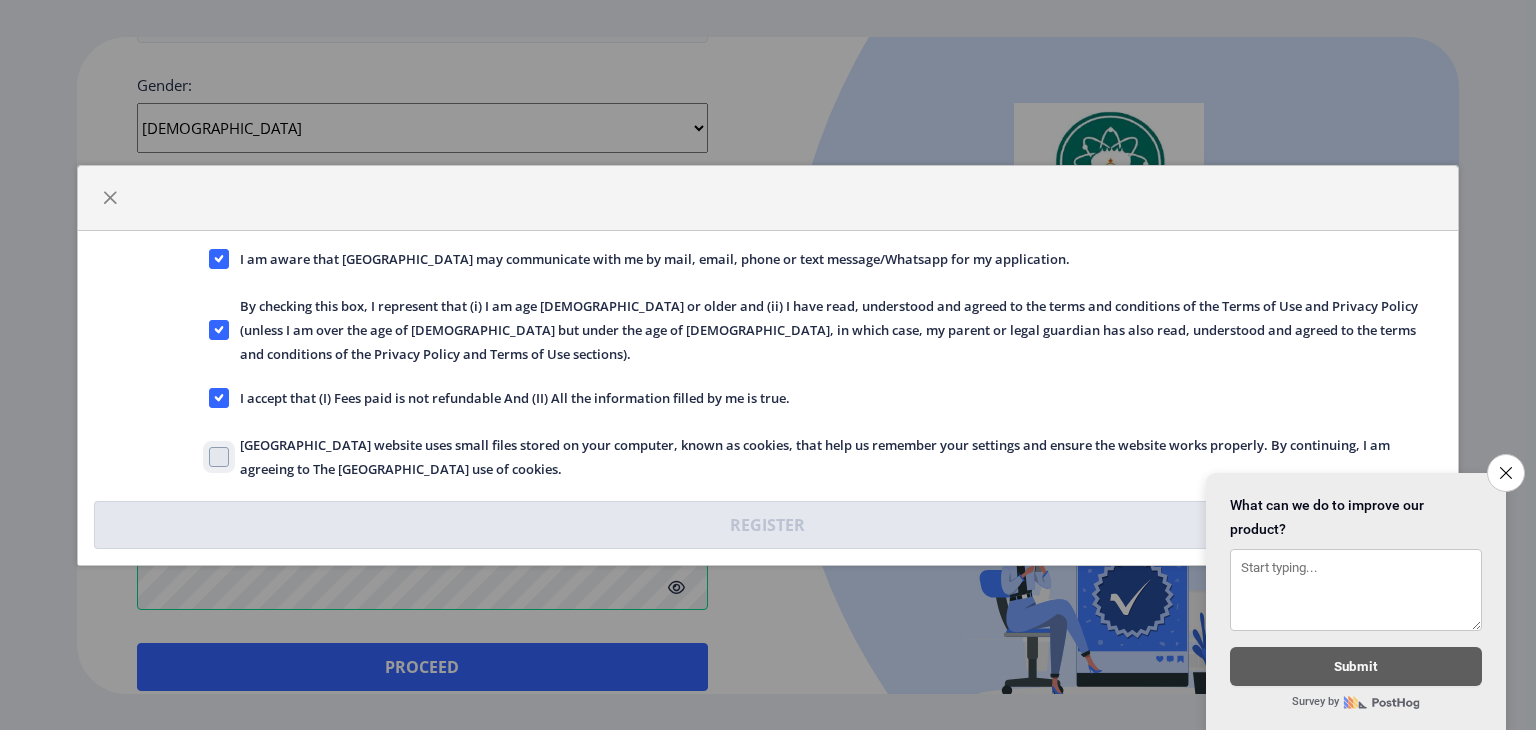 click on "Solapur University website uses small files stored on your computer, known as cookies, that help us remember your settings and ensure the website works properly. By continuing, I am agreeing to The Solapur University use of cookies." 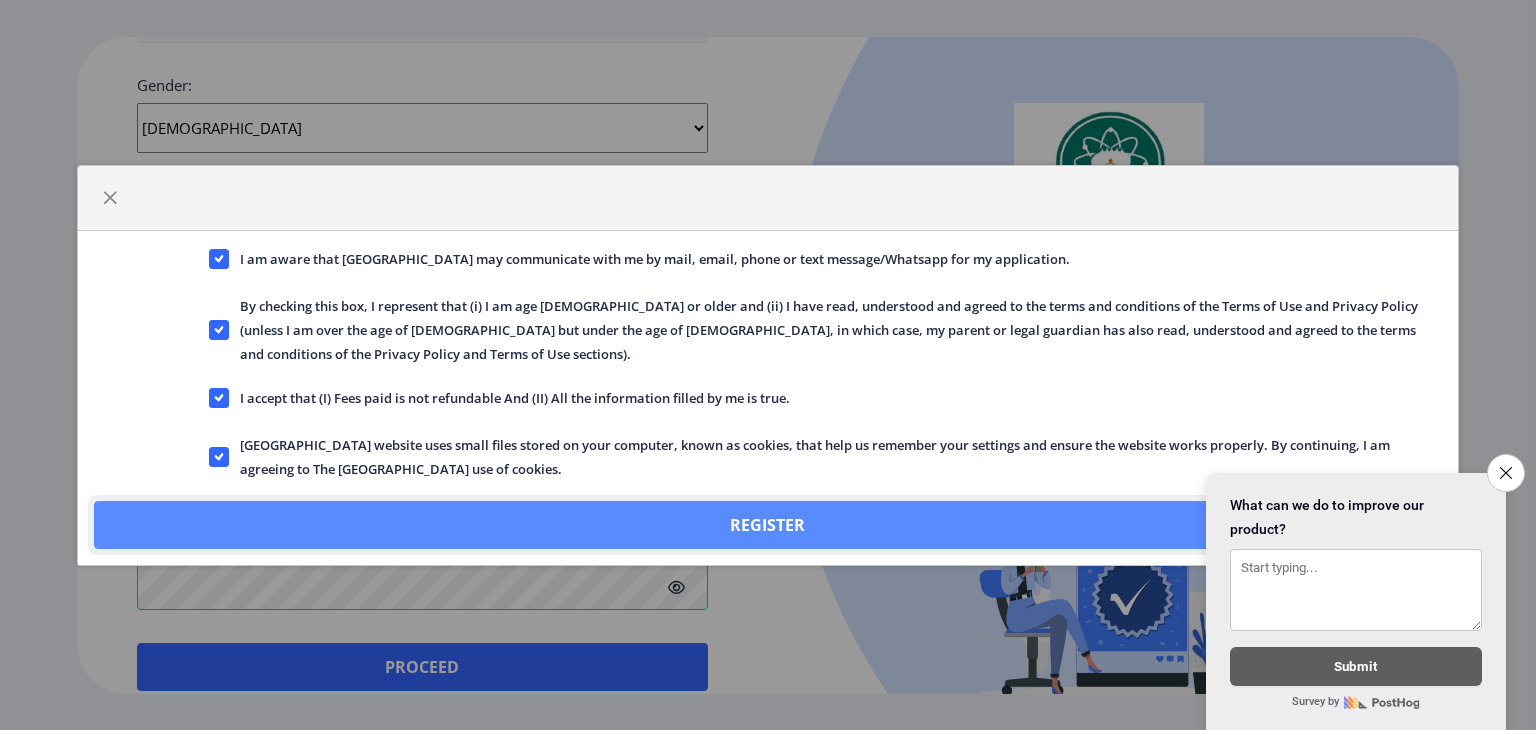 click on "Register" 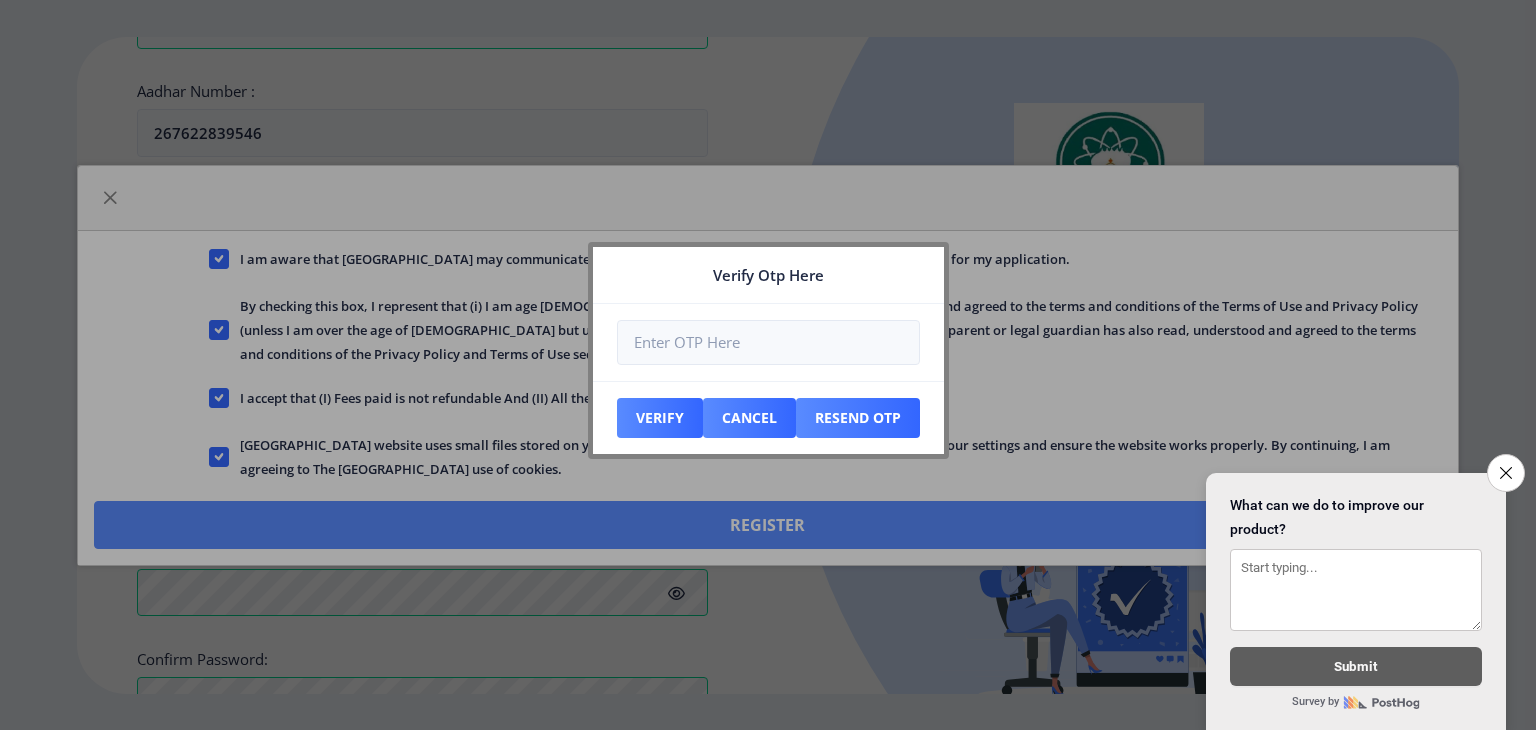scroll, scrollTop: 869, scrollLeft: 0, axis: vertical 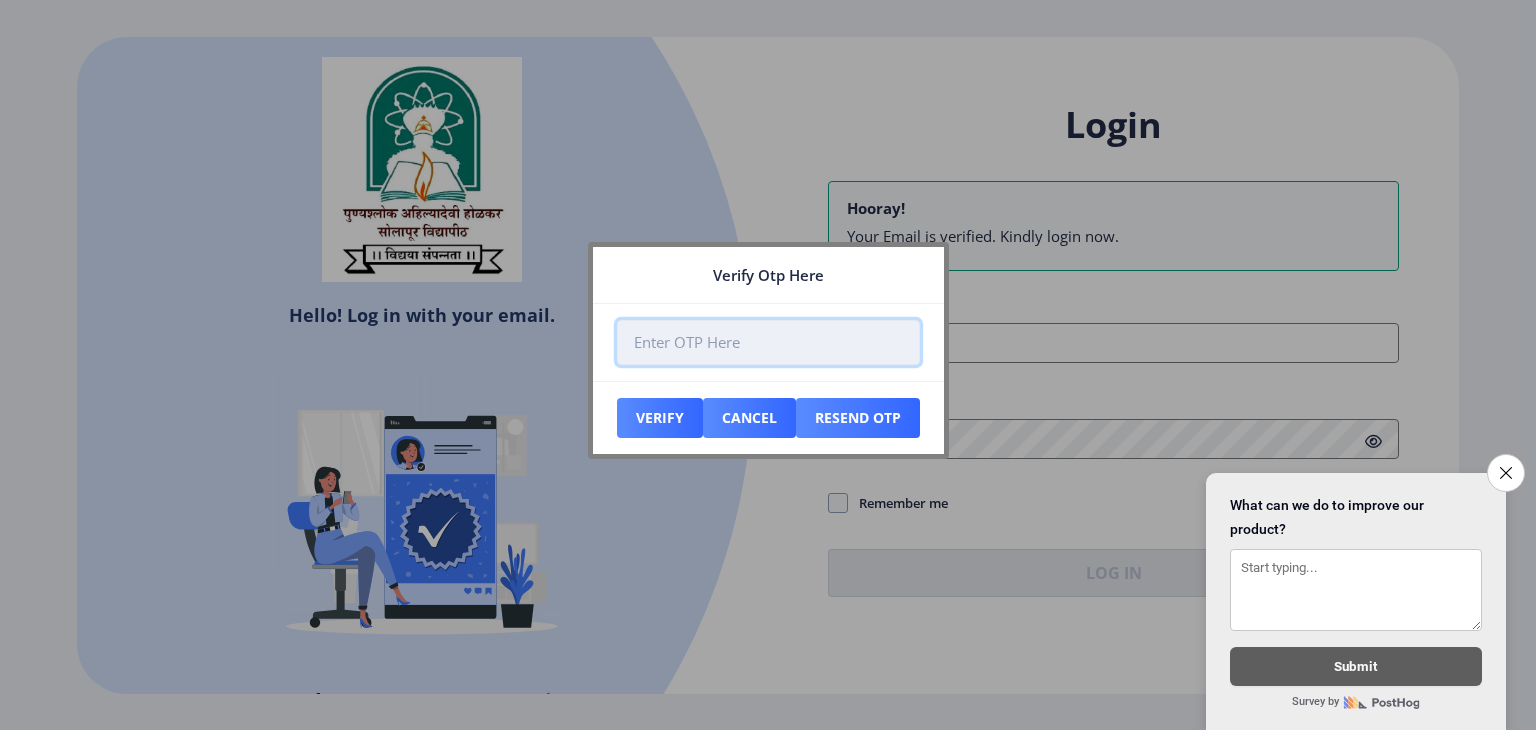 click at bounding box center (768, 342) 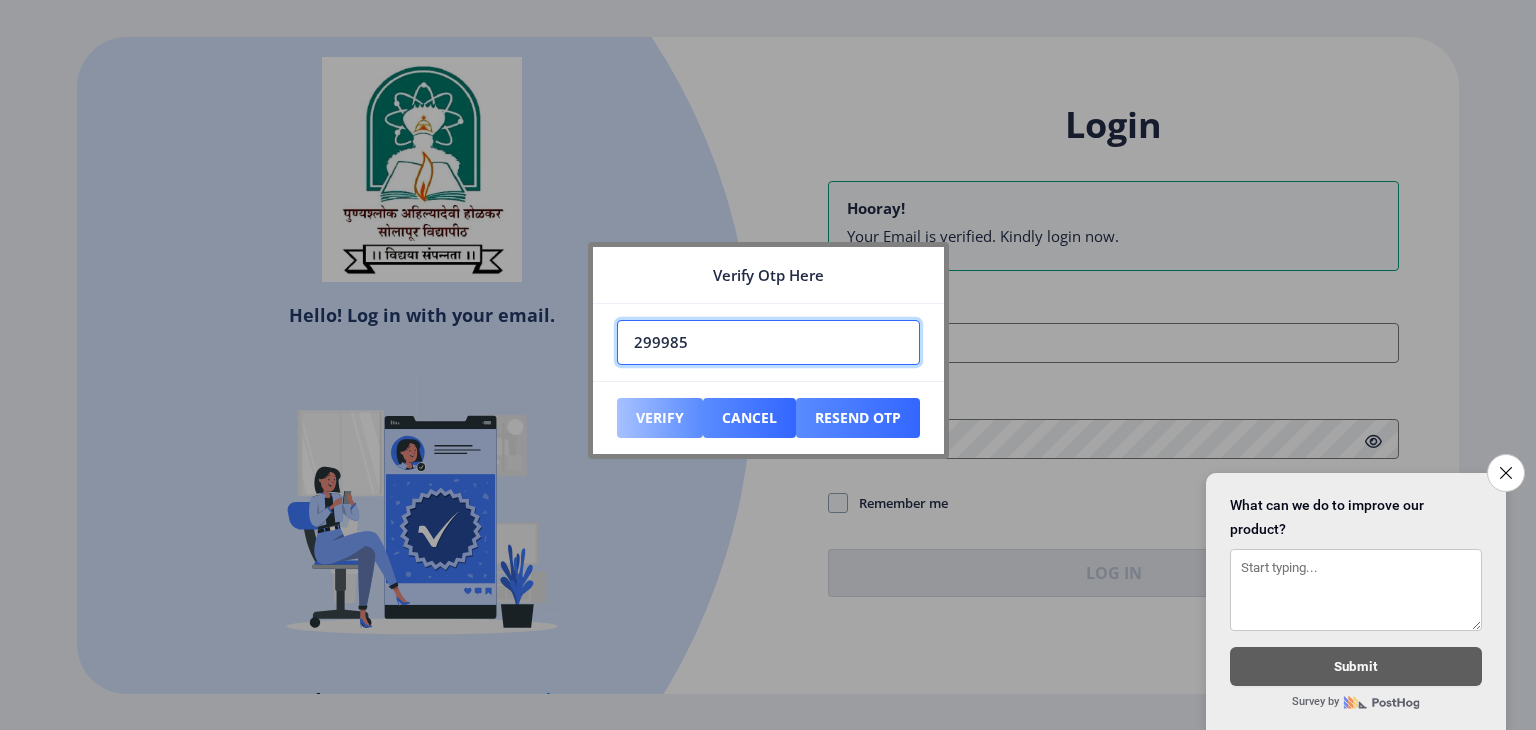 type on "299985" 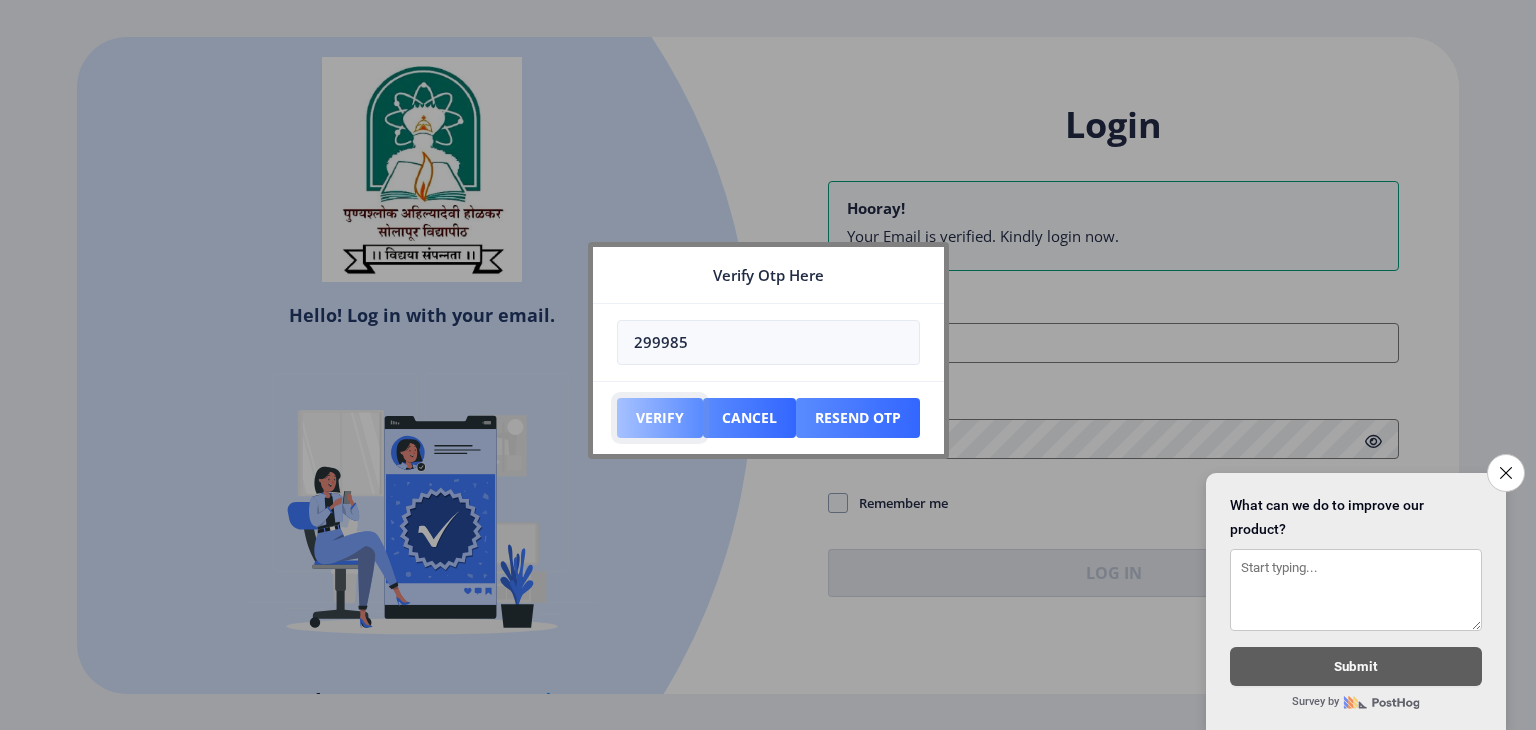 click on "Verify" at bounding box center [660, 418] 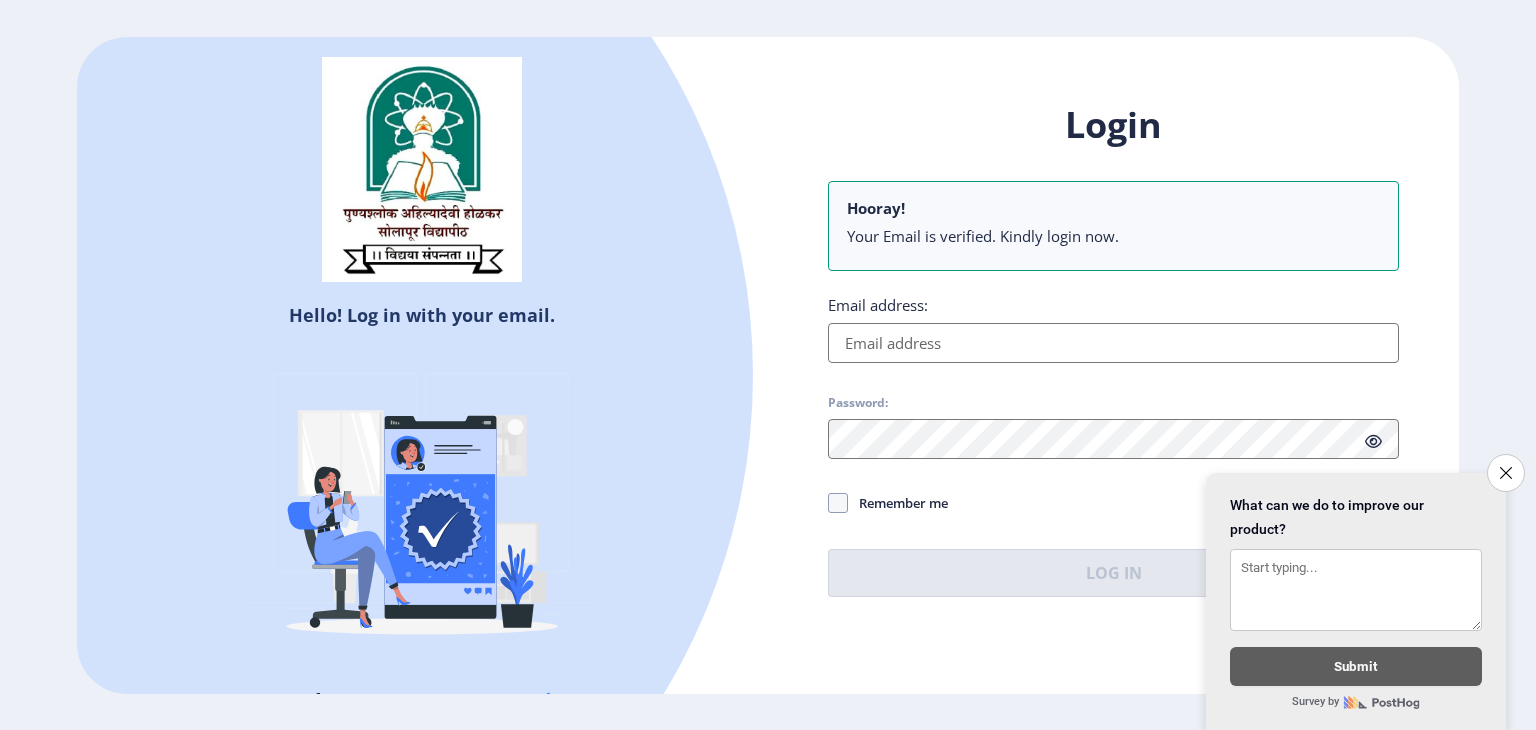click on "Email address:" at bounding box center [1113, 343] 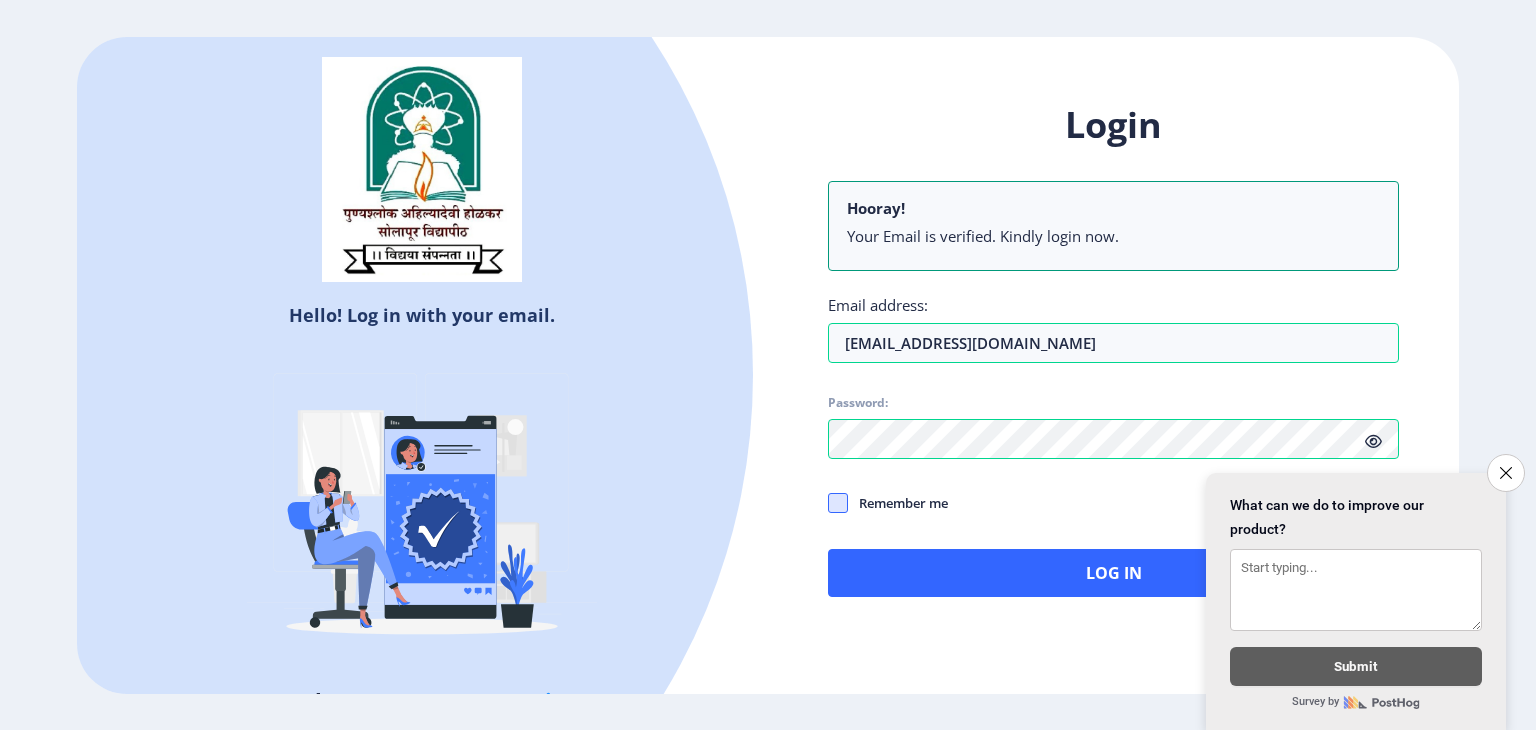 click 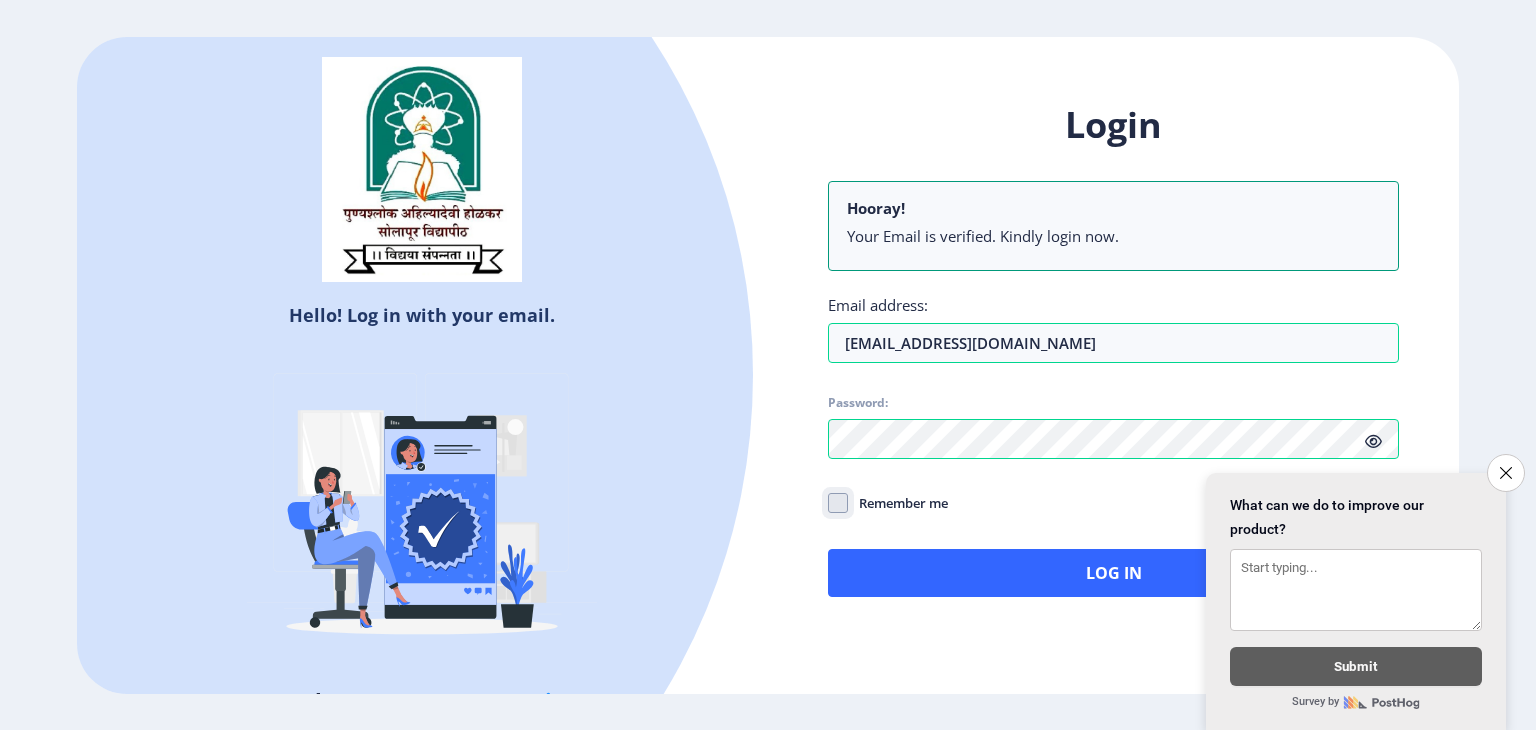 click on "Remember me" 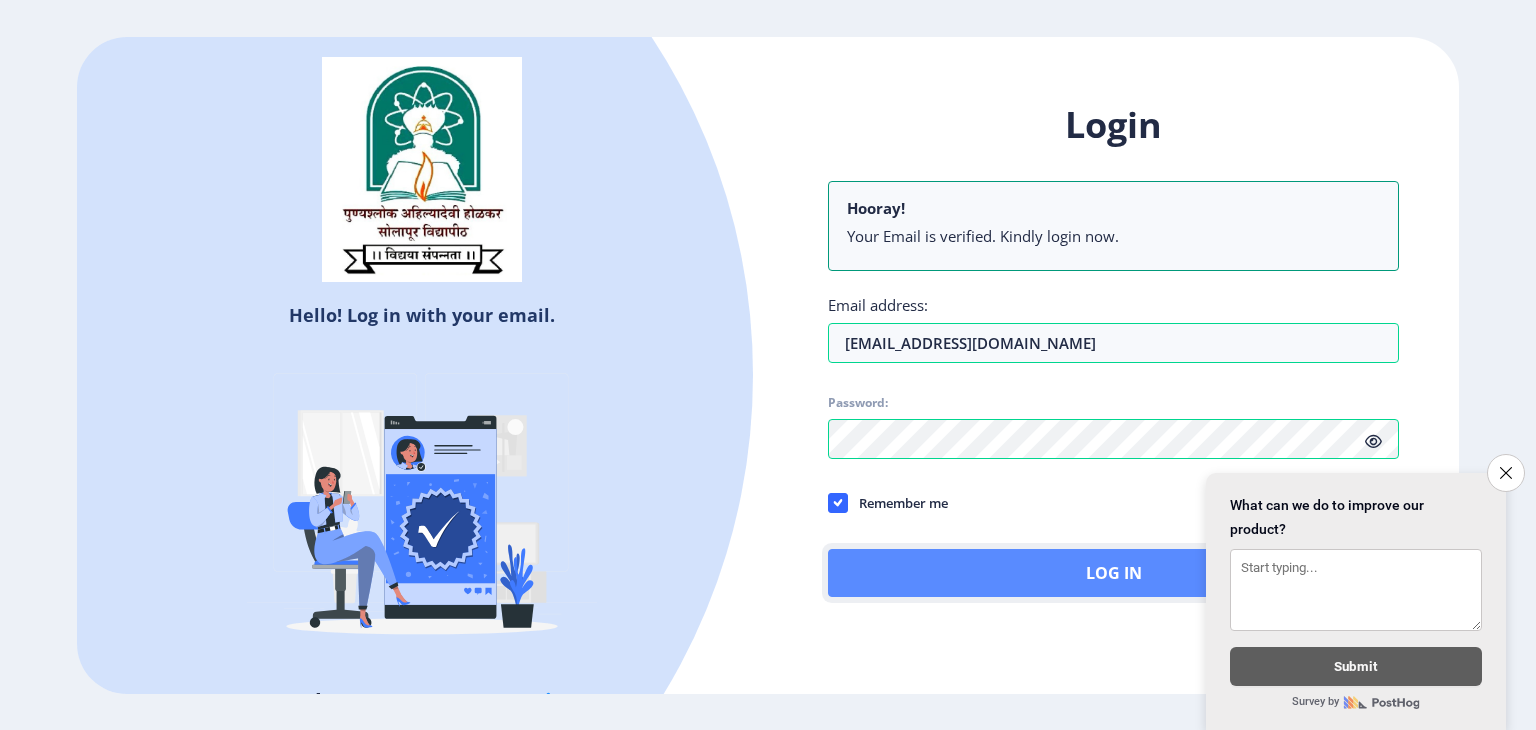click on "Log In" 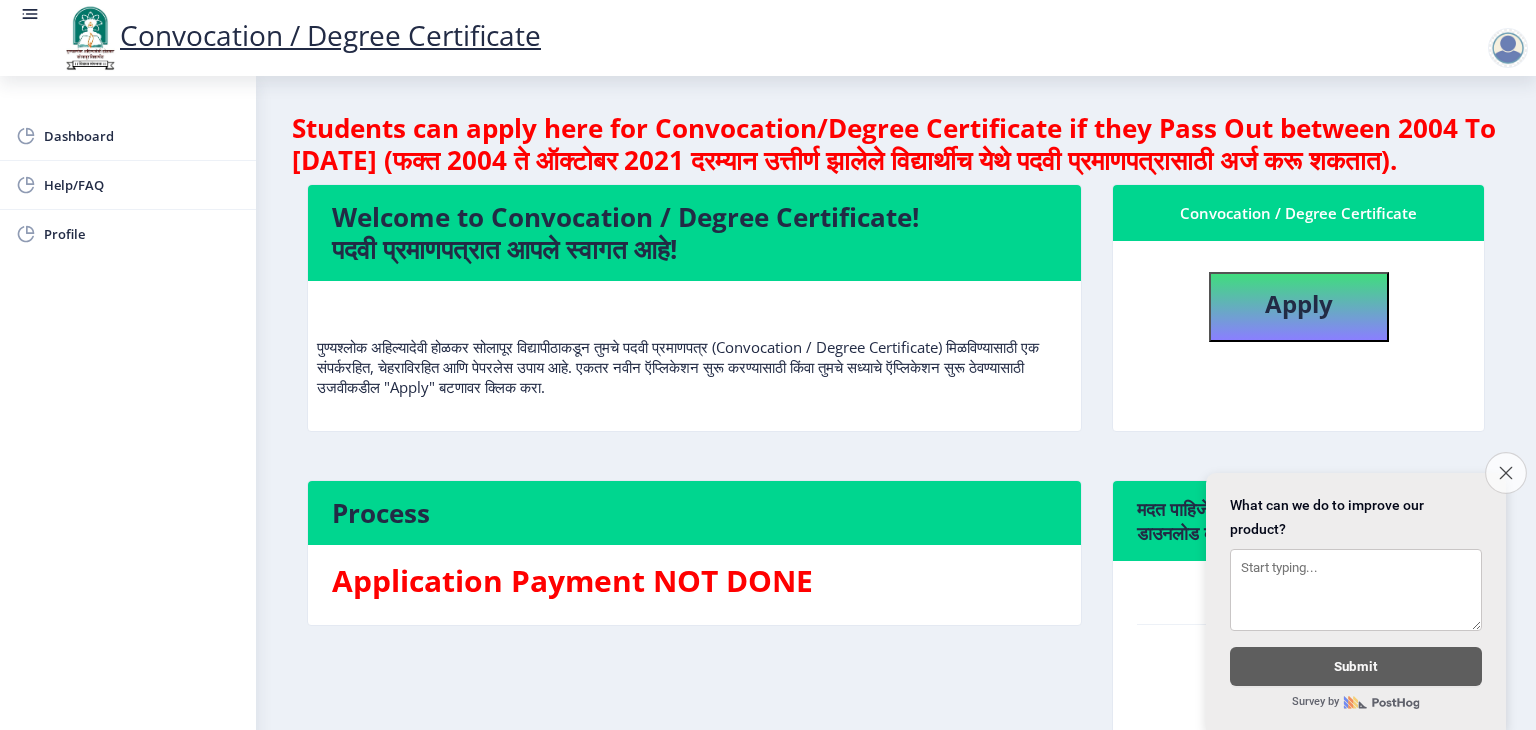 click 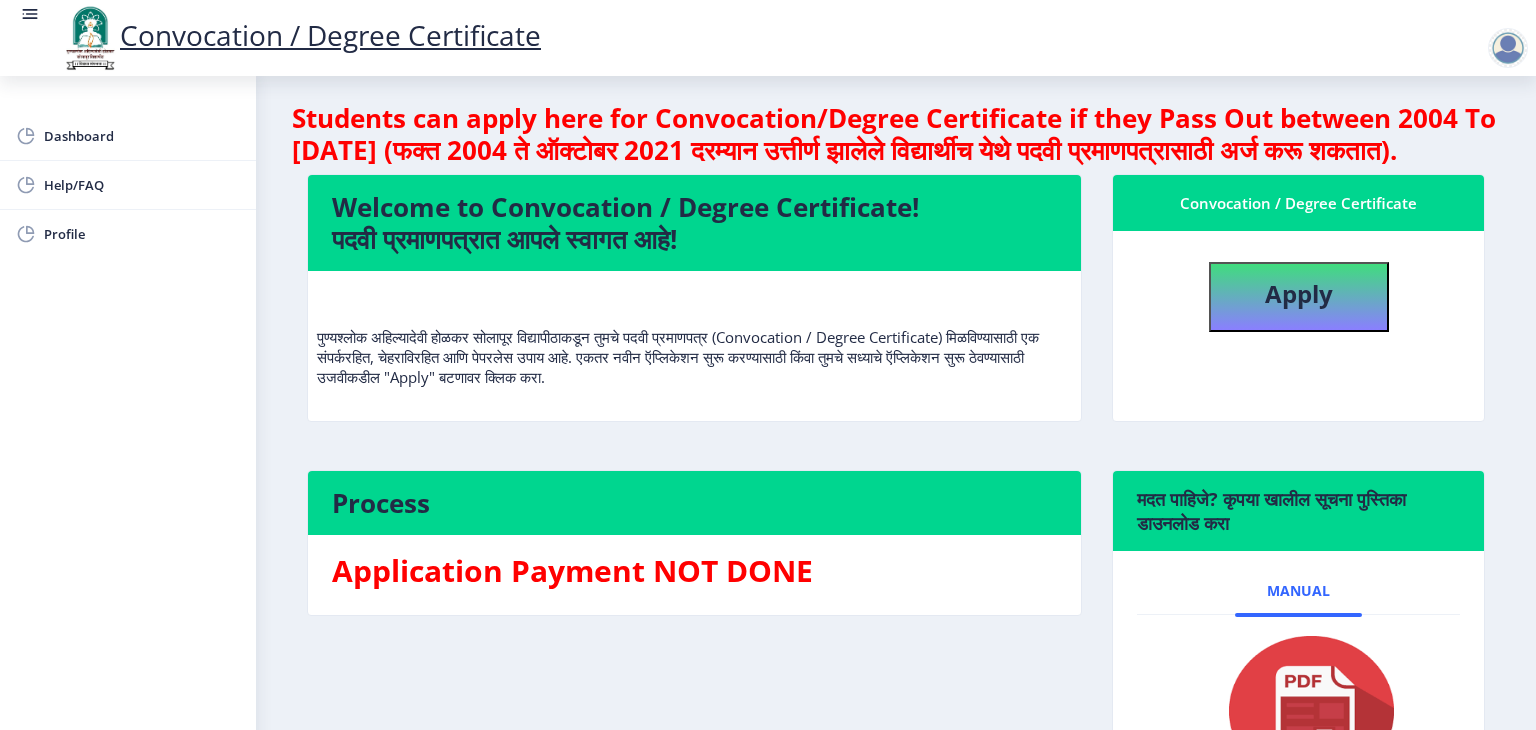 scroll, scrollTop: 13, scrollLeft: 0, axis: vertical 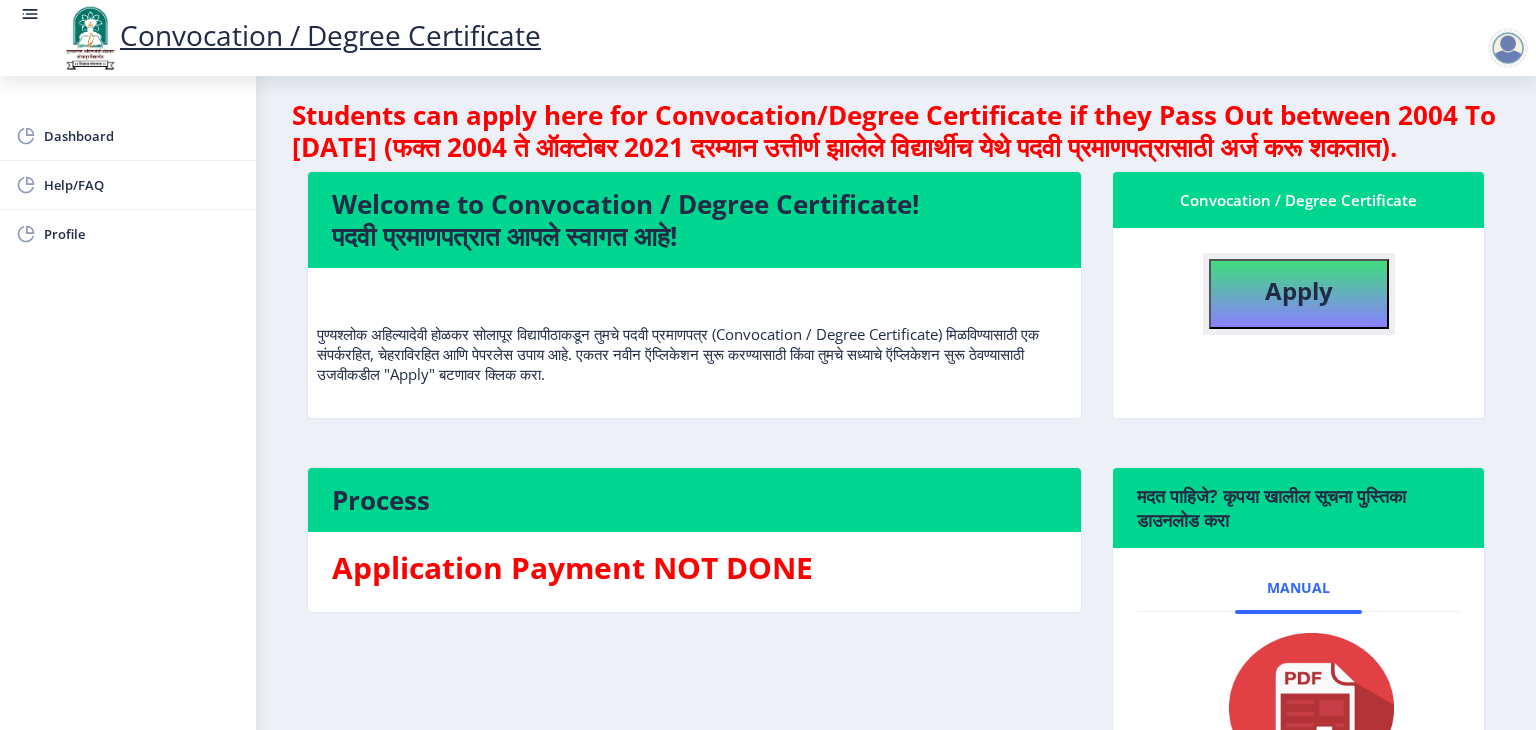 click on "Apply" 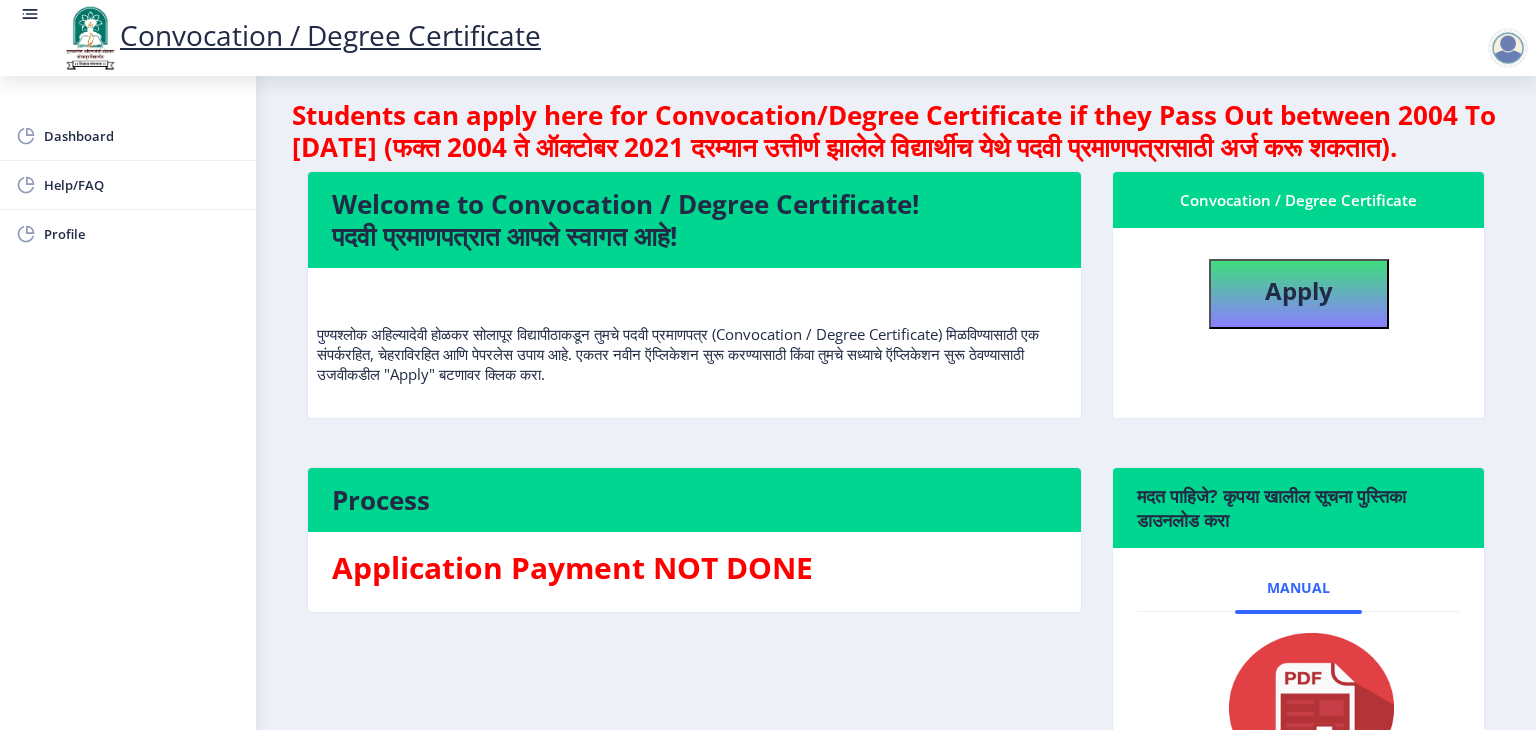 select 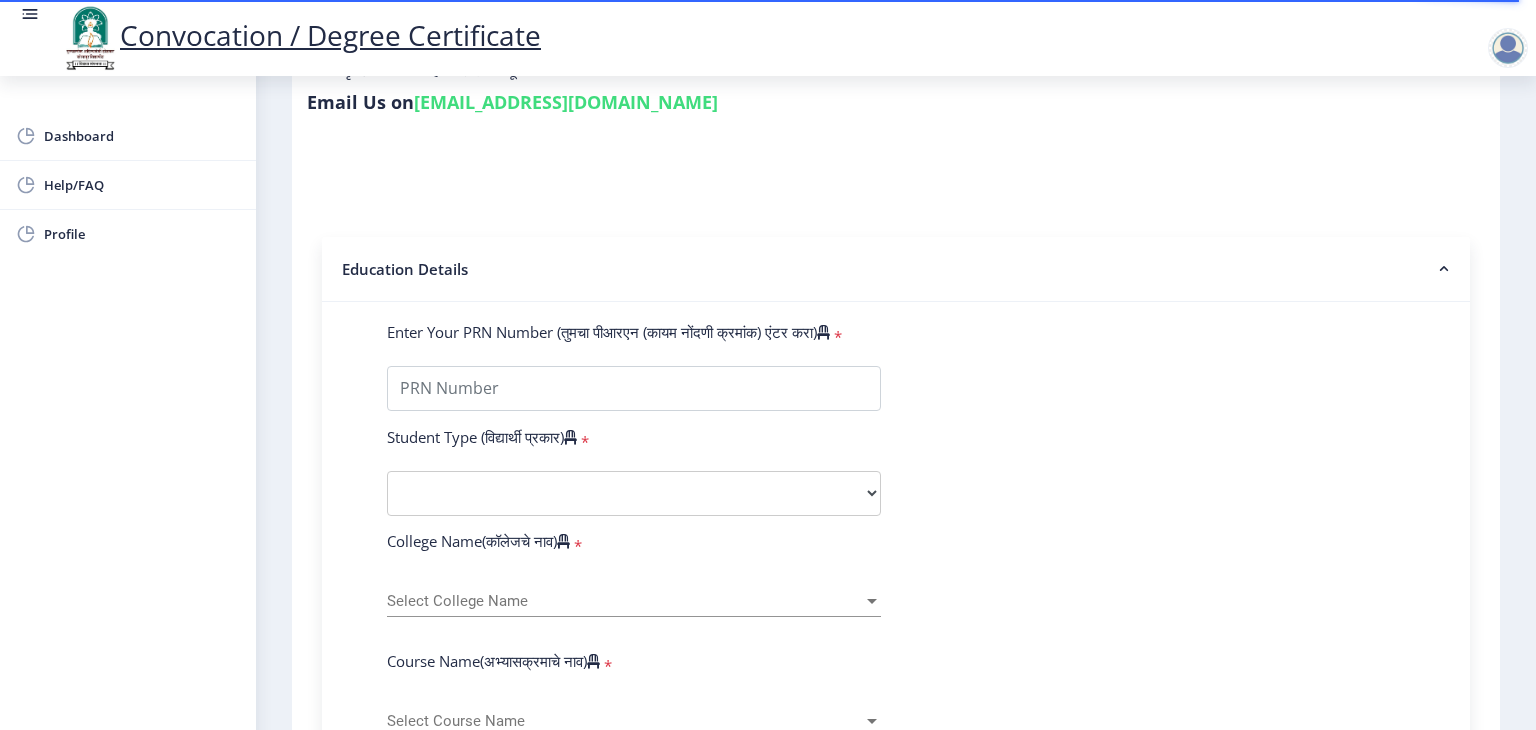 scroll, scrollTop: 326, scrollLeft: 0, axis: vertical 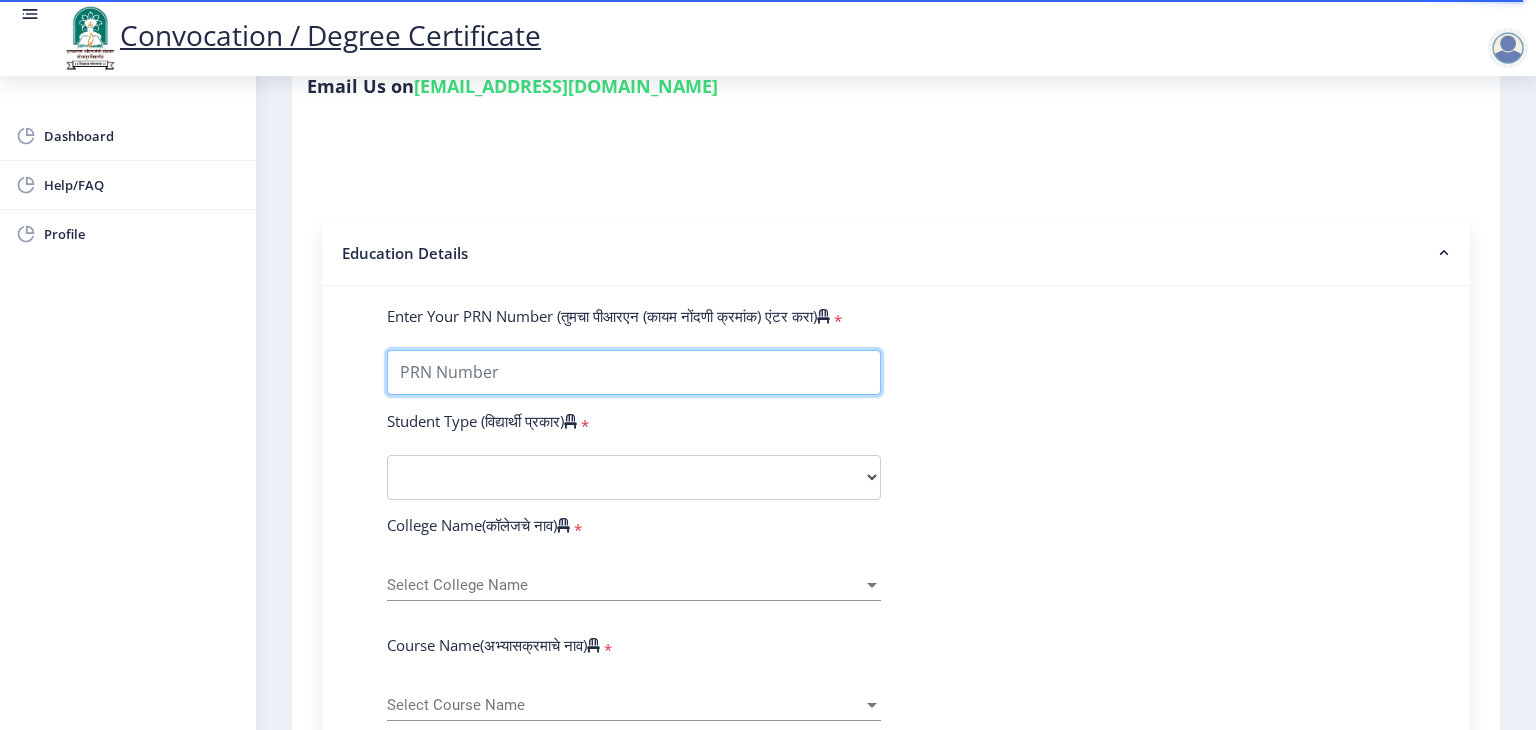 click on "Enter Your PRN Number (तुमचा पीआरएन (कायम नोंदणी क्रमांक) एंटर करा)" at bounding box center (634, 372) 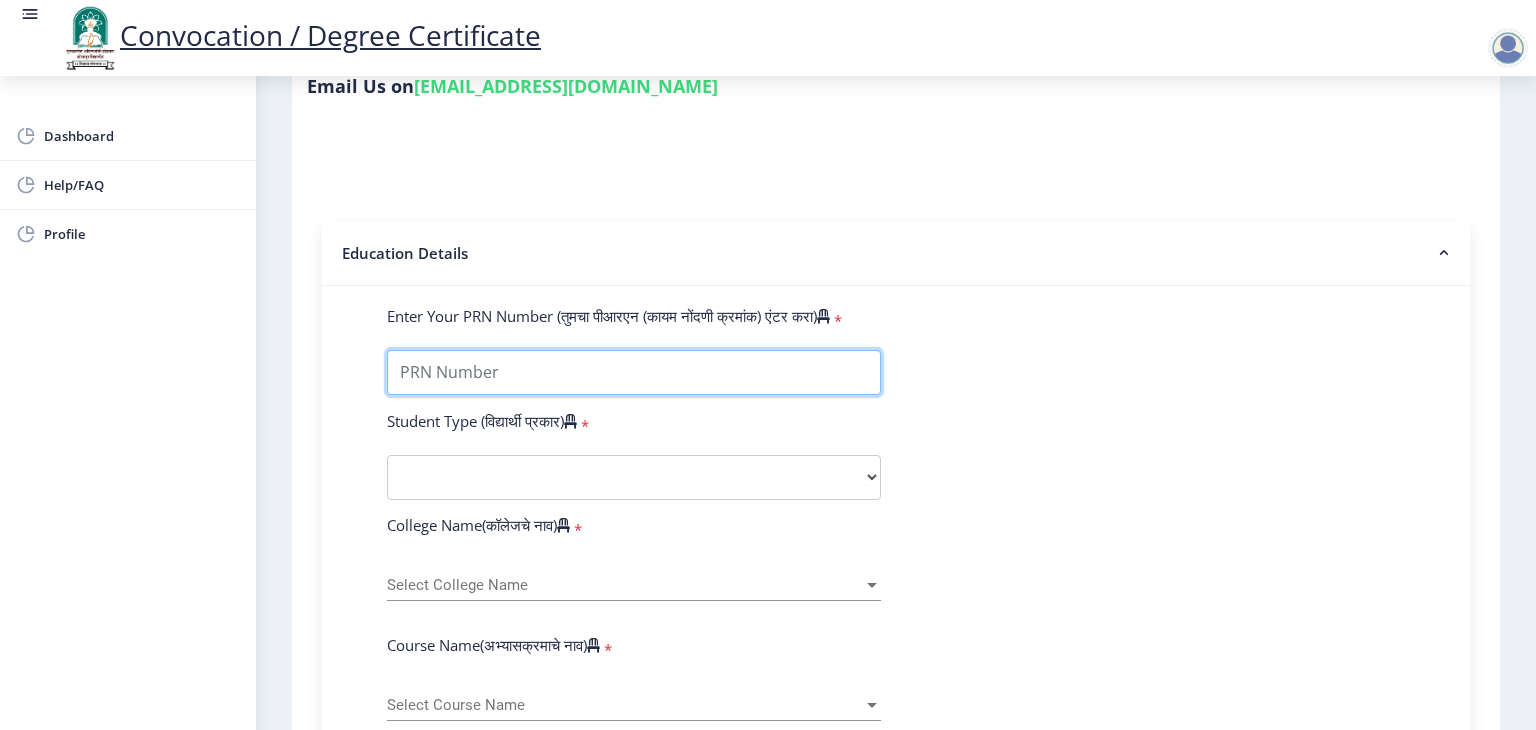 click on "Enter Your PRN Number (तुमचा पीआरएन (कायम नोंदणी क्रमांक) एंटर करा)" at bounding box center (634, 372) 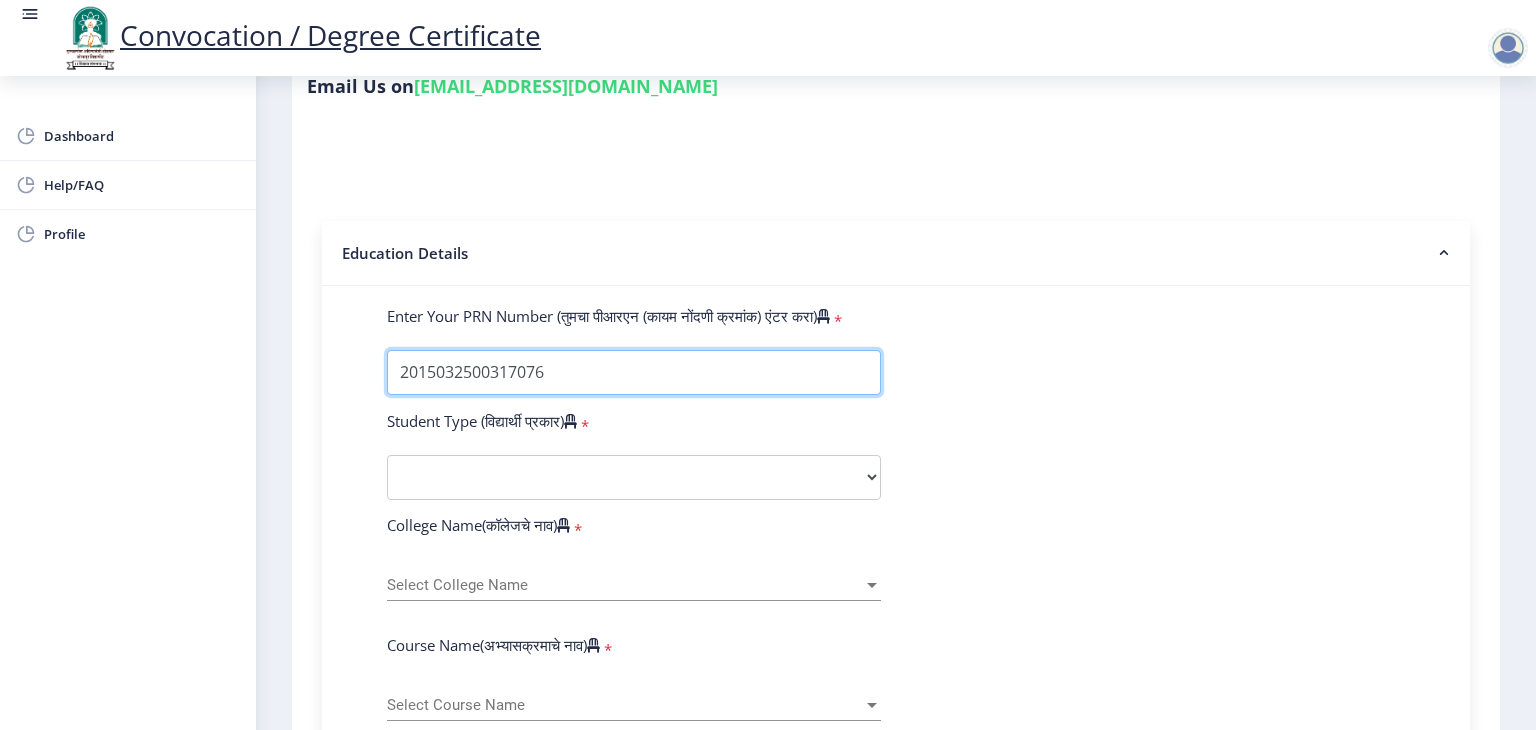 type on "2015032500317076" 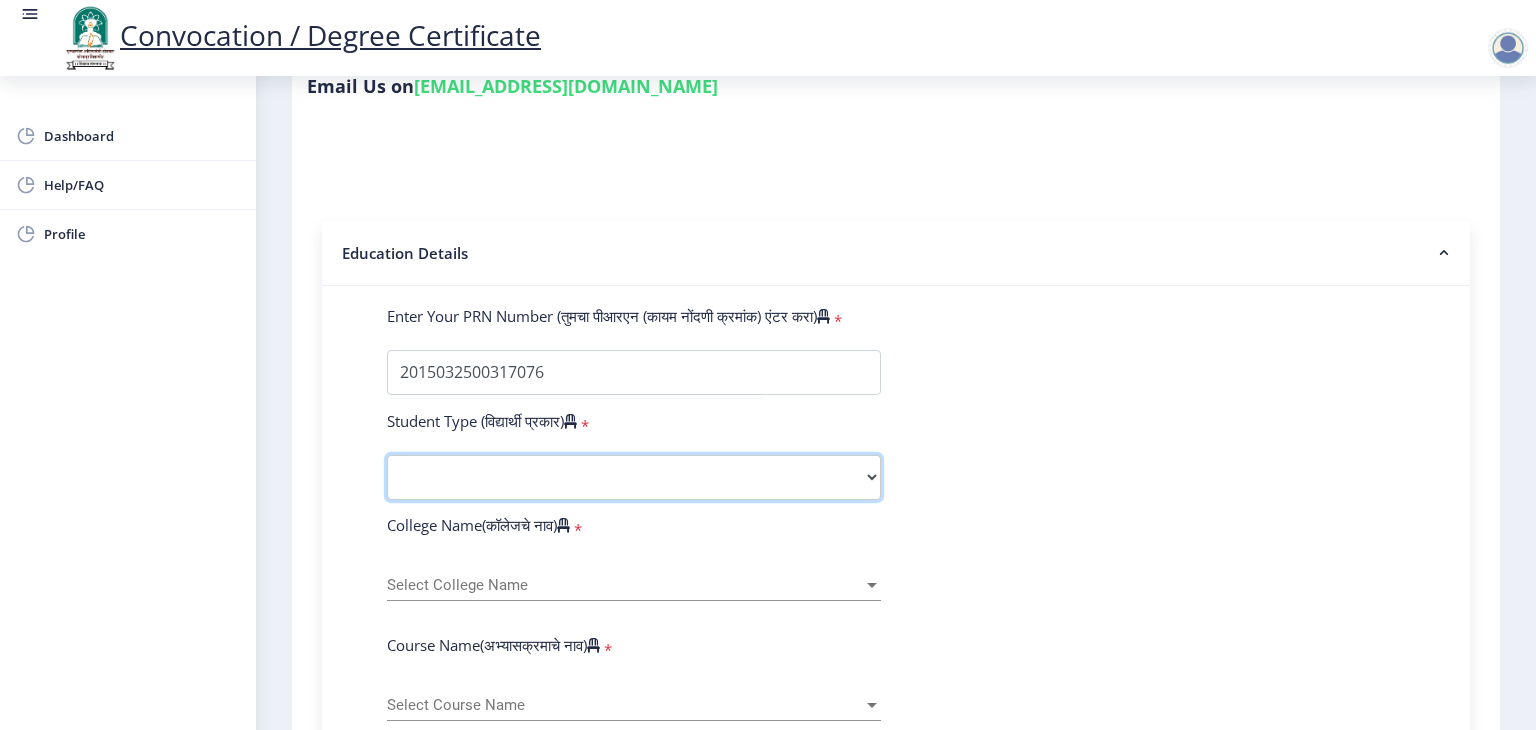 click on "Select Student Type Regular External" at bounding box center [634, 477] 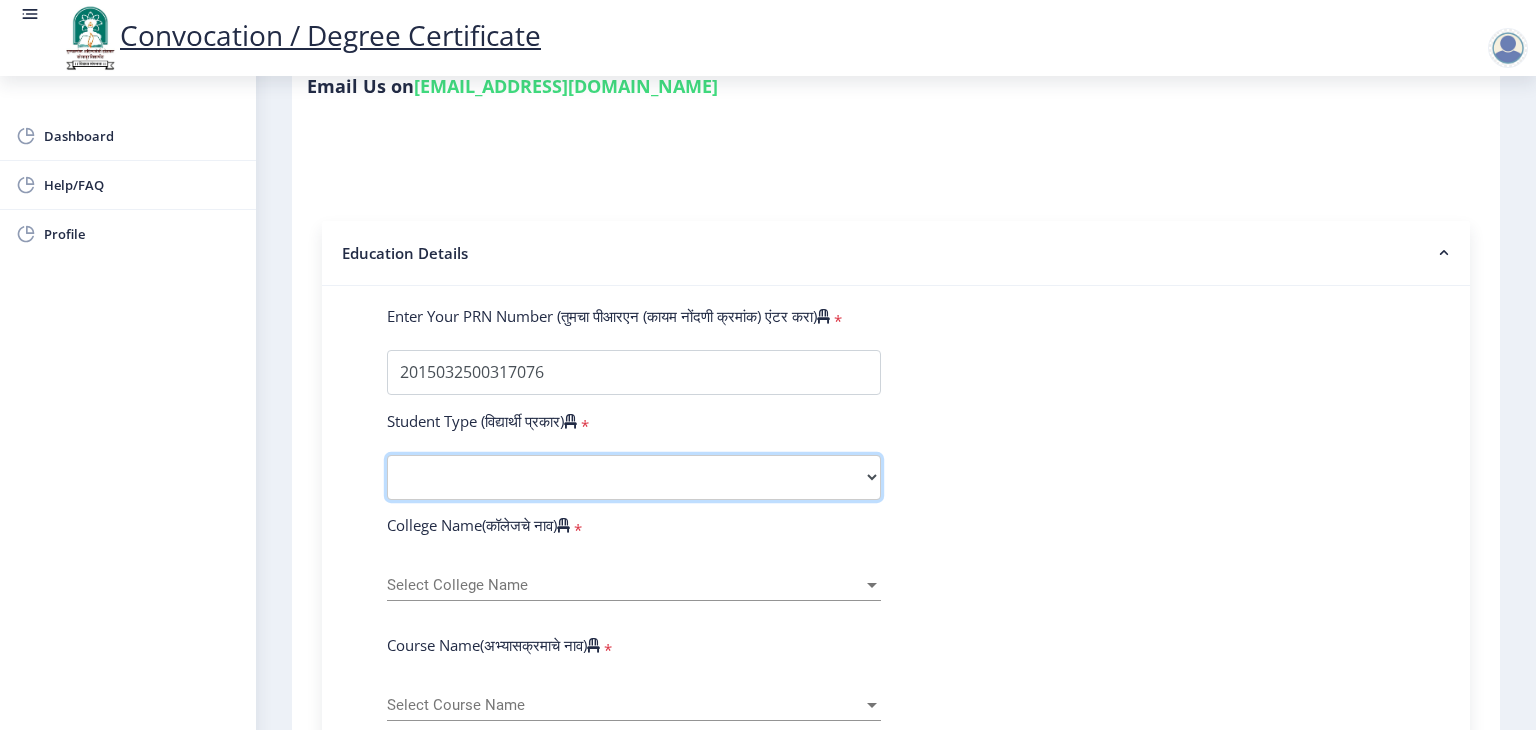 select on "Regular" 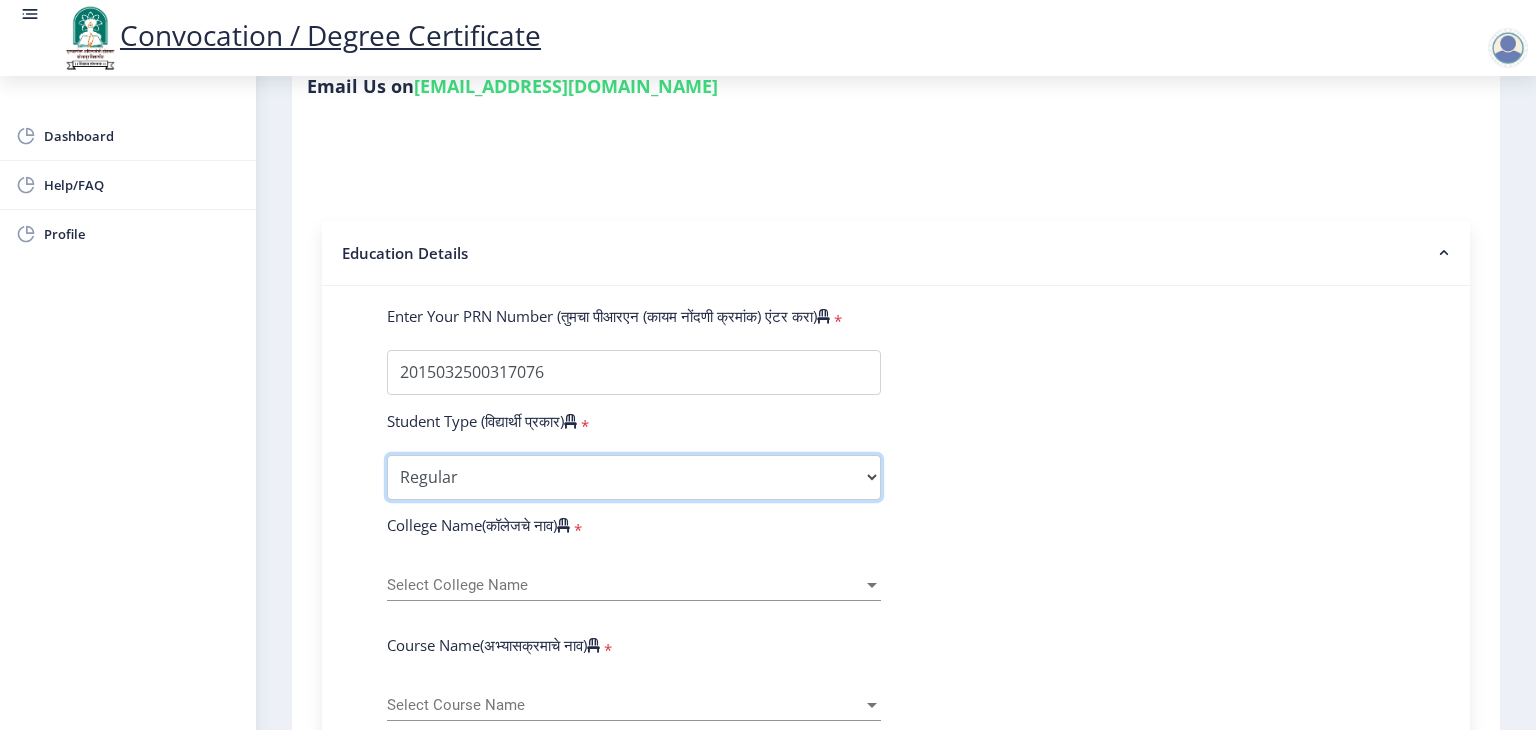 click on "Select Student Type Regular External" at bounding box center [634, 477] 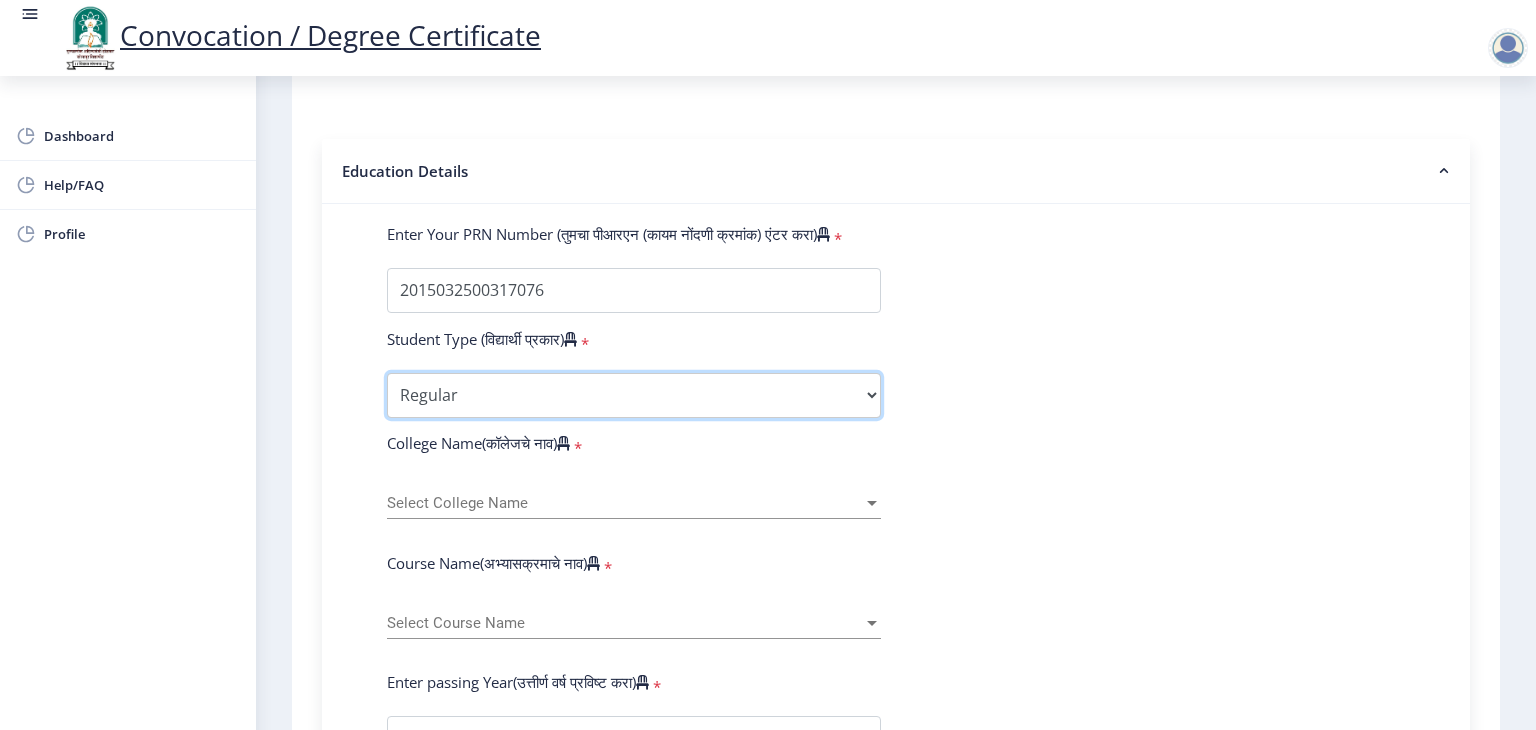 scroll, scrollTop: 409, scrollLeft: 0, axis: vertical 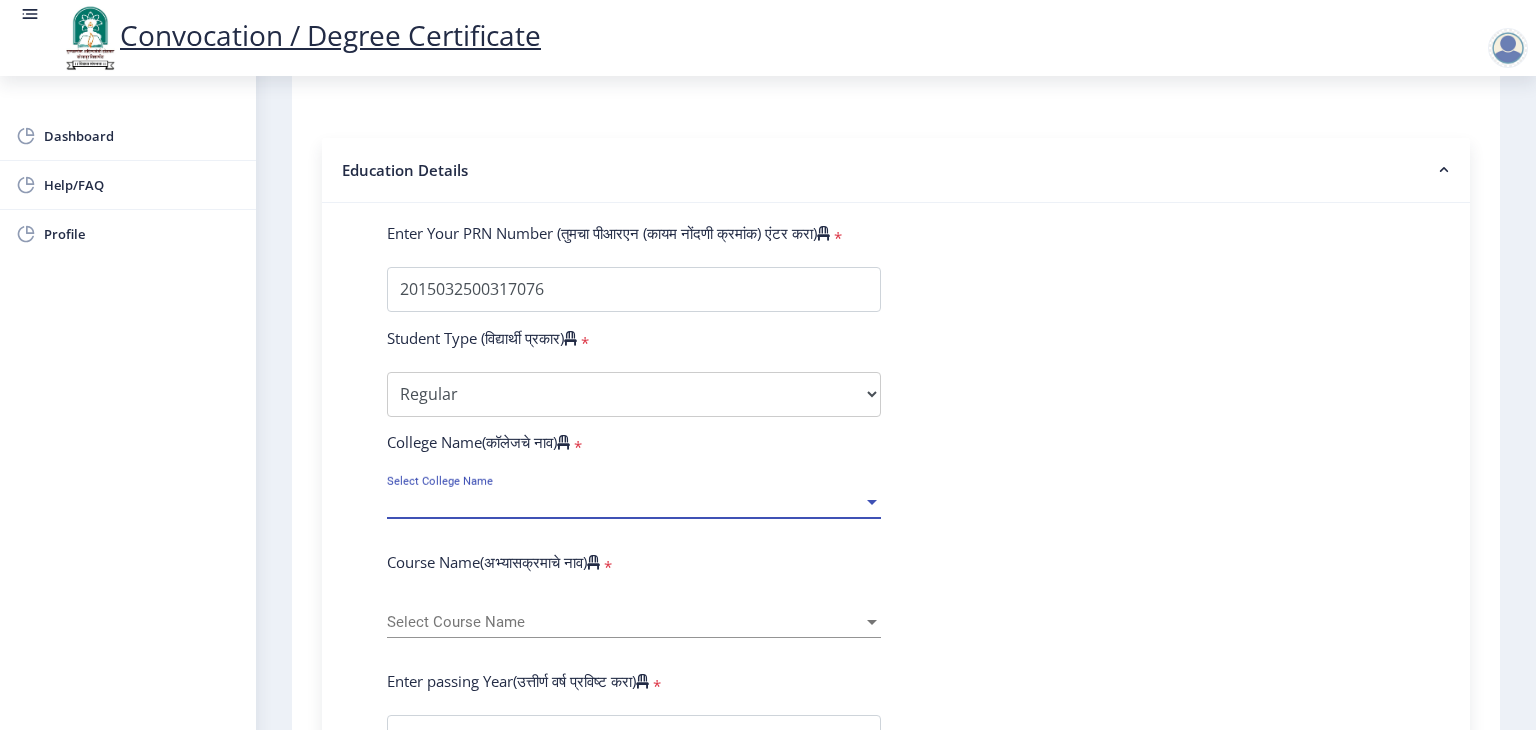 click on "Select College Name" at bounding box center [625, 502] 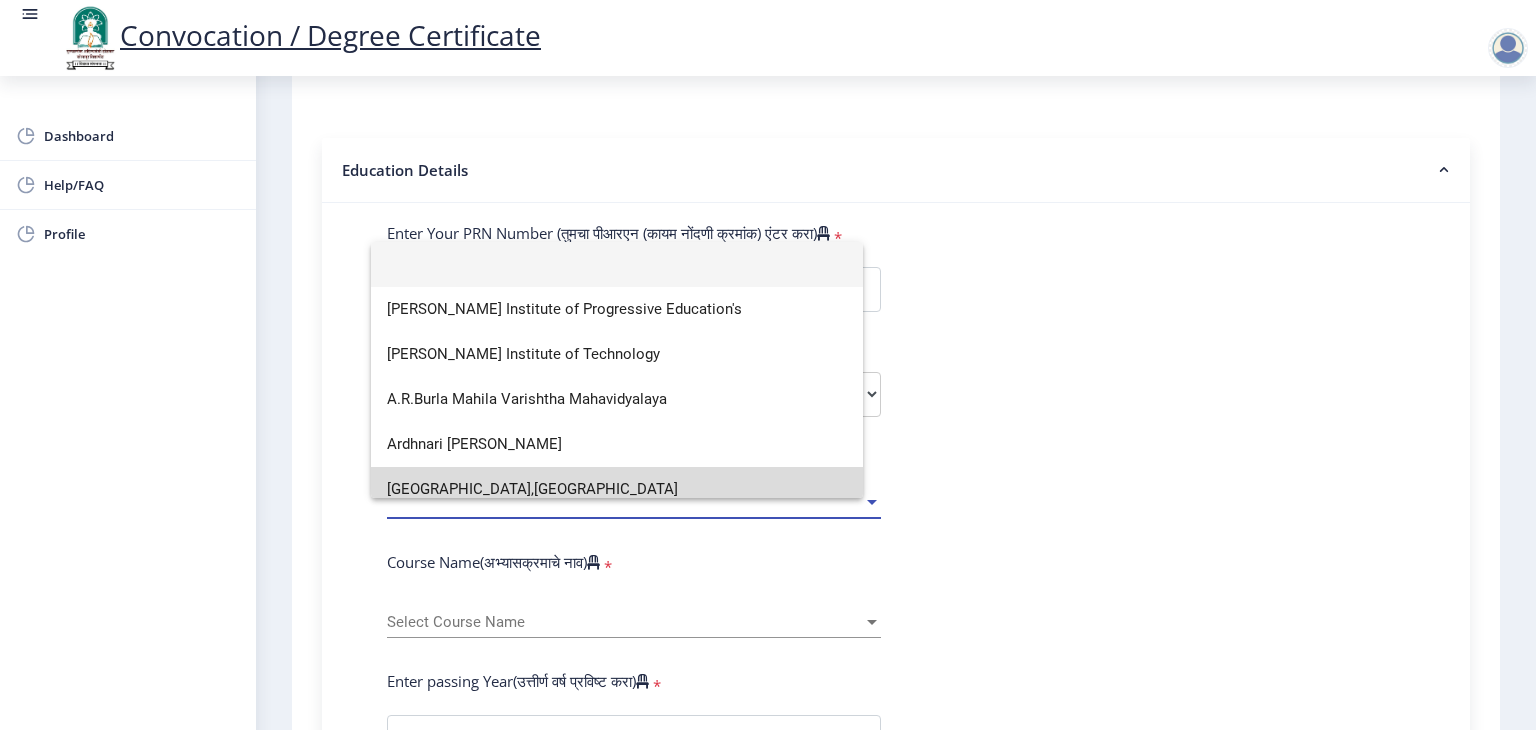 click on "ASCENT College,Solapur" at bounding box center (617, 489) 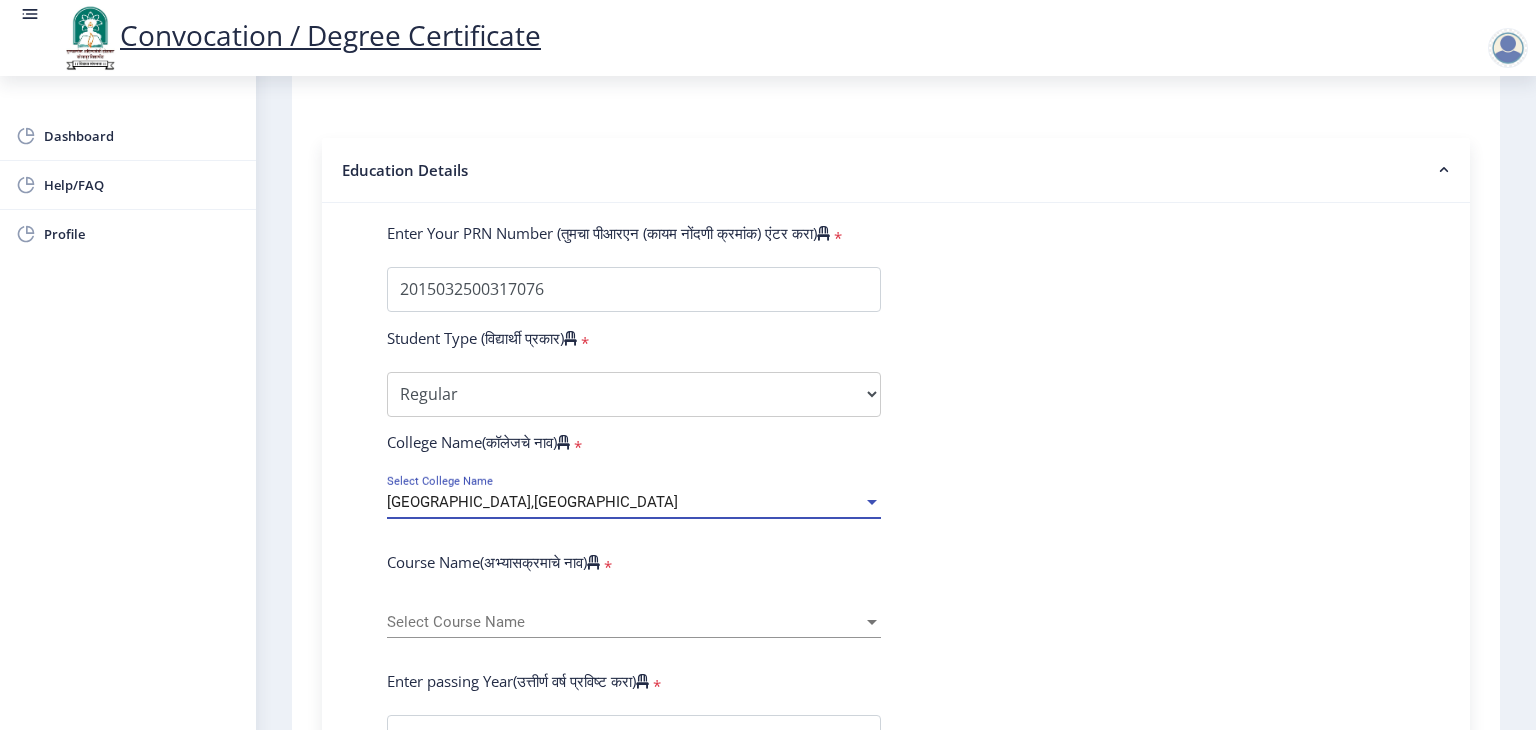 scroll, scrollTop: 0, scrollLeft: 0, axis: both 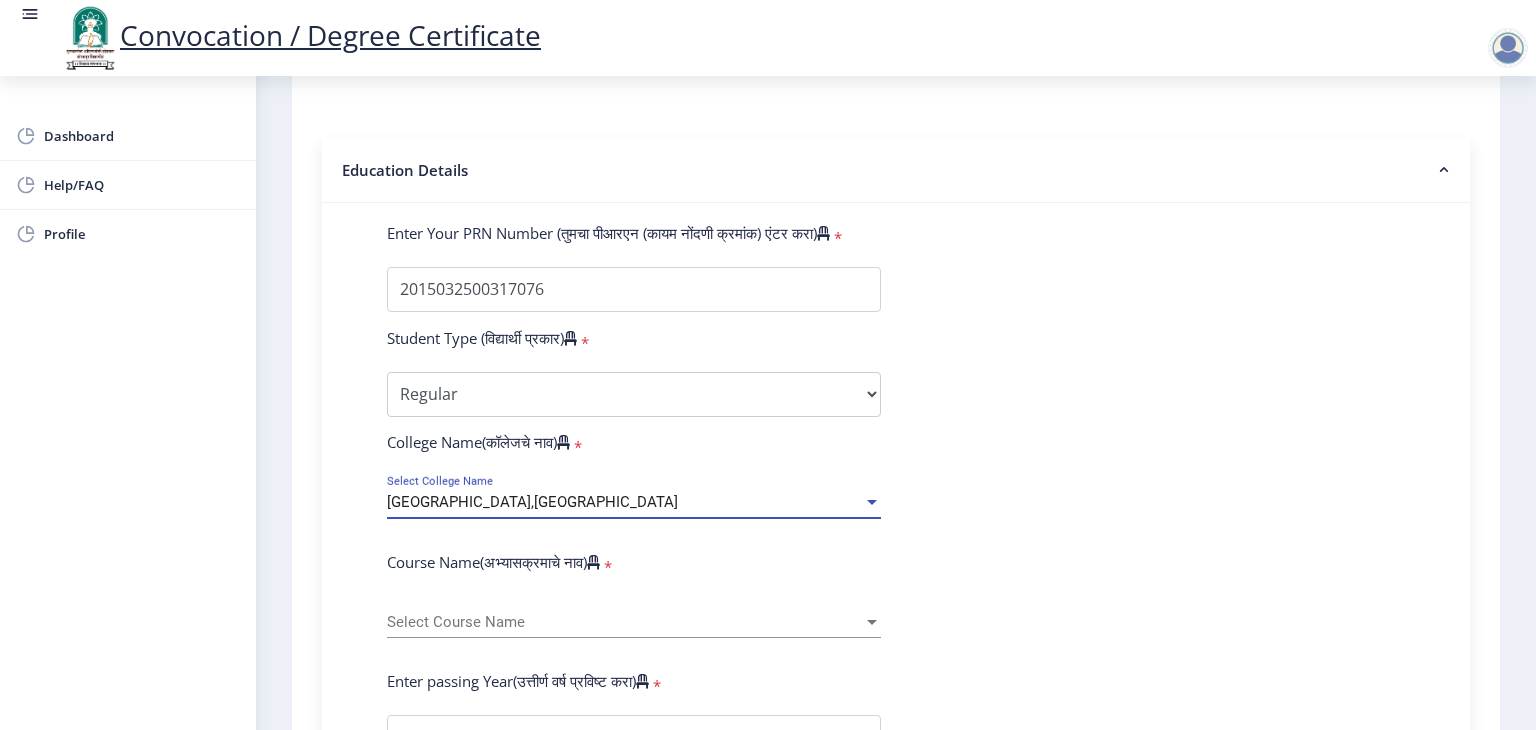 click at bounding box center (872, 502) 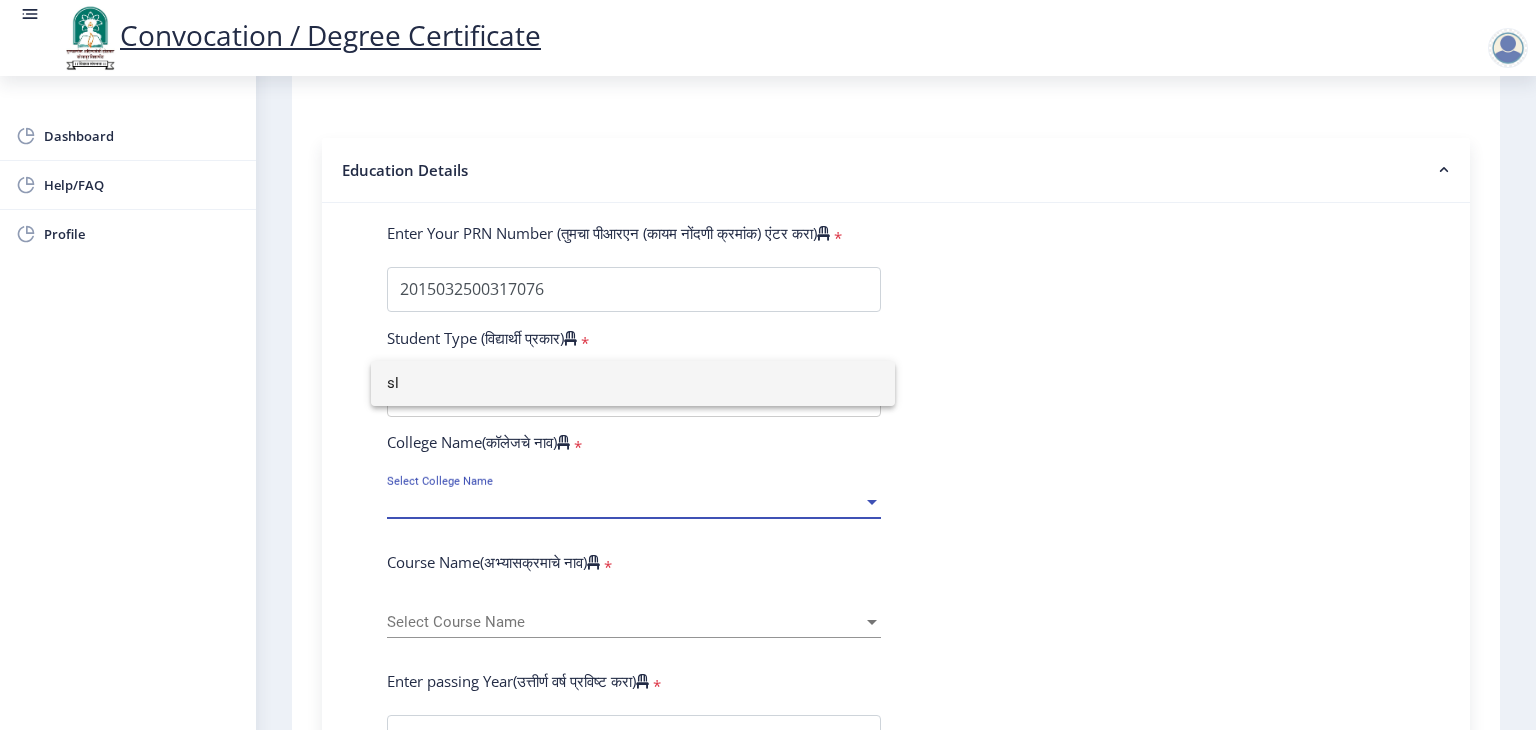 scroll, scrollTop: 0, scrollLeft: 0, axis: both 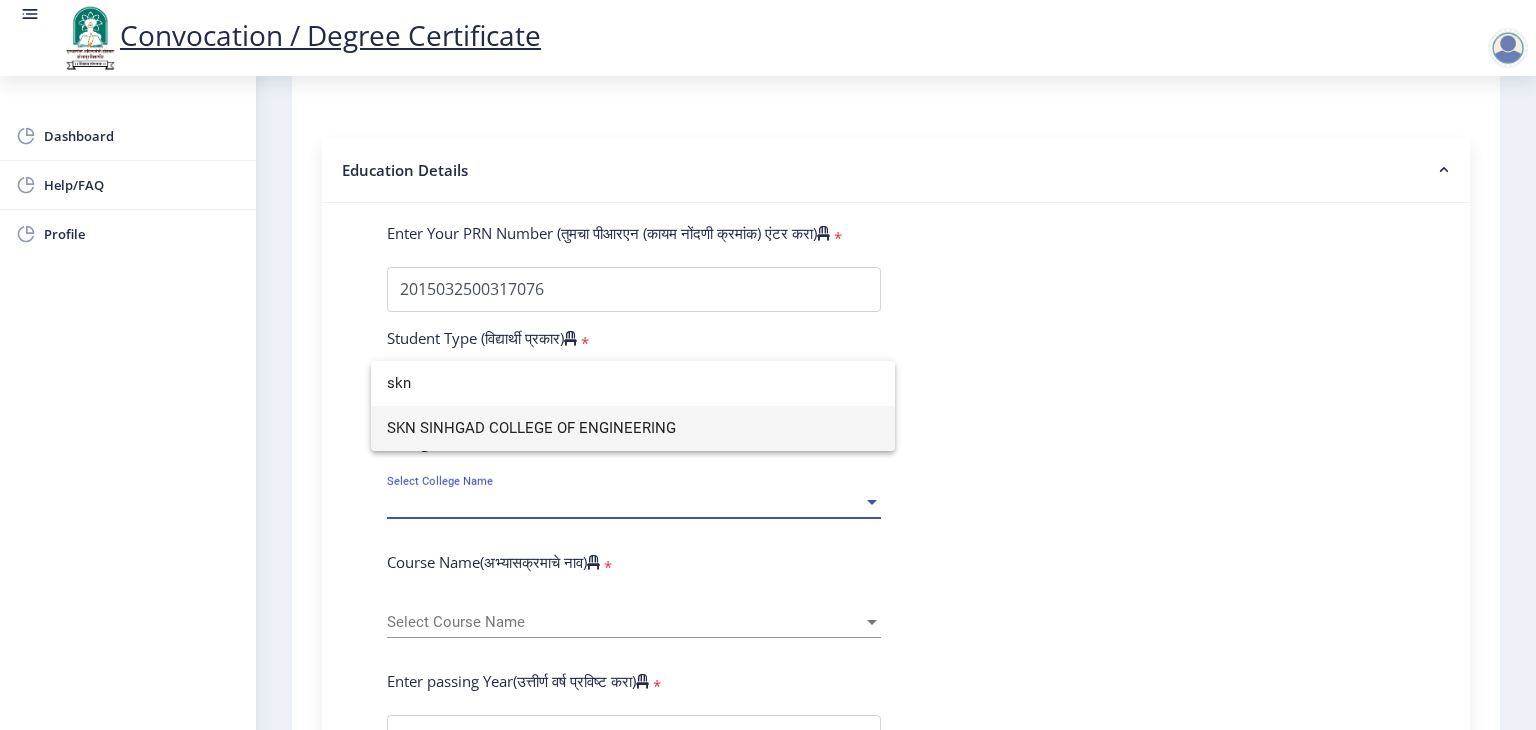 type on "skn" 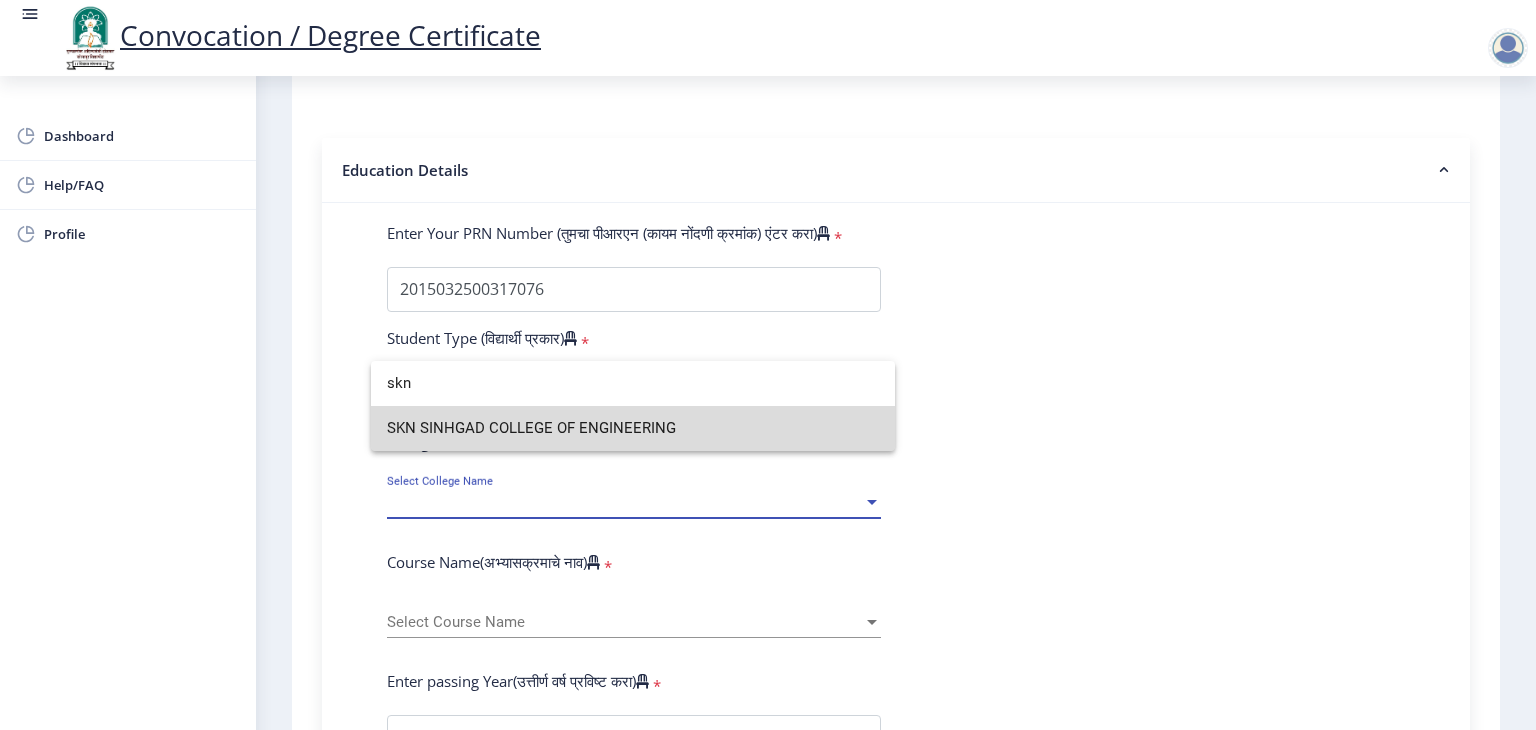 click on "SKN SINHGAD COLLEGE OF ENGINEERING" at bounding box center [633, 428] 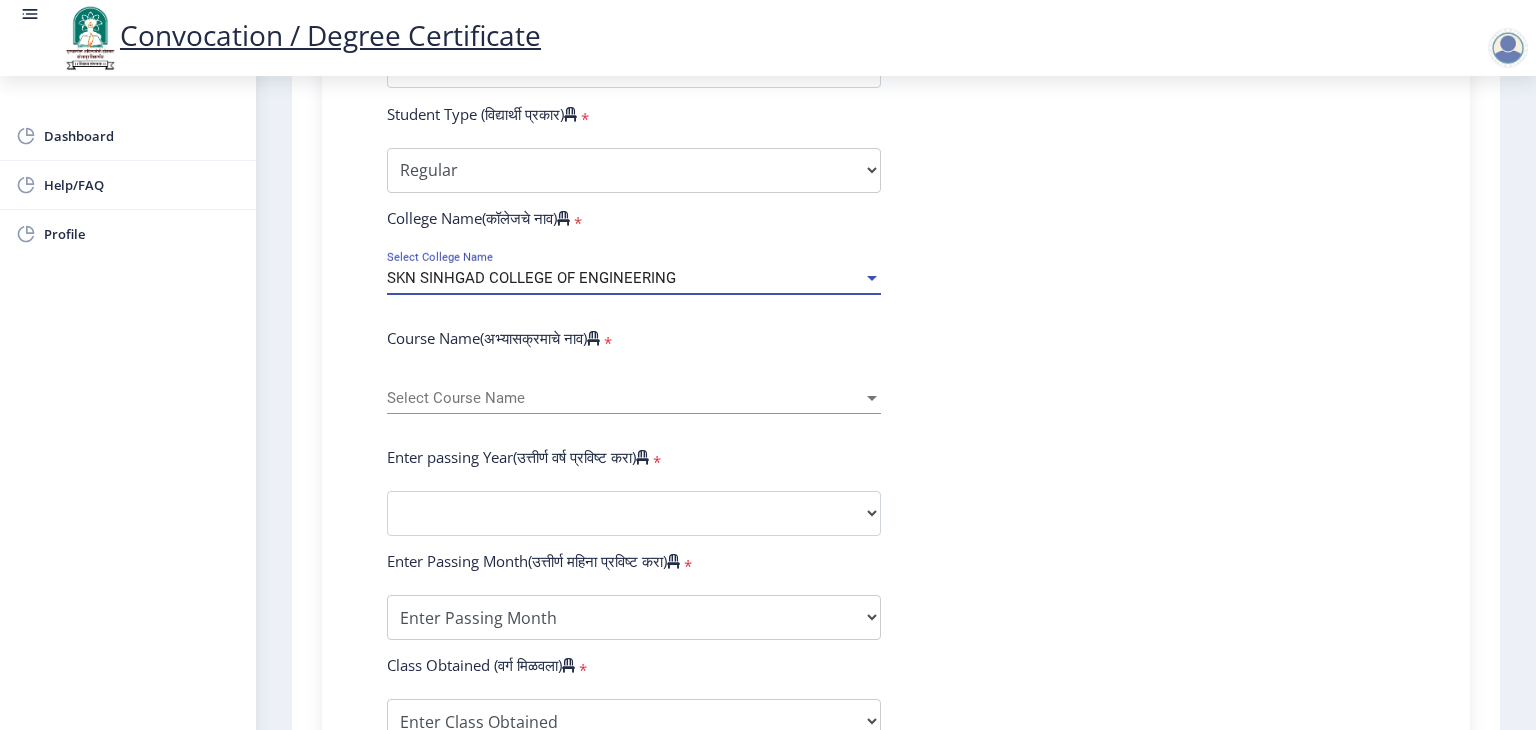 scroll, scrollTop: 666, scrollLeft: 0, axis: vertical 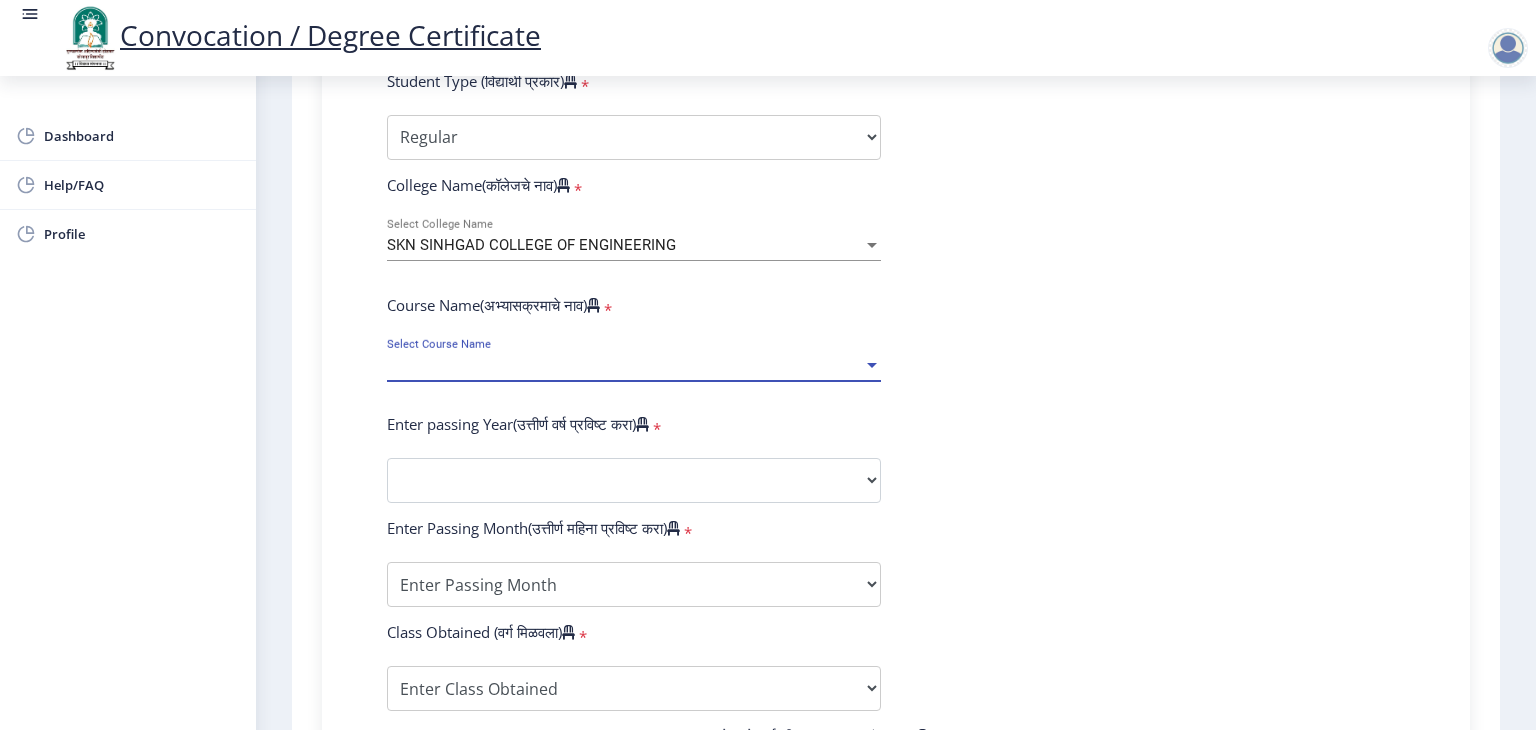 click on "Select Course Name" at bounding box center (625, 365) 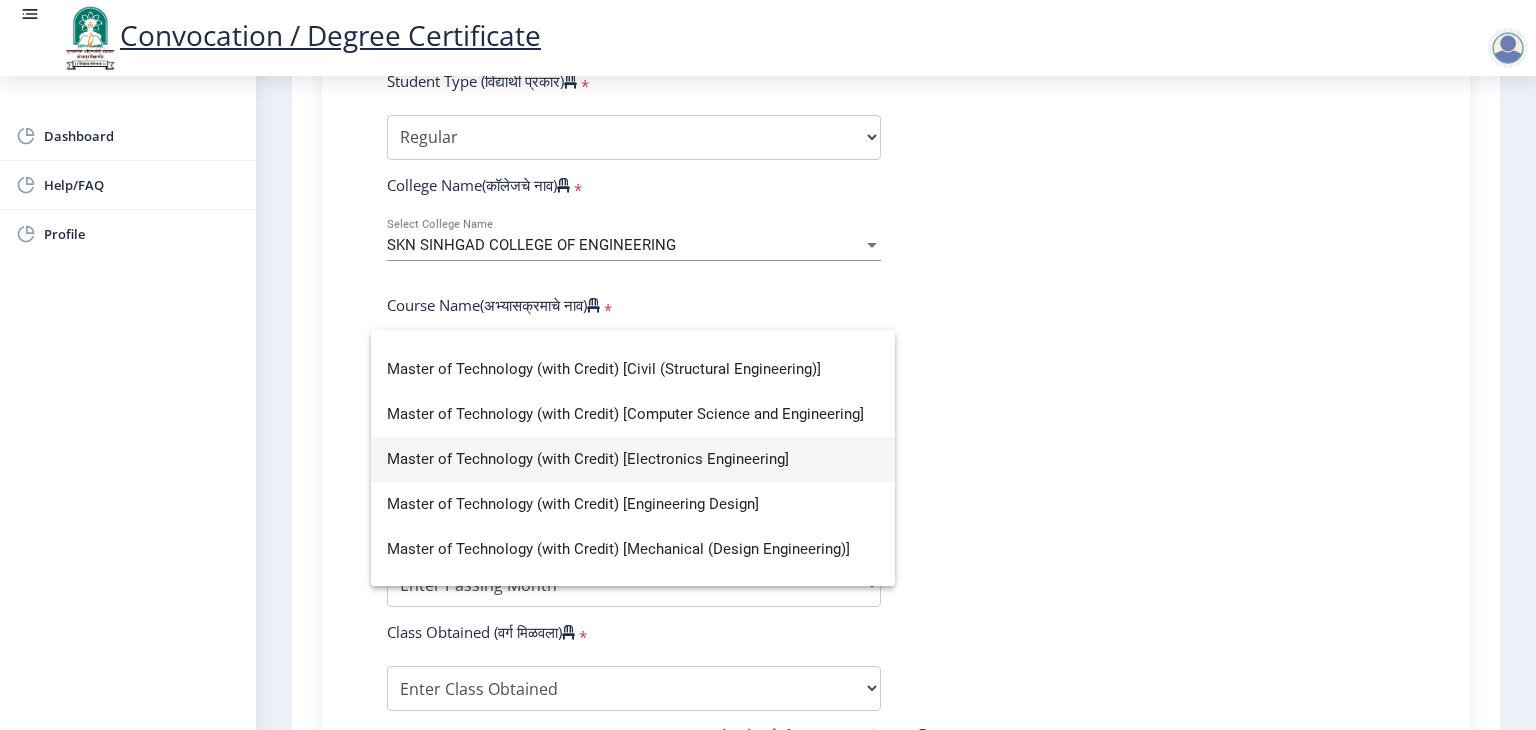 scroll, scrollTop: 0, scrollLeft: 0, axis: both 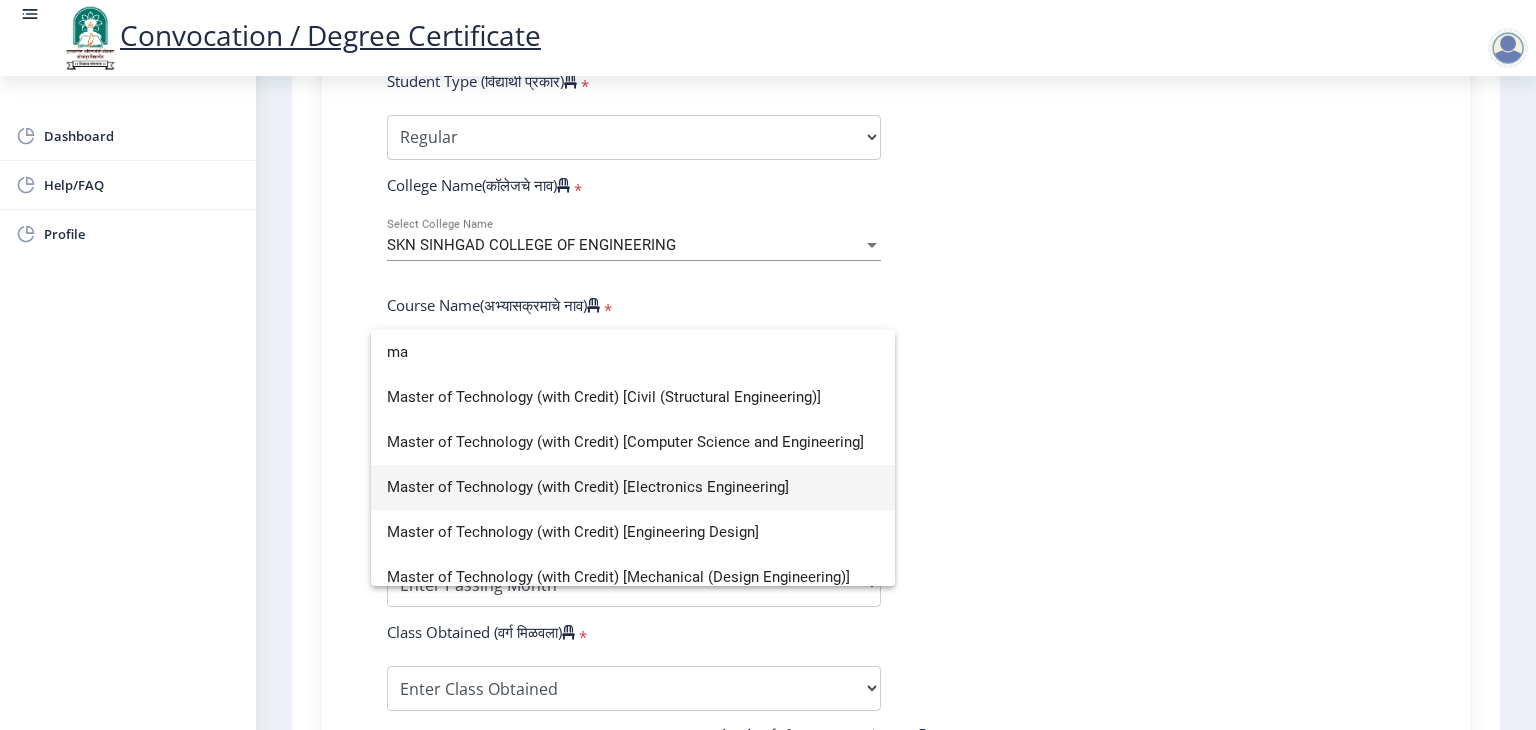 type on "m" 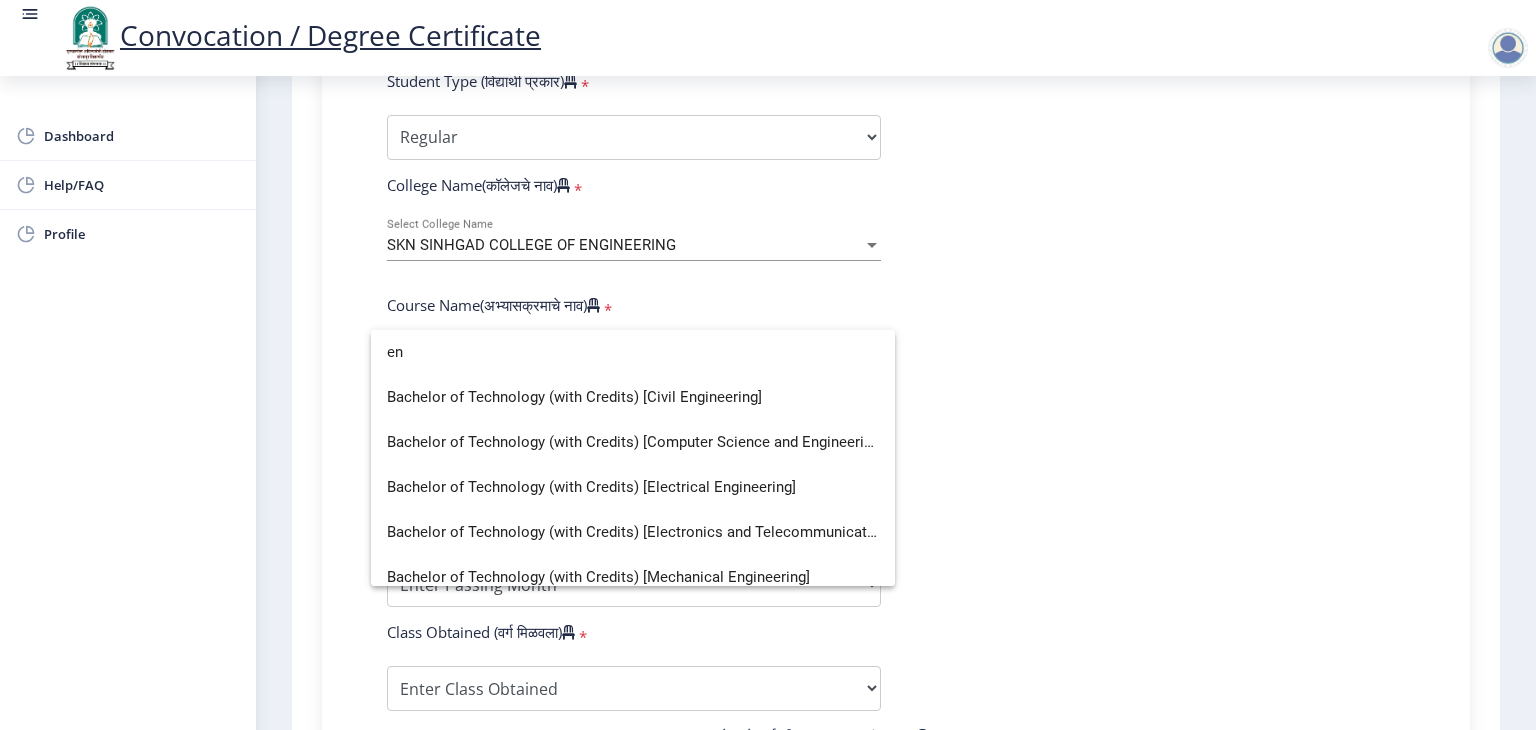 type on "e" 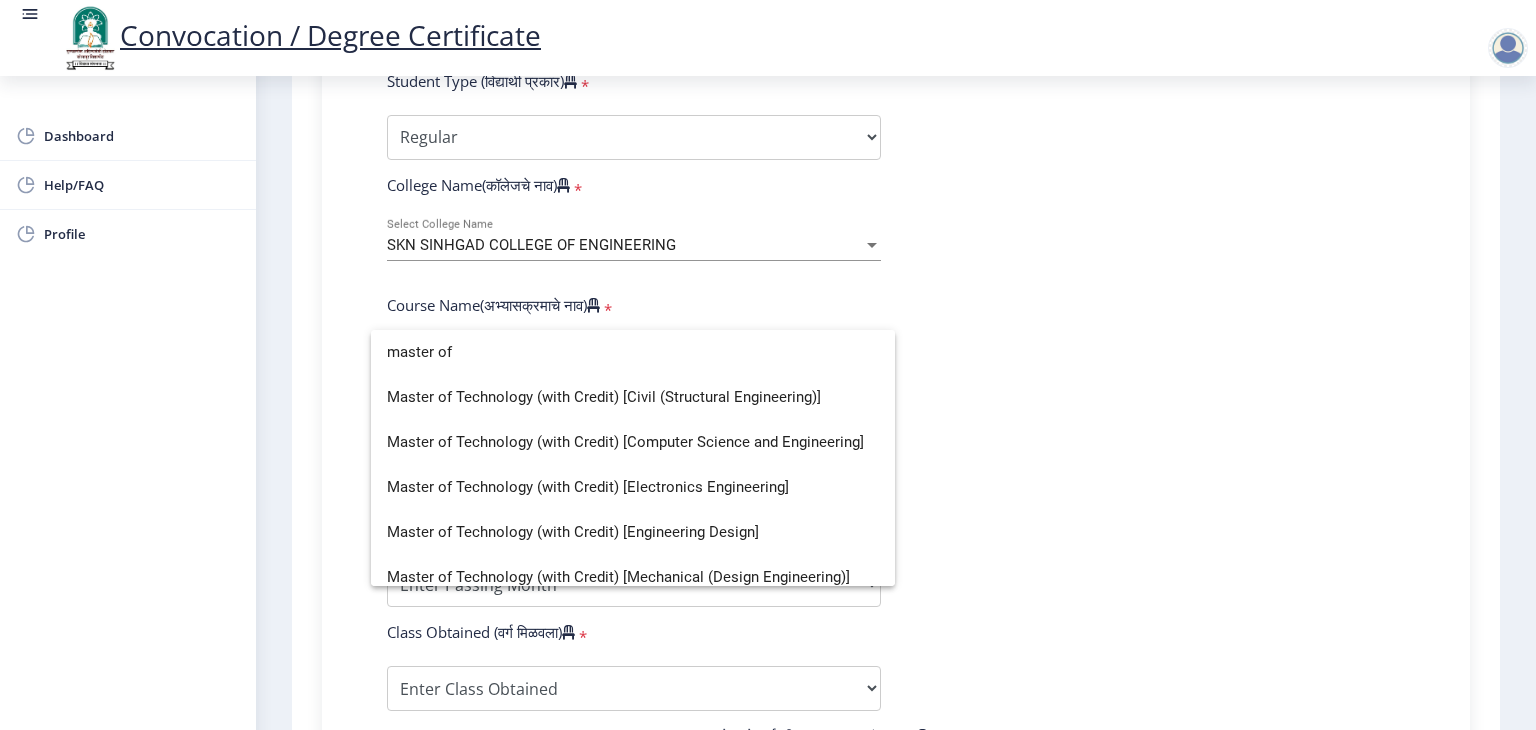 scroll, scrollTop: 6, scrollLeft: 0, axis: vertical 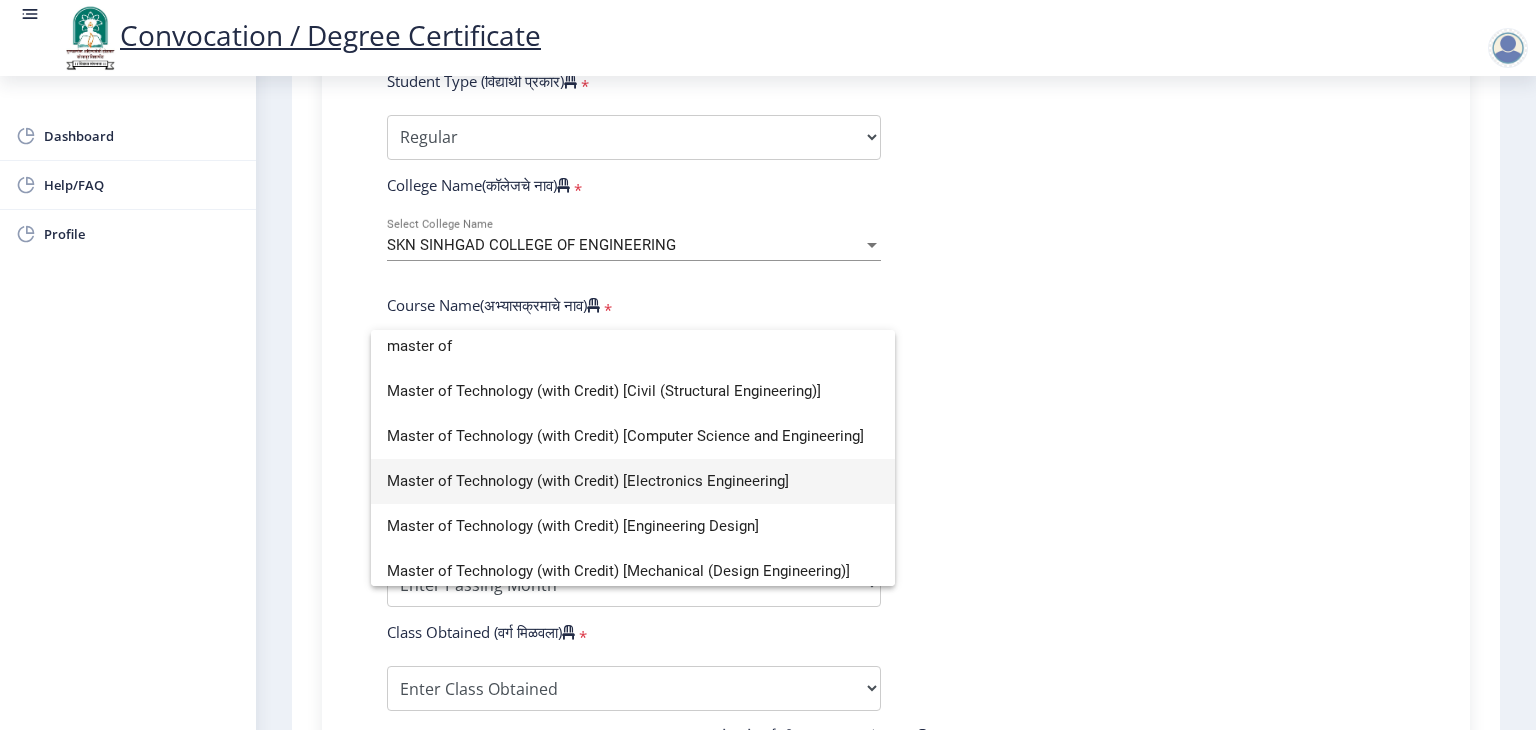 type on "master of" 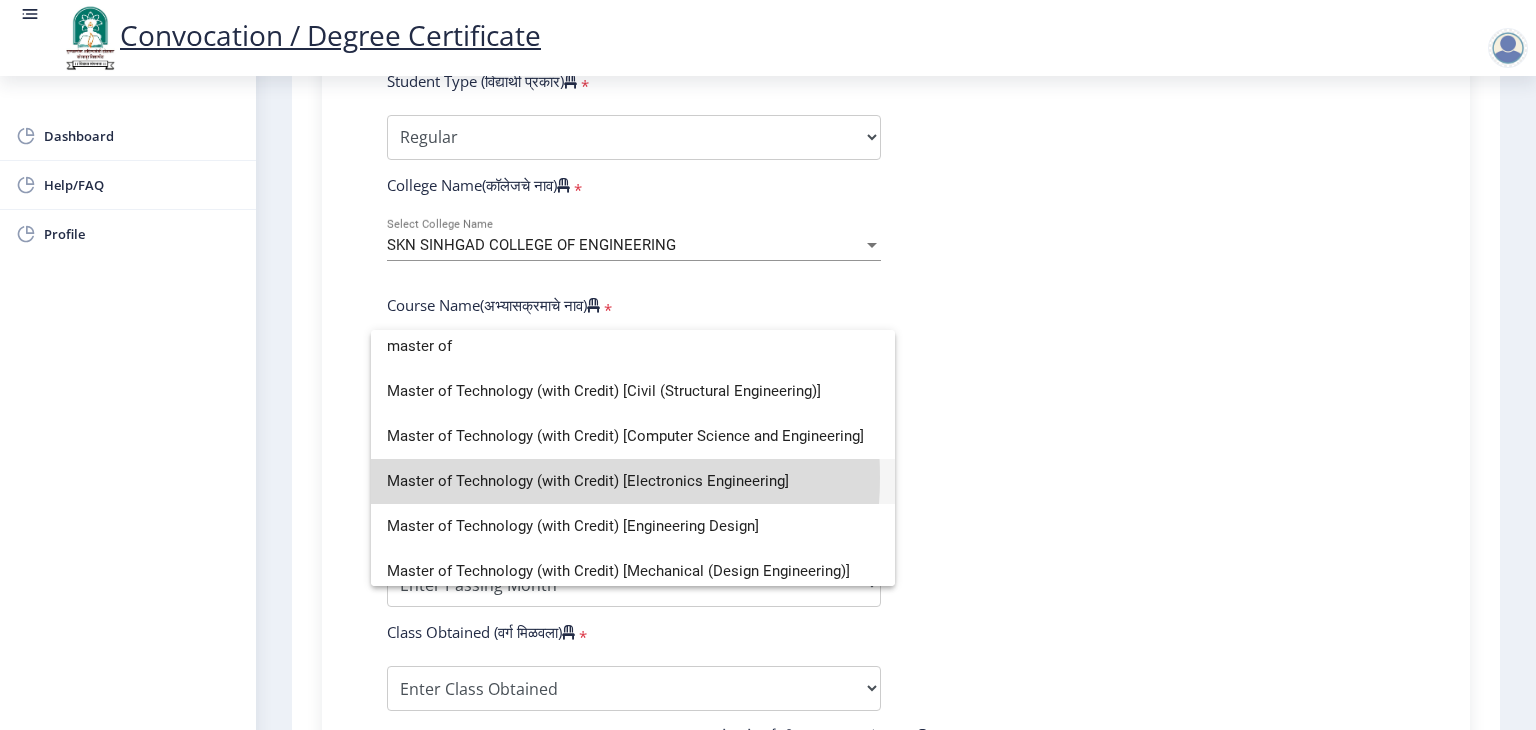 click on "Master of Technology (with Credit) [Electronics Engineering]" at bounding box center [633, 481] 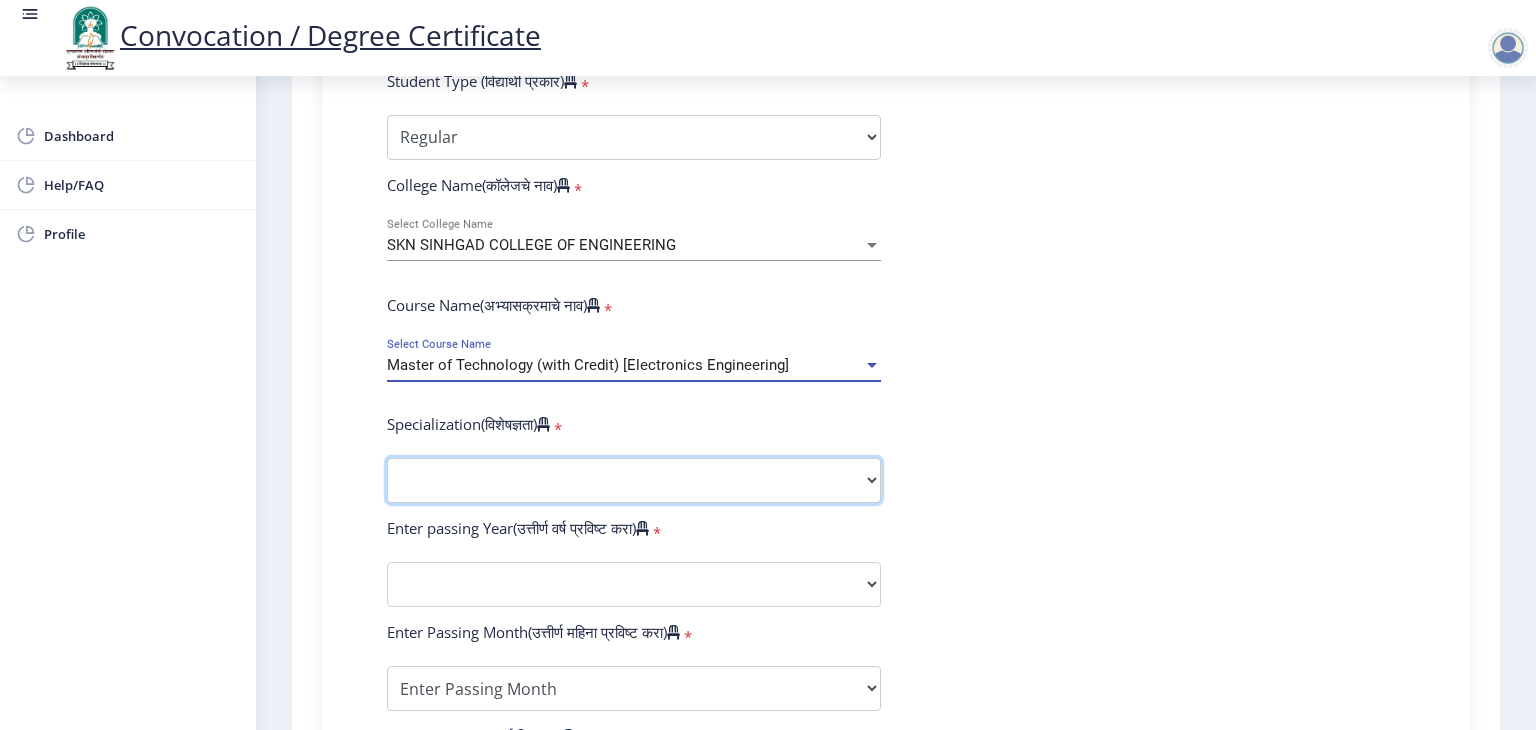 click on "Specialization Civil (Structural Engineering) Electronics & Telecommunication Engineering Mechanical (Design Engineering) Other" at bounding box center (634, 480) 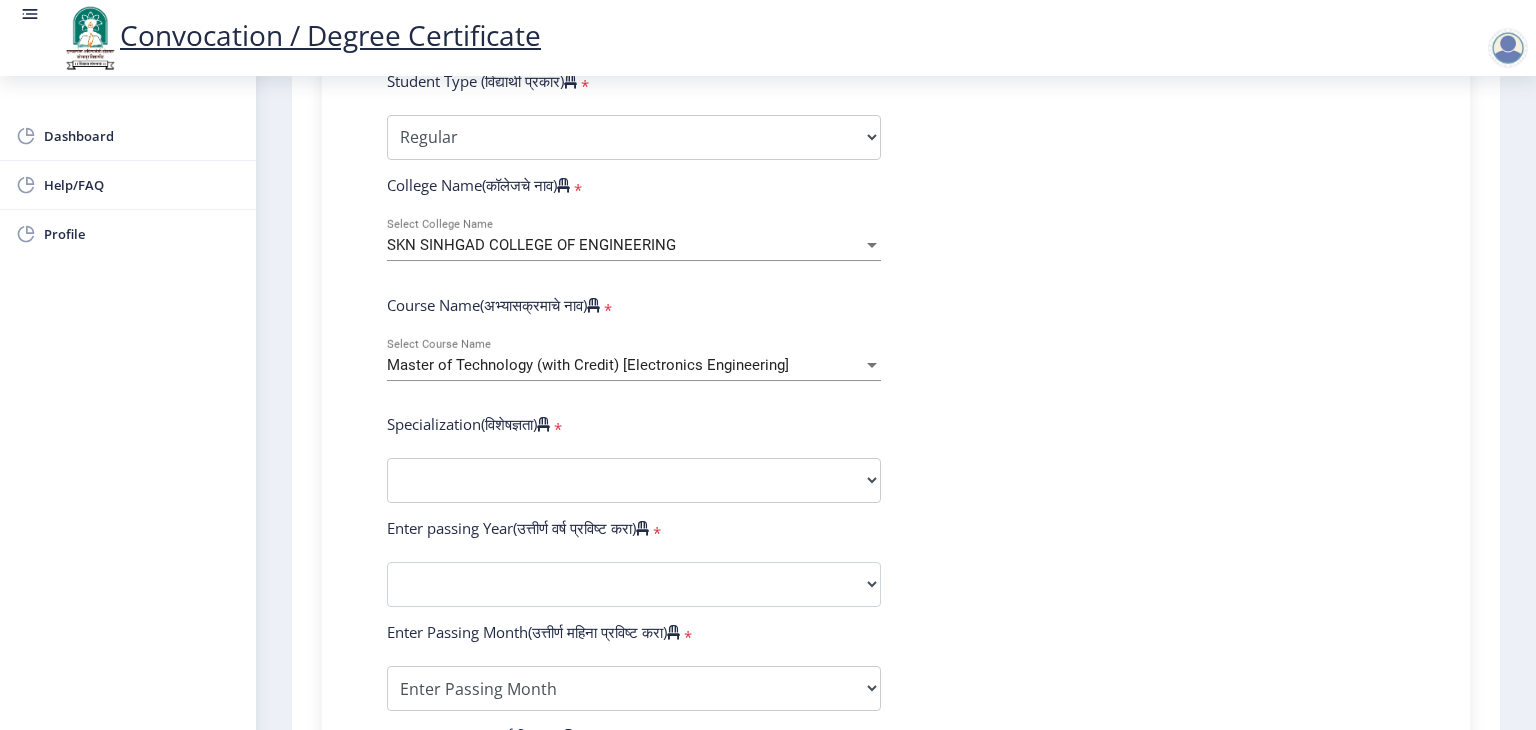 select 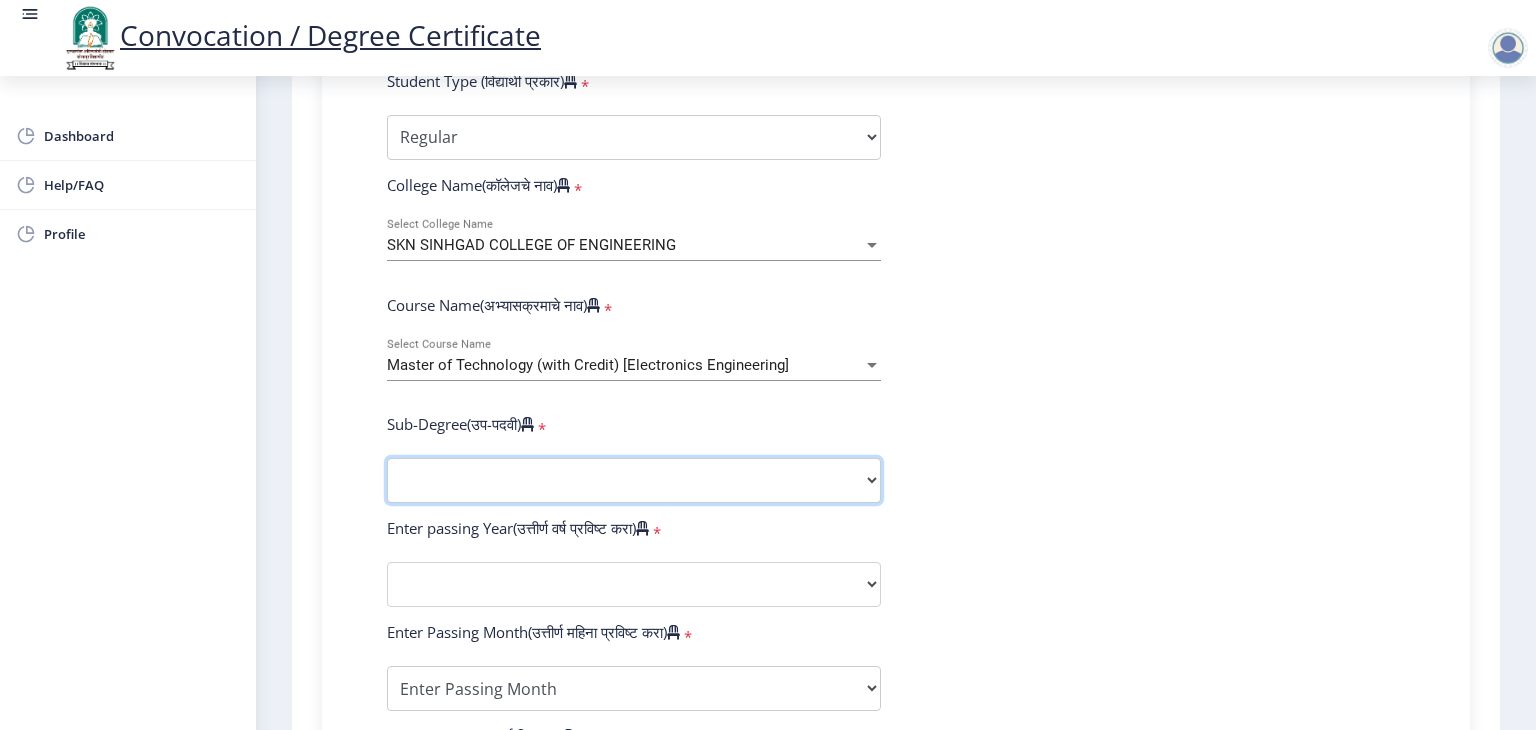 click on "Sub-Degree Other" at bounding box center (634, 480) 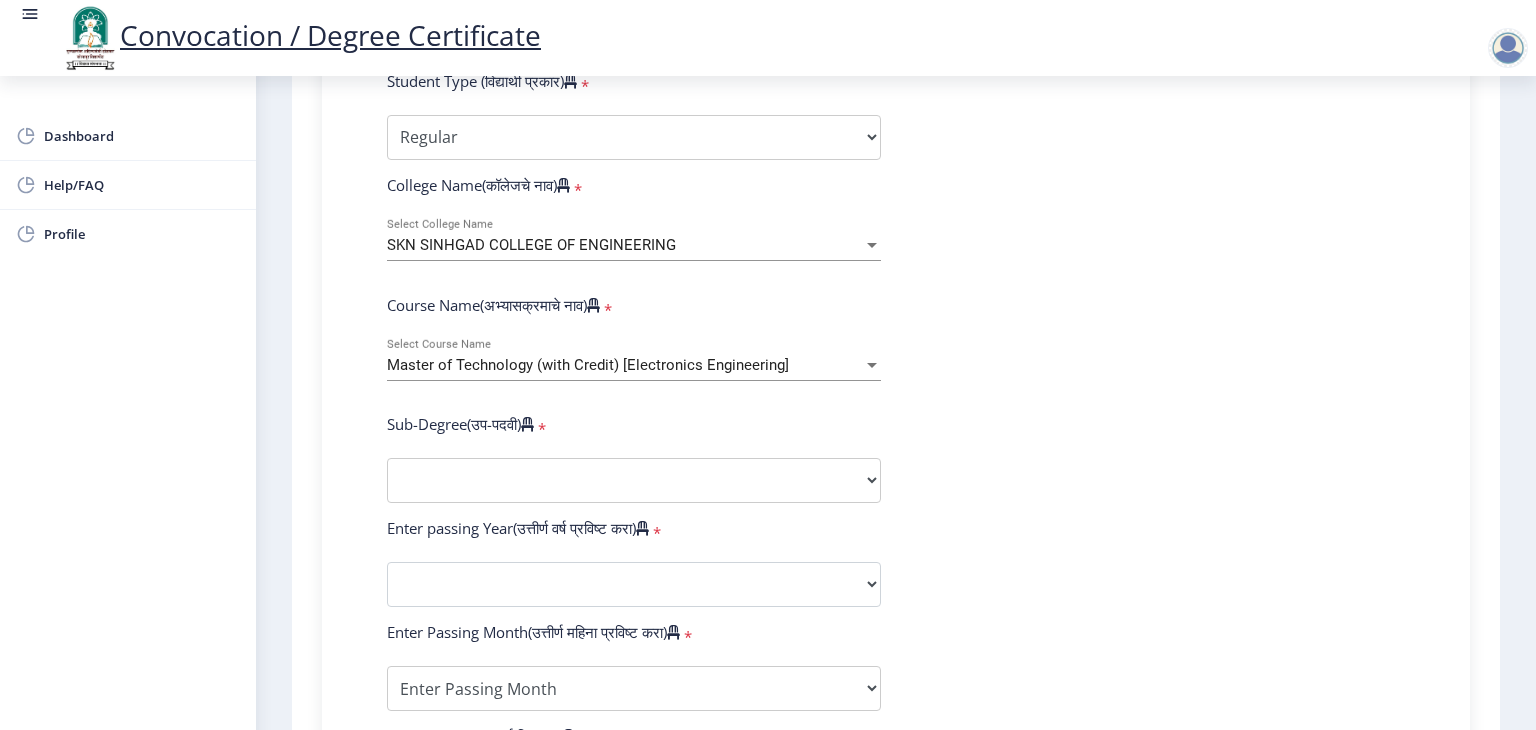 select 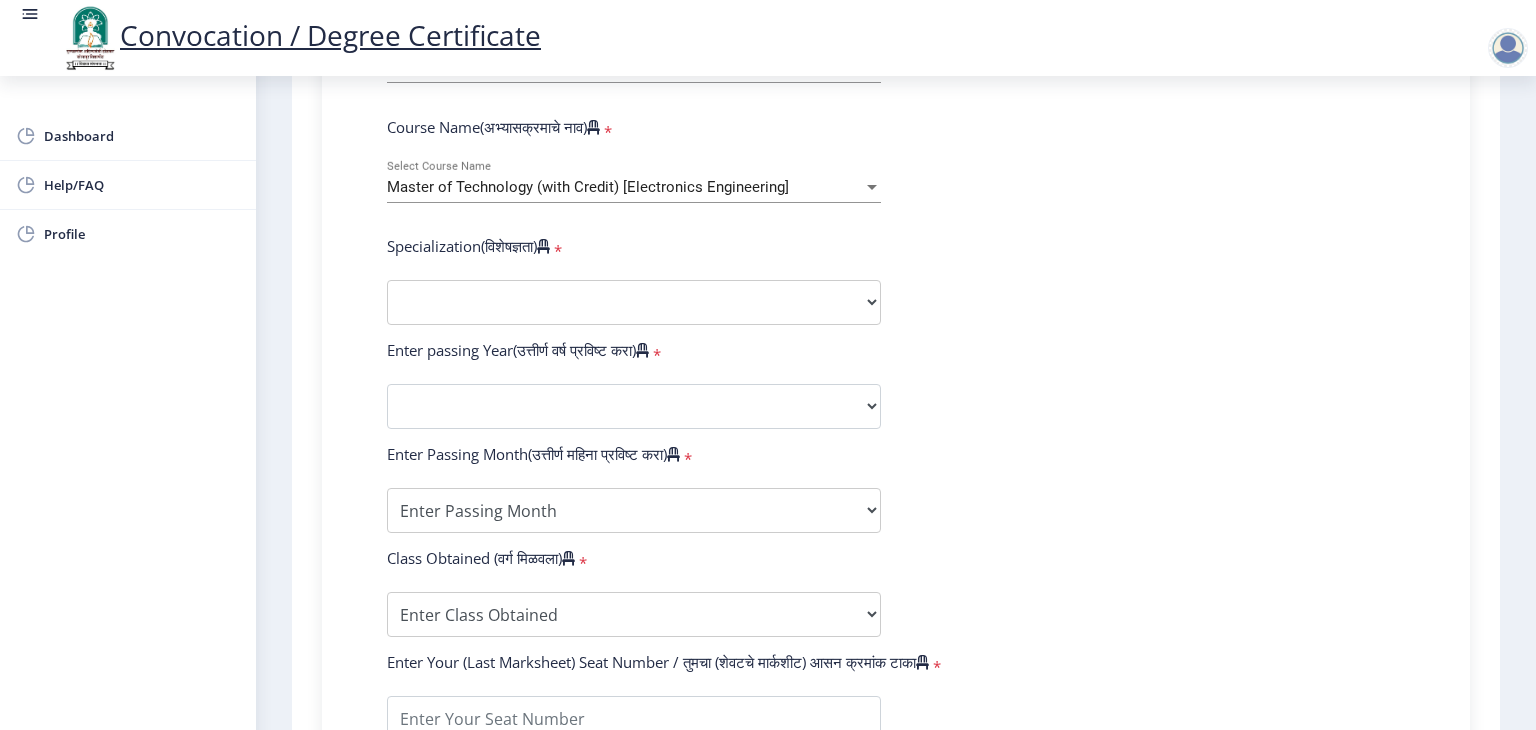 scroll, scrollTop: 862, scrollLeft: 0, axis: vertical 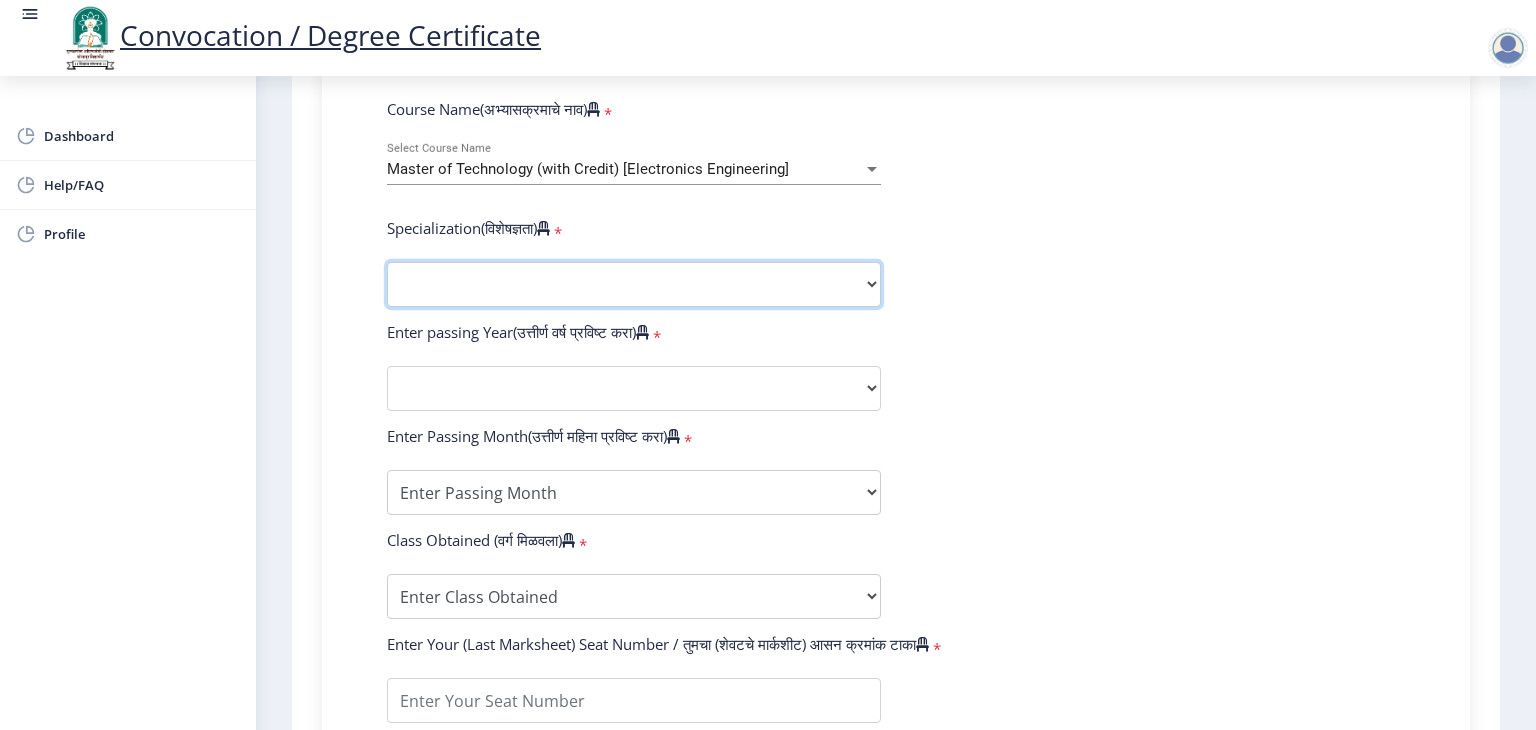 click on "Specialization Civil (Structural Engineering) Electronics & Telecommunication Engineering Mechanical (Design Engineering) Other" at bounding box center (634, 284) 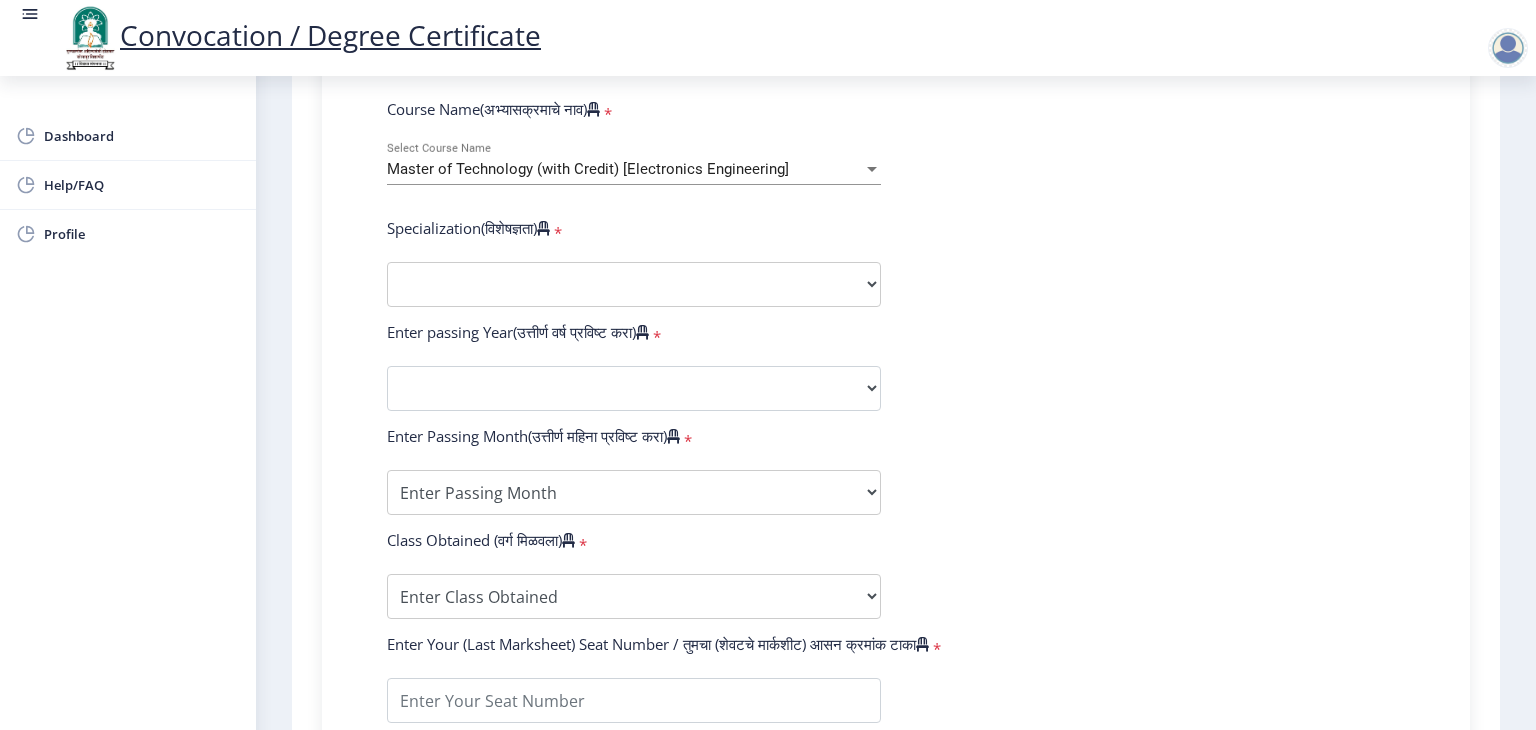 select 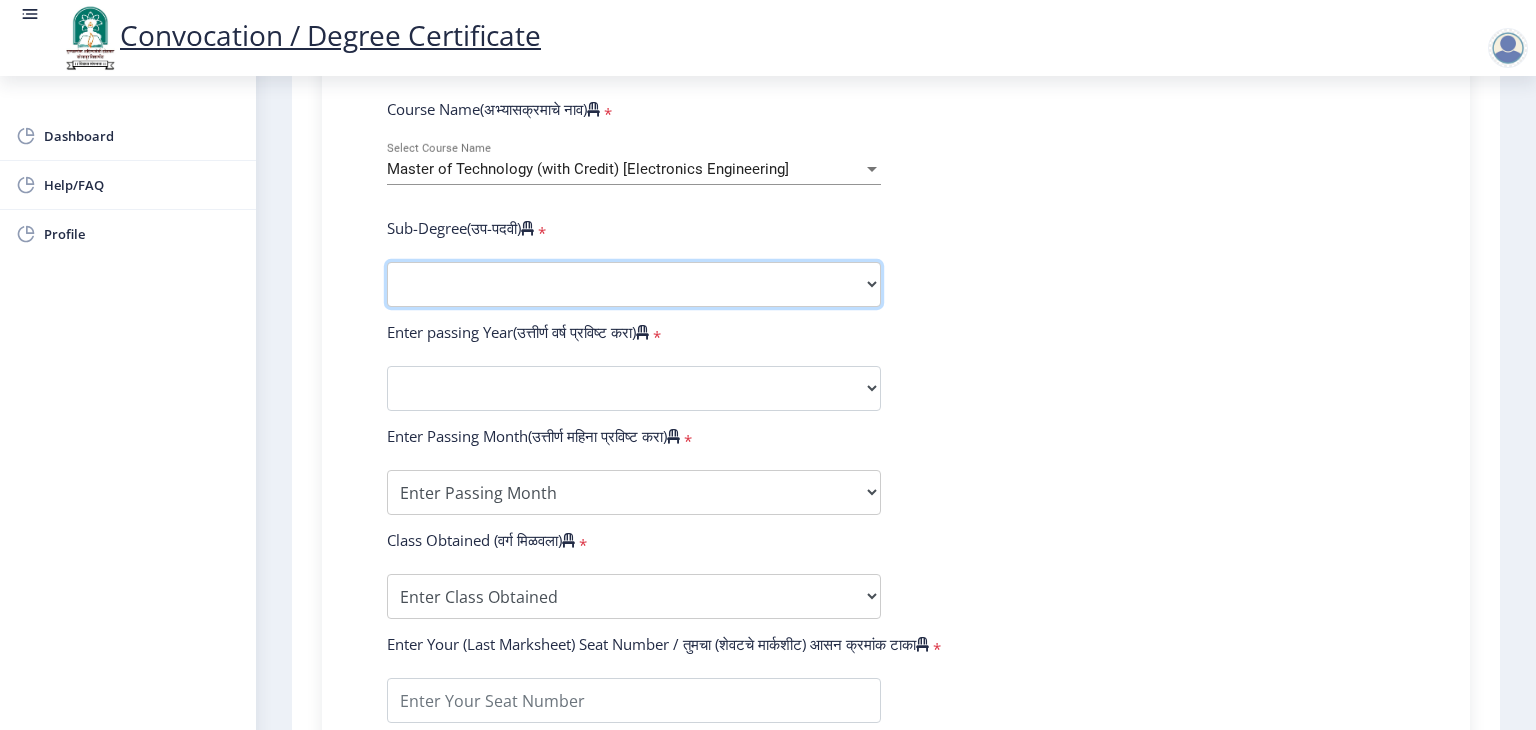 click on "Sub-Degree Other" at bounding box center (634, 284) 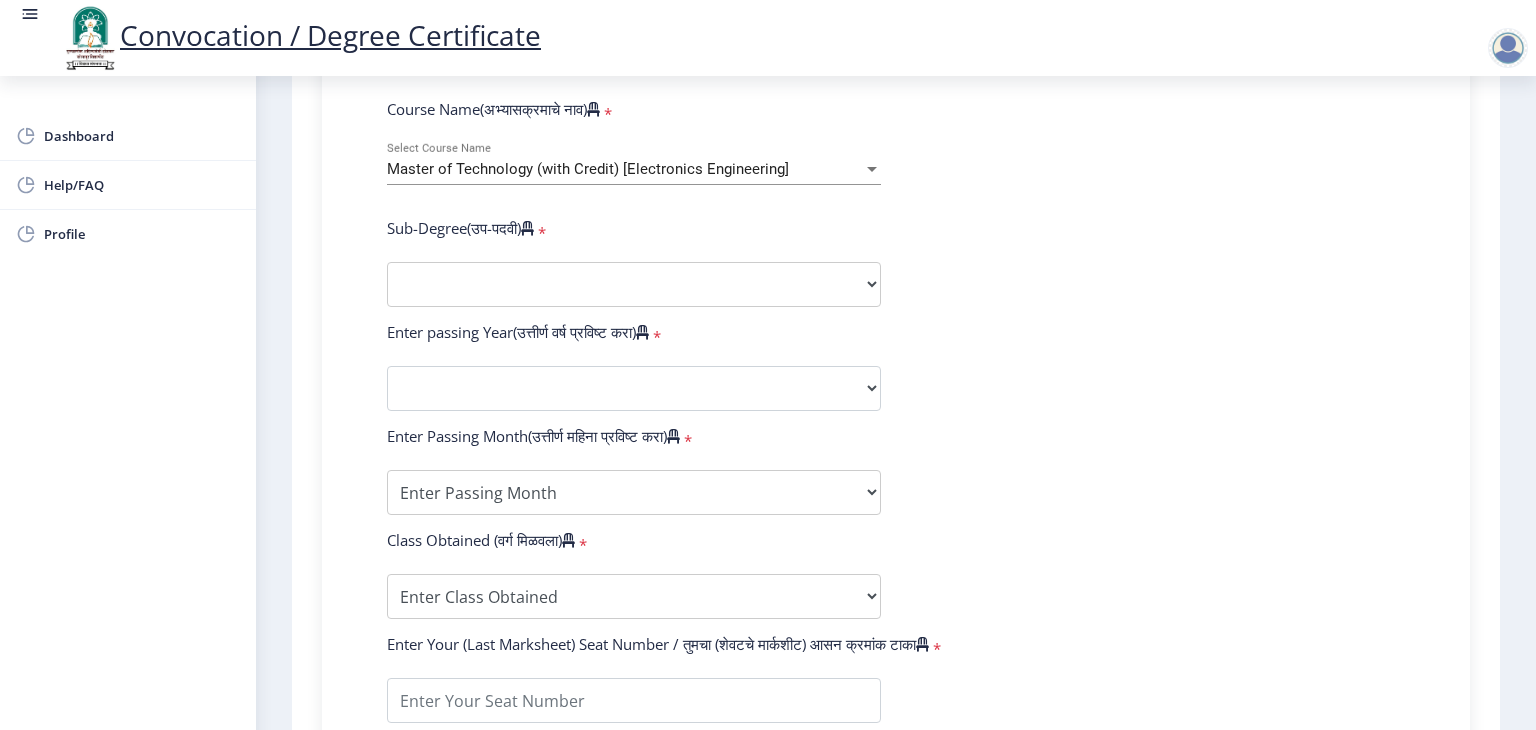 select 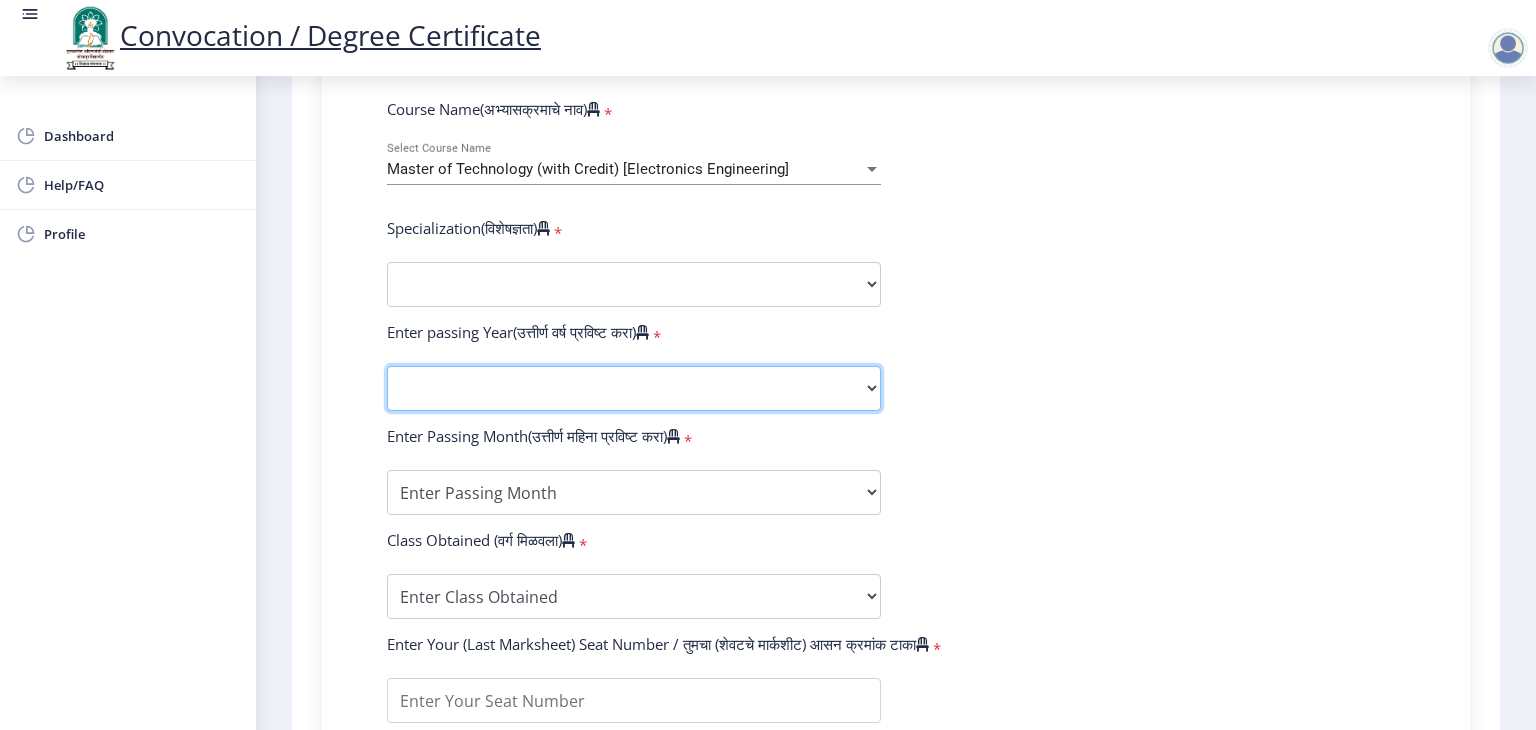 click on "2025   2024   2023   2022   2021   2020   2019   2018   2017   2016   2015   2014   2013   2012   2011   2010   2009   2008   2007   2006   2005   2004   2003   2002   2001   2000   1999   1998   1997   1996   1995   1994   1993   1992   1991   1990   1989   1988   1987   1986   1985   1984   1983   1982   1981   1980   1979   1978   1977   1976" 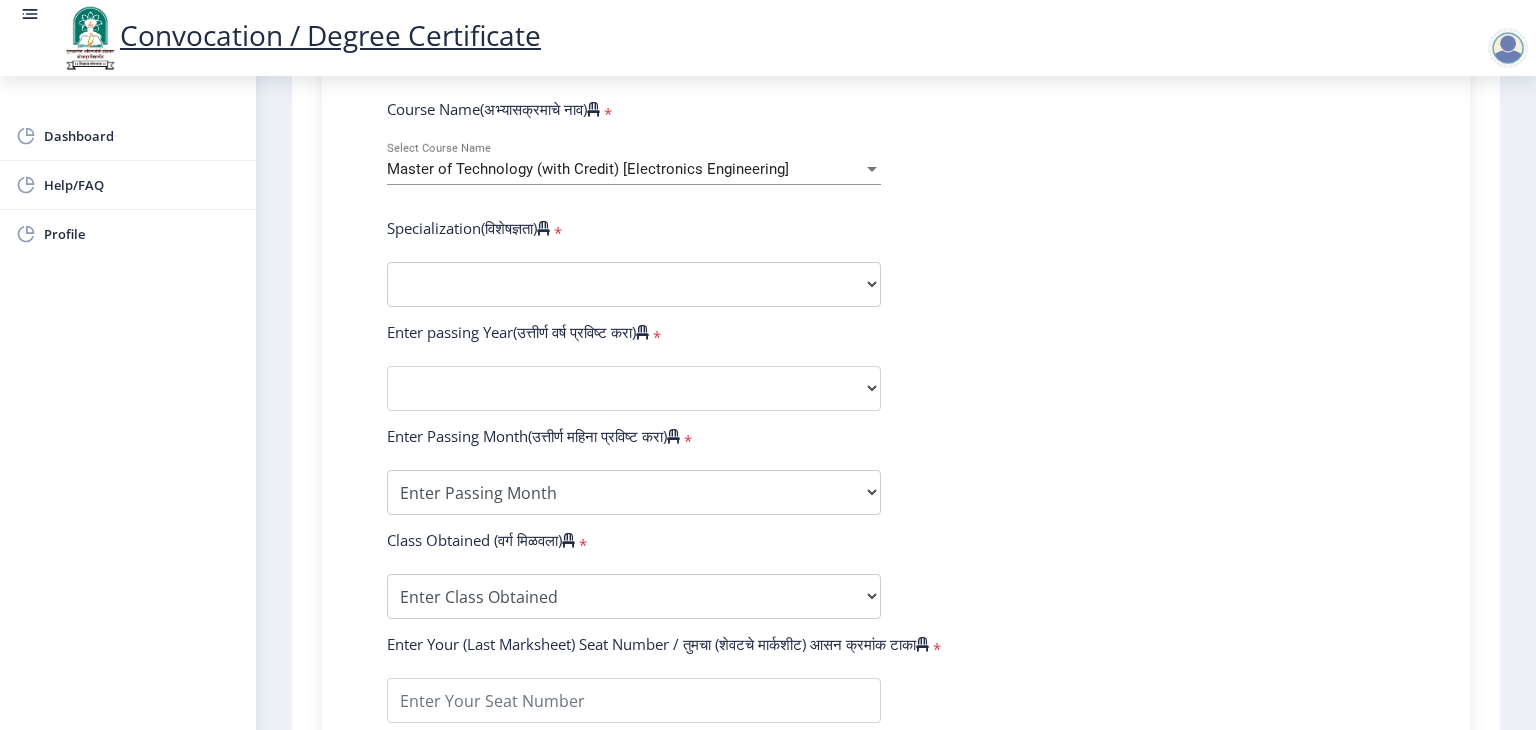 click on "Instructions (सूचना) 1. पदवी प्रमाणपत्रासाठी शैक्षणिक तपशील चरणावर, तुम्हाला तुमच्या अंतिम पदवी दीक्षांत प्रमाणपत्रासाठी तुमचे तपशील सबमिट करणे आवश्यक आहे.   2. तुम्ही ज्या कोर्ससाठी पदवी प्रमाणपत्रासाठी अर्ज करत आहात त्या अभ्यासक्रमाच्या नवीनतम जारी केलेल्या मार्कशीटवर आधारित तुमचे सर्व तपशील भरणे आवश्यक आहे.  Email Us on   su.sfc@studentscenter.in Education Details   Enter Your PRN Number (तुमचा पीआरएन (कायम नोंदणी क्रमांक) एंटर करा)   * * Regular * *" 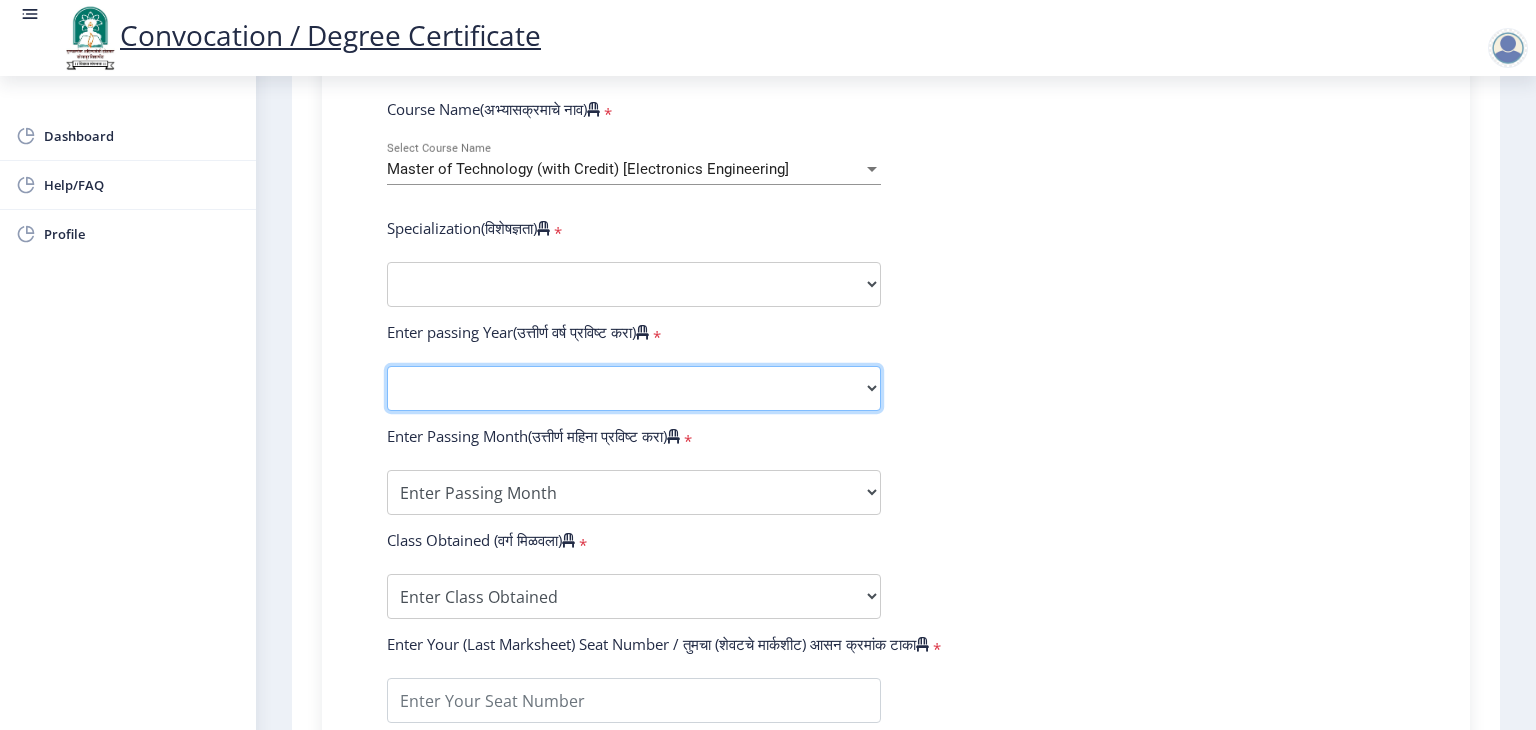 click on "2025   2024   2023   2022   2021   2020   2019   2018   2017   2016   2015   2014   2013   2012   2011   2010   2009   2008   2007   2006   2005   2004   2003   2002   2001   2000   1999   1998   1997   1996   1995   1994   1993   1992   1991   1990   1989   1988   1987   1986   1985   1984   1983   1982   1981   1980   1979   1978   1977   1976" 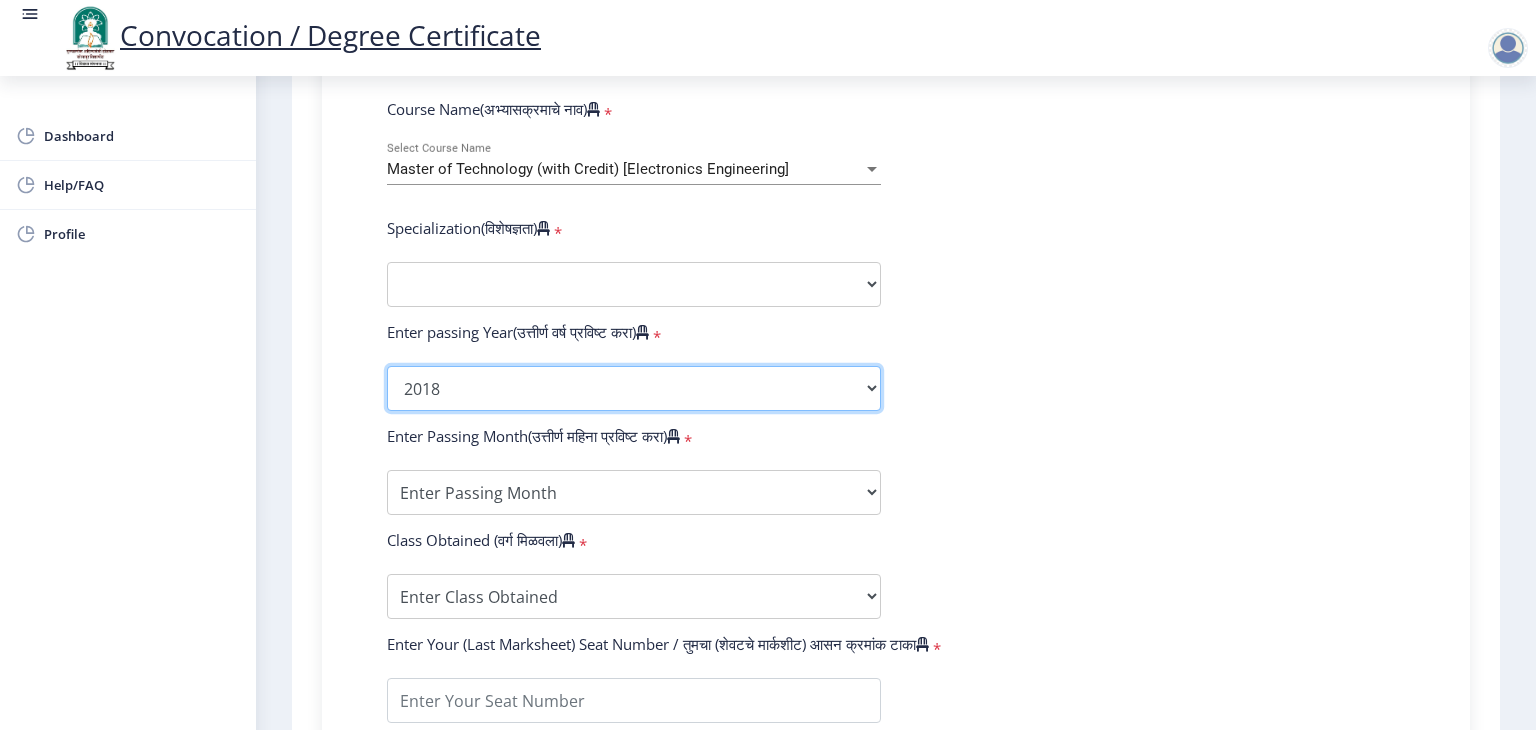 click on "2025   2024   2023   2022   2021   2020   2019   2018   2017   2016   2015   2014   2013   2012   2011   2010   2009   2008   2007   2006   2005   2004   2003   2002   2001   2000   1999   1998   1997   1996   1995   1994   1993   1992   1991   1990   1989   1988   1987   1986   1985   1984   1983   1982   1981   1980   1979   1978   1977   1976" 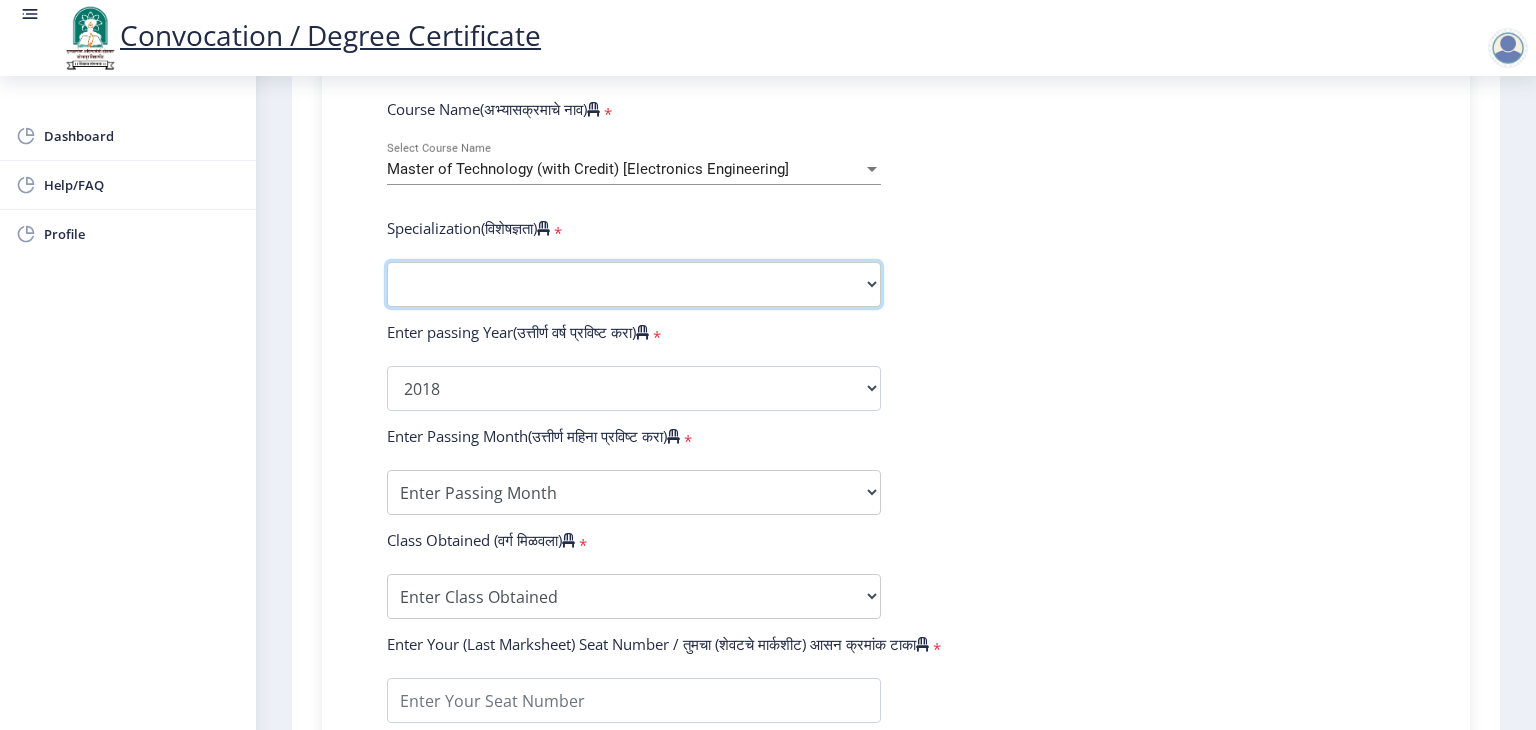 click on "Specialization Civil (Structural Engineering) Electronics & Telecommunication Engineering Mechanical (Design Engineering) Other" at bounding box center (634, 284) 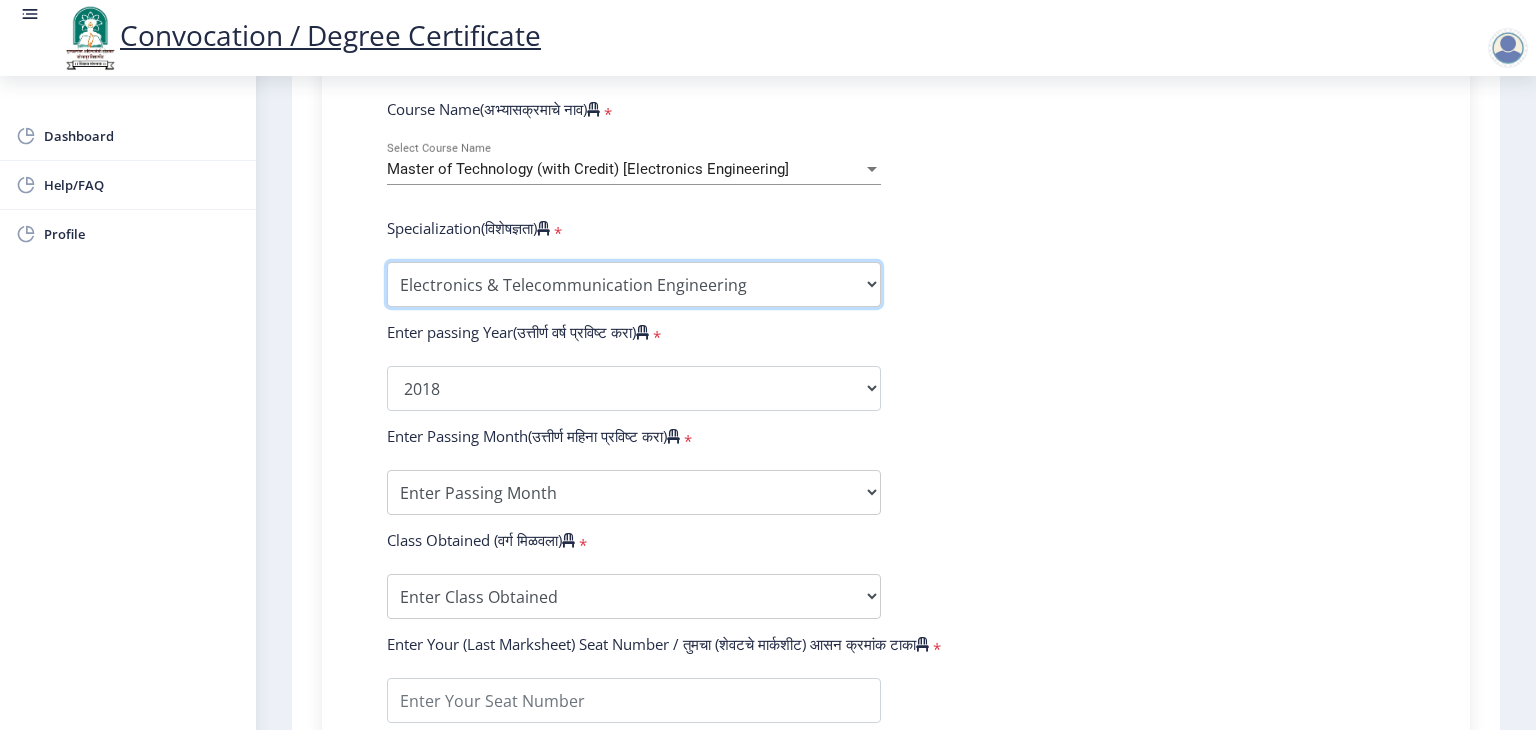 click on "Specialization Civil (Structural Engineering) Electronics & Telecommunication Engineering Mechanical (Design Engineering) Other" at bounding box center (634, 284) 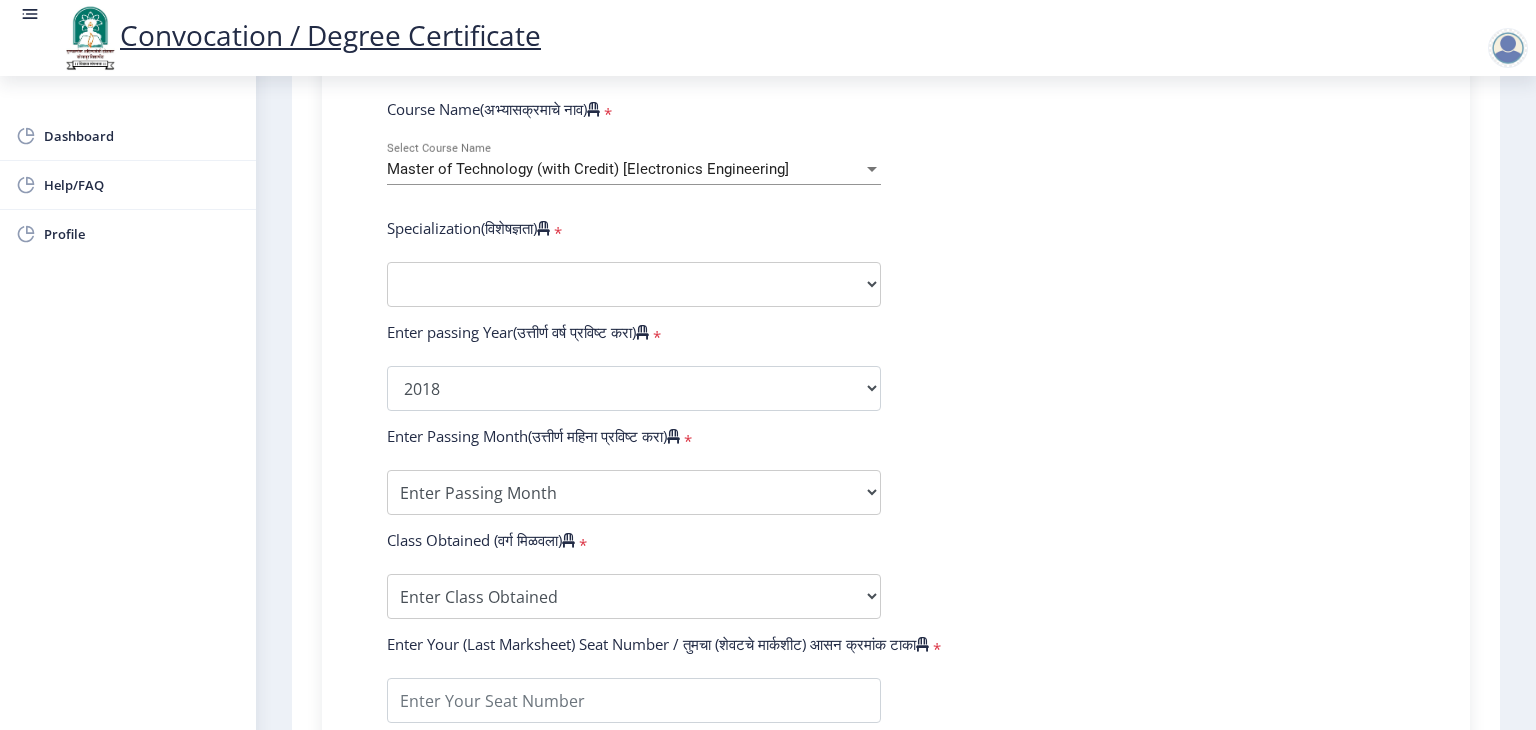 select 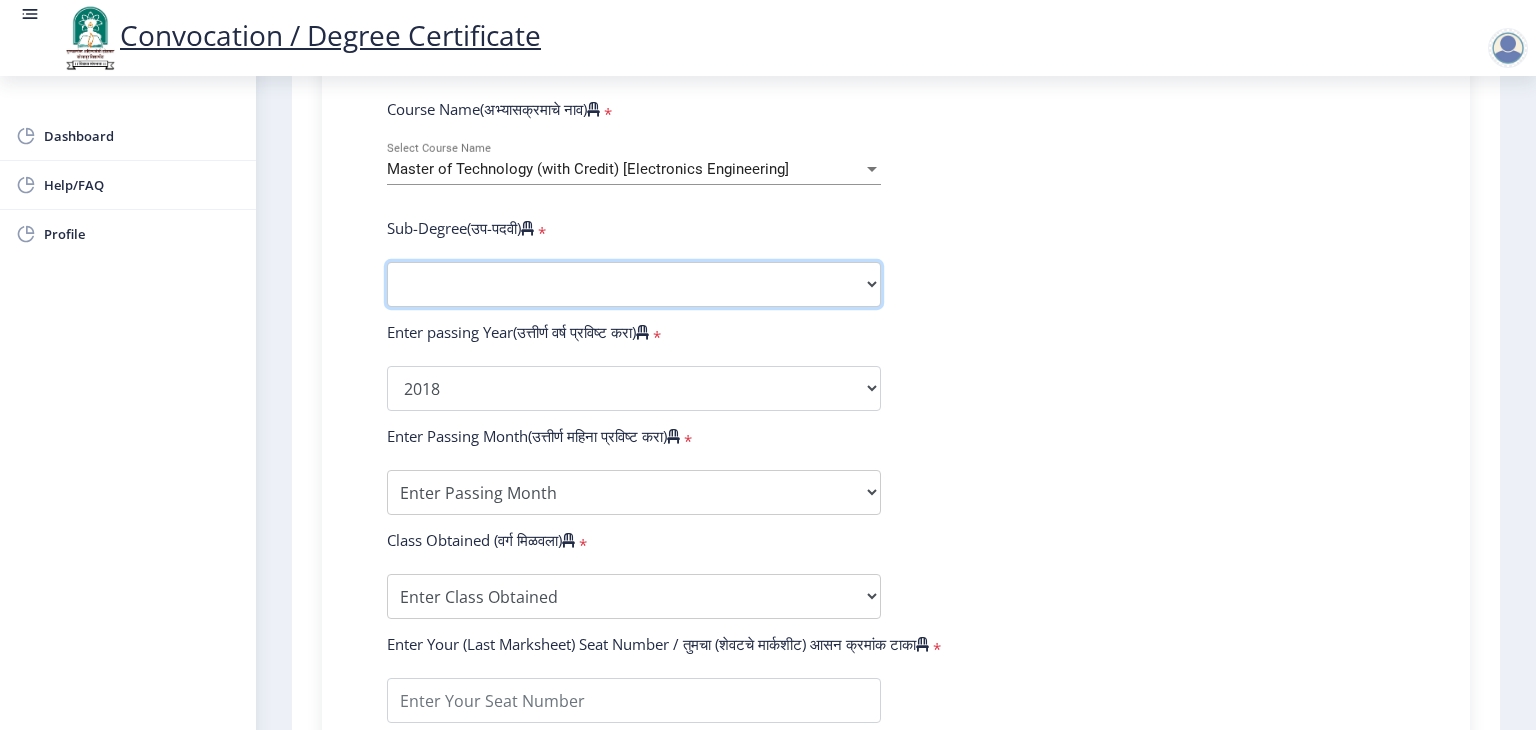 click on "Sub-Degree Other" at bounding box center [634, 284] 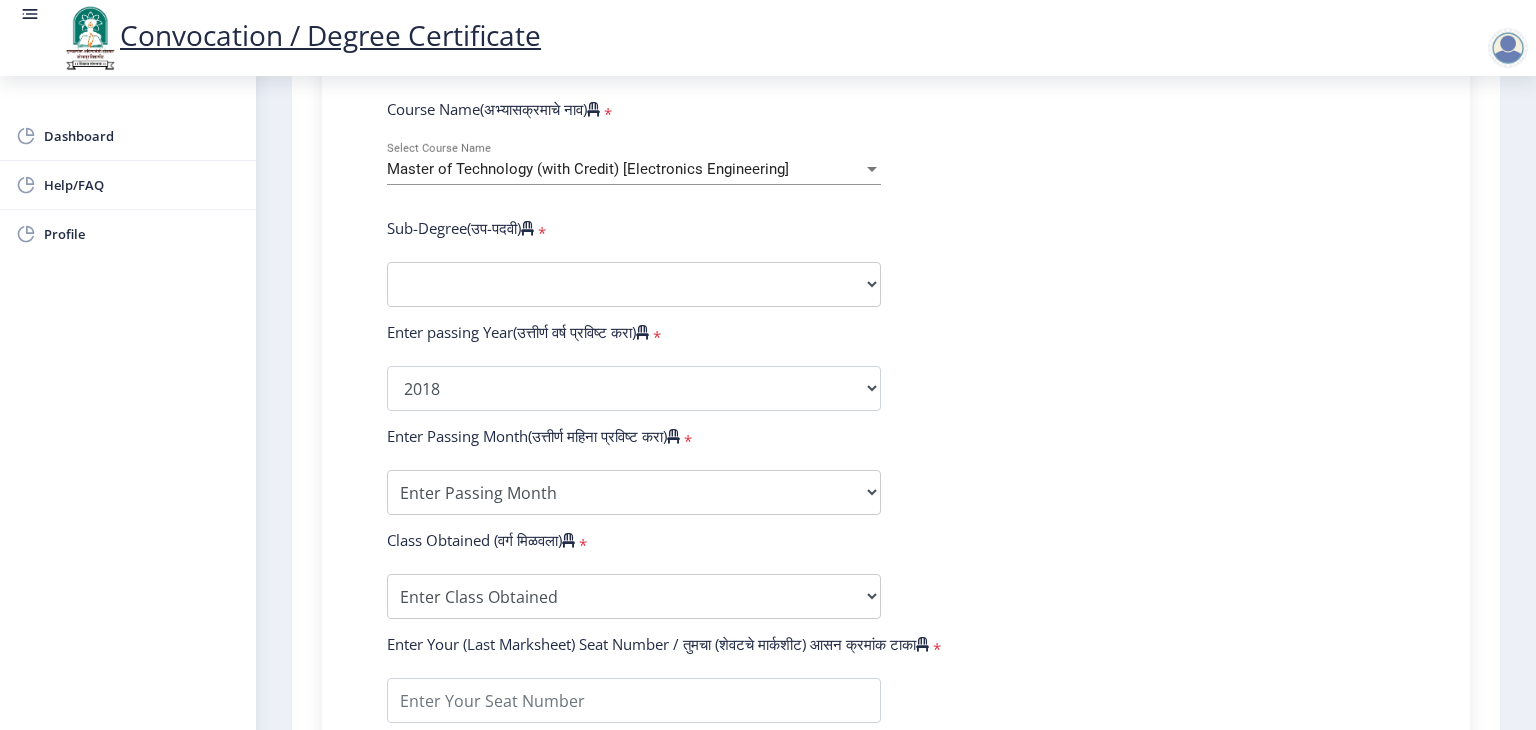 select 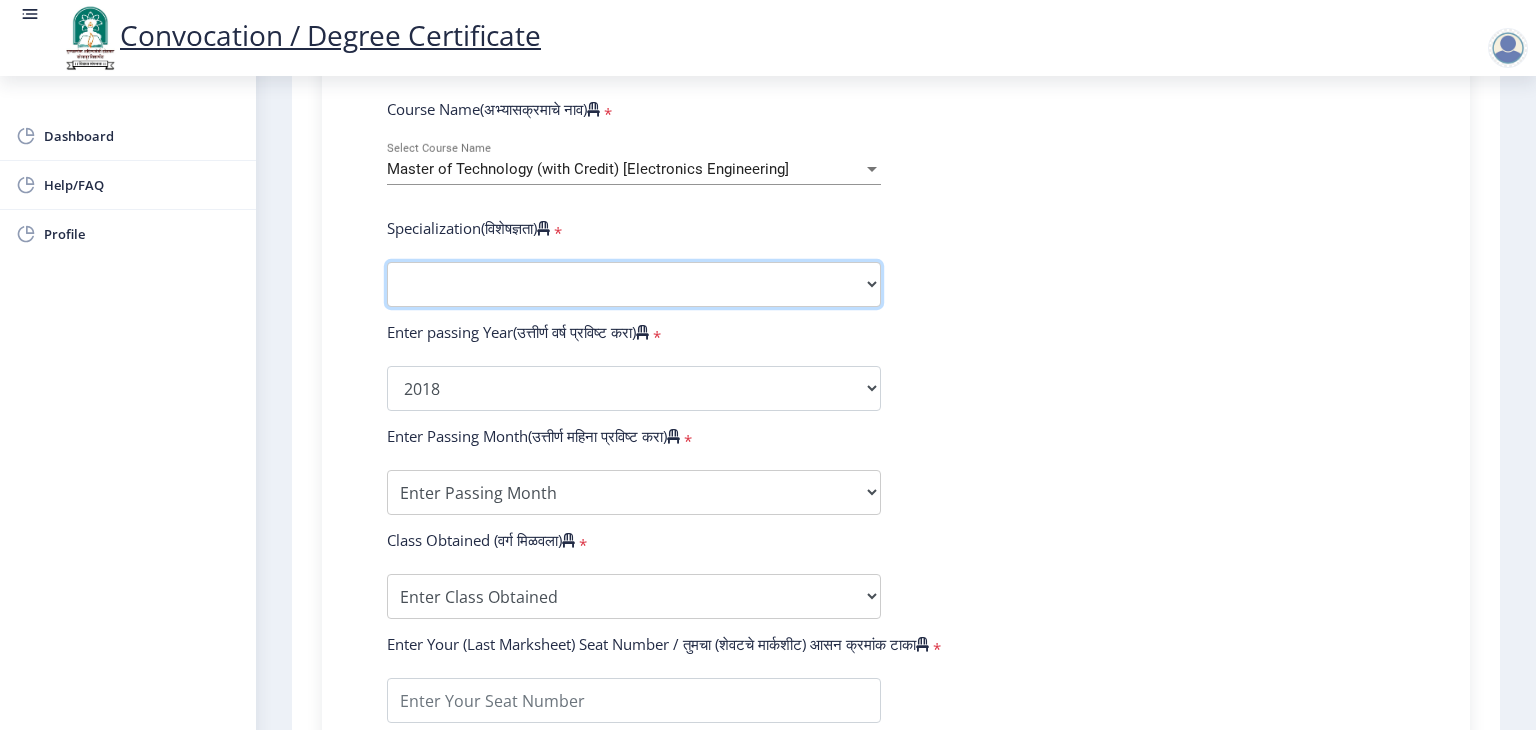 click on "Specialization Civil (Structural Engineering) Electronics & Telecommunication Engineering Mechanical (Design Engineering) Other" at bounding box center (634, 284) 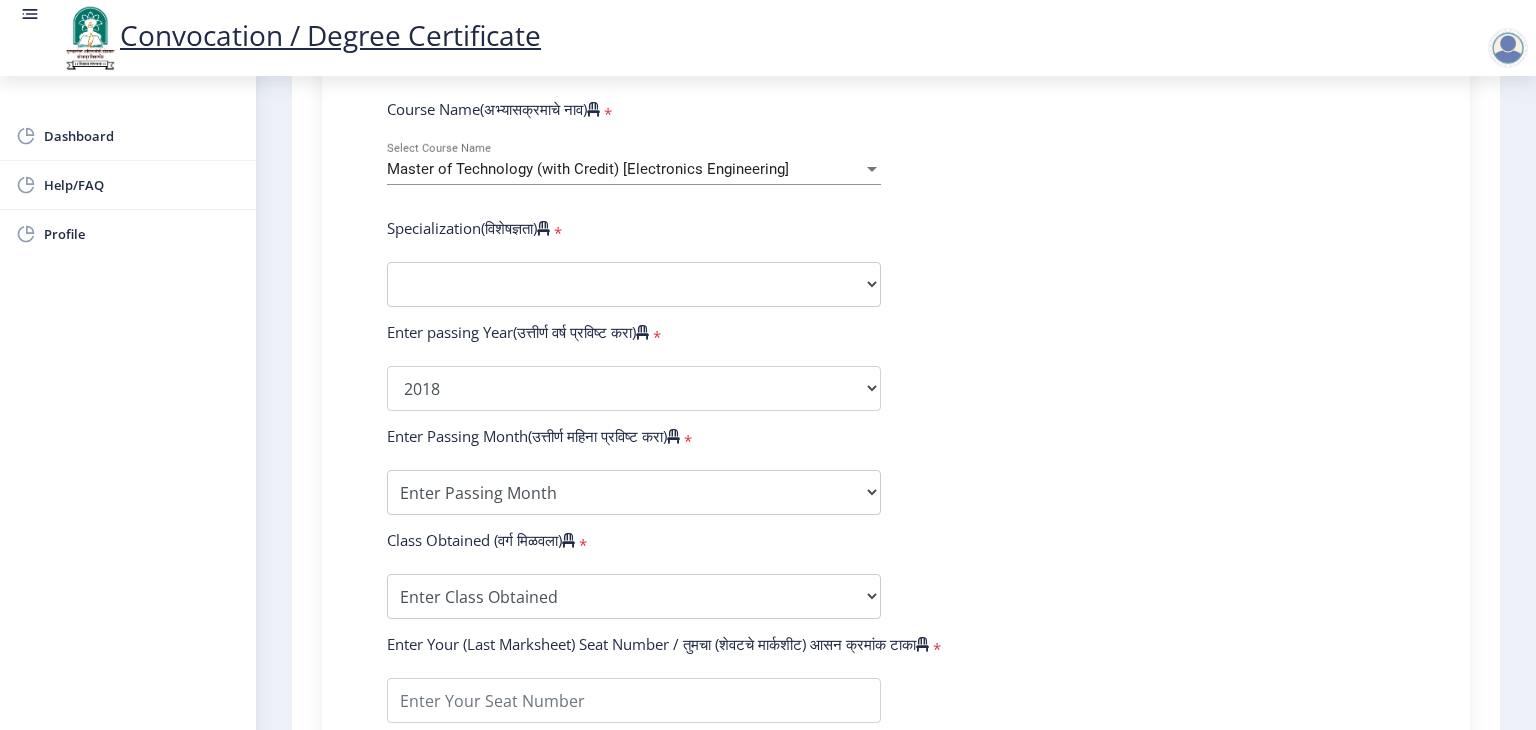 select 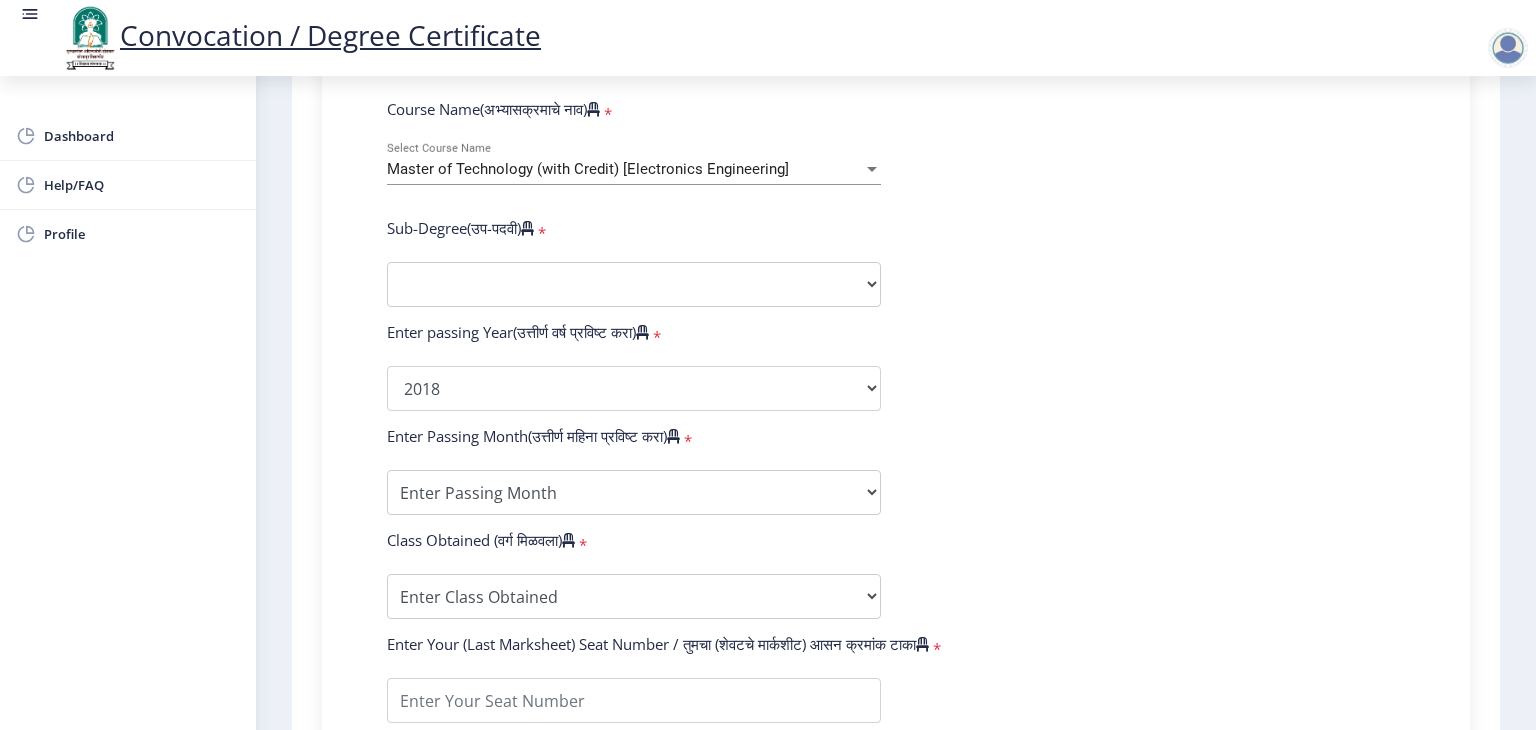 click on "Enter Your PRN Number (तुमचा पीआरएन (कायम नोंदणी क्रमांक) एंटर करा)   * Student Type (विद्यार्थी प्रकार)    * Select Student Type Regular External College Name(कॉलेजचे नाव)   * SKN SINHGAD COLLEGE OF ENGINEERING Select College Name Course Name(अभ्यासक्रमाचे नाव)   * Master of Technology (with Credit) [Electronics Engineering] Select Course Name  Sub-Degree(उप-पदवी)   * Sub-Degree Other Enter passing Year(उत्तीर्ण वर्ष प्रविष्ट करा)   *  2025   2024   2023   2022   2021   2020   2019   2018   2017   2016   2015   2014   2013   2012   2011   2010   2009   2008   2007   2006   2005   2004   2003   2002   2001   2000   1999   1998   1997   1996   1995   1994   1993   1992   1991   1990   1989   1988   1987   1986   1985   1984   1983   1982   1981   1980   1979   1978   1977   1976  * March *" 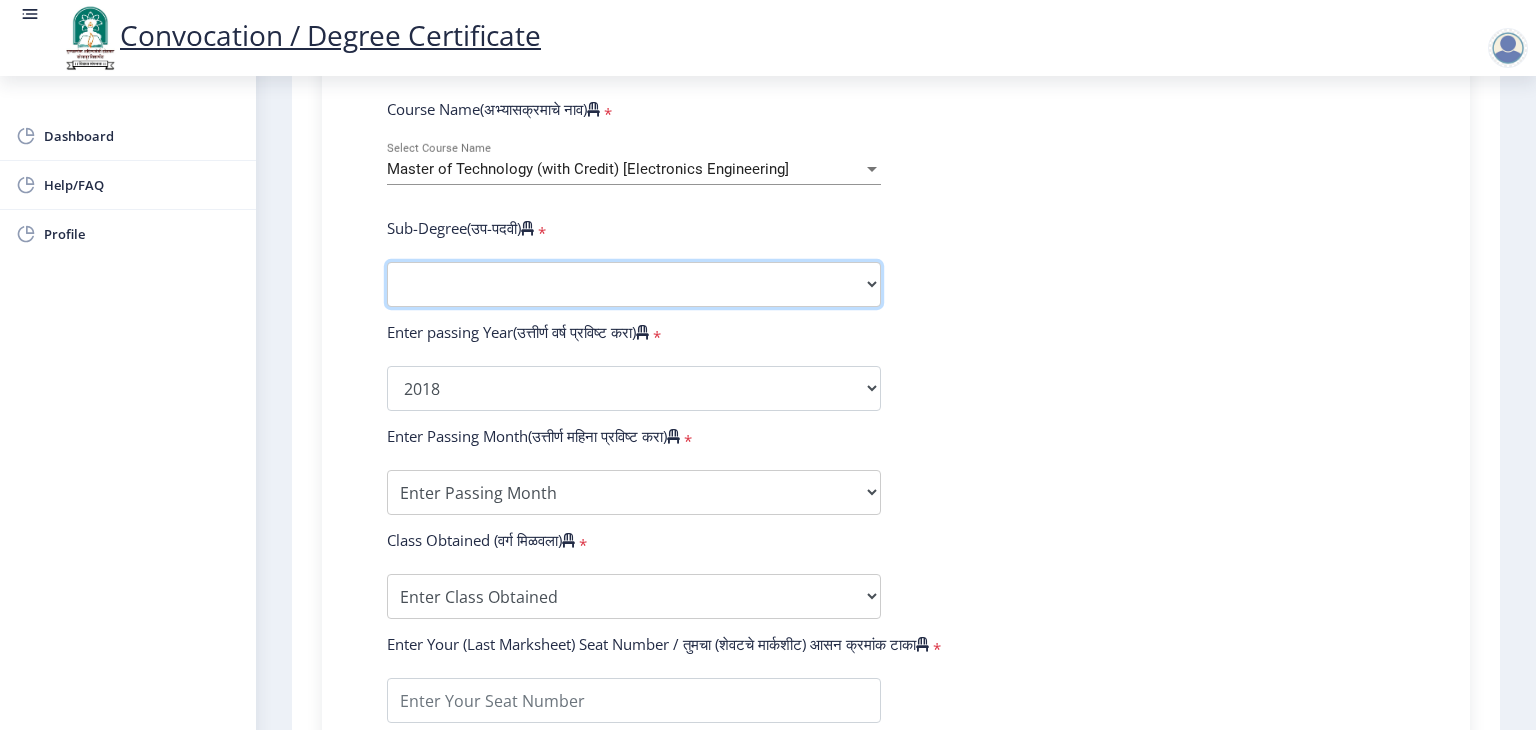 click on "Sub-Degree Other" at bounding box center (634, 284) 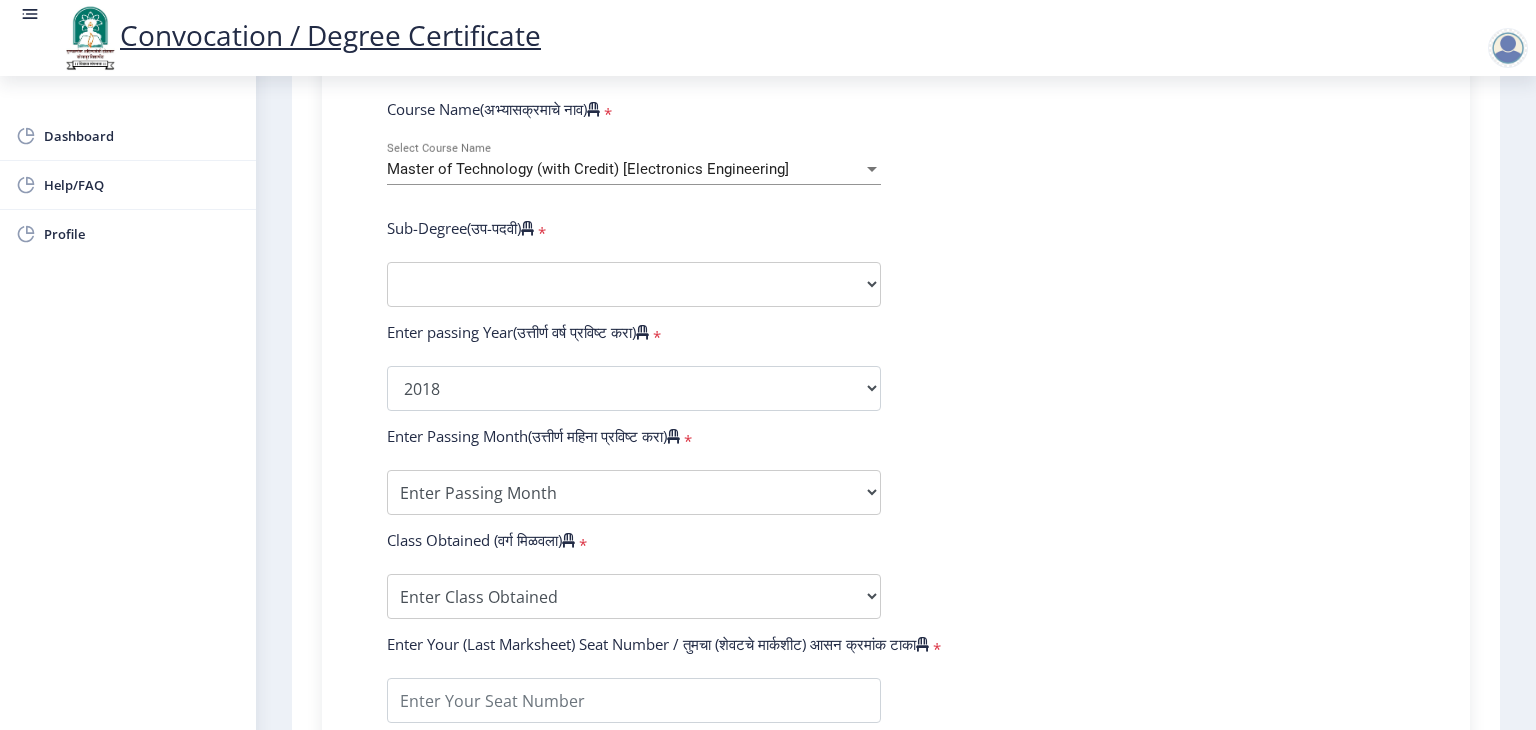 select 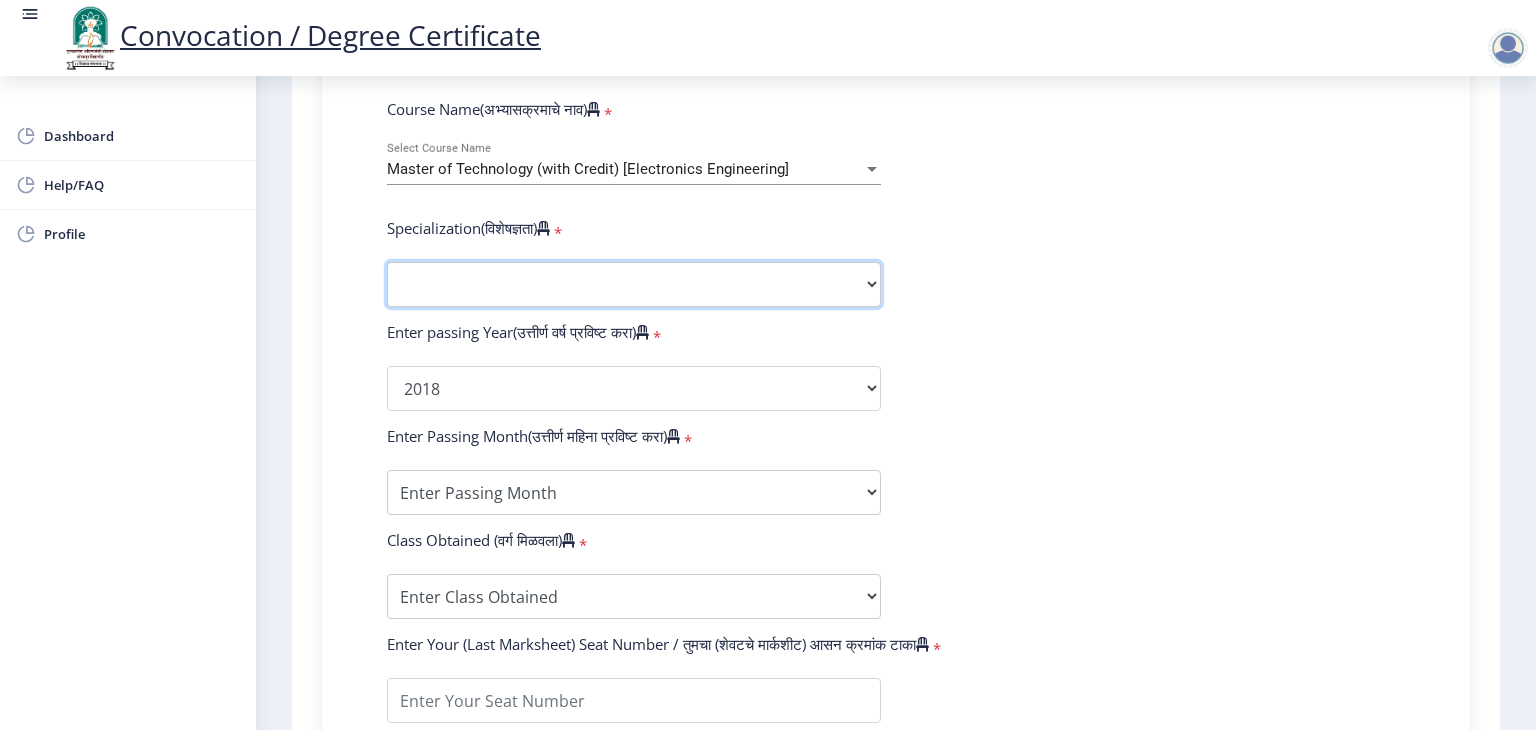click on "Specialization Civil (Structural Engineering) Electronics & Telecommunication Engineering Mechanical (Design Engineering) Other" at bounding box center (634, 284) 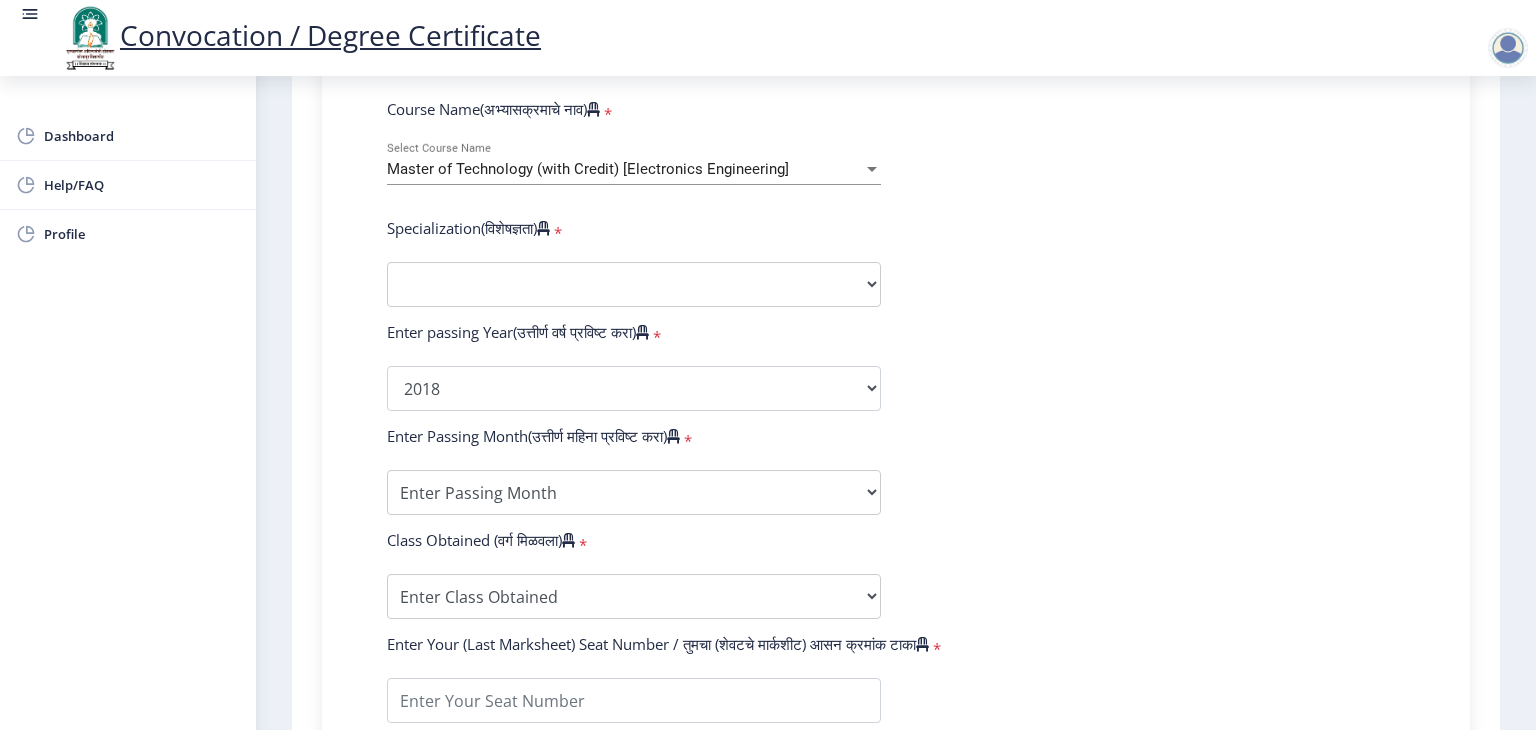click on "Enter Your PRN Number (तुमचा पीआरएन (कायम नोंदणी क्रमांक) एंटर करा)   * Student Type (विद्यार्थी प्रकार)    * Select Student Type Regular External College Name(कॉलेजचे नाव)   * SKN SINHGAD COLLEGE OF ENGINEERING Select College Name Course Name(अभ्यासक्रमाचे नाव)   * Master of Technology (with Credit) [Electronics Engineering] Select Course Name  Specialization(विशेषज्ञता)   * Specialization Civil (Structural Engineering) Electronics & Telecommunication Engineering Mechanical (Design Engineering) Other Enter passing Year(उत्तीर्ण वर्ष प्रविष्ट करा)   *  2025   2024   2023   2022   2021   2020   2019   2018   2017   2016   2015   2014   2013   2012   2011   2010   2009   2008   2007   2006   2005   2004   2003   2002   2001   2000   1999   1998   1997   1996   1995   1994   1993  *" 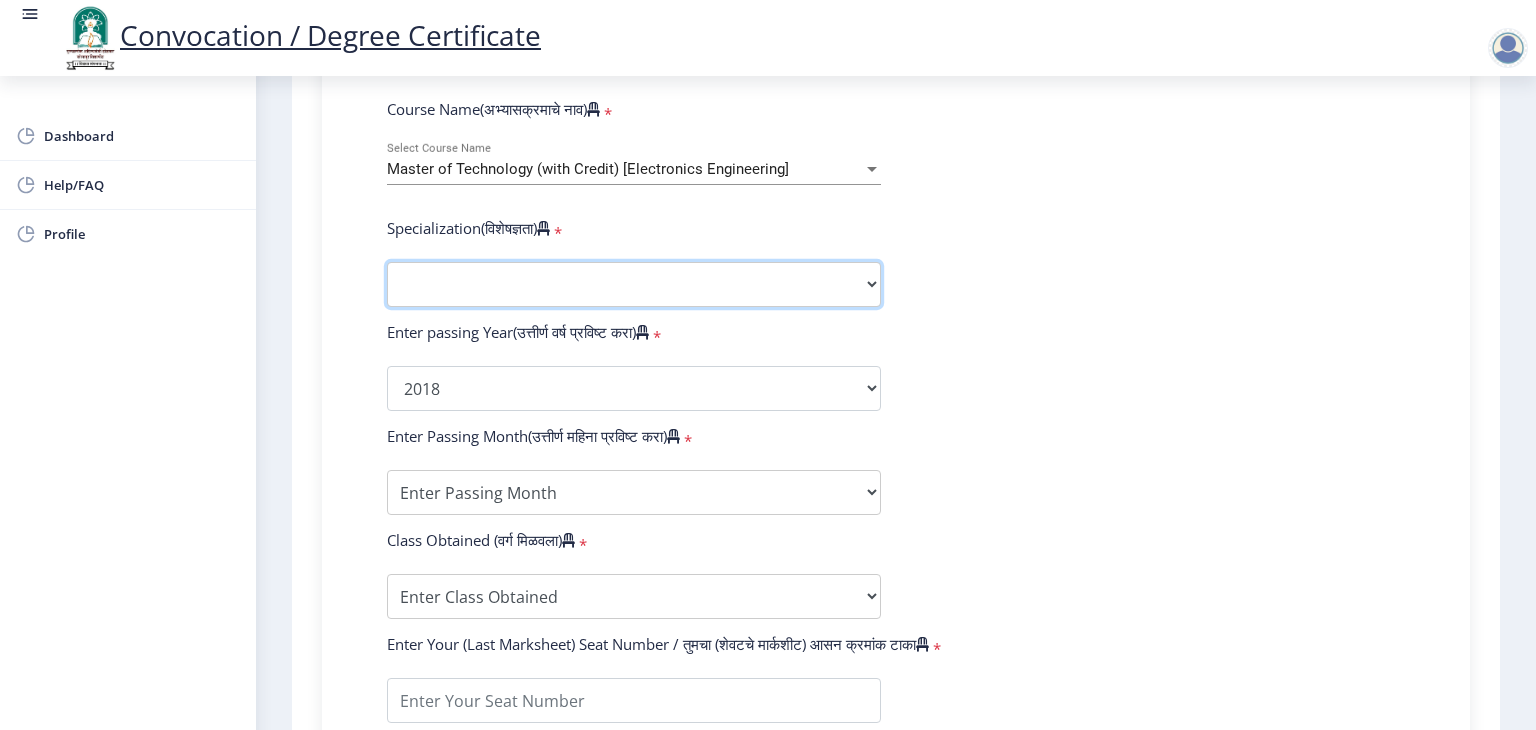 click on "Specialization Civil (Structural Engineering) Electronics & Telecommunication Engineering Mechanical (Design Engineering) Other" at bounding box center [634, 284] 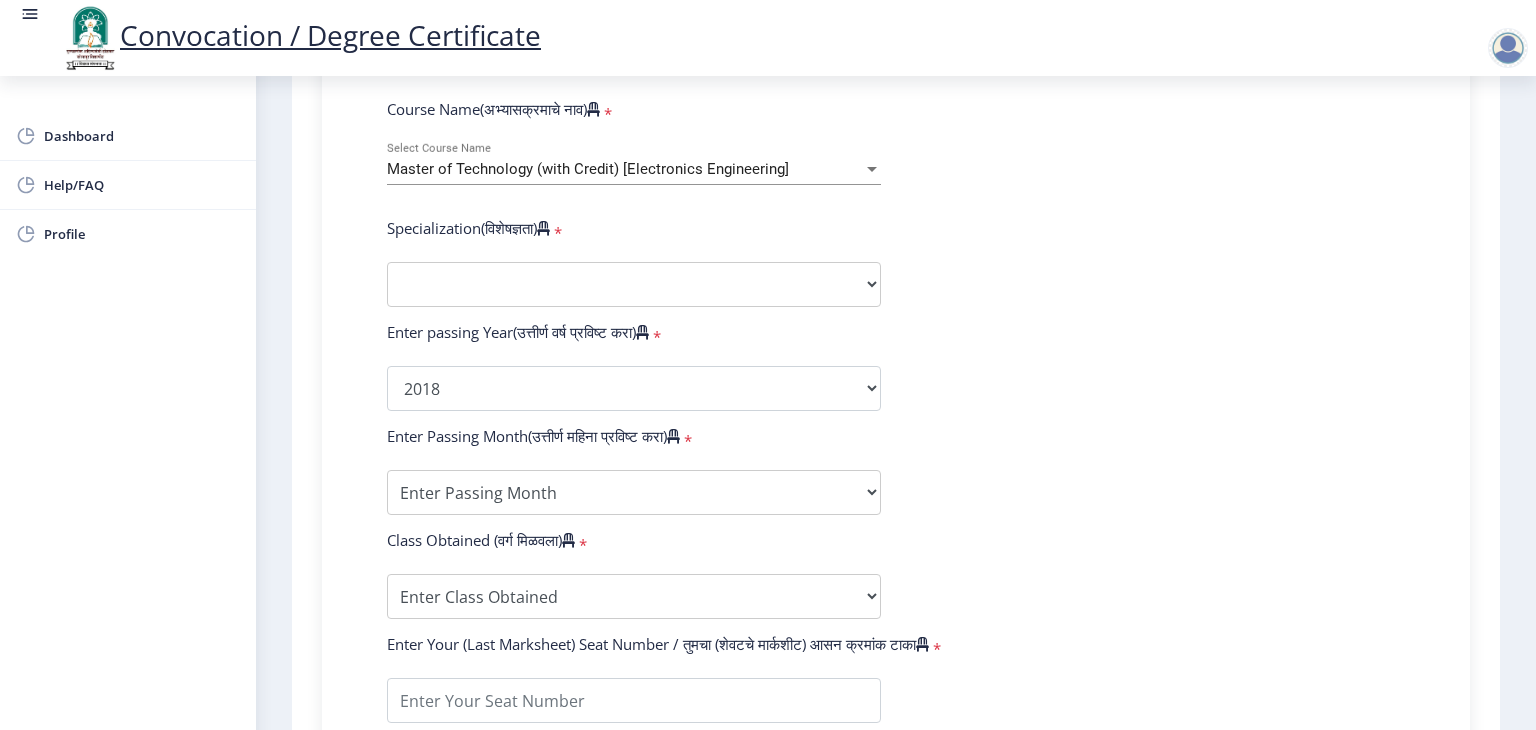 select 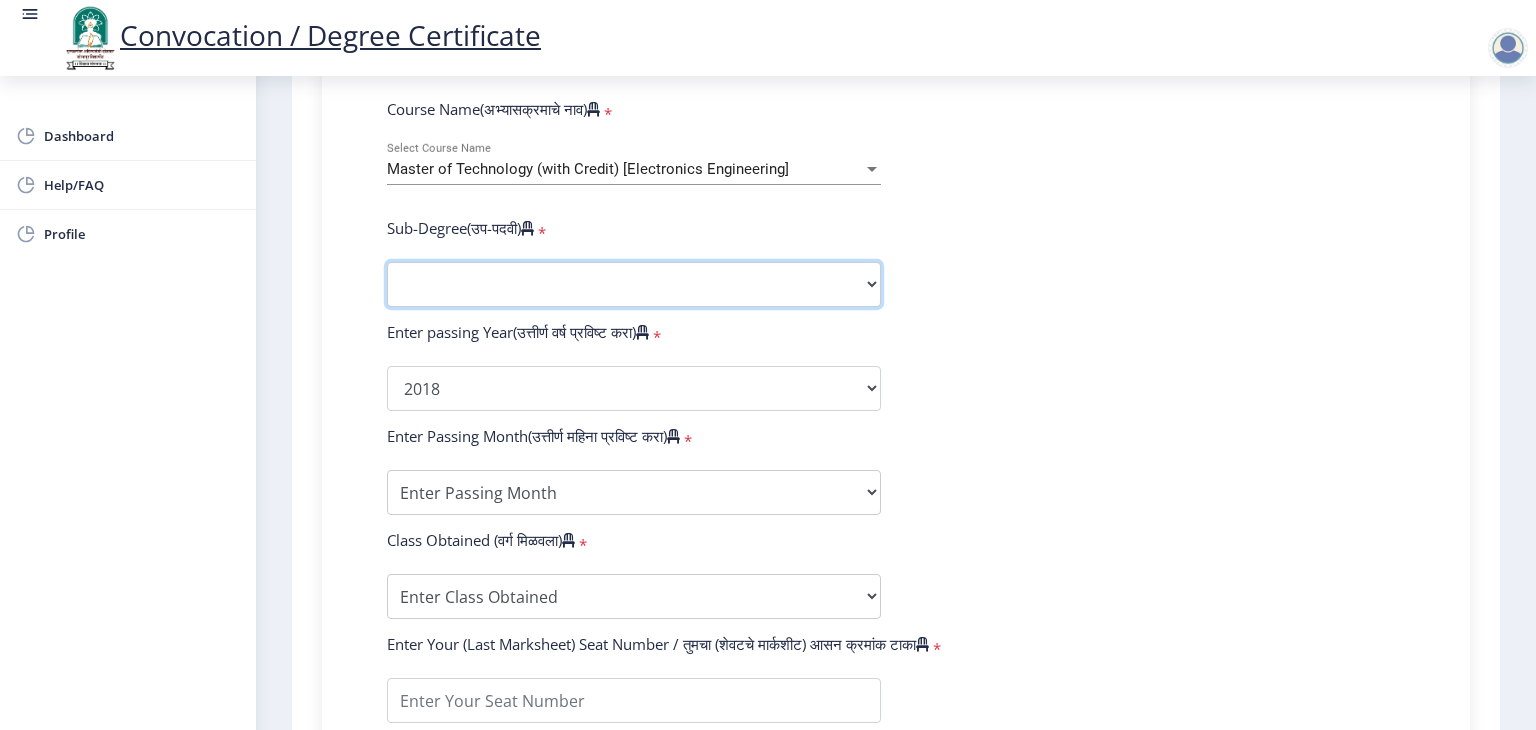 click on "Sub-Degree Other" at bounding box center (634, 284) 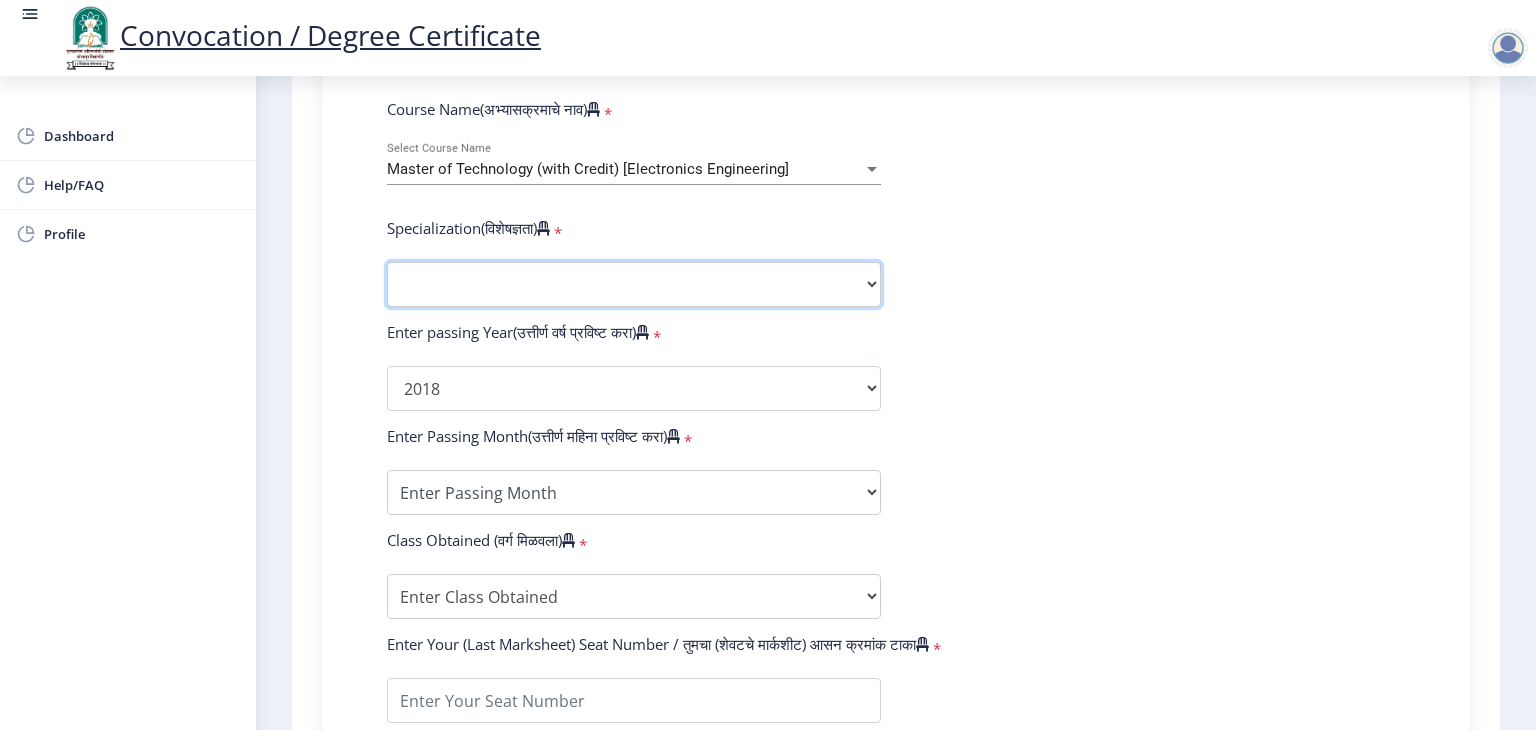 click on "Specialization Civil (Structural Engineering) Electronics & Telecommunication Engineering Mechanical (Design Engineering) Other" at bounding box center (634, 284) 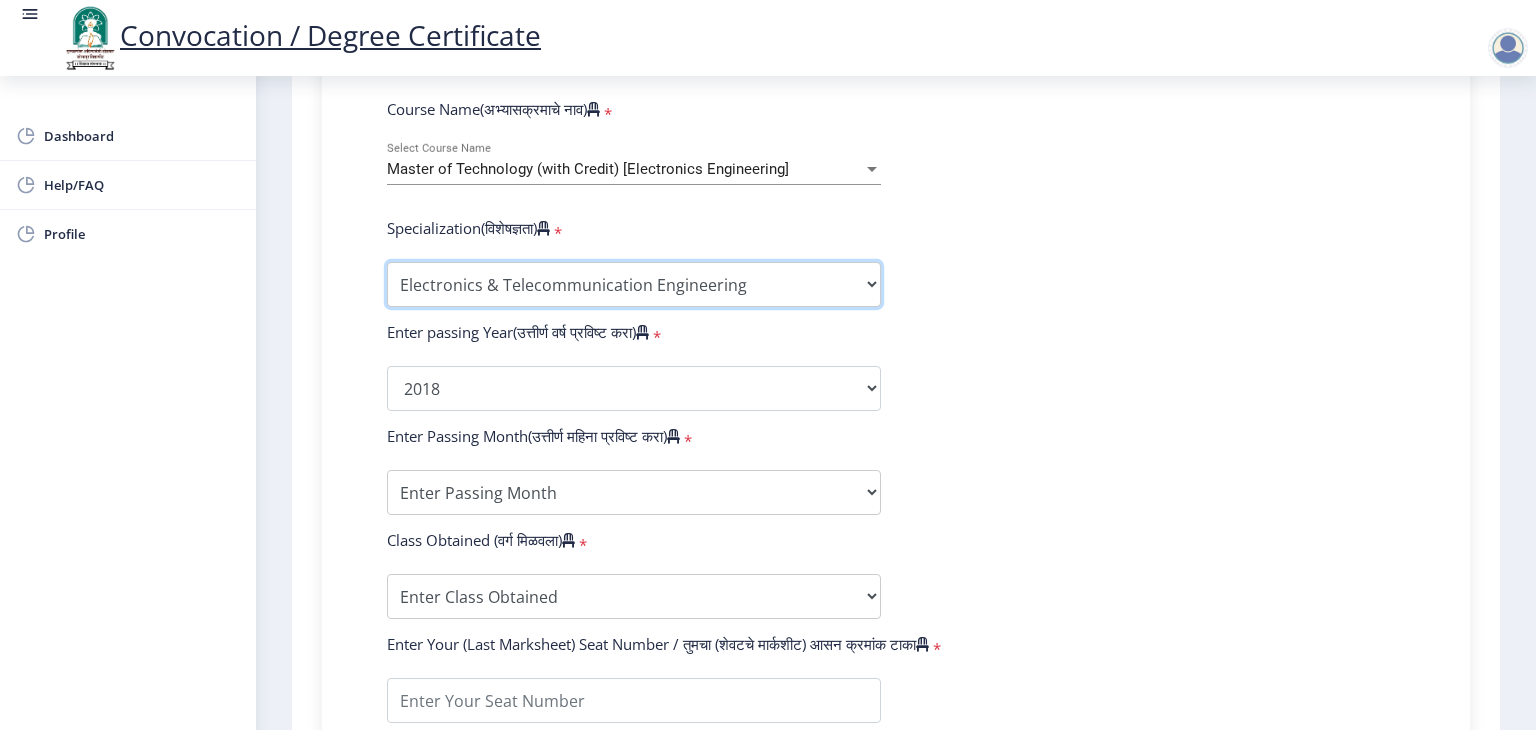 click on "Specialization Civil (Structural Engineering) Electronics & Telecommunication Engineering Mechanical (Design Engineering) Other" at bounding box center (634, 284) 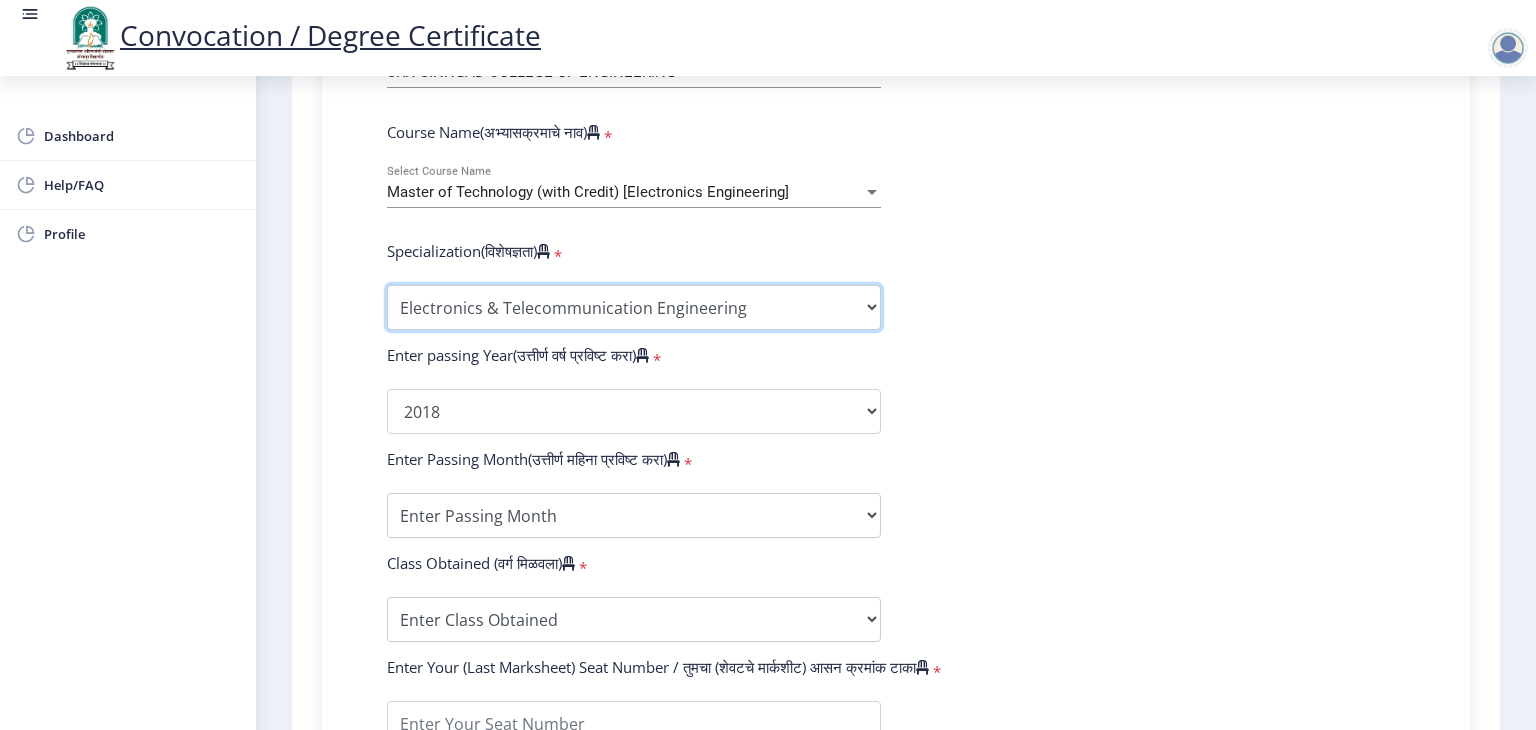 scroll, scrollTop: 825, scrollLeft: 0, axis: vertical 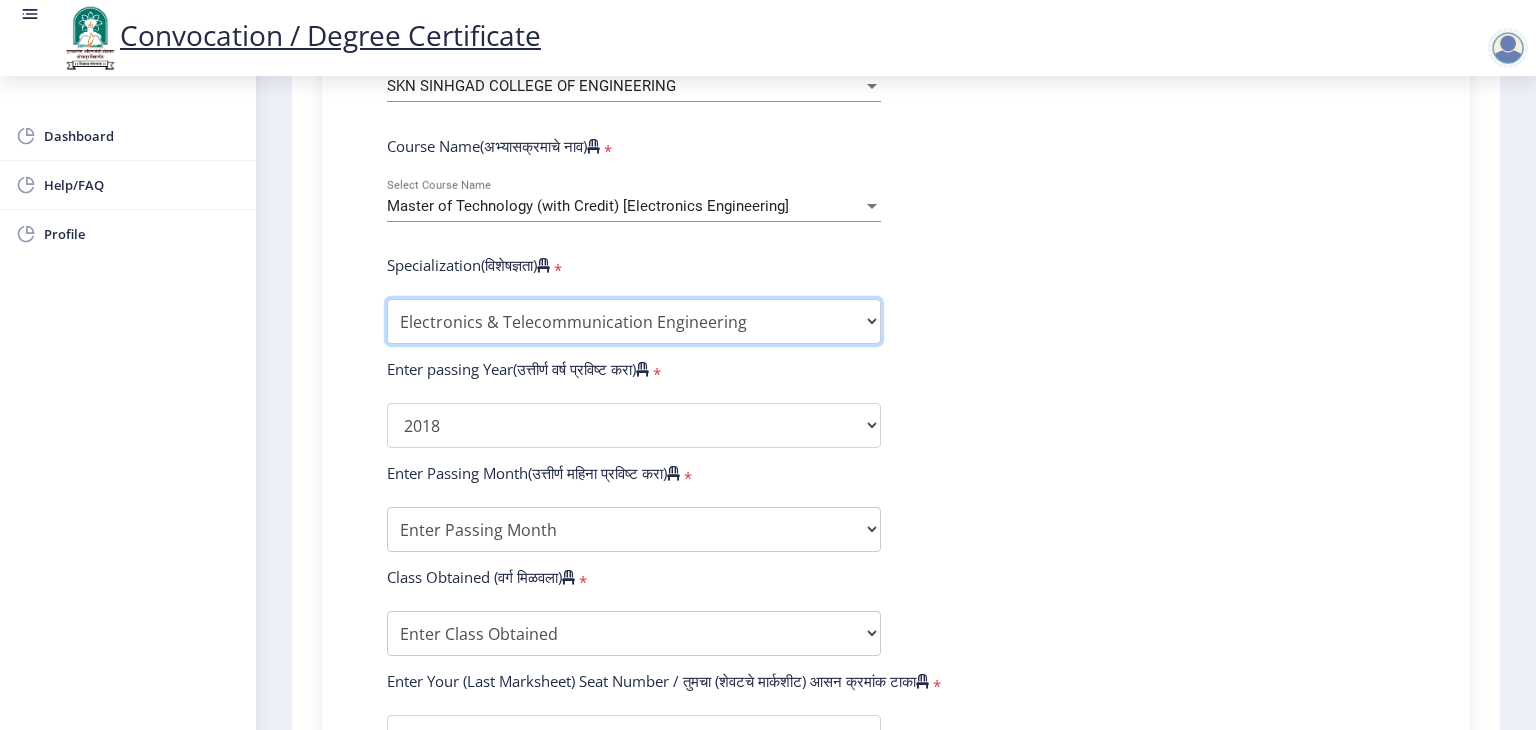 click on "Specialization Civil (Structural Engineering) Electronics & Telecommunication Engineering Mechanical (Design Engineering) Other" at bounding box center [634, 321] 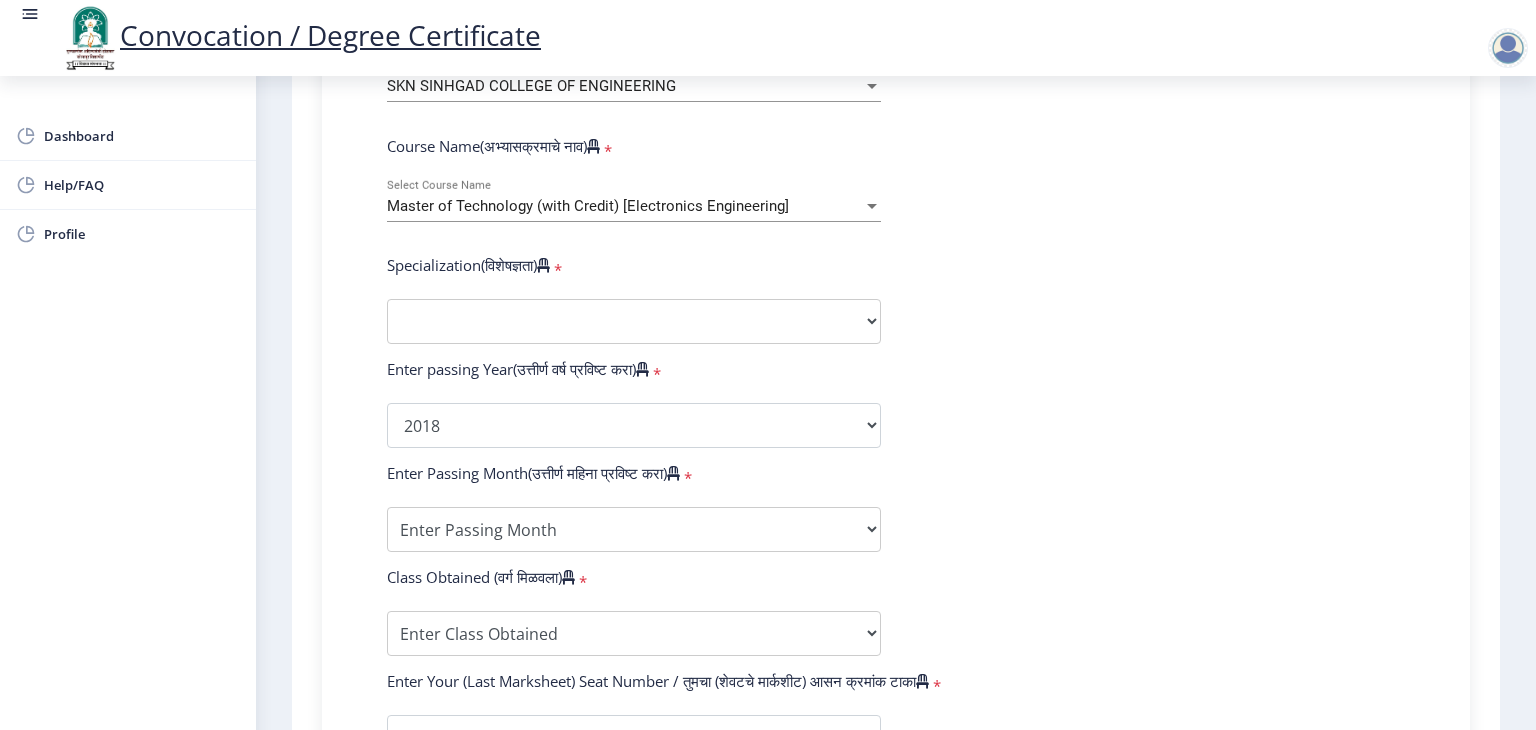 select 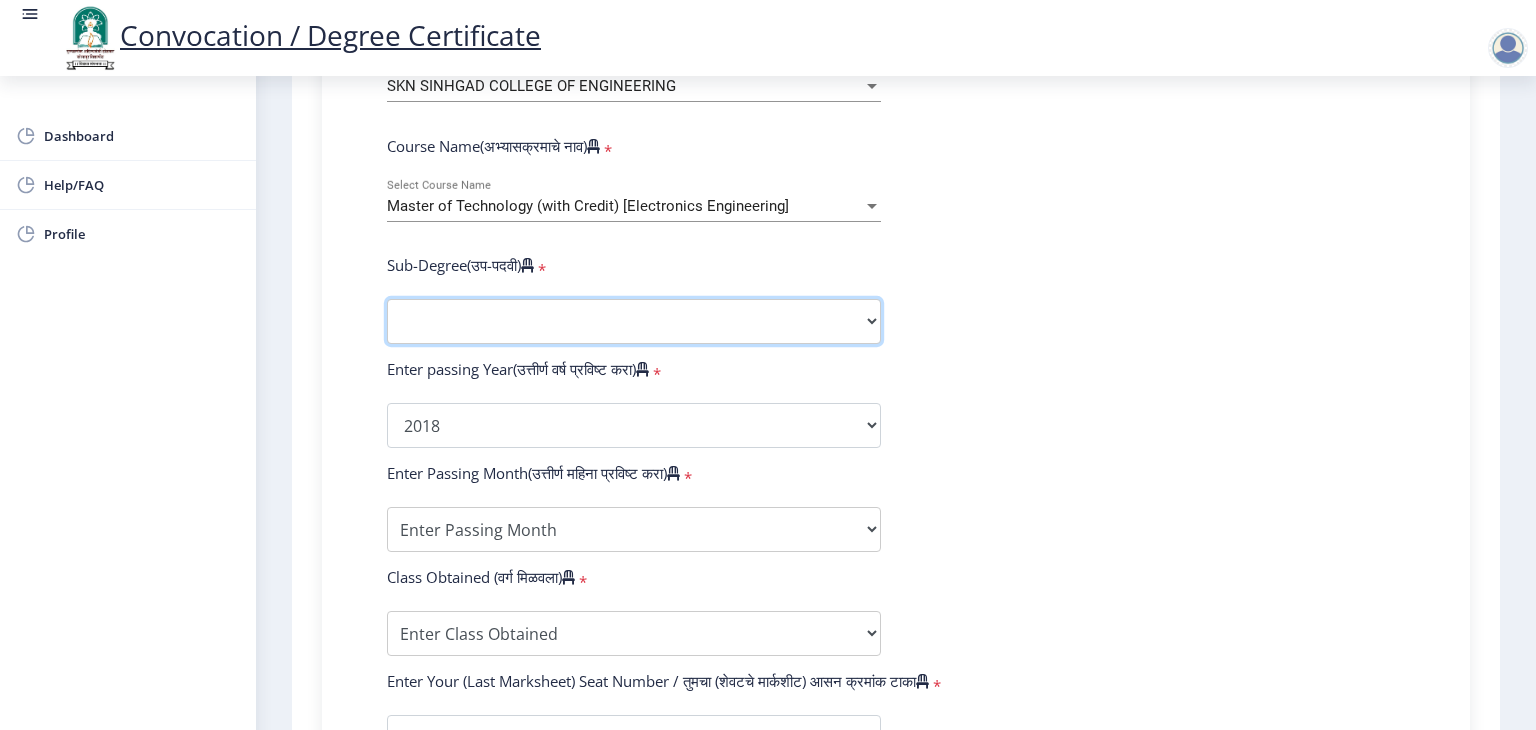 click on "Sub-Degree Other" at bounding box center (634, 321) 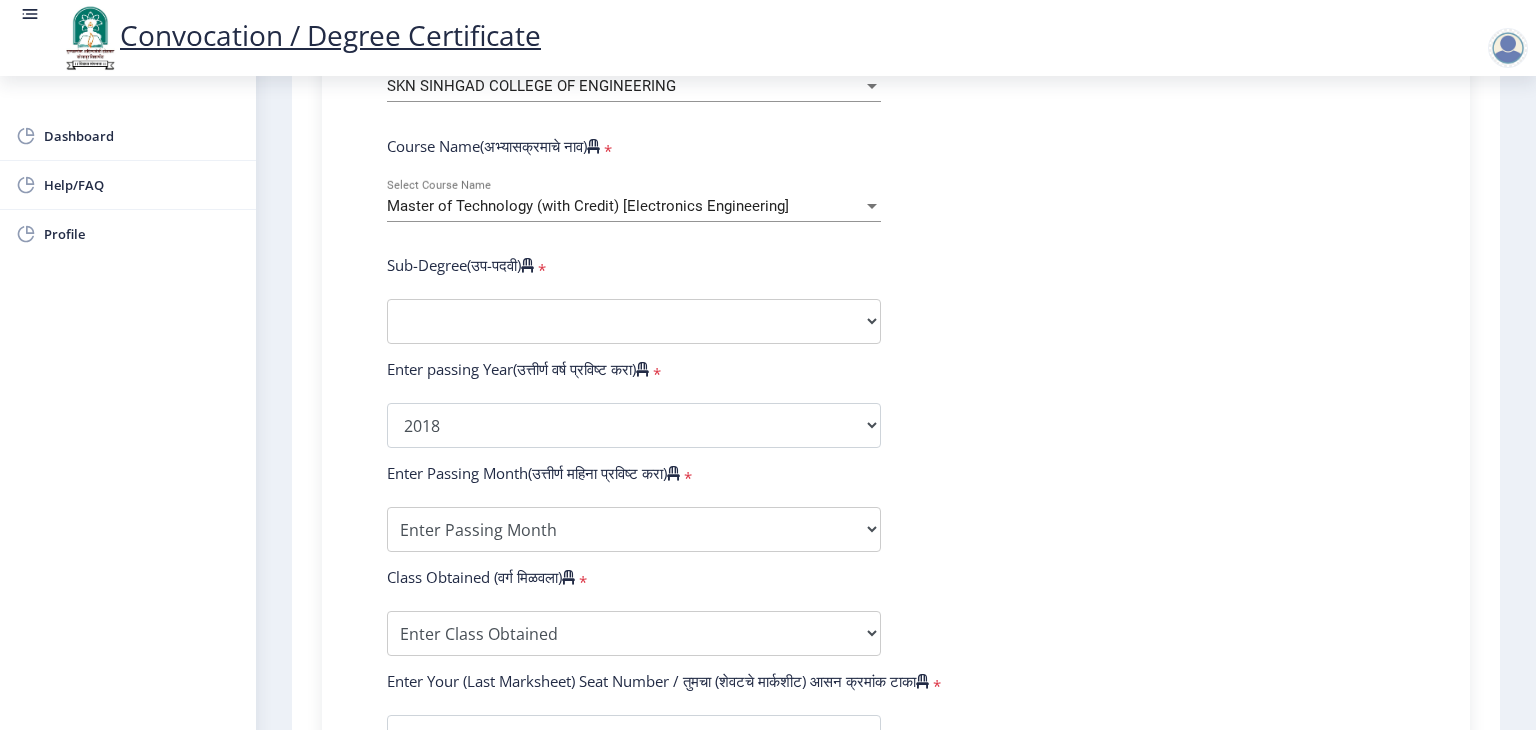 select 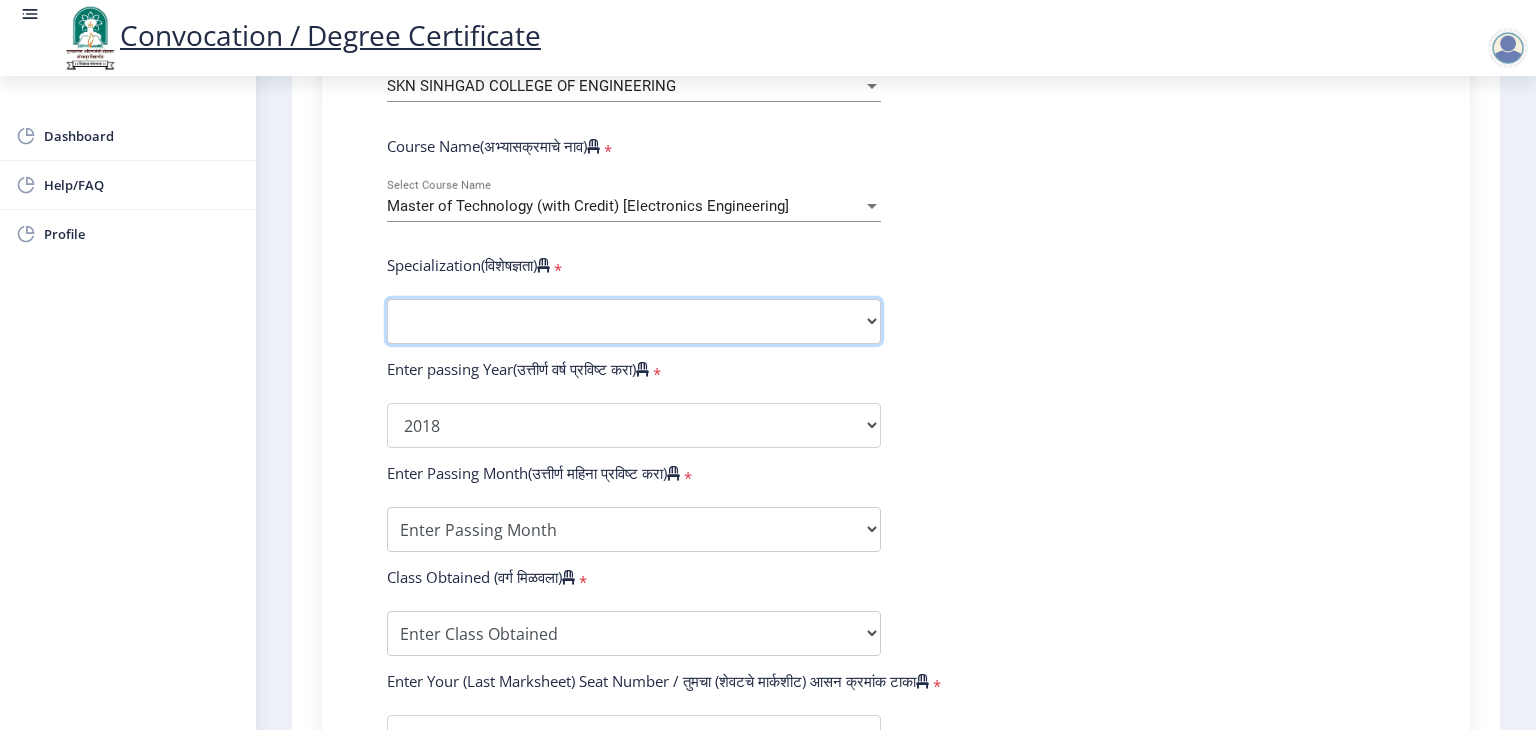 click on "Specialization Civil (Structural Engineering) Electronics & Telecommunication Engineering Mechanical (Design Engineering) Other" at bounding box center (634, 321) 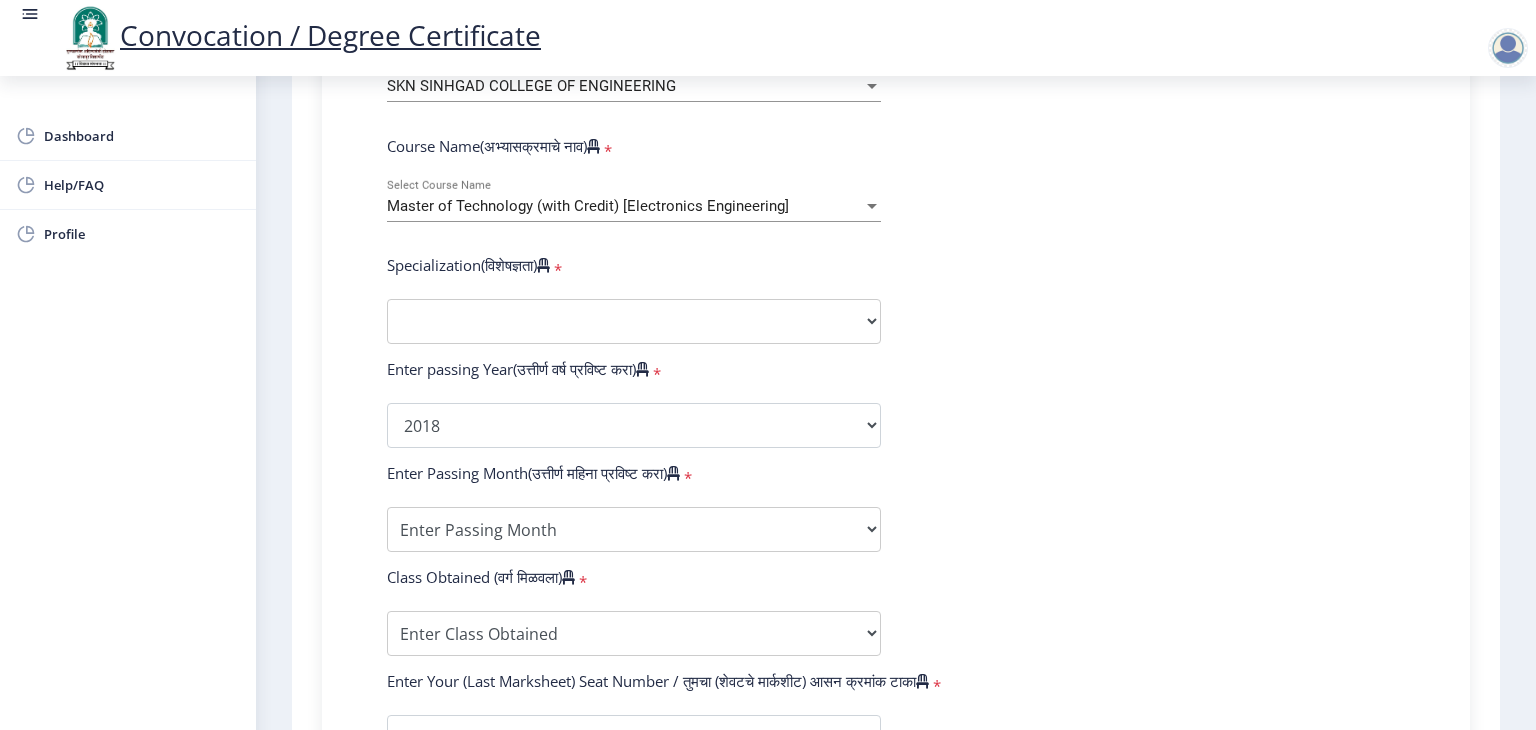 select 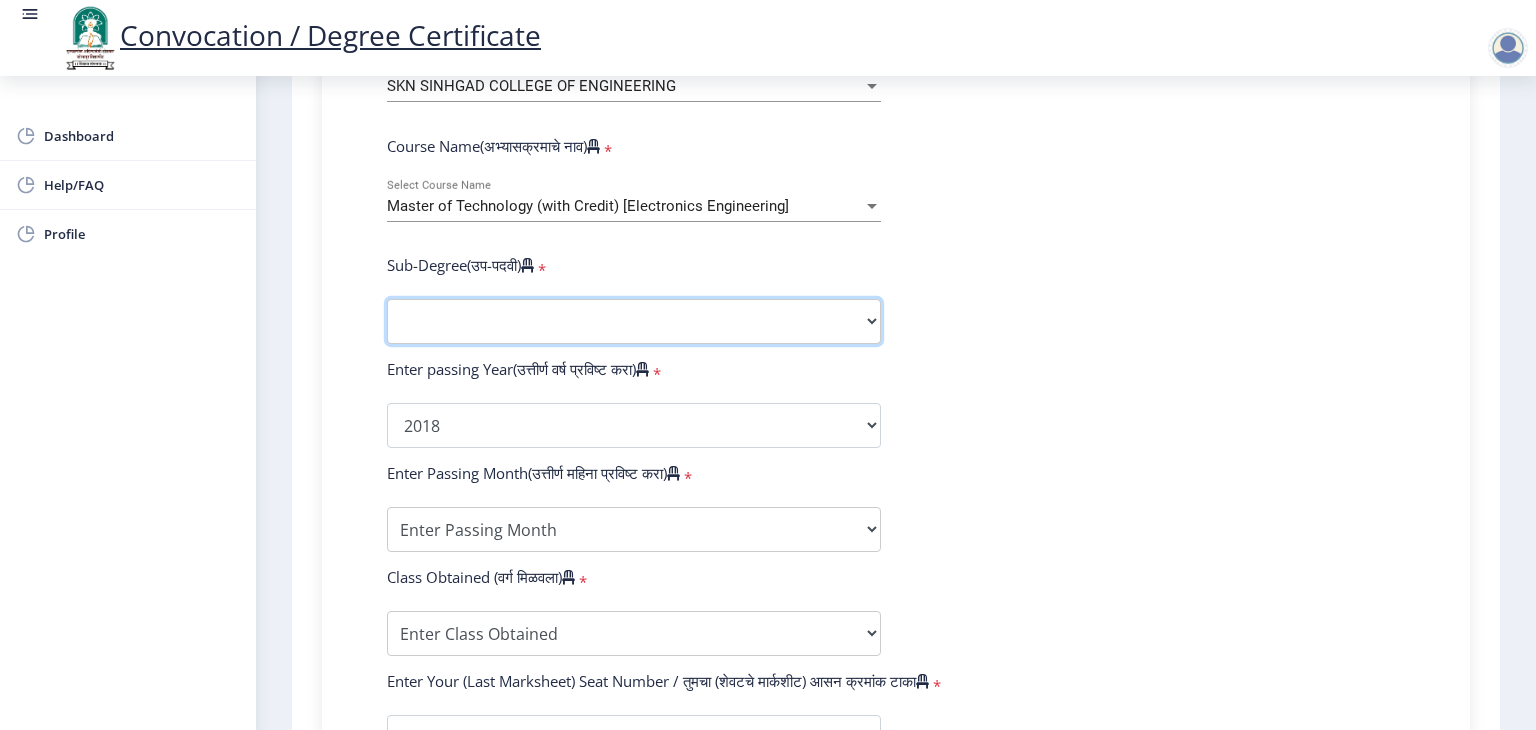 click on "Sub-Degree Other" at bounding box center [634, 321] 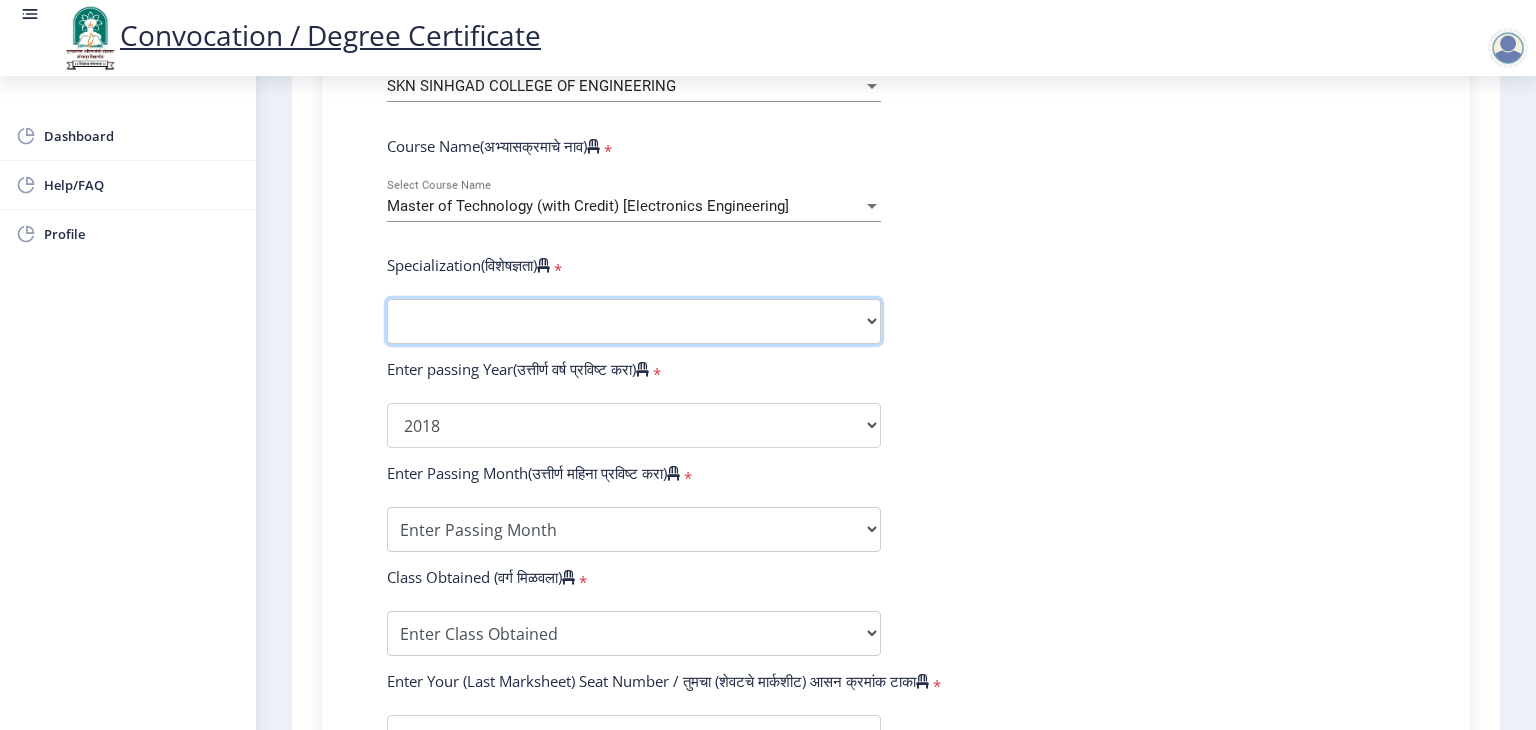click on "Specialization Civil (Structural Engineering) Electronics & Telecommunication Engineering Mechanical (Design Engineering) Other" at bounding box center (634, 321) 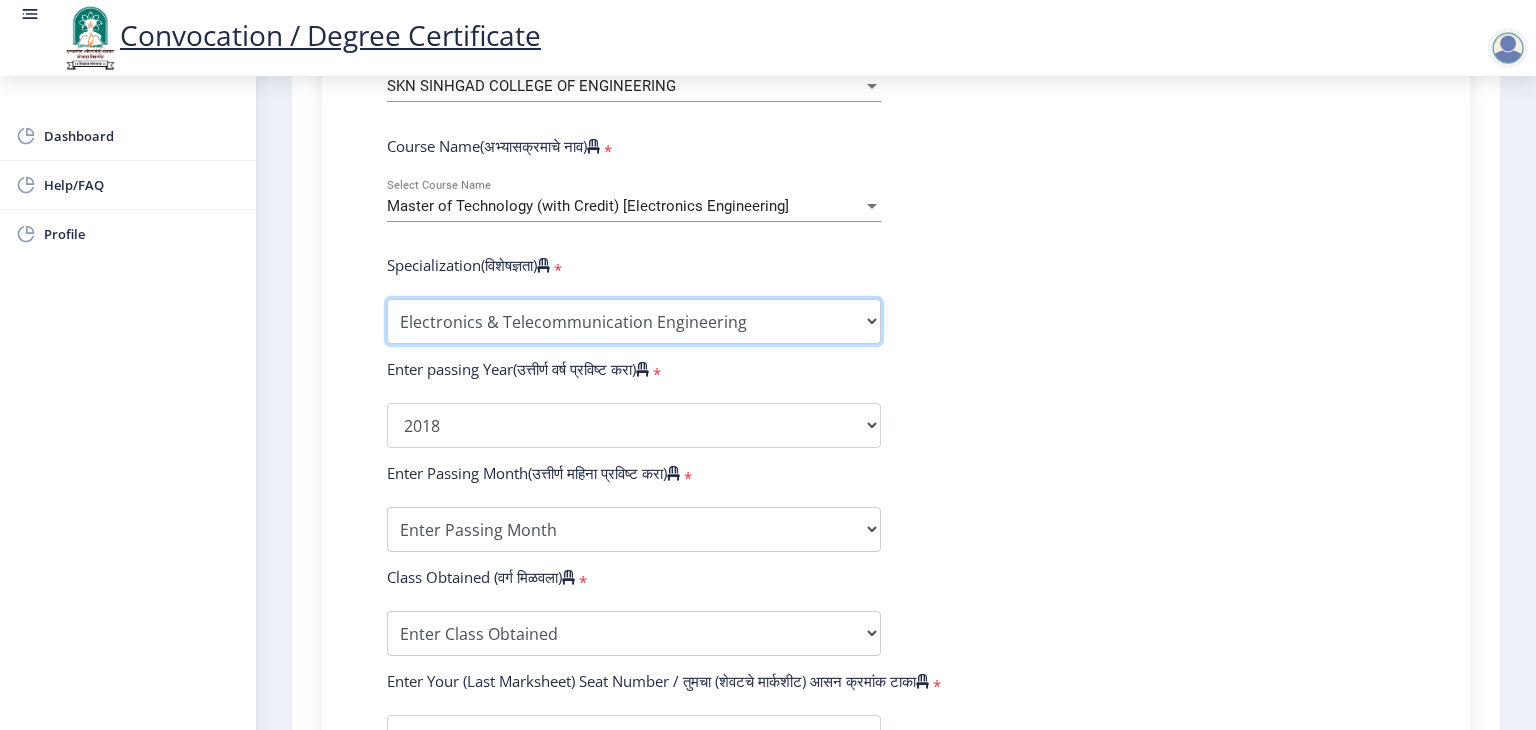 click on "Specialization Civil (Structural Engineering) Electronics & Telecommunication Engineering Mechanical (Design Engineering) Other" at bounding box center (634, 321) 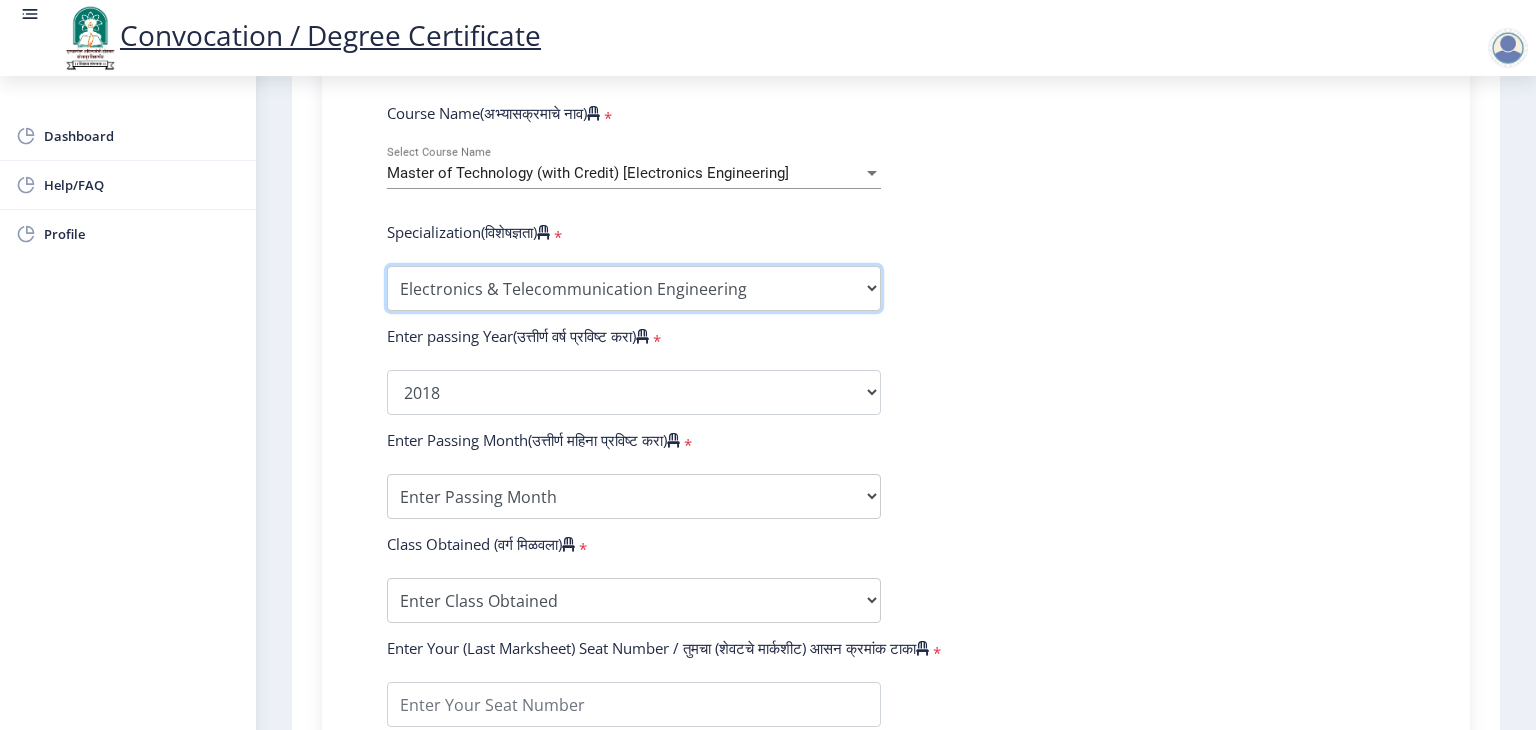 scroll, scrollTop: 859, scrollLeft: 0, axis: vertical 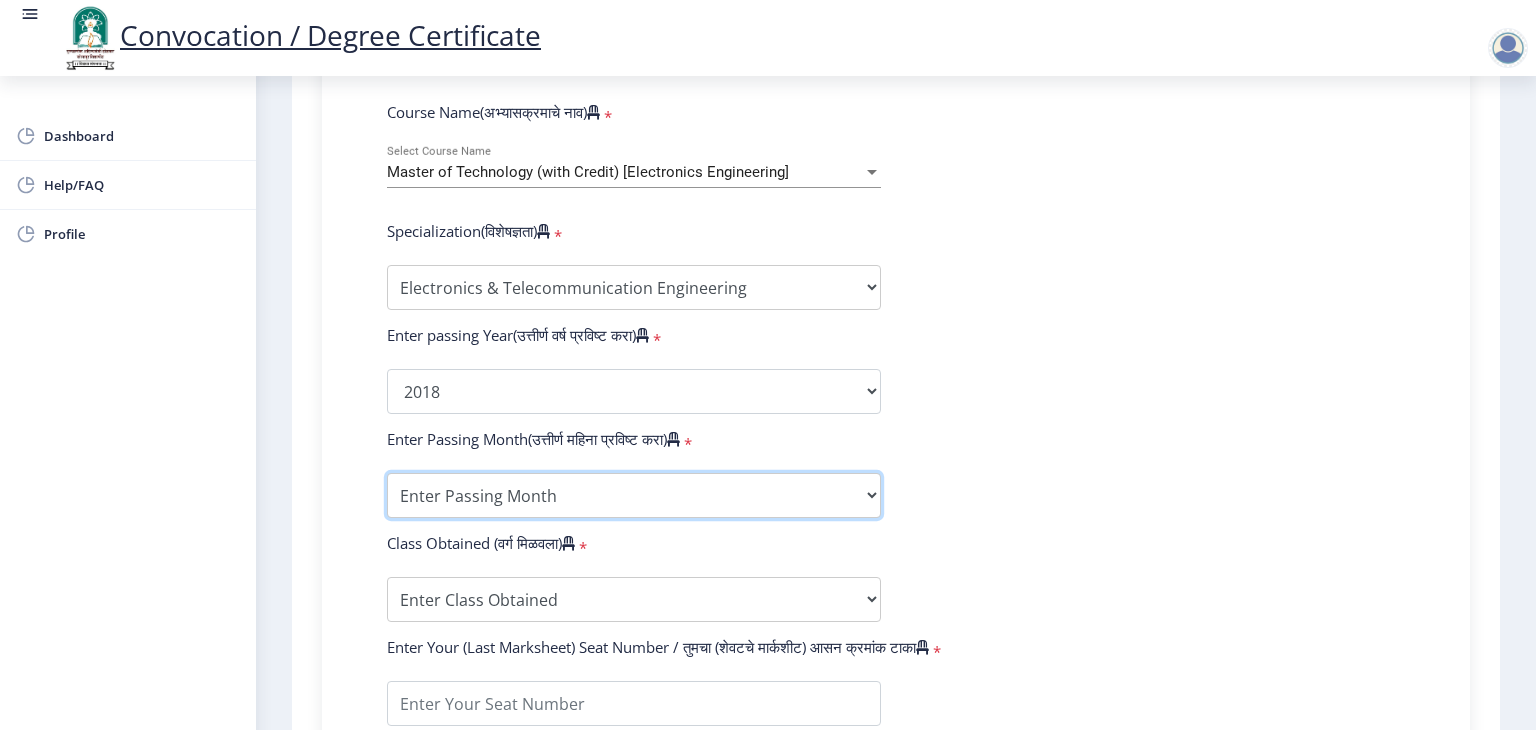 click on "Enter Passing Month March April May October November December" at bounding box center [634, 495] 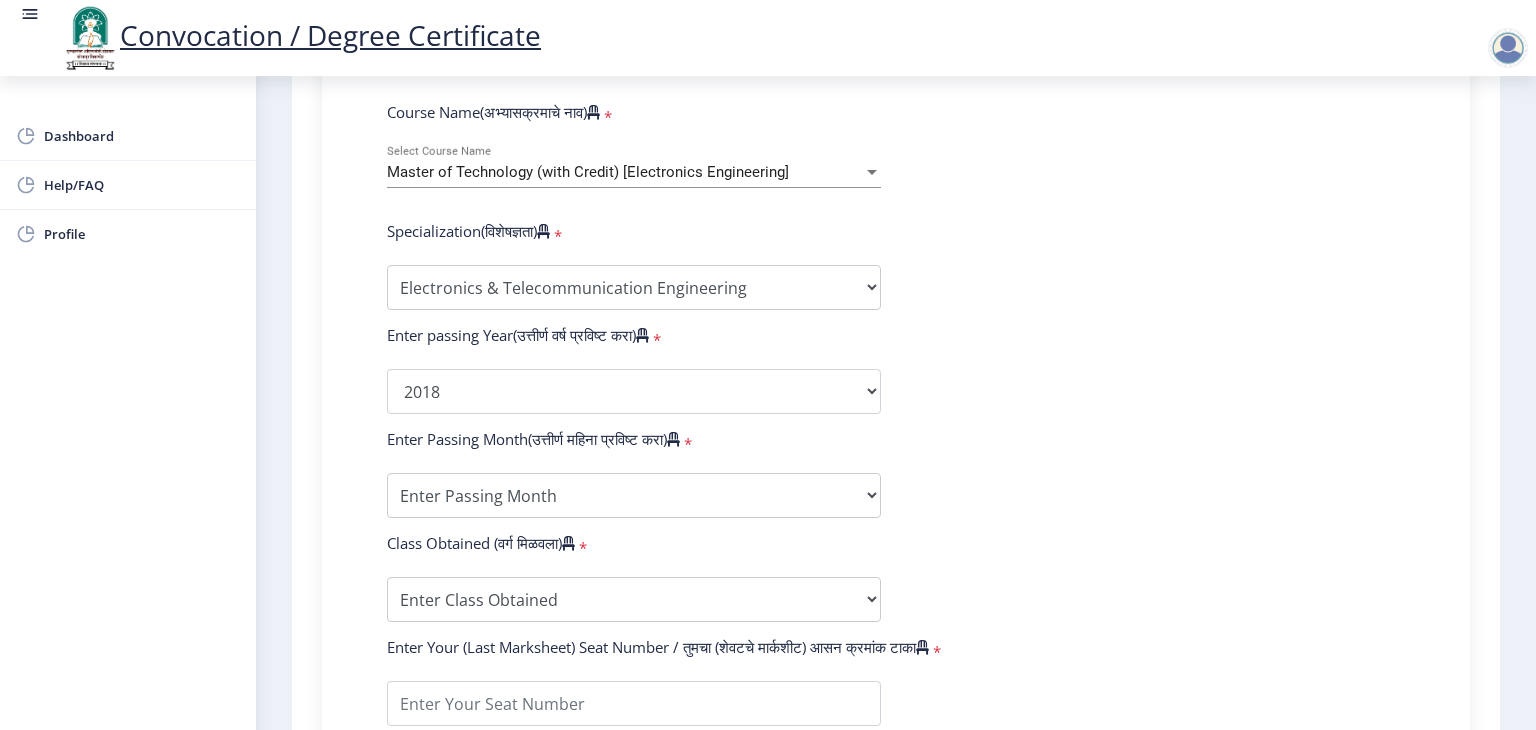 click on "Enter Your PRN Number (तुमचा पीआरएन (कायम नोंदणी क्रमांक) एंटर करा)   * Student Type (विद्यार्थी प्रकार)    * Select Student Type Regular External College Name(कॉलेजचे नाव)   * SKN SINHGAD COLLEGE OF ENGINEERING Select College Name Course Name(अभ्यासक्रमाचे नाव)   * Master of Technology (with Credit) [Electronics Engineering] Select Course Name  Specialization(विशेषज्ञता)   * Specialization Civil (Structural Engineering) Electronics & Telecommunication Engineering Mechanical (Design Engineering) Other Enter passing Year(उत्तीर्ण वर्ष प्रविष्ट करा)   *  2025   2024   2023   2022   2021   2020   2019   2018   2017   2016   2015   2014   2013   2012   2011   2010   2009   2008   2007   2006   2005   2004   2003   2002   2001   2000   1999   1998   1997   1996   1995   1994   1993  *" 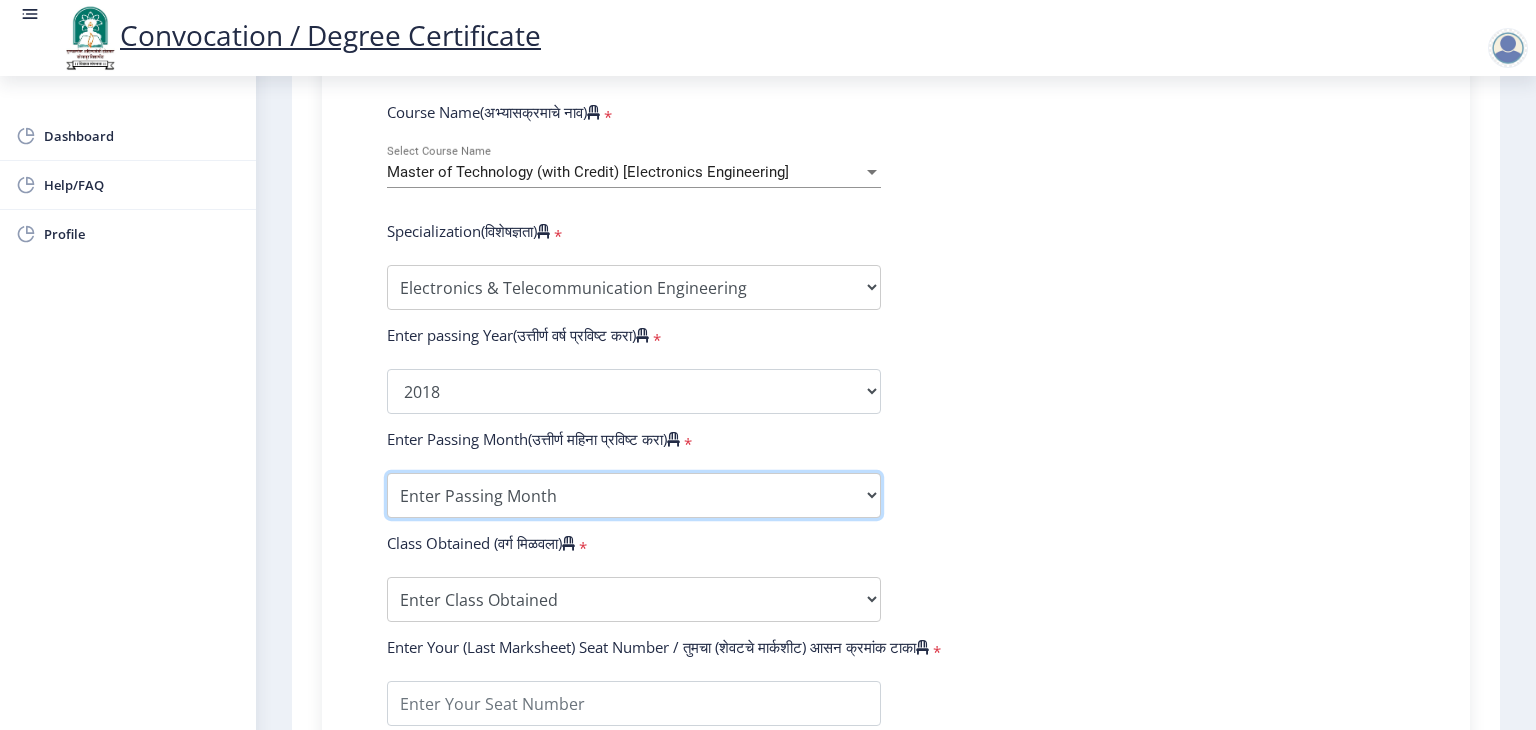 click on "Enter Passing Month March April May October November December" at bounding box center (634, 495) 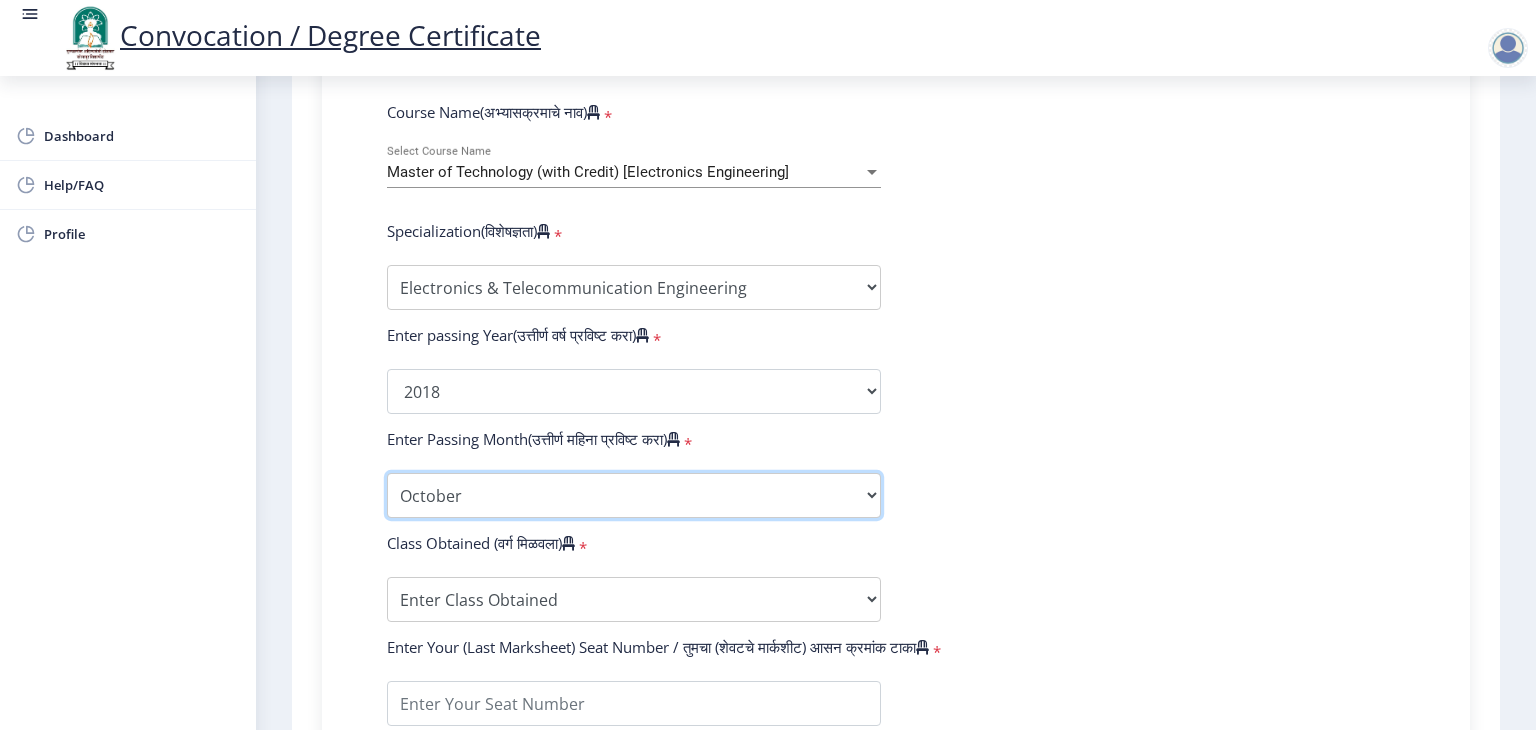 click on "Enter Passing Month March April May October November December" at bounding box center (634, 495) 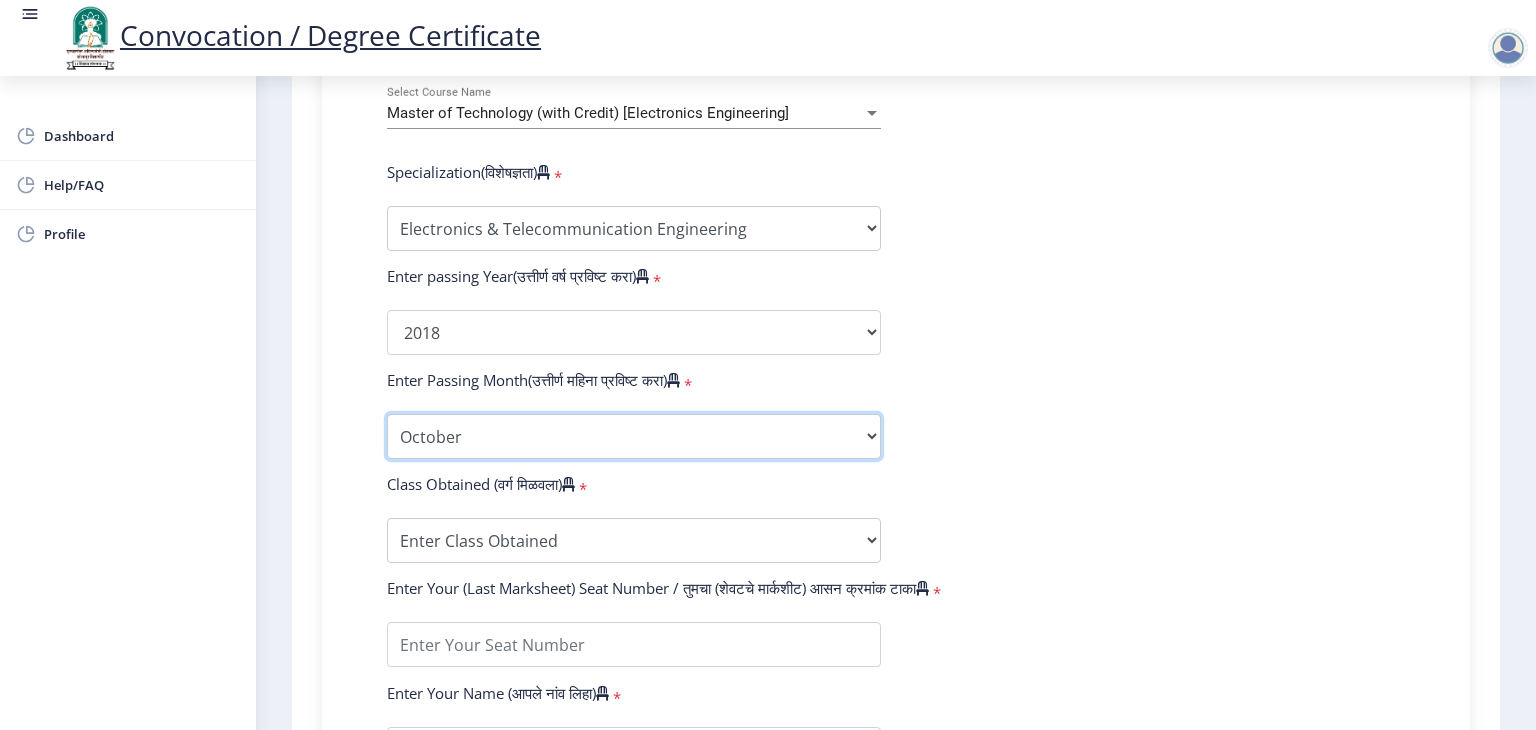 scroll, scrollTop: 919, scrollLeft: 0, axis: vertical 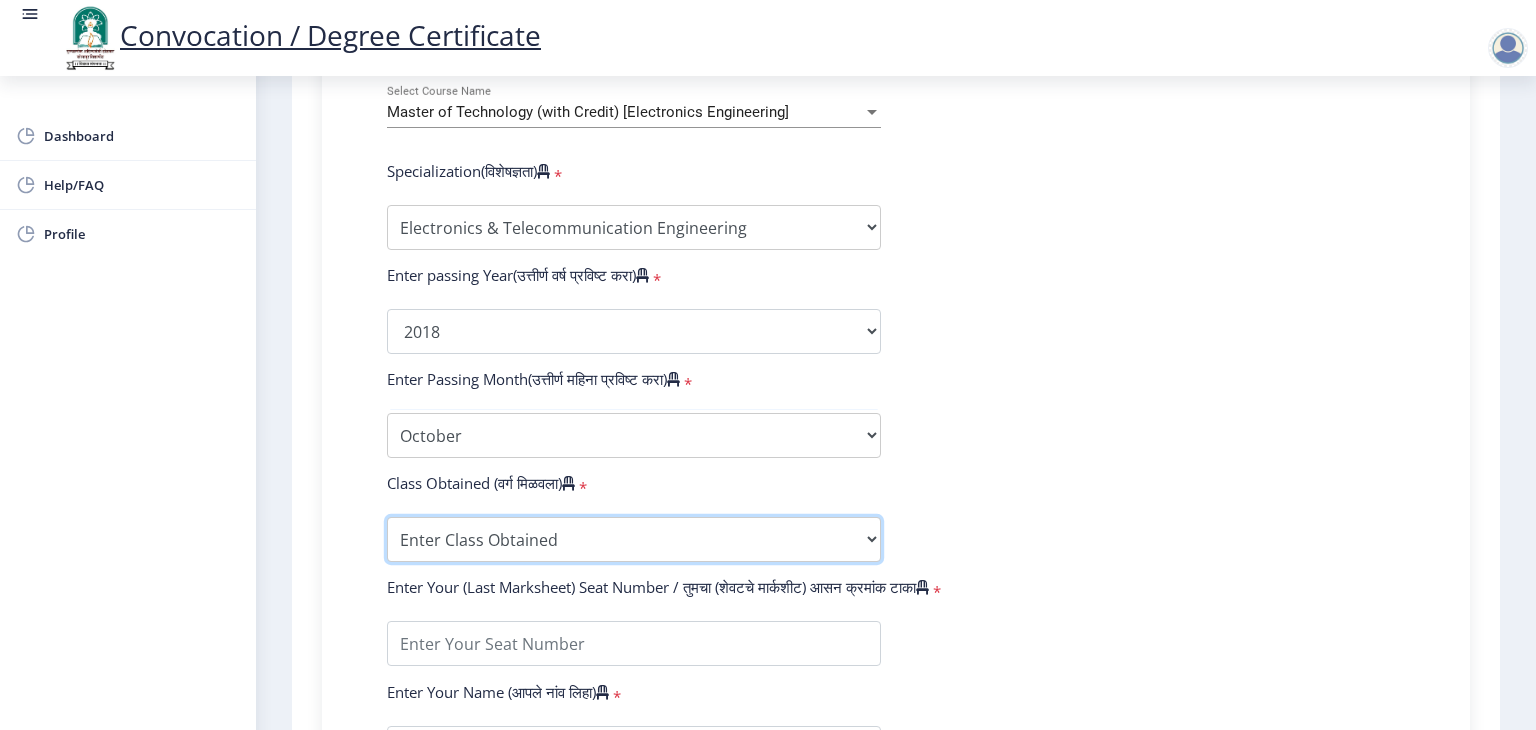 click on "Enter Class Obtained DISTINCTION FIRST CLASS HIGHER SECOND CLASS SECOND CLASS PASS CLASS OUTSTANDING - EXEMPLARY FIRST CLASS WITH DISTINCTION Grade O Grade A+ Grade A Grade B+ Grade B Grade C+ Grade C Grade D Grade E" at bounding box center [634, 539] 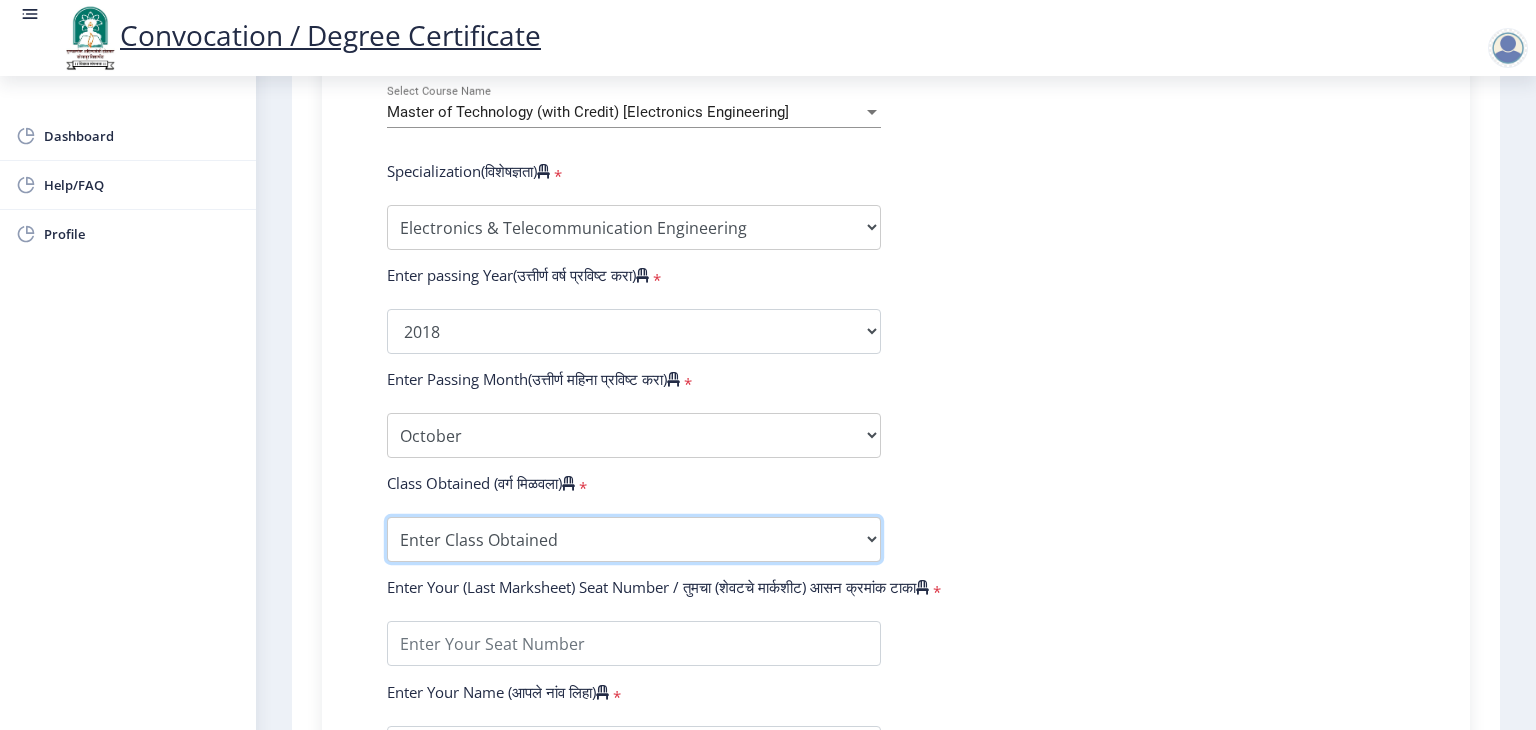 select on "Grade A+" 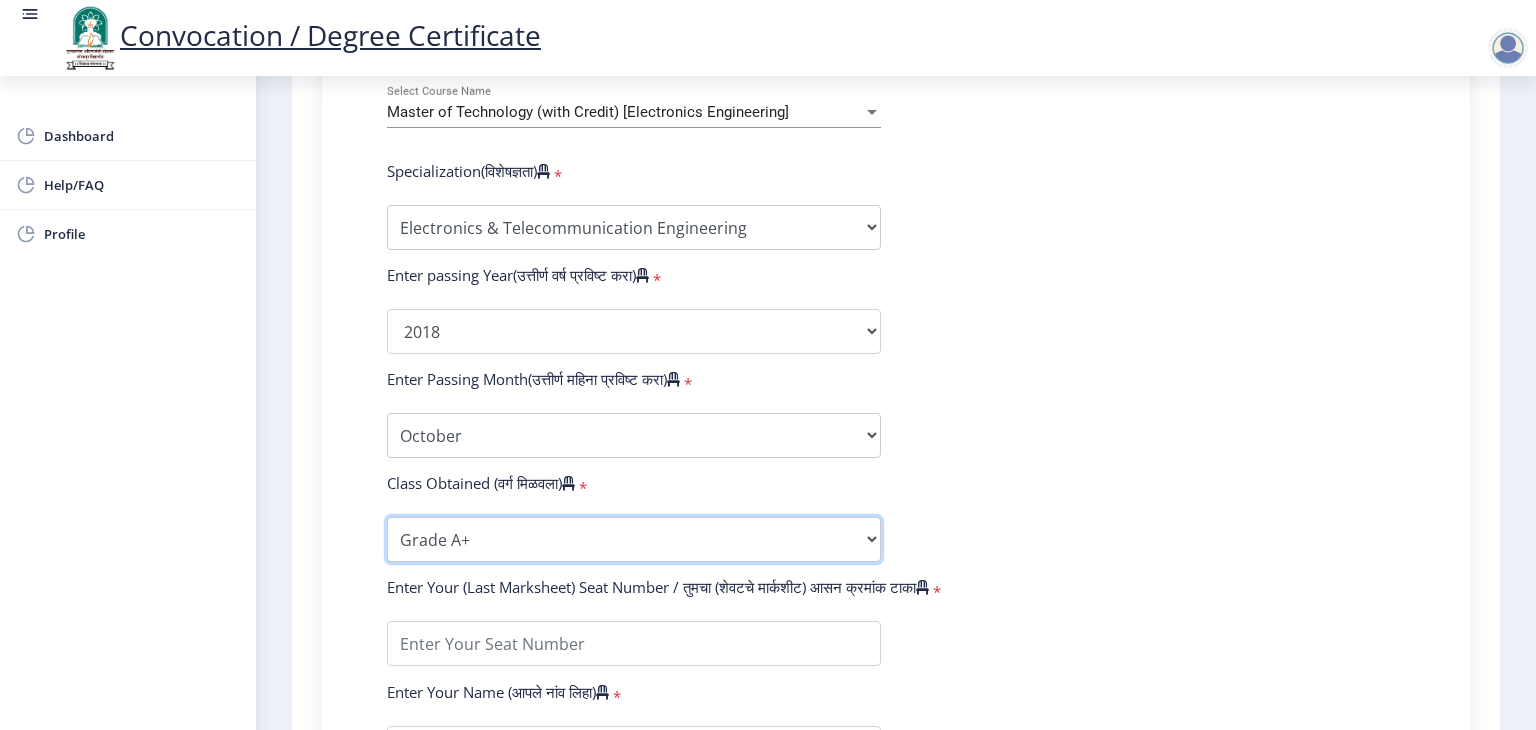 click on "Enter Class Obtained DISTINCTION FIRST CLASS HIGHER SECOND CLASS SECOND CLASS PASS CLASS OUTSTANDING - EXEMPLARY FIRST CLASS WITH DISTINCTION Grade O Grade A+ Grade A Grade B+ Grade B Grade C+ Grade C Grade D Grade E" at bounding box center [634, 539] 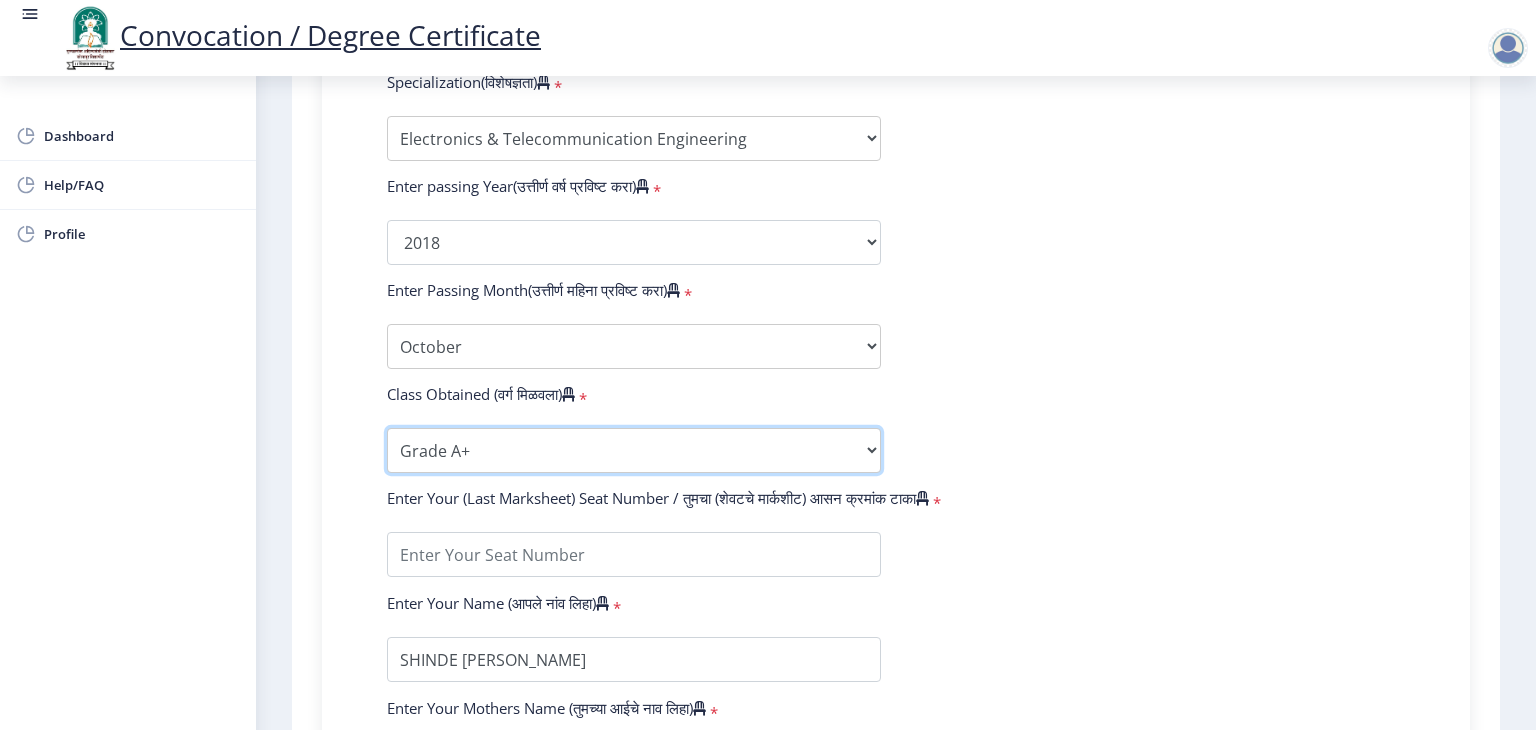 scroll, scrollTop: 1015, scrollLeft: 0, axis: vertical 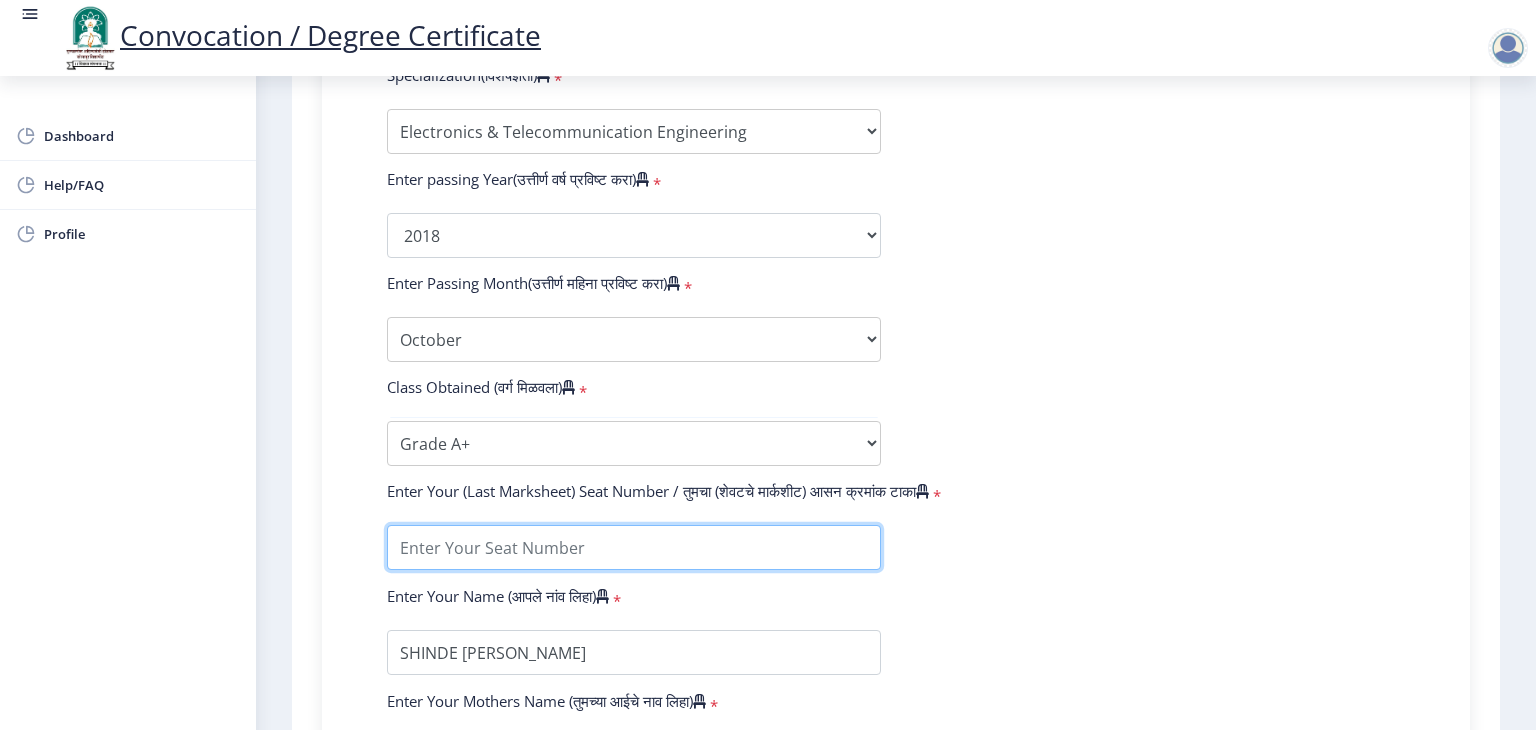 click at bounding box center [634, 547] 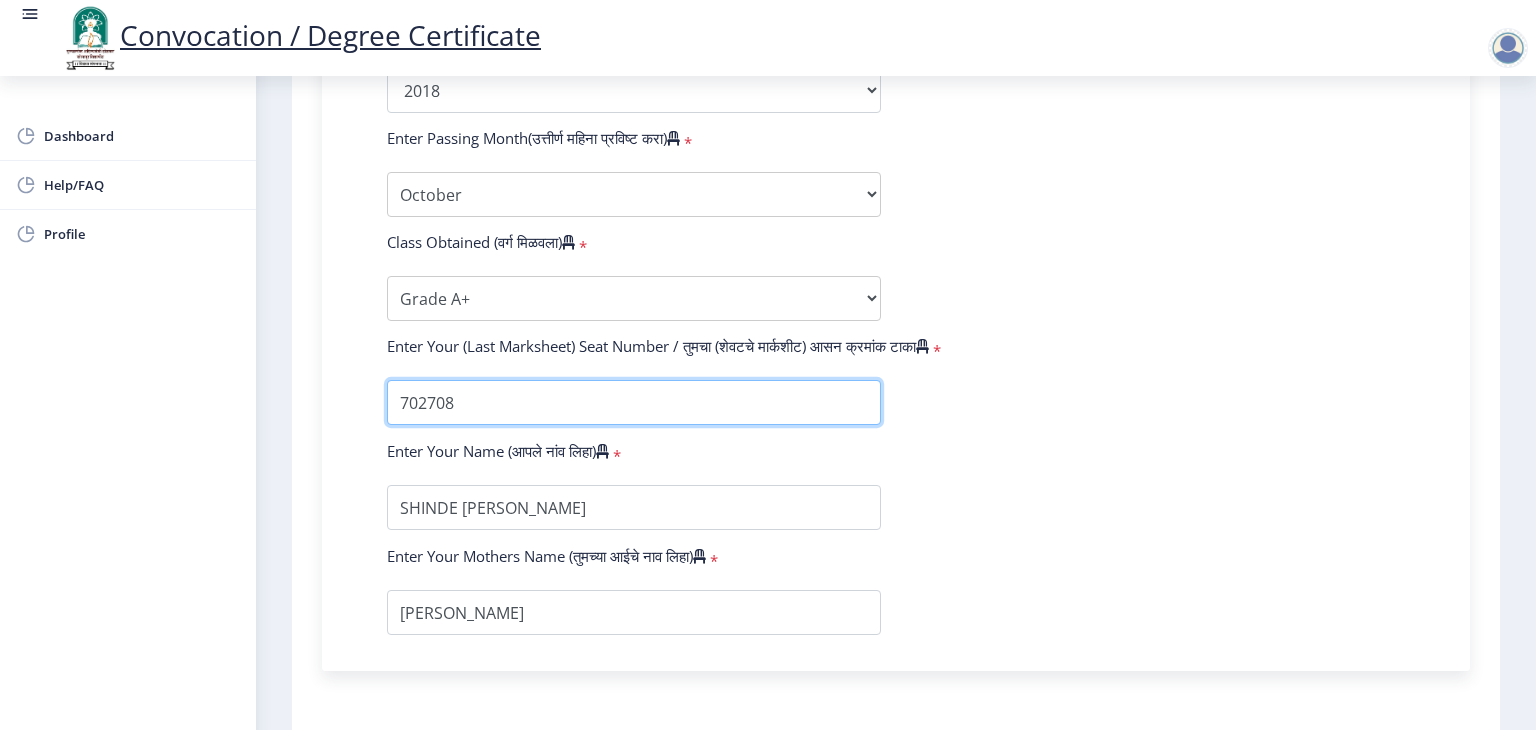 scroll, scrollTop: 1162, scrollLeft: 0, axis: vertical 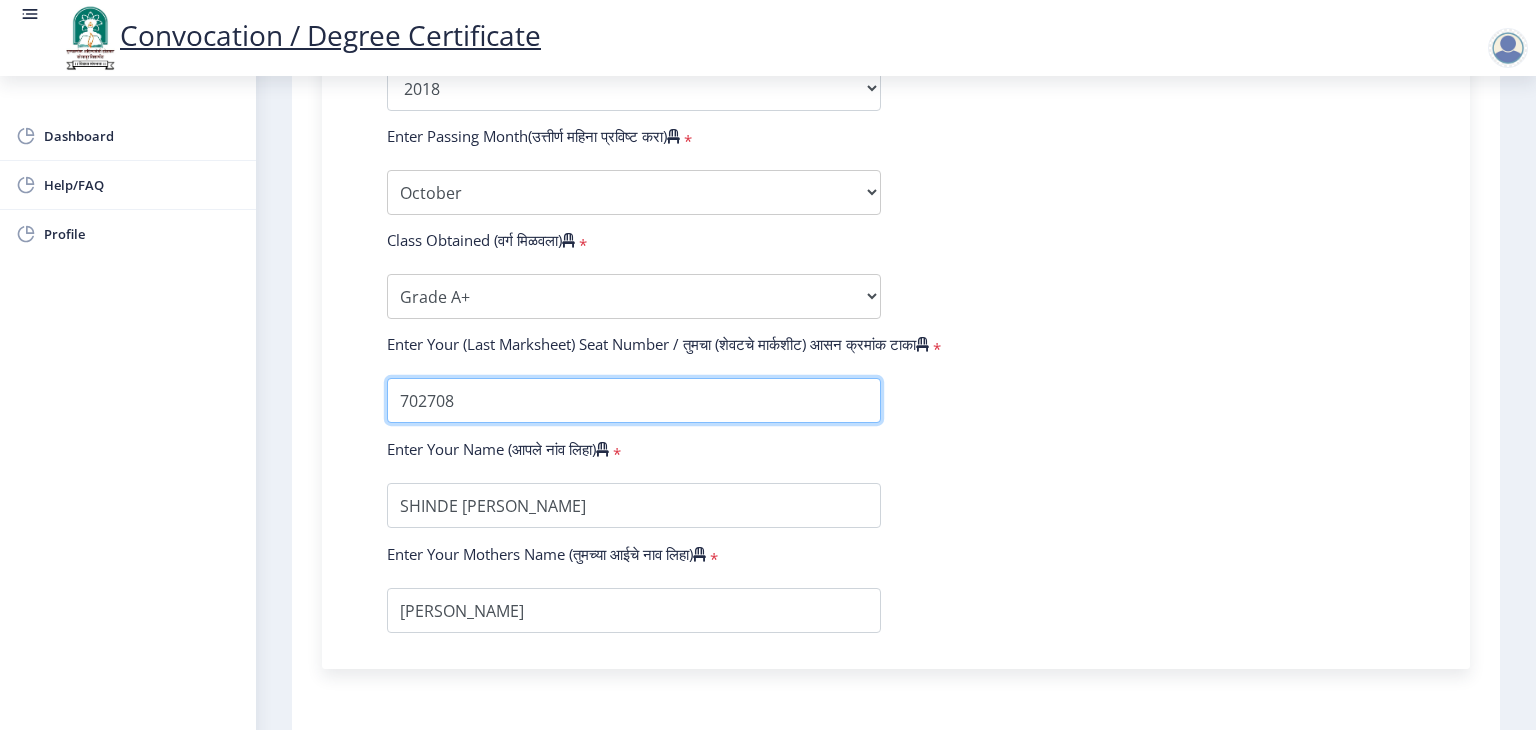 type on "702708" 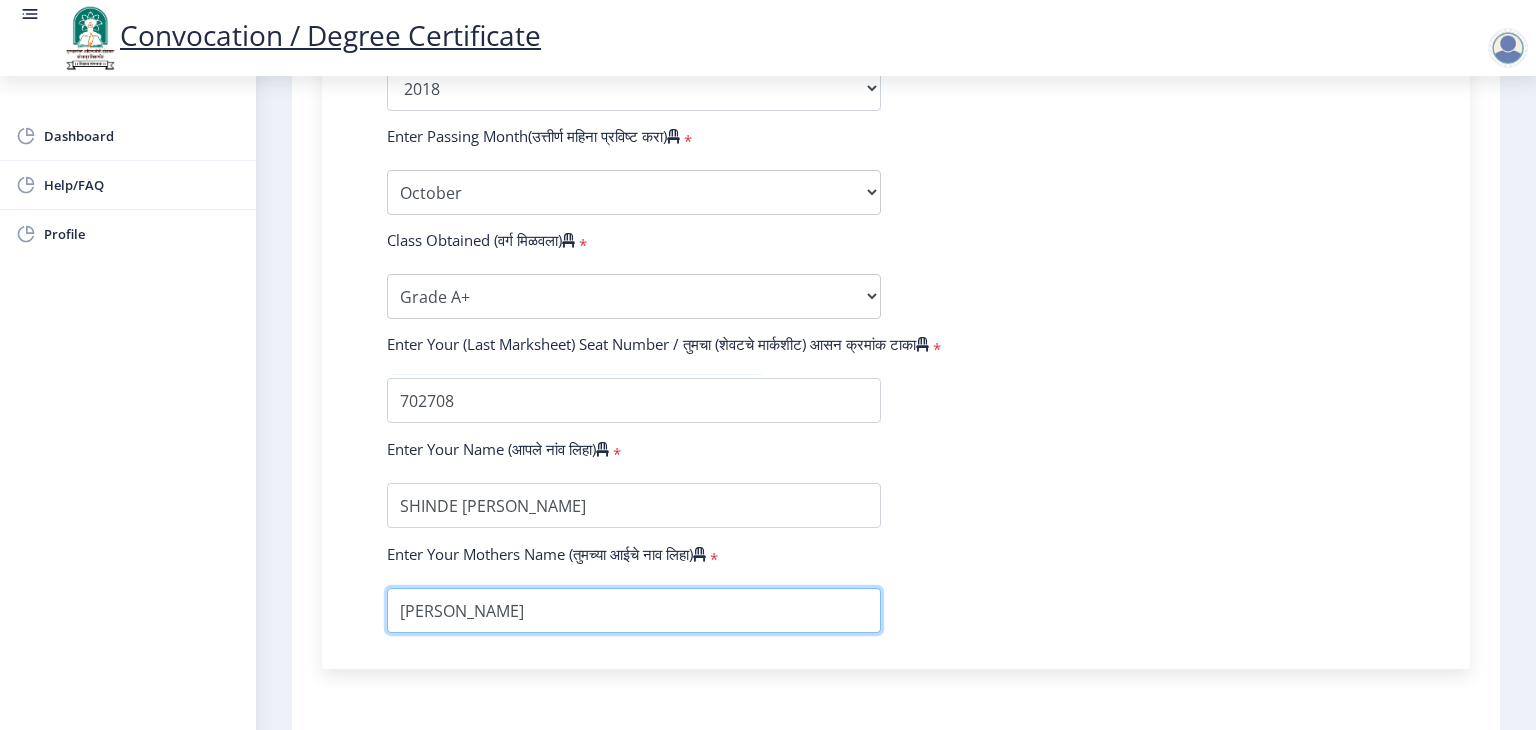 click at bounding box center [634, 610] 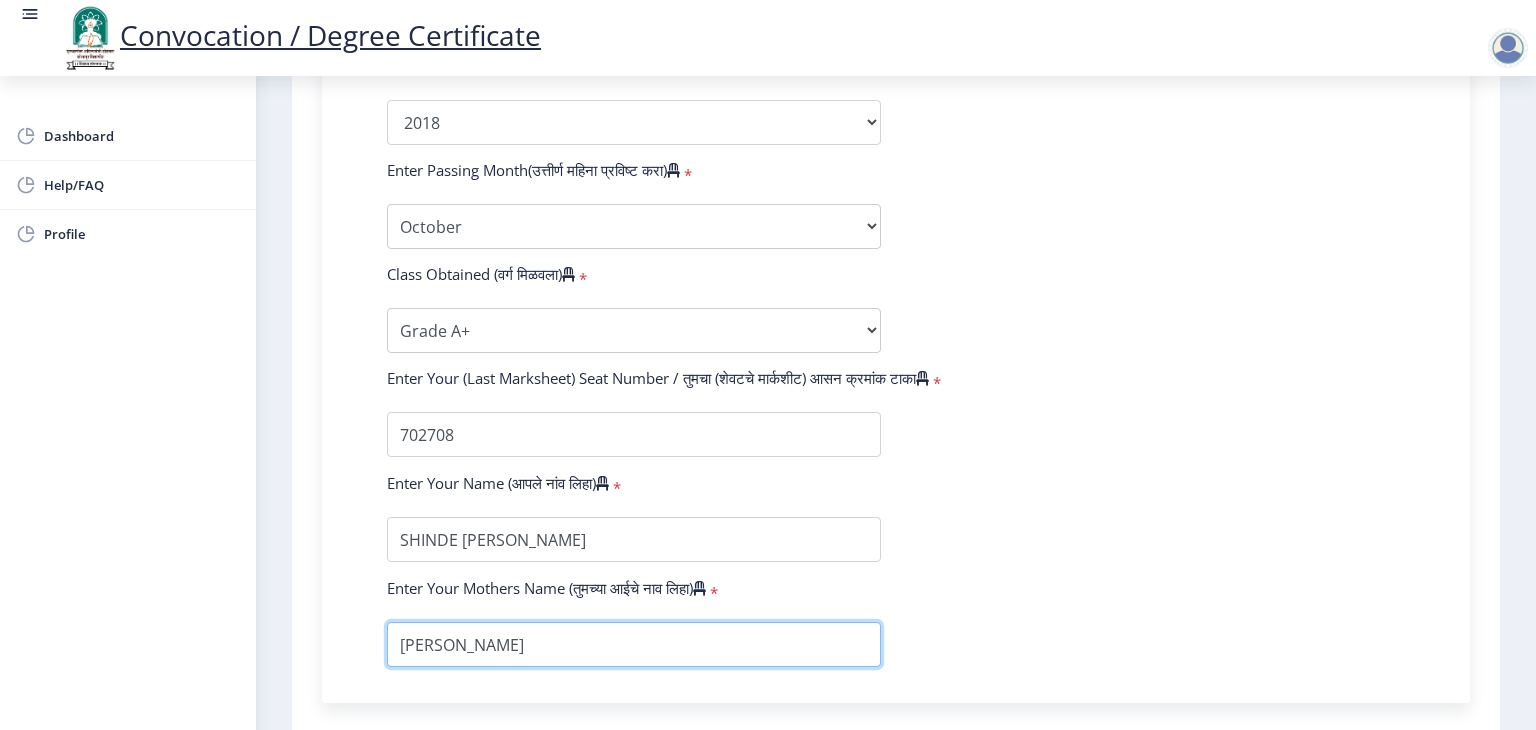 scroll, scrollTop: 1309, scrollLeft: 0, axis: vertical 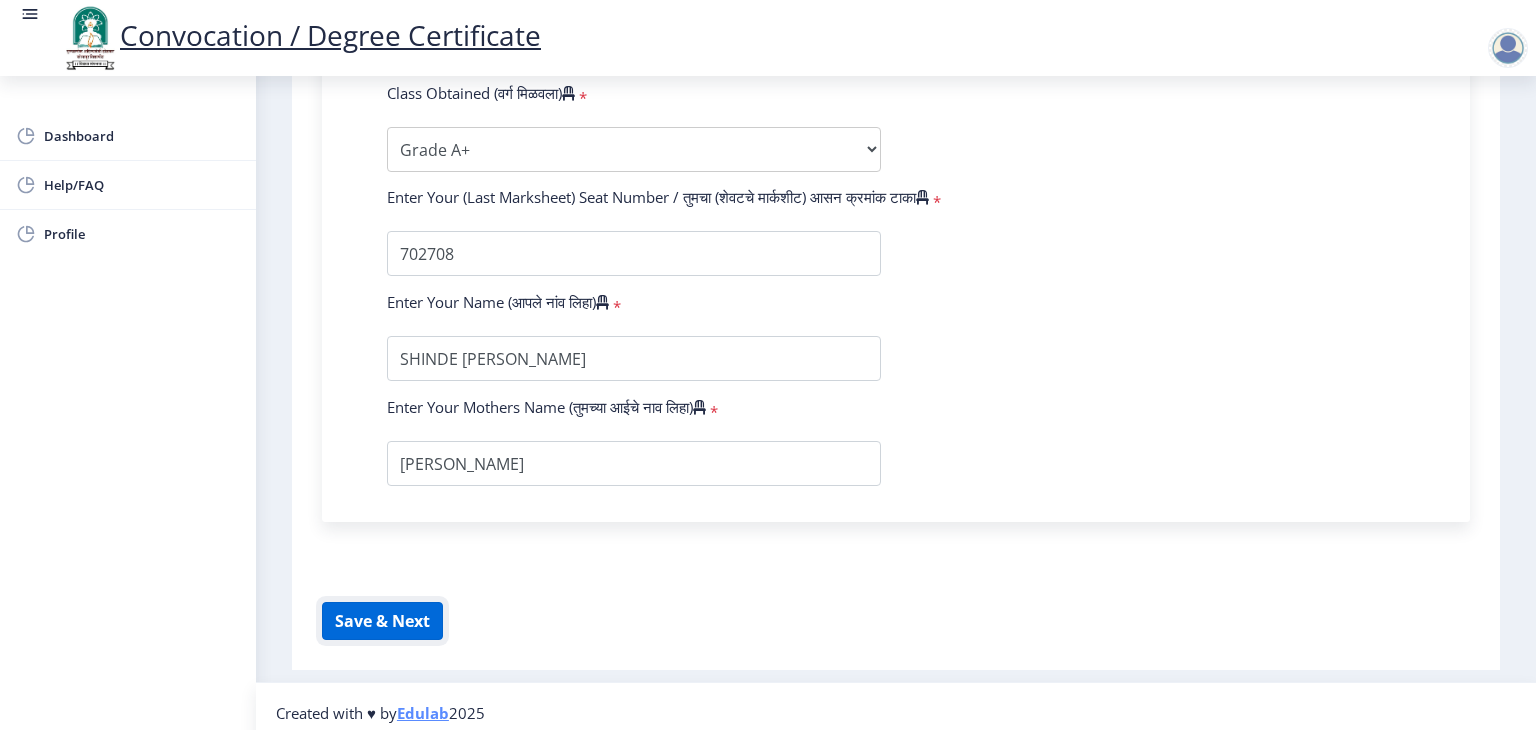 click on "Save & Next" 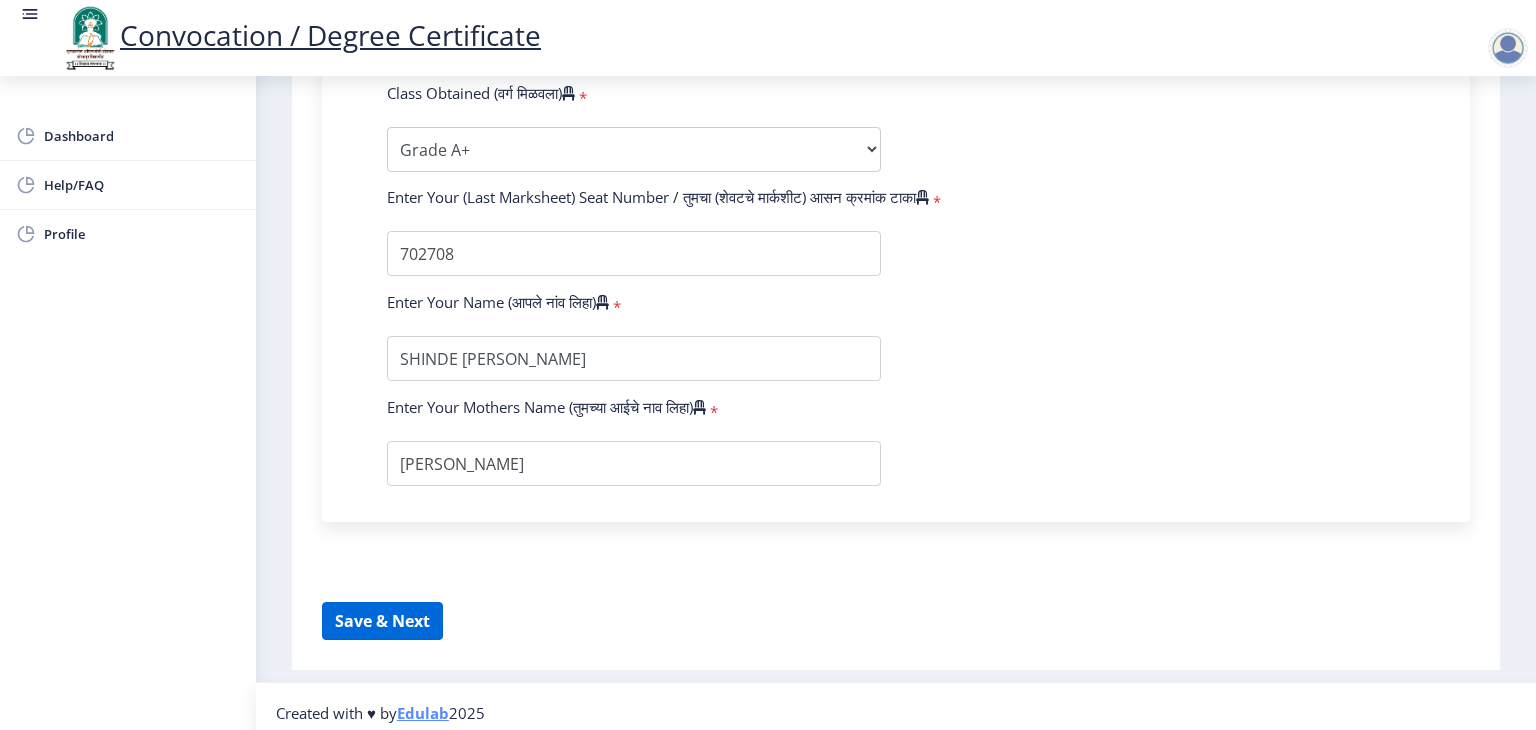 select 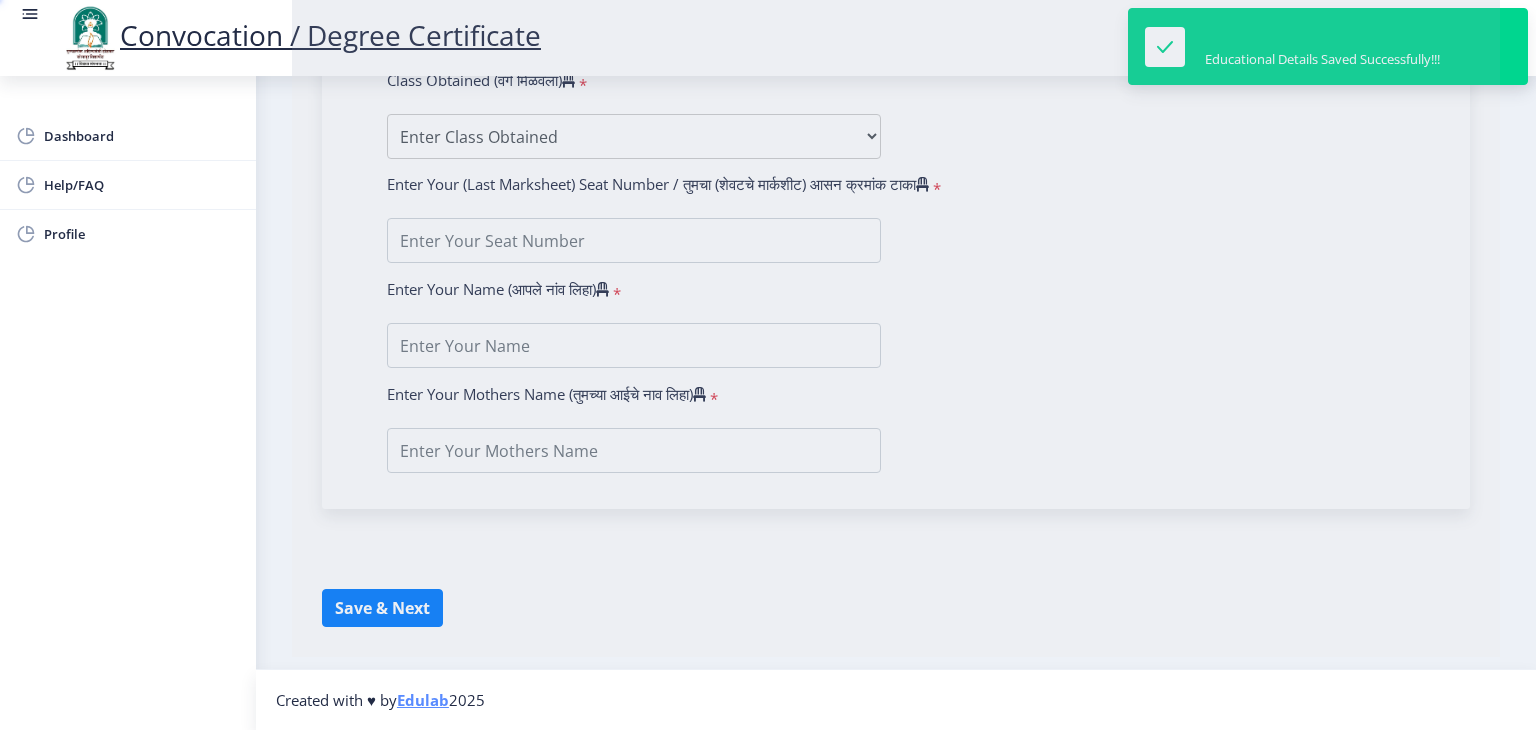 type on "SHINDE SHWETA MARUTI" 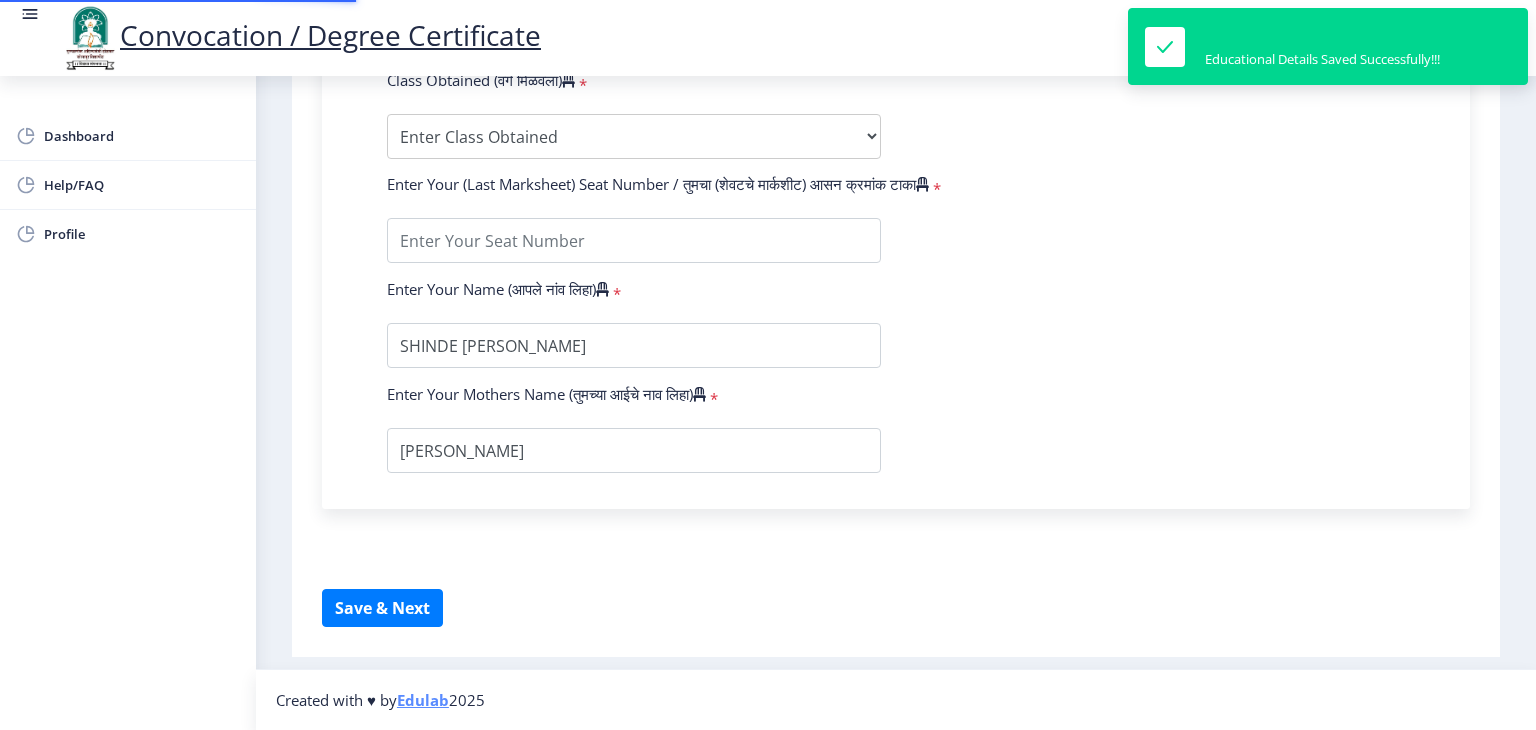 type on "2015032500317076" 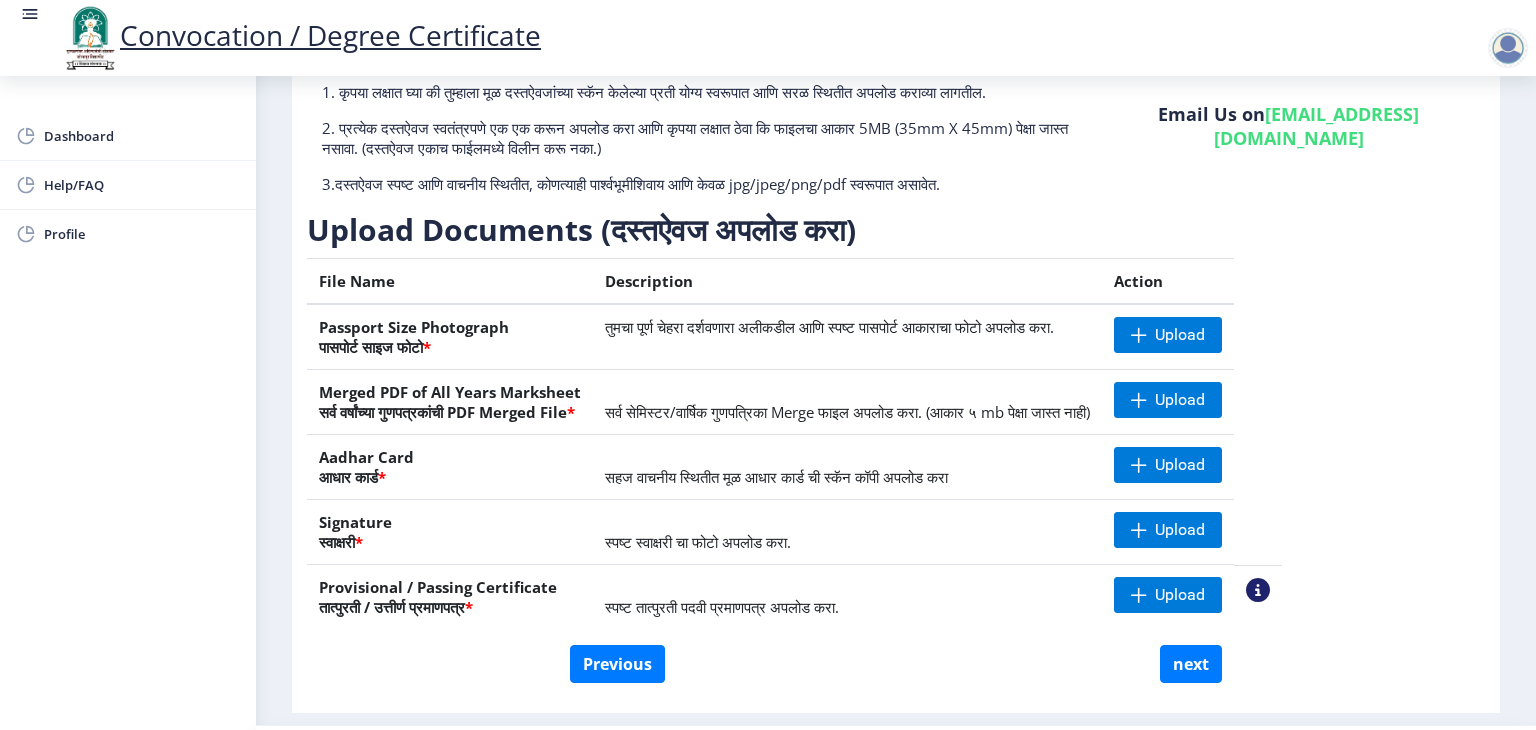 scroll, scrollTop: 186, scrollLeft: 0, axis: vertical 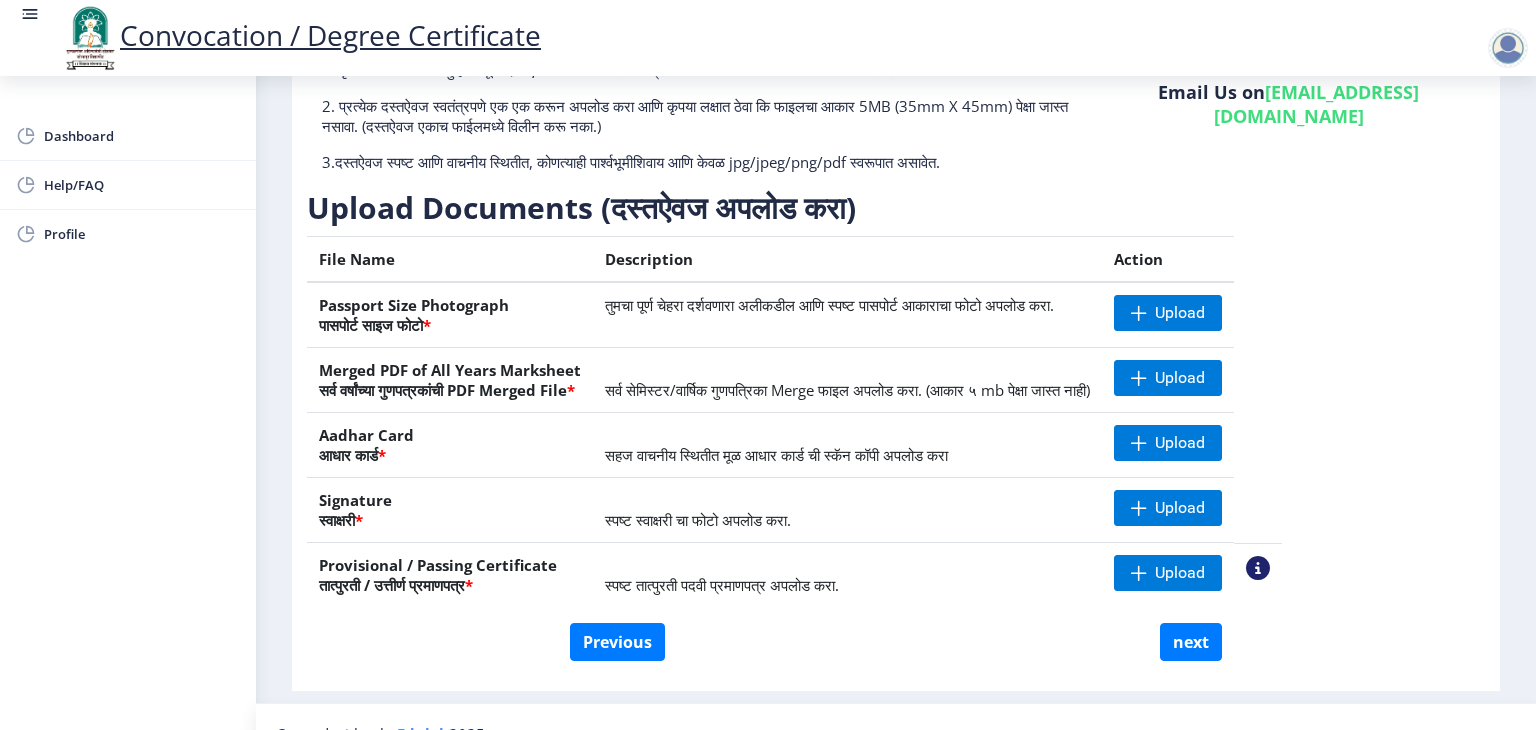 click on "Previous next" 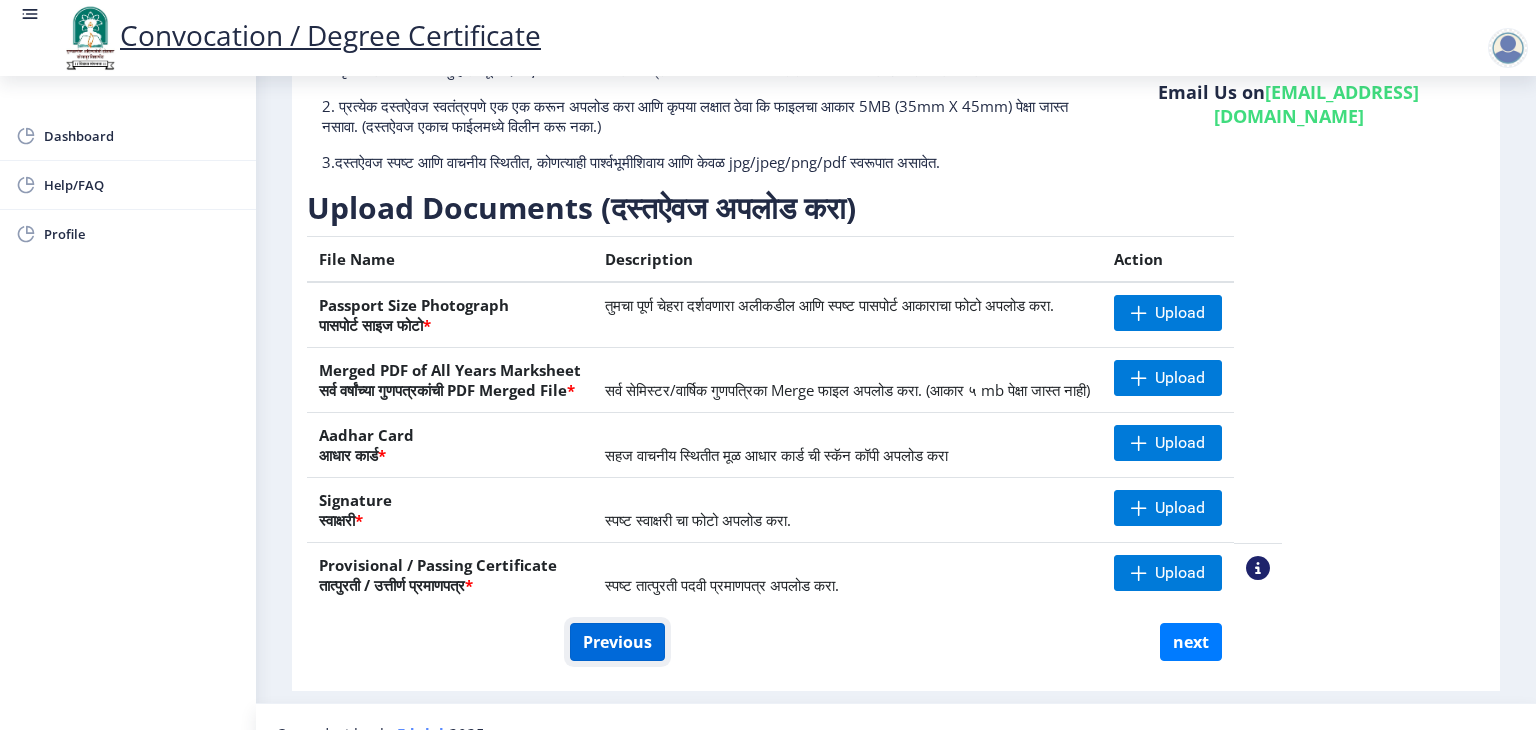 click on "Previous" 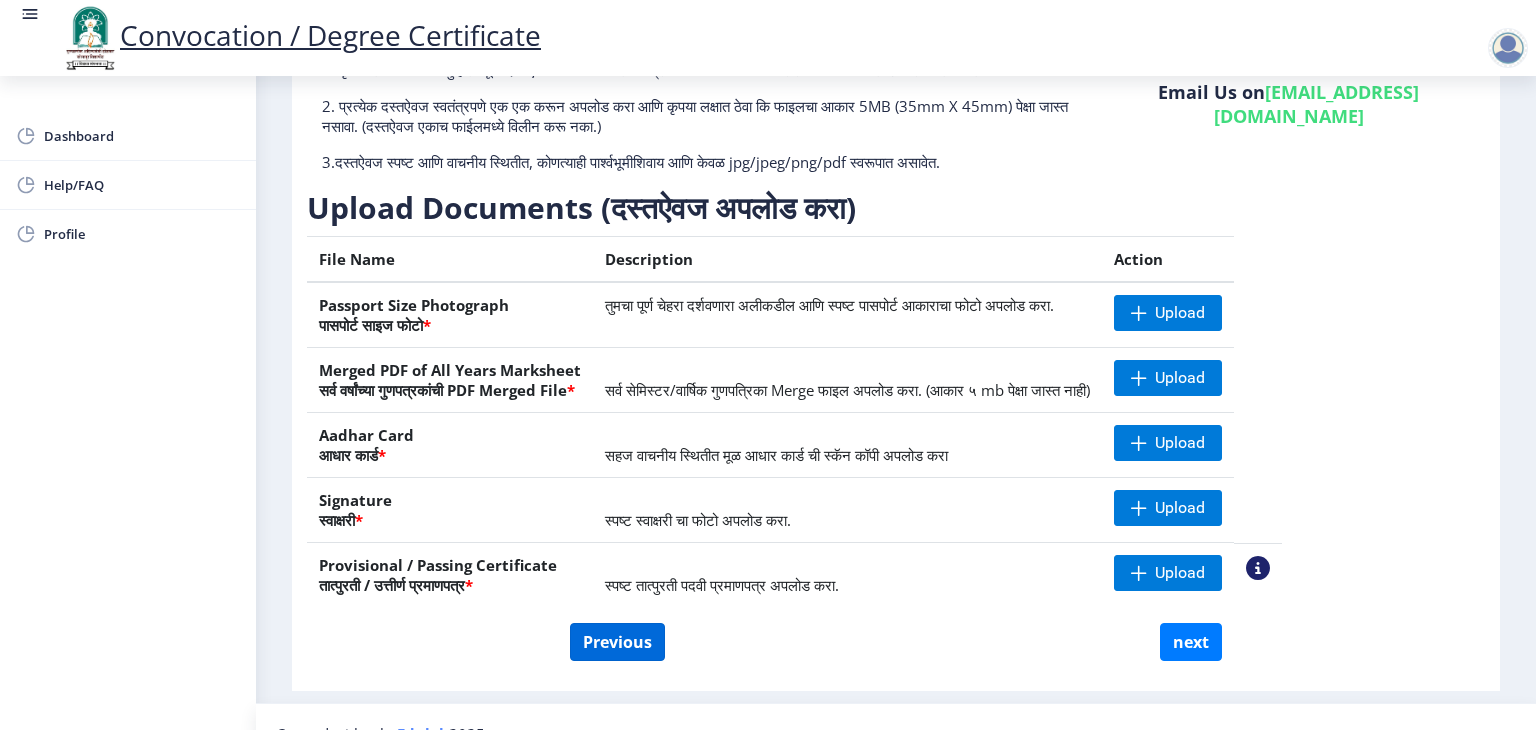 select on "Regular" 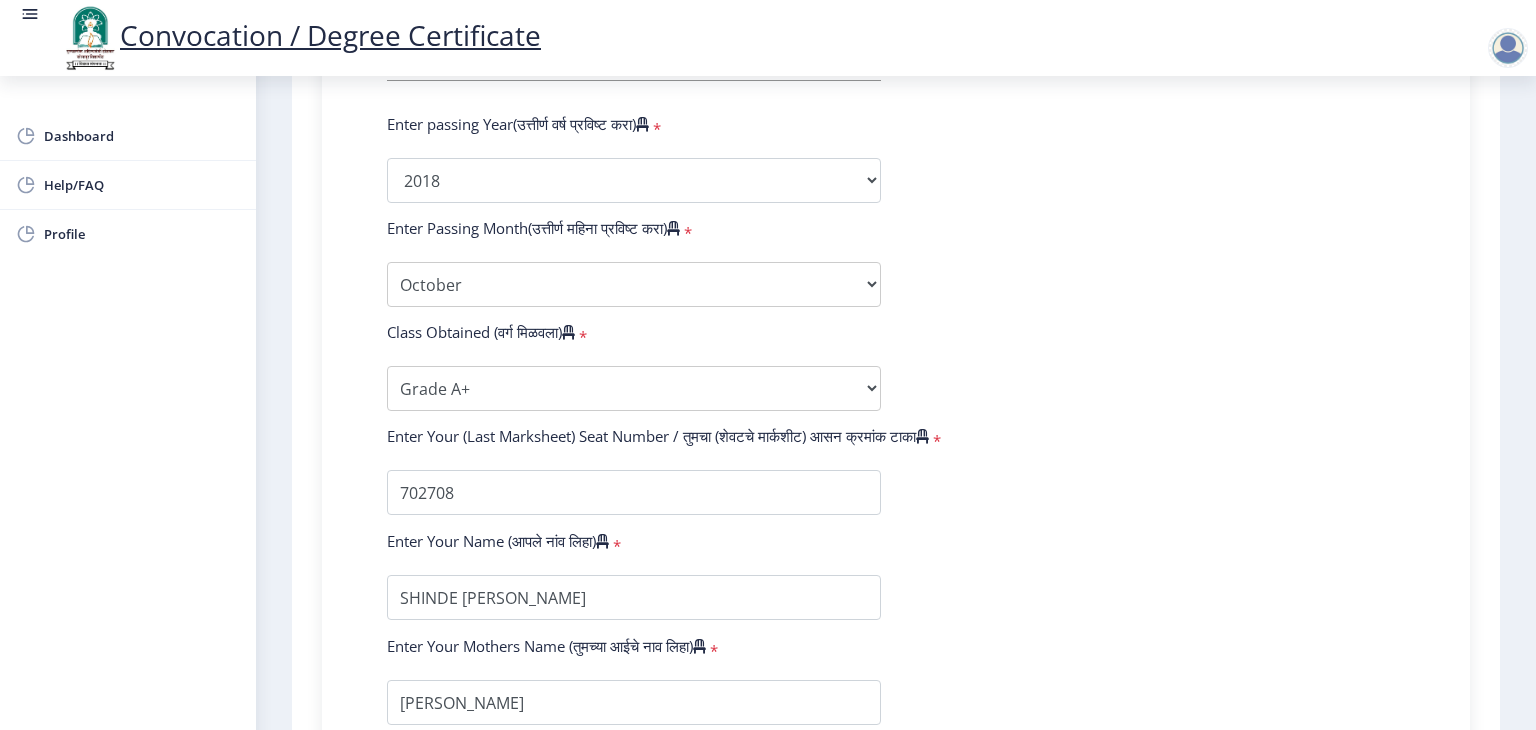 scroll, scrollTop: 1205, scrollLeft: 0, axis: vertical 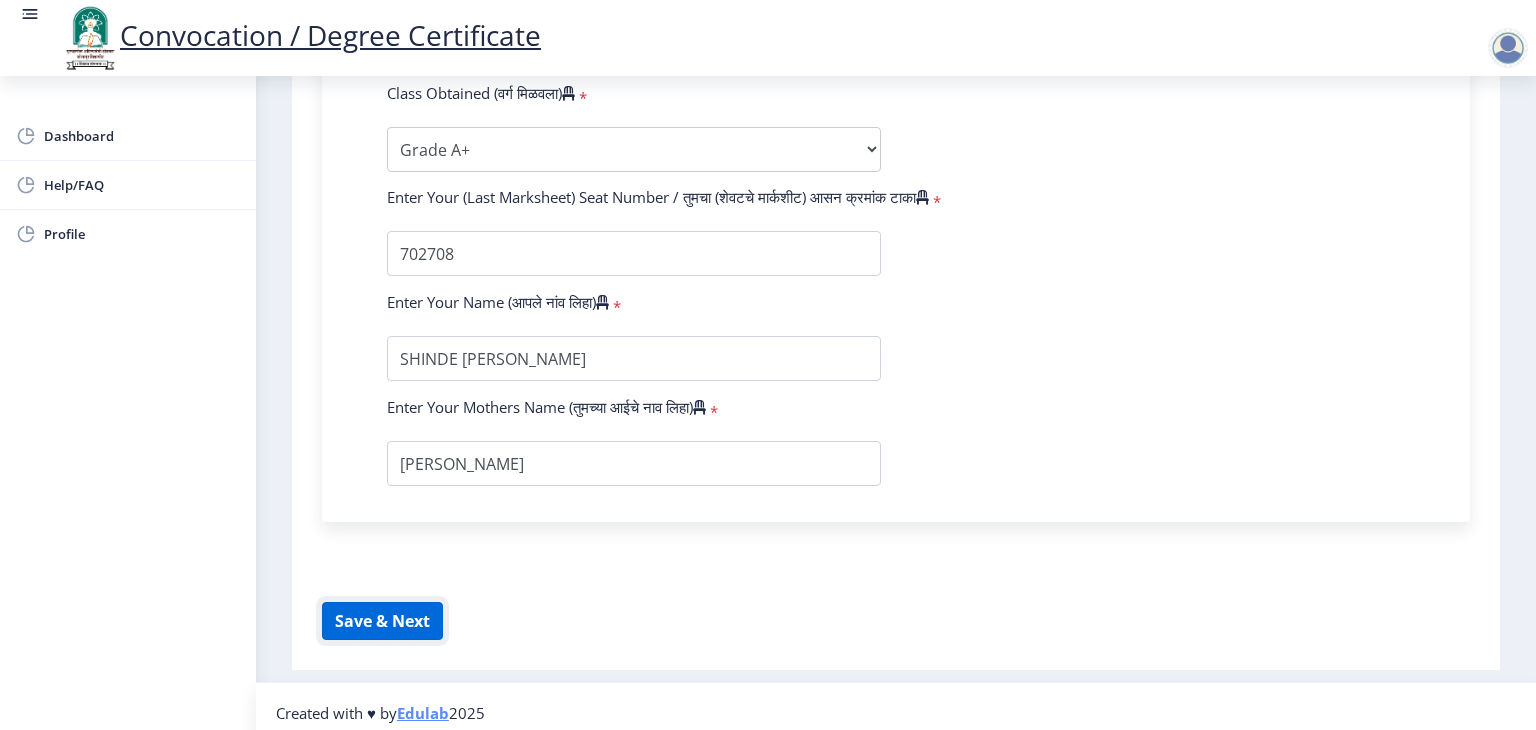 click on "Save & Next" 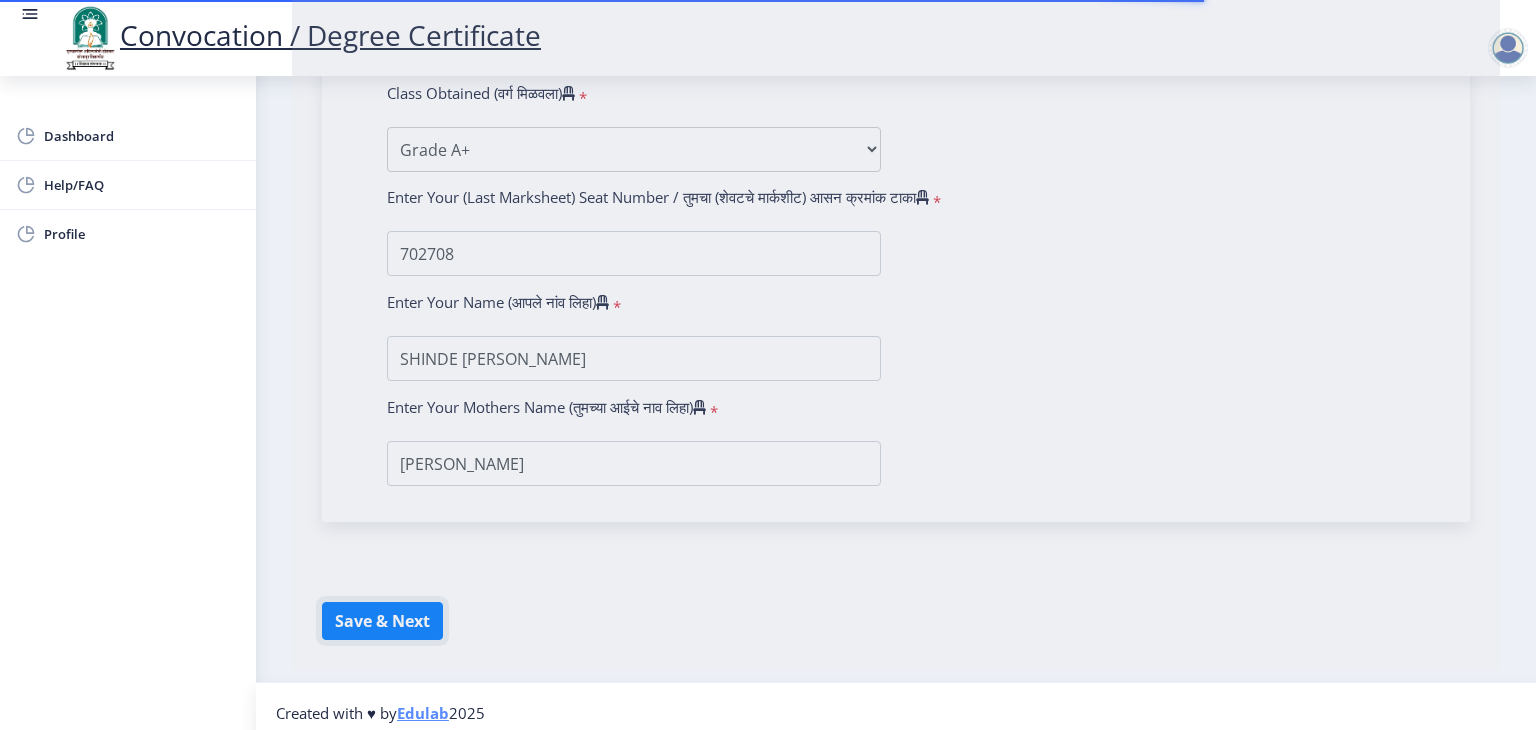 type 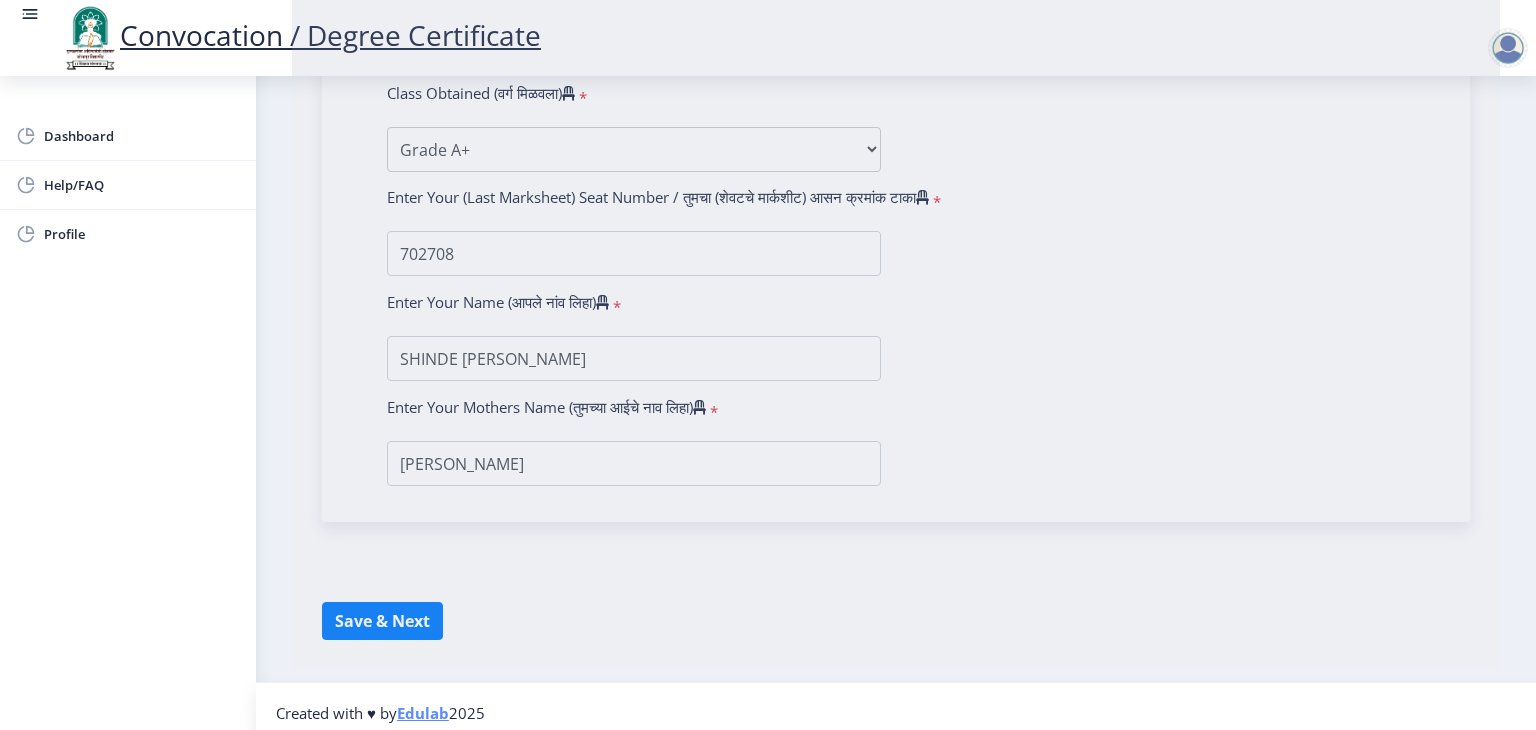 select 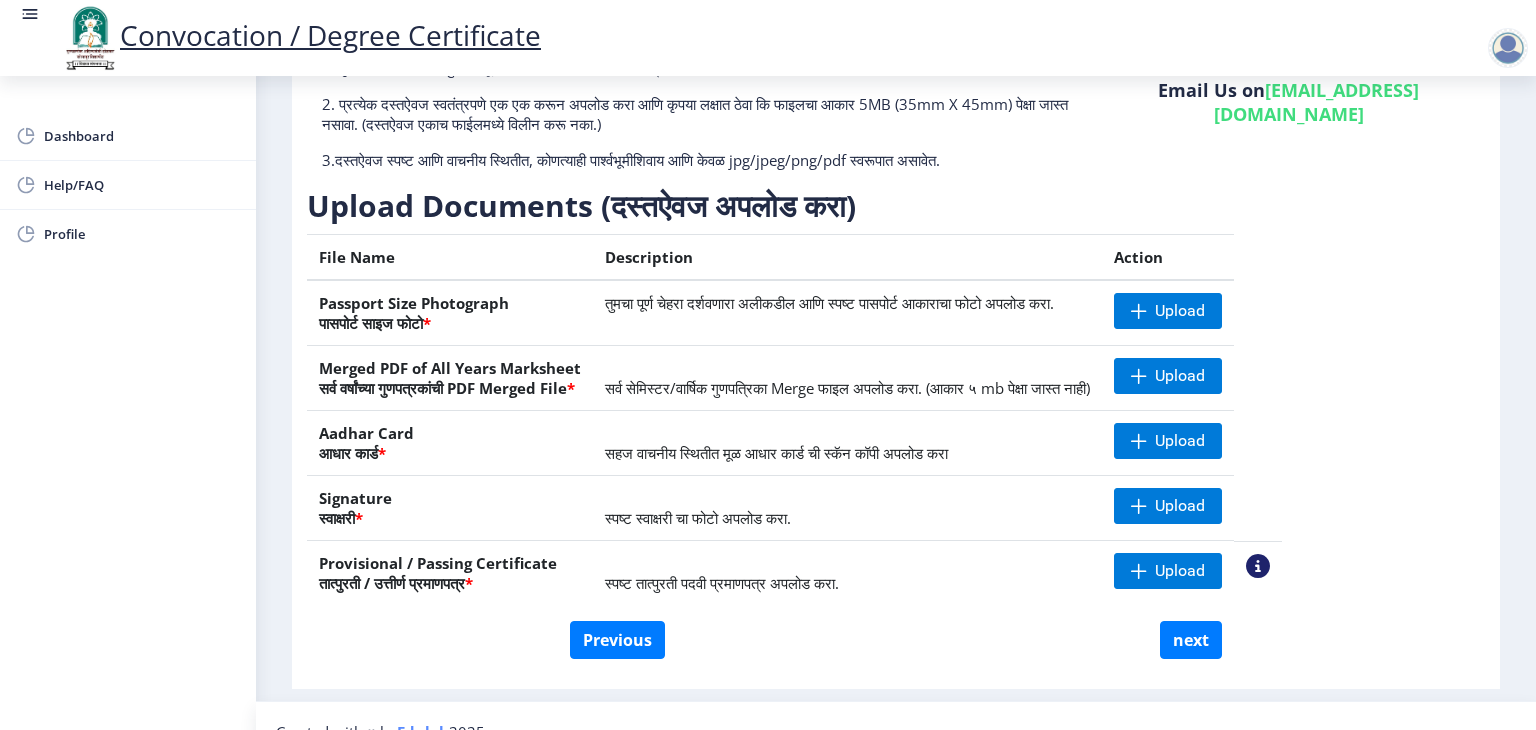 scroll, scrollTop: 218, scrollLeft: 0, axis: vertical 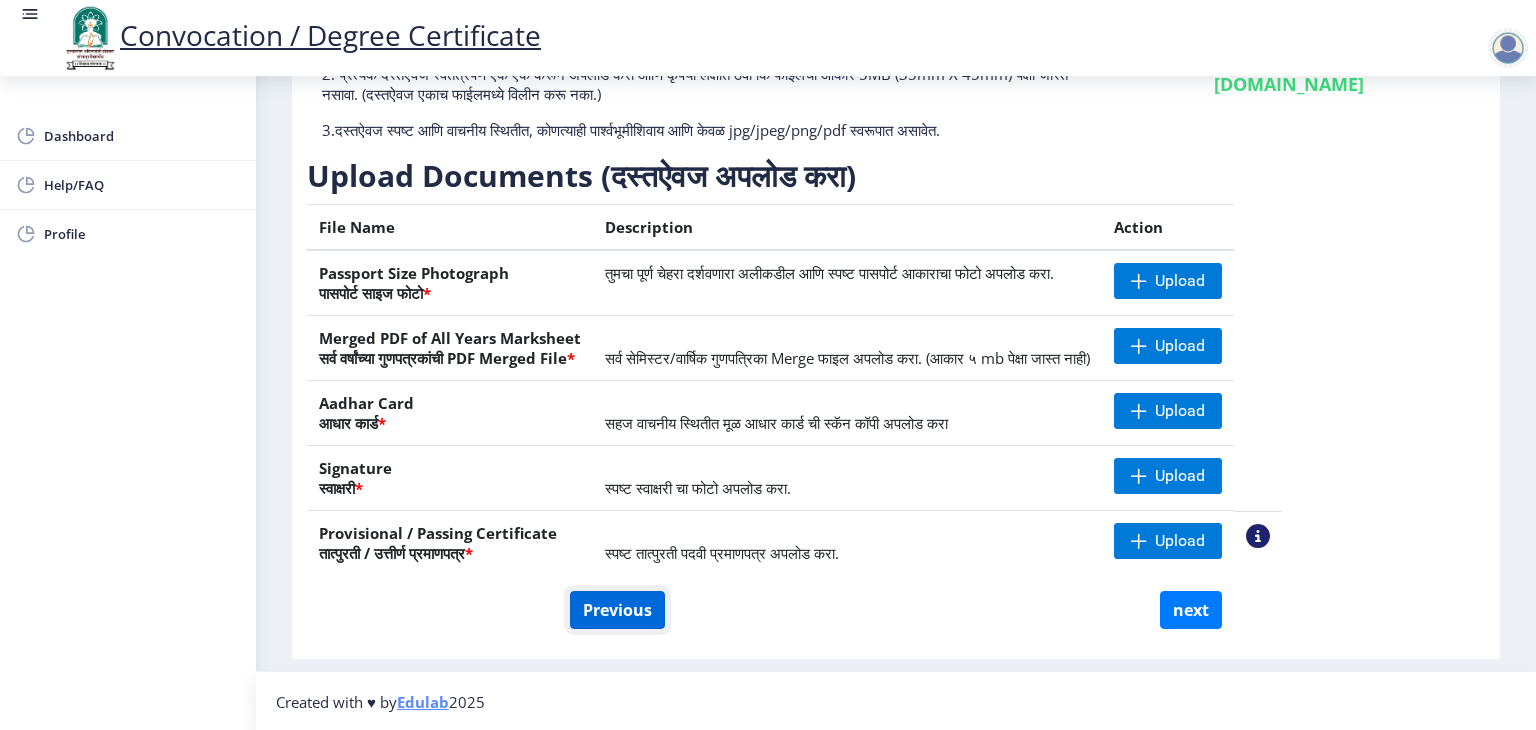 click on "Previous" 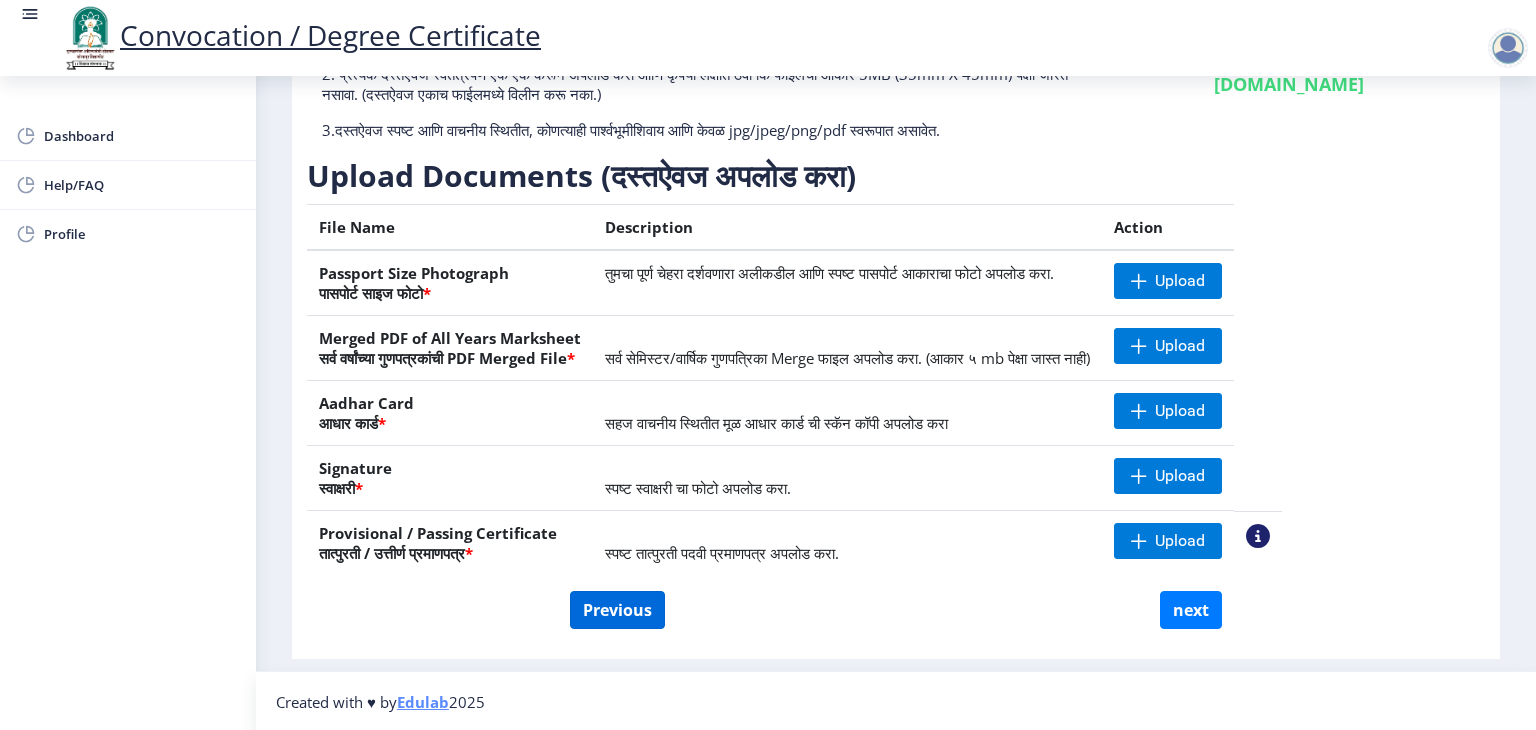 select on "Regular" 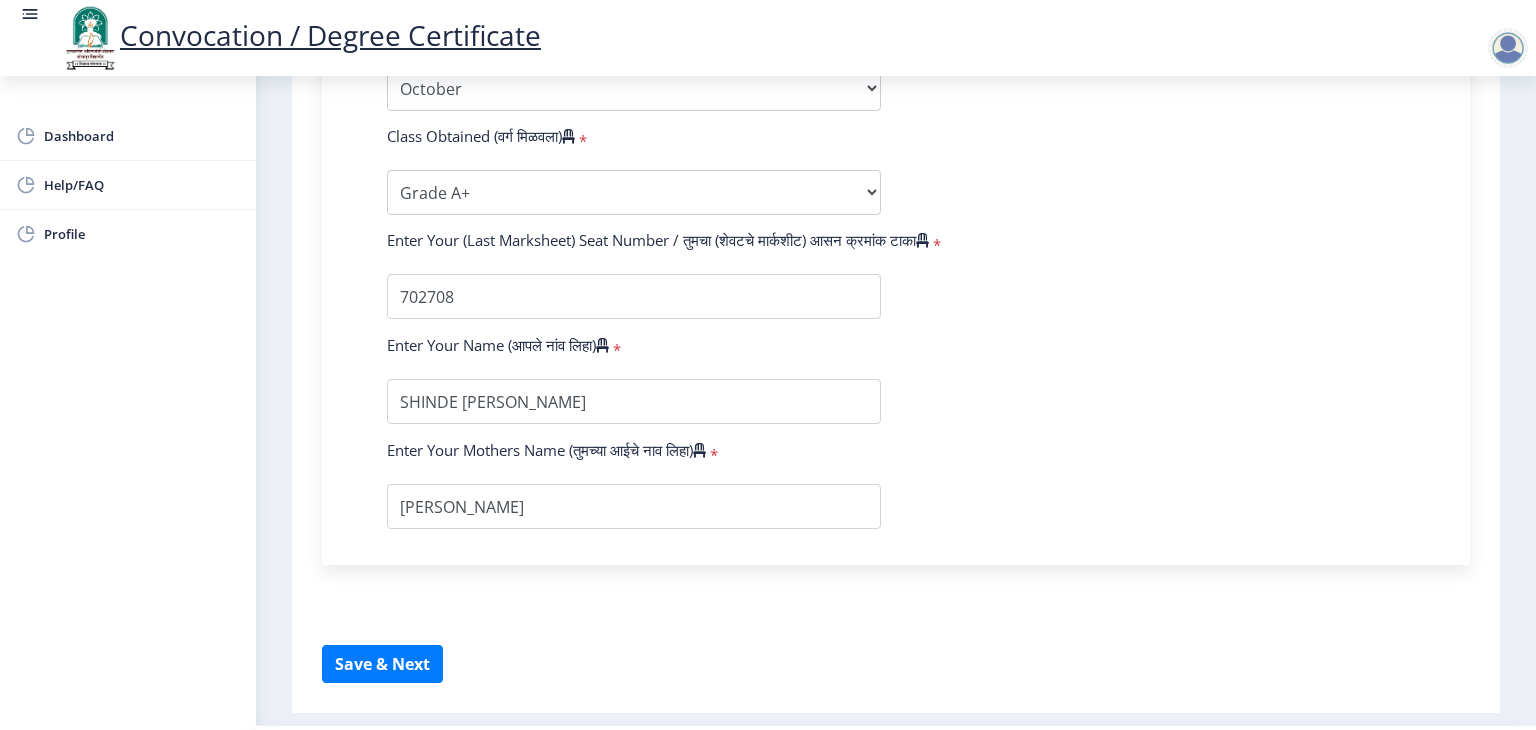 scroll, scrollTop: 1269, scrollLeft: 0, axis: vertical 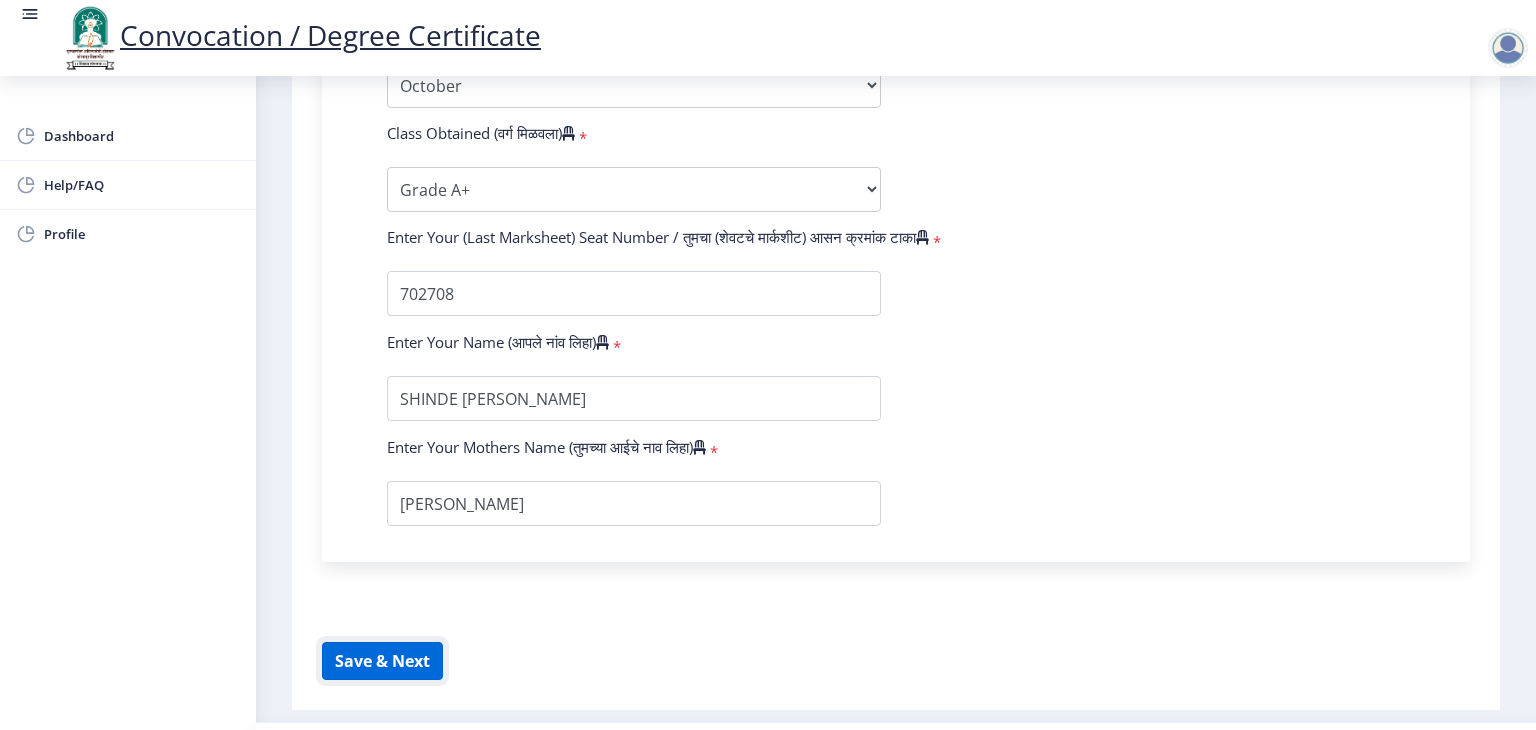 click on "Save & Next" 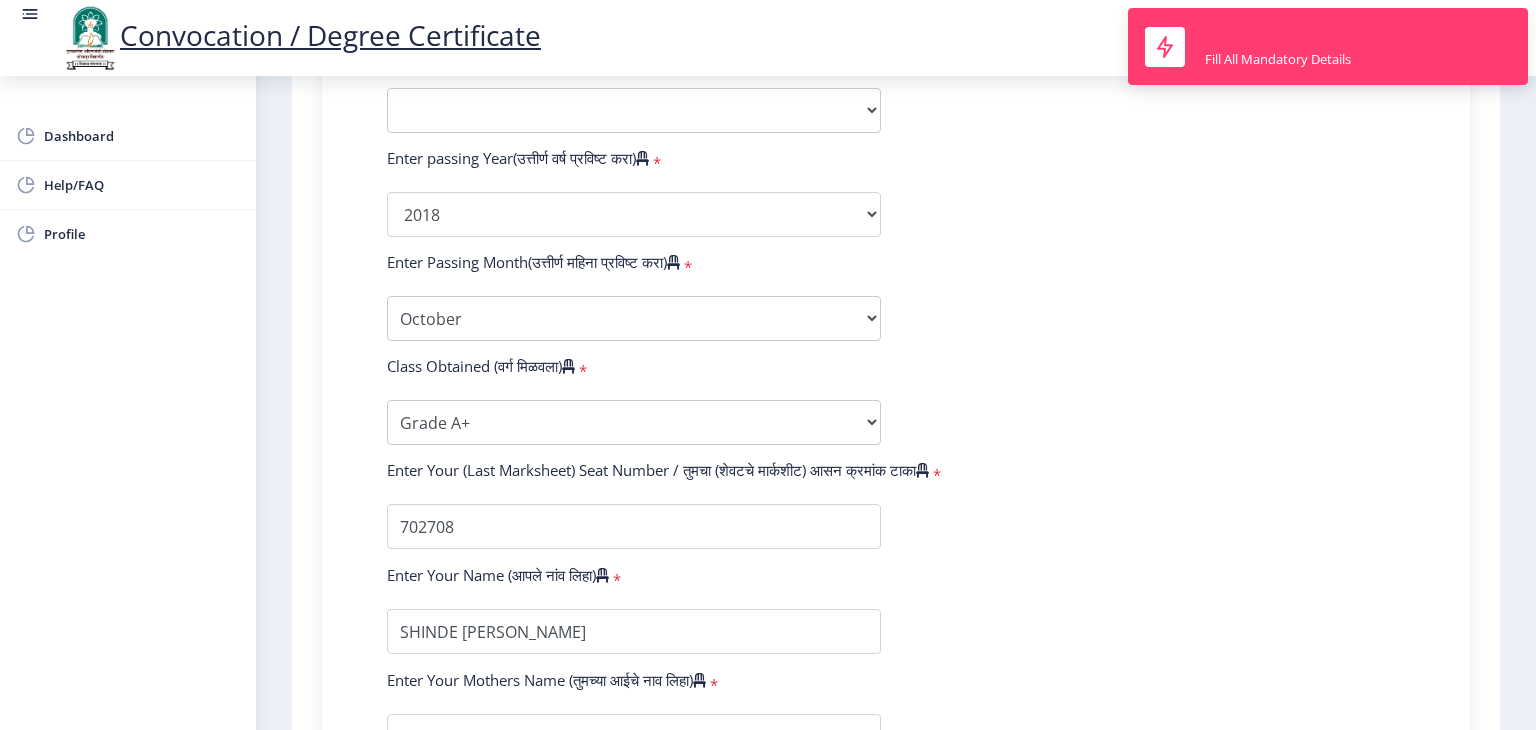 scroll, scrollTop: 945, scrollLeft: 0, axis: vertical 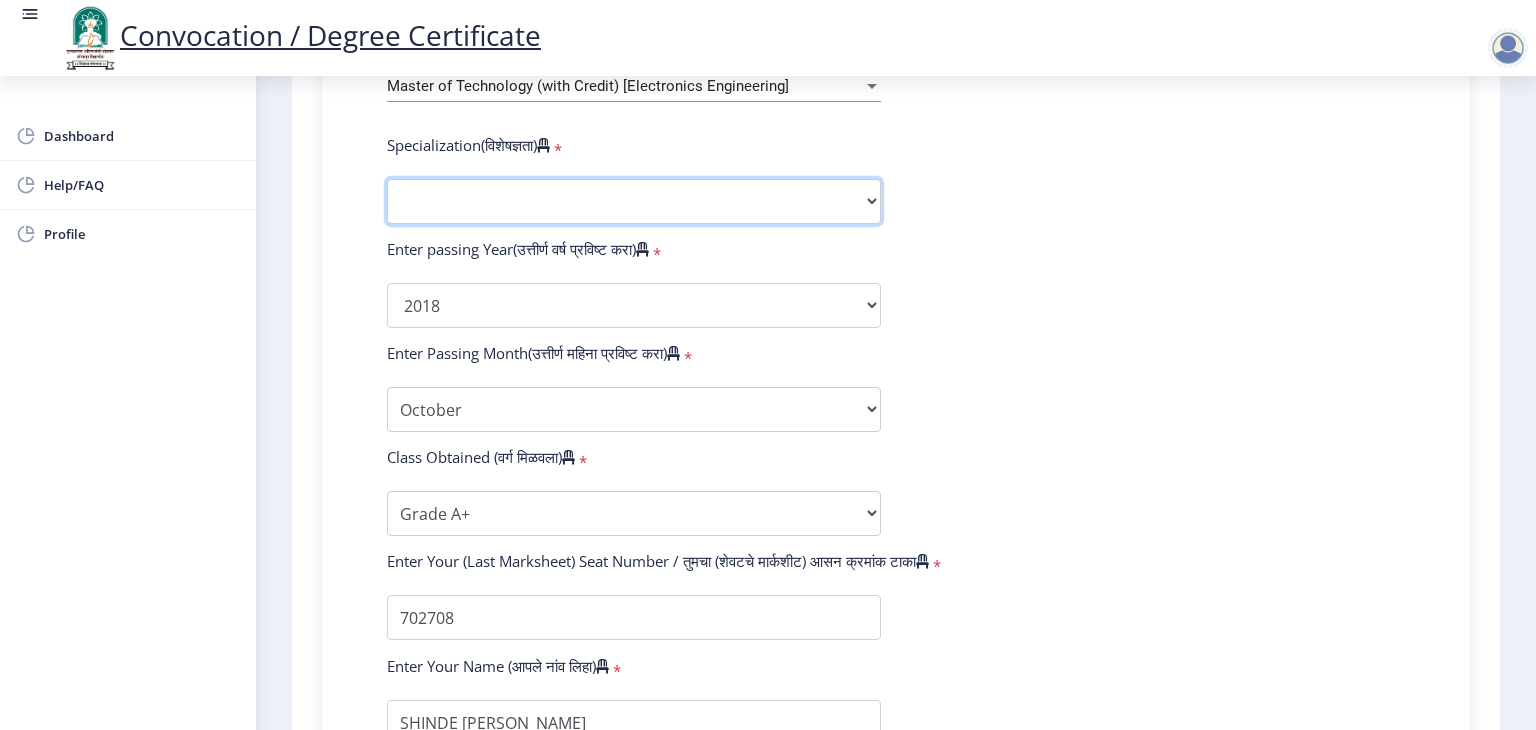 click on "Specialization Civil (Structural Engineering) Electronics & Telecommunication Engineering Mechanical (Design Engineering) Other" at bounding box center [634, 201] 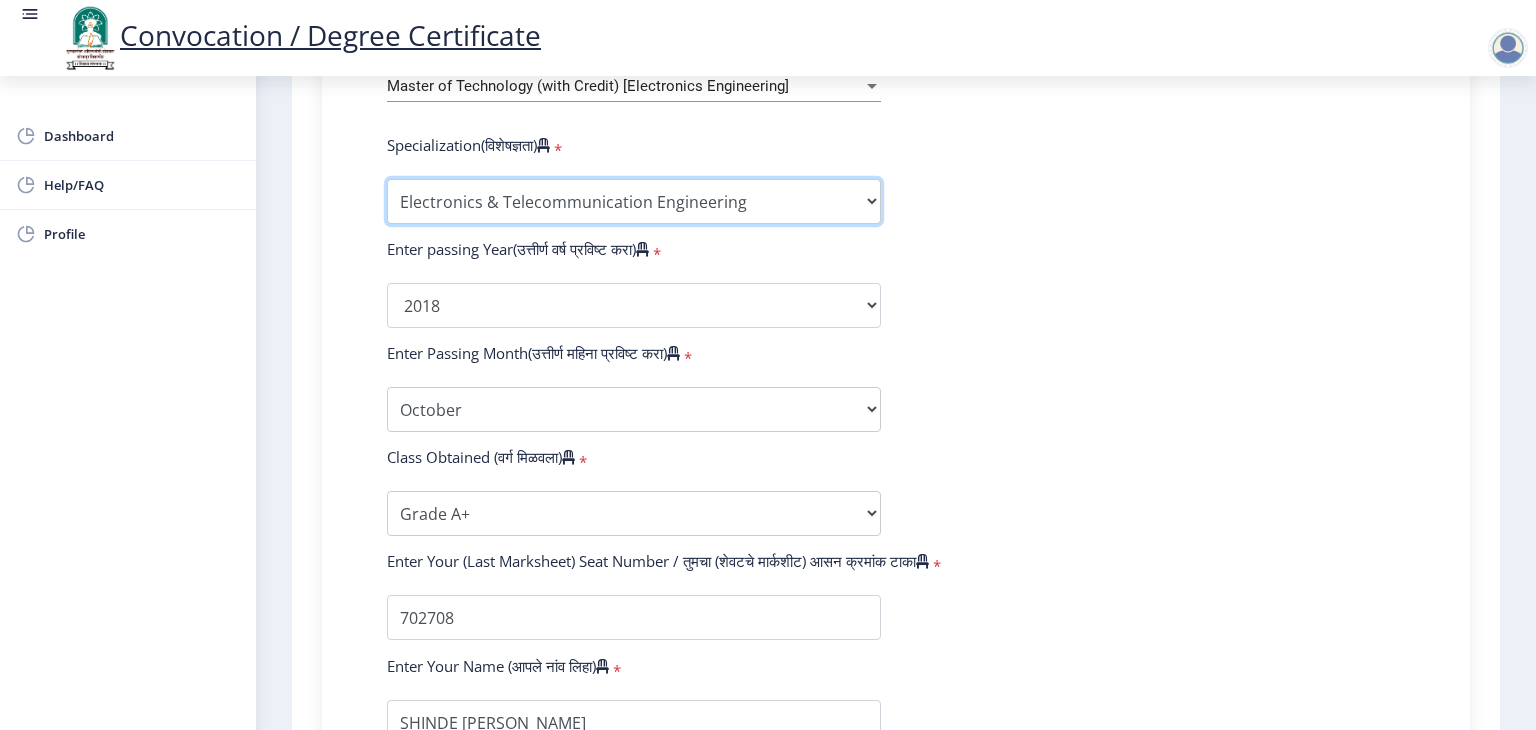 click on "Specialization Civil (Structural Engineering) Electronics & Telecommunication Engineering Mechanical (Design Engineering) Other" at bounding box center (634, 201) 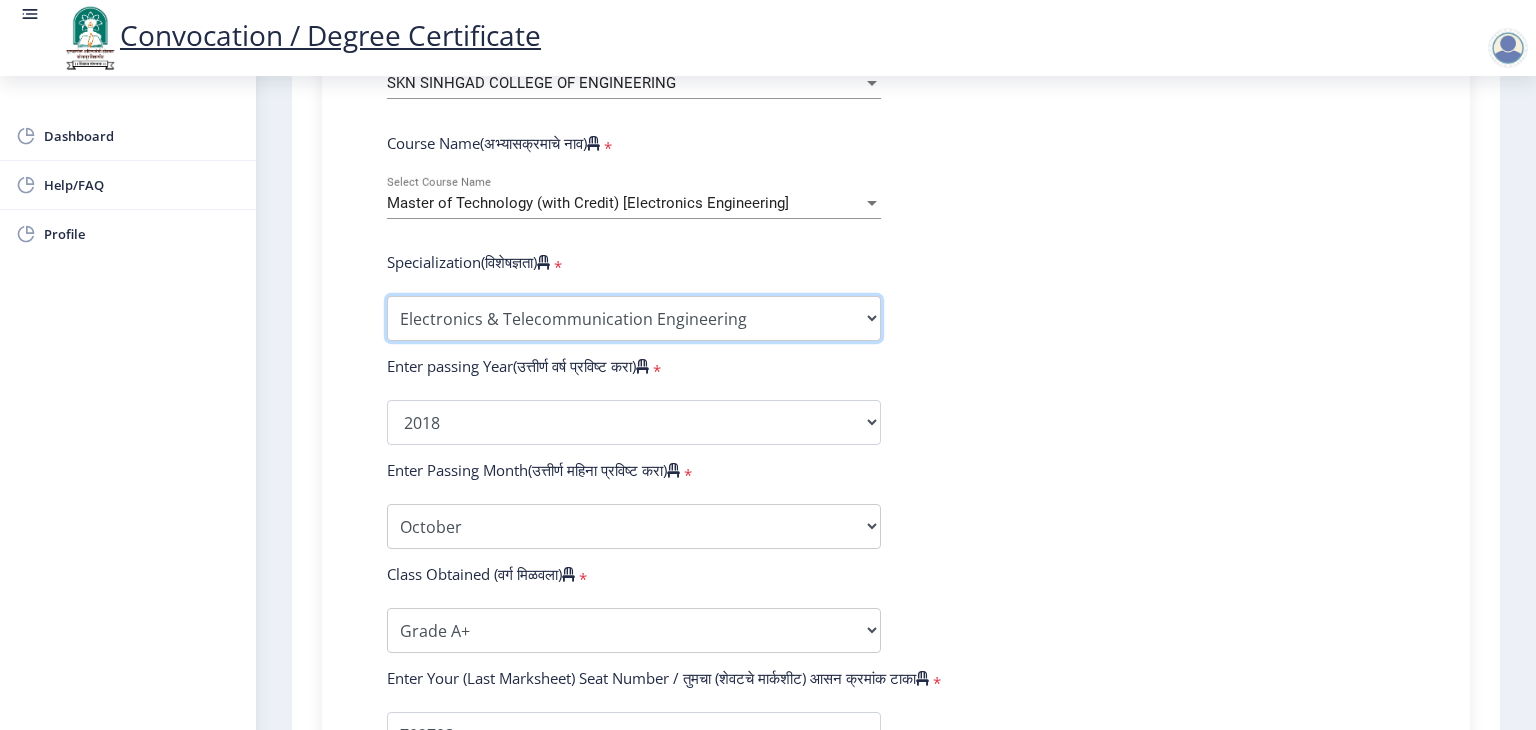 scroll, scrollTop: 776, scrollLeft: 0, axis: vertical 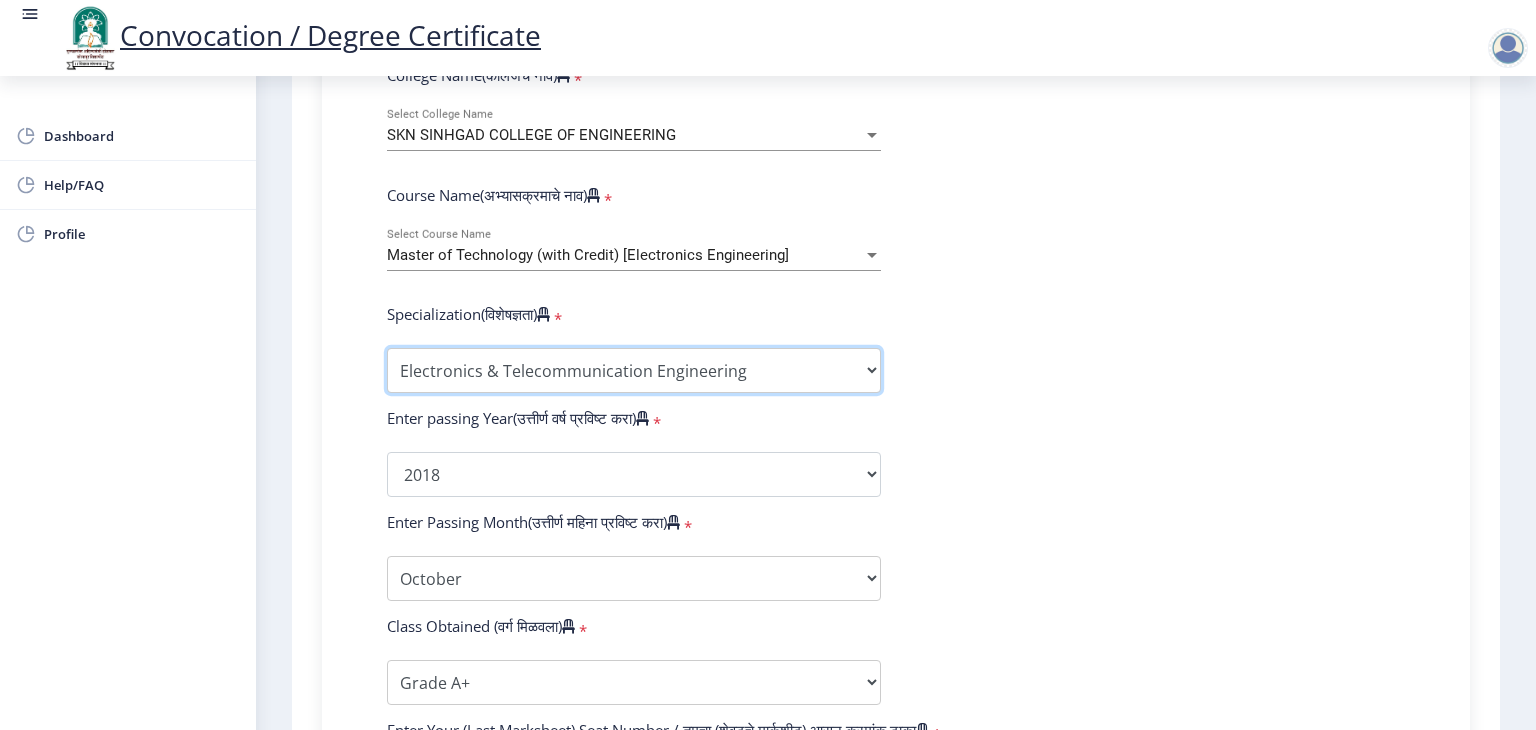 click on "Specialization Civil (Structural Engineering) Electronics & Telecommunication Engineering Mechanical (Design Engineering) Other" at bounding box center [634, 370] 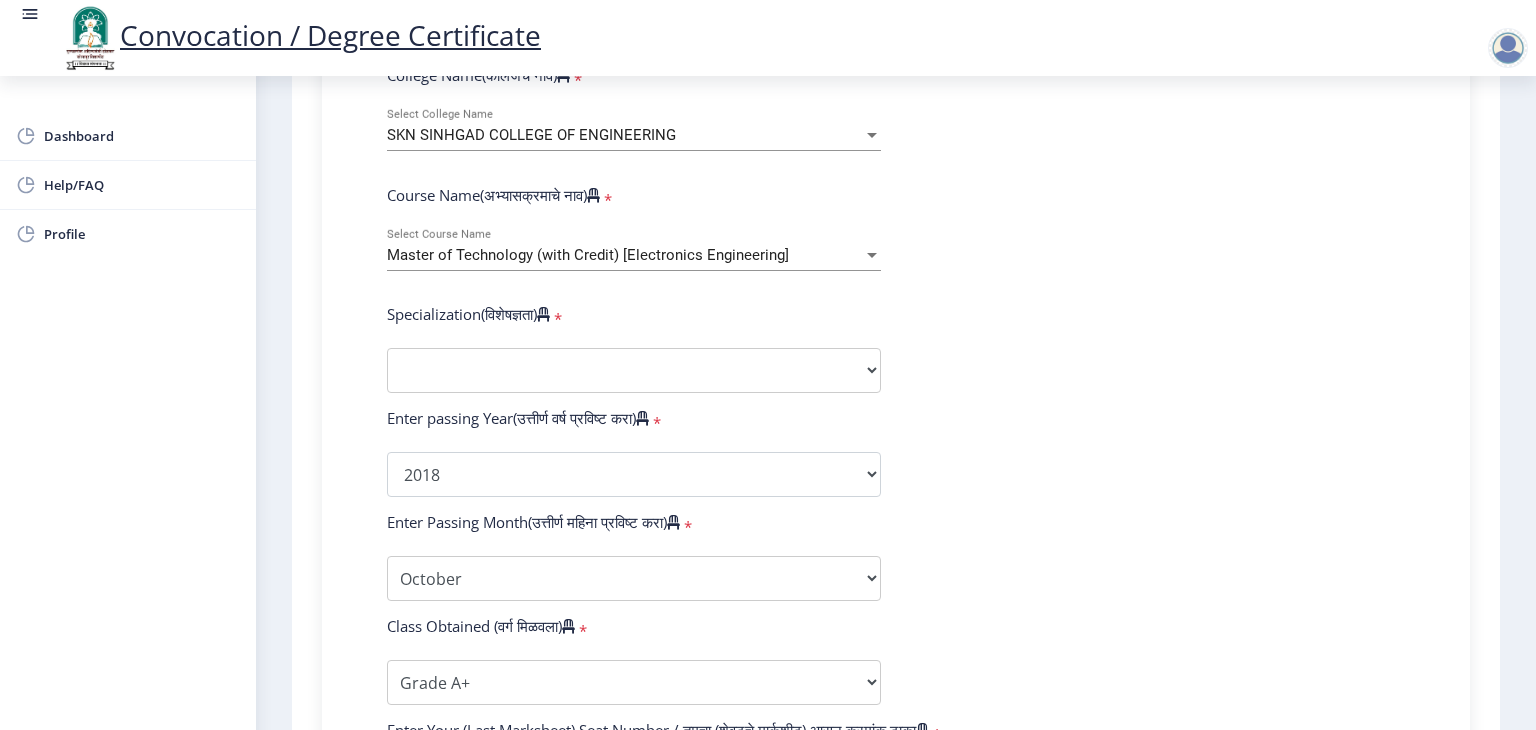 select 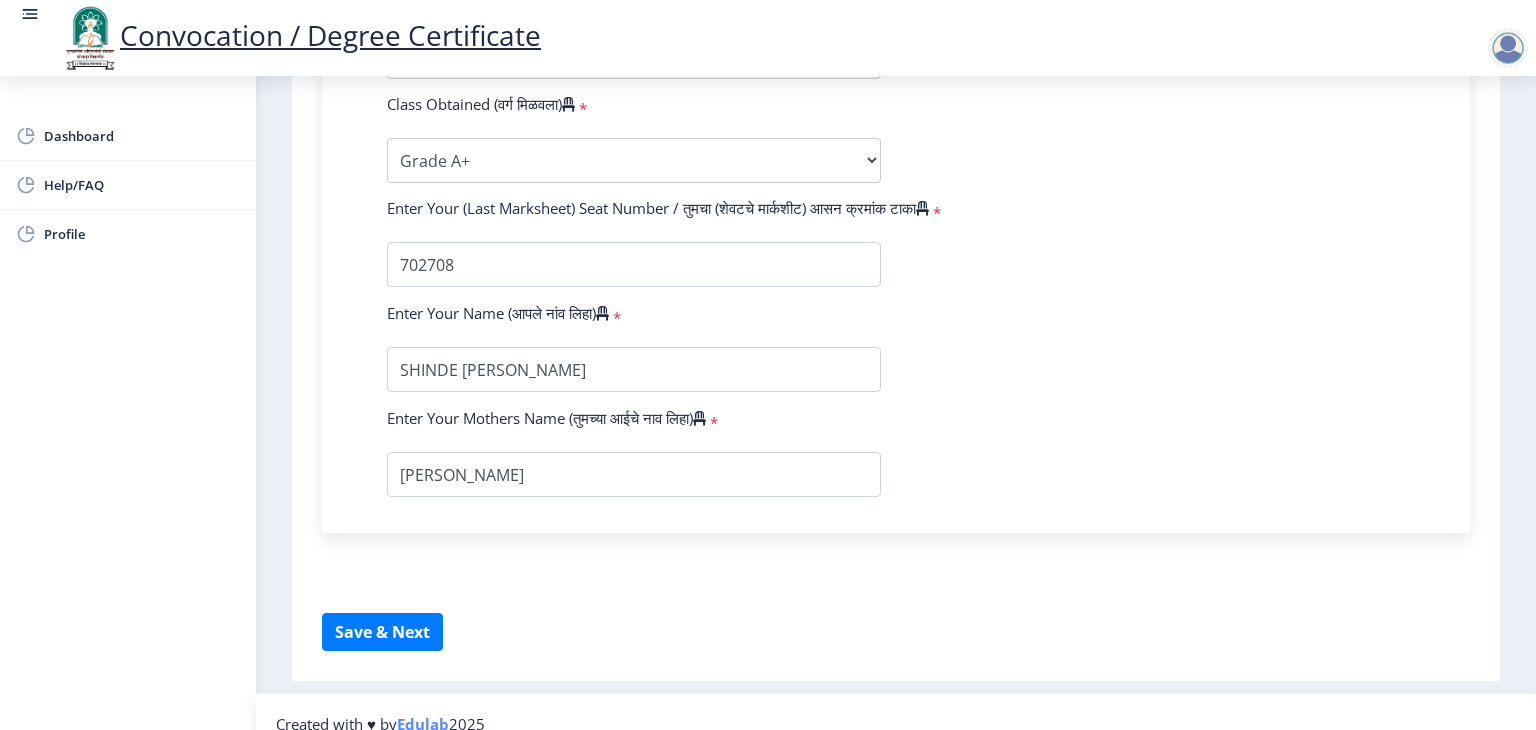 scroll, scrollTop: 1309, scrollLeft: 0, axis: vertical 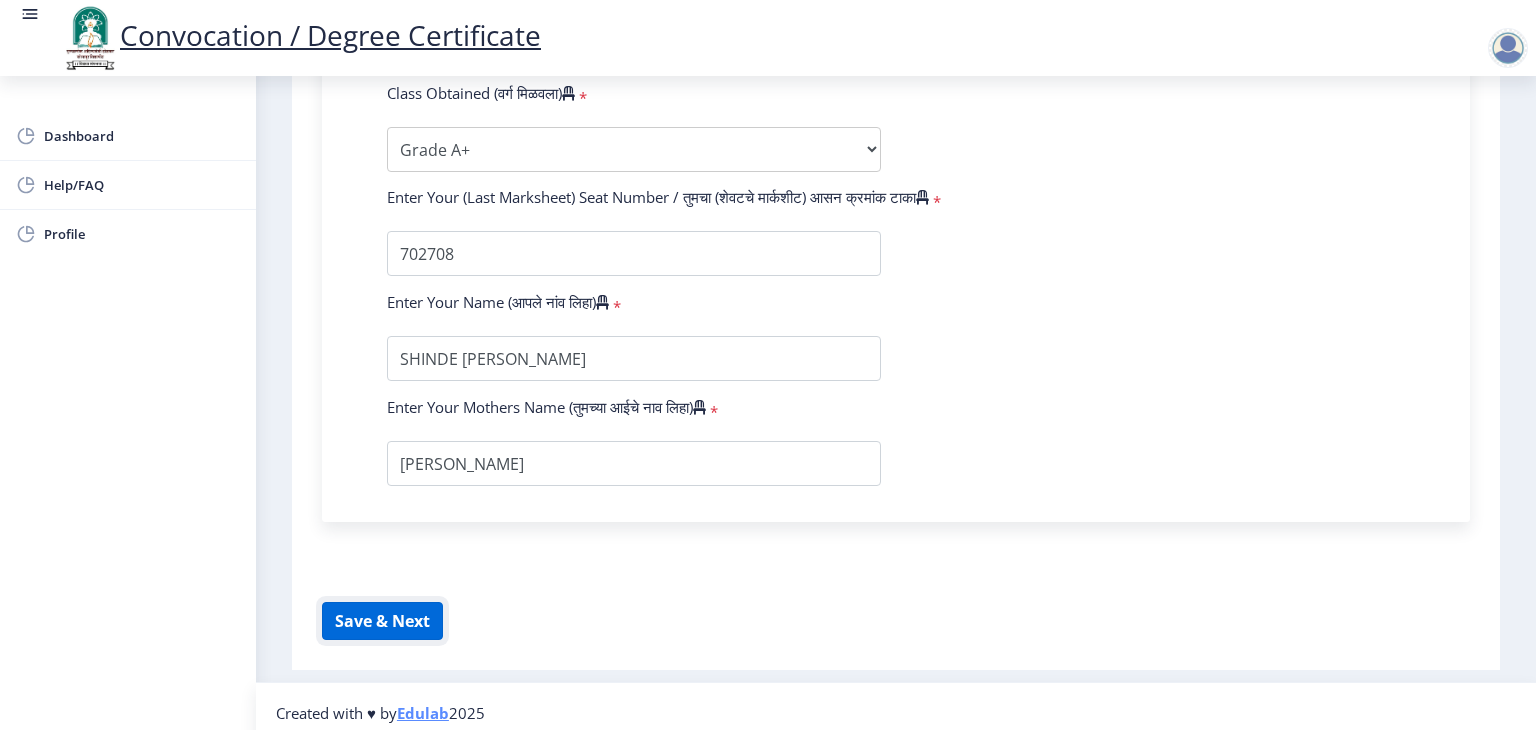click on "Save & Next" 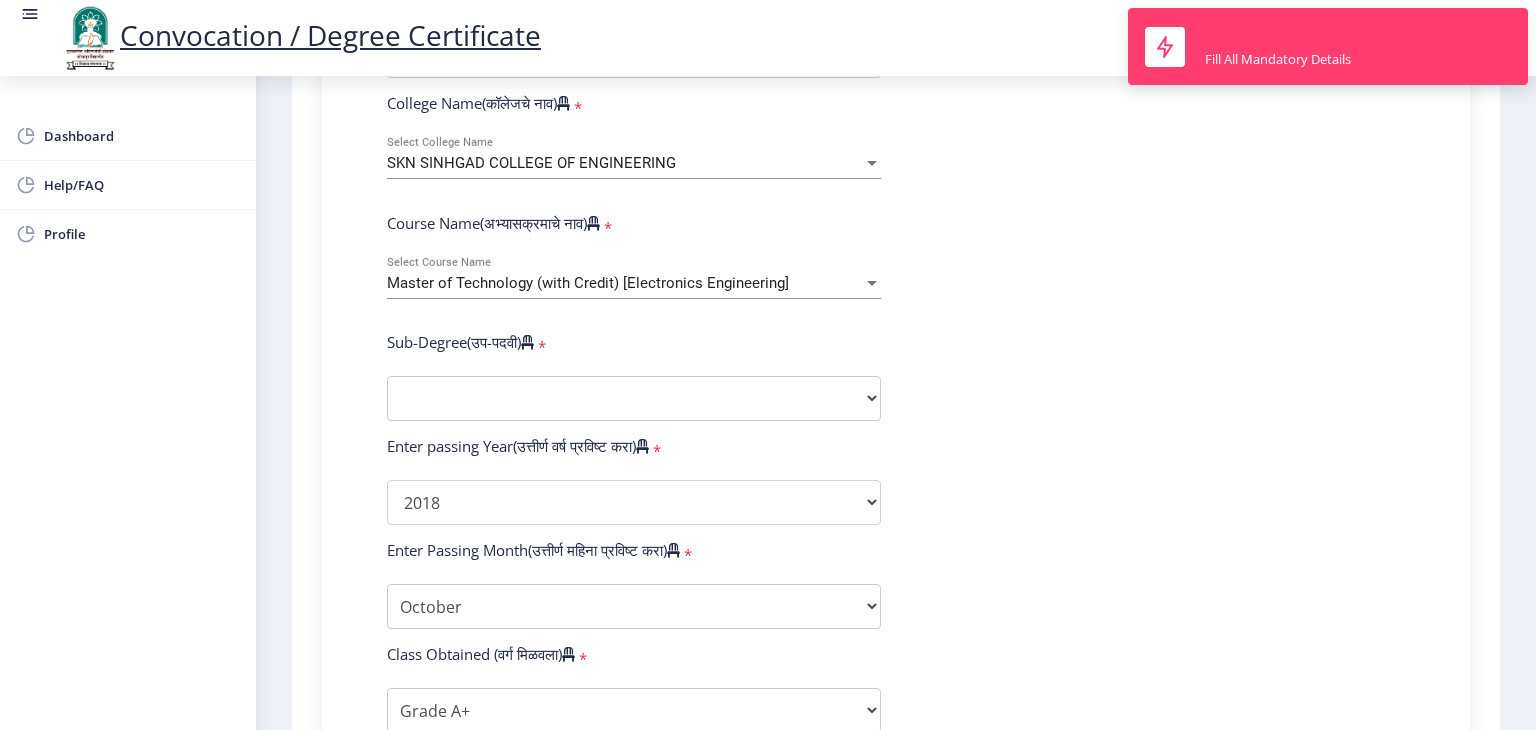 scroll, scrollTop: 730, scrollLeft: 0, axis: vertical 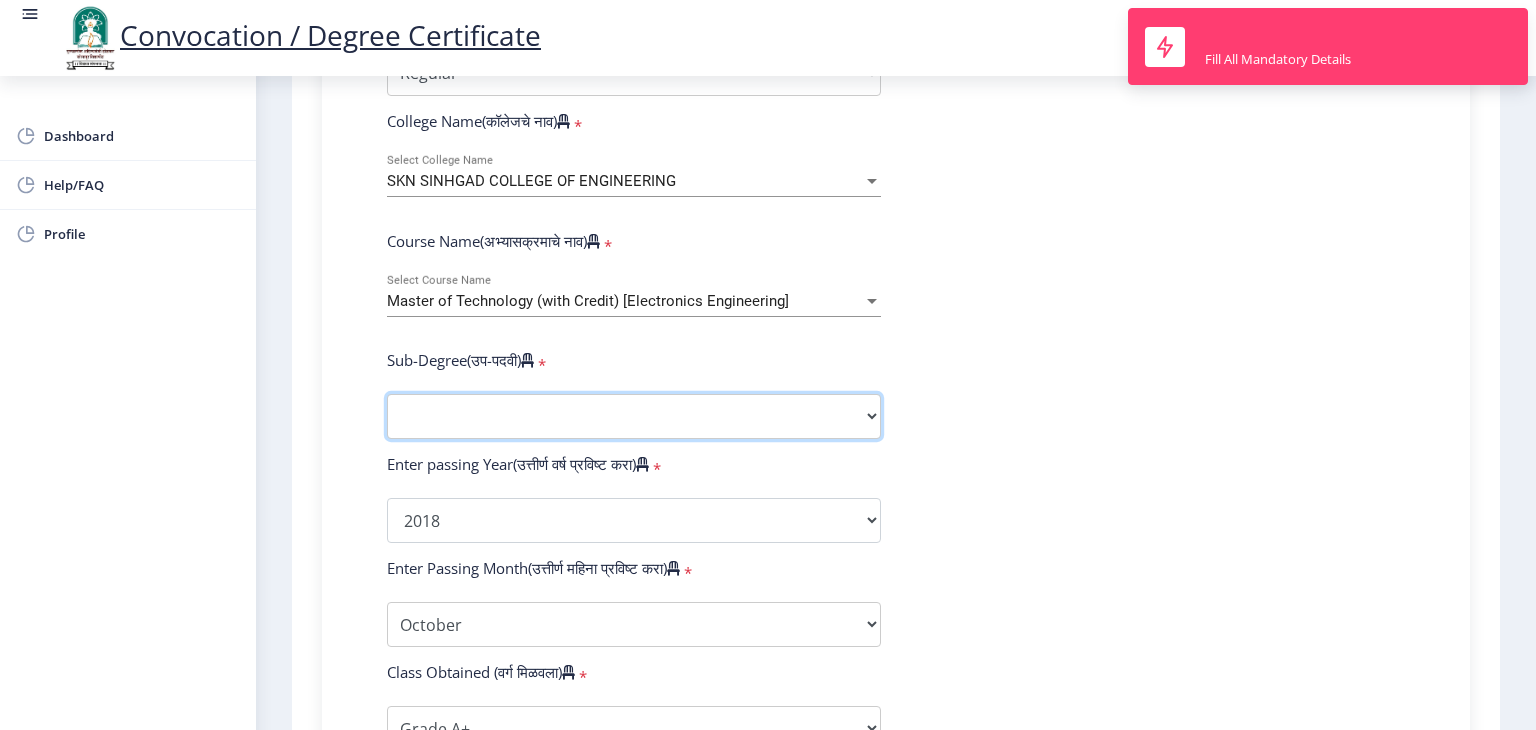 click on "Sub-Degree Other" at bounding box center [634, 416] 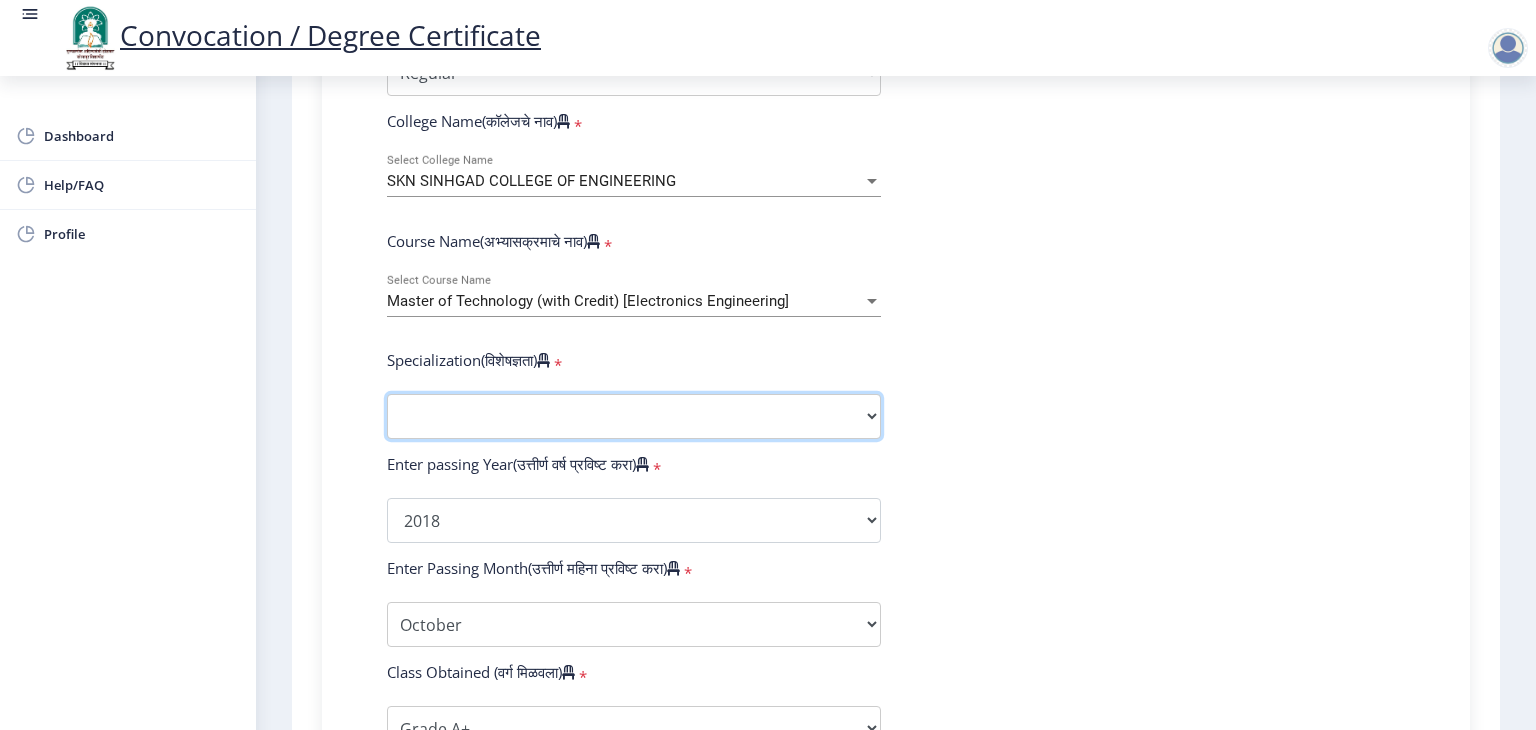 click on "Specialization Civil (Structural Engineering) Electronics & Telecommunication Engineering Mechanical (Design Engineering) Other" at bounding box center (634, 416) 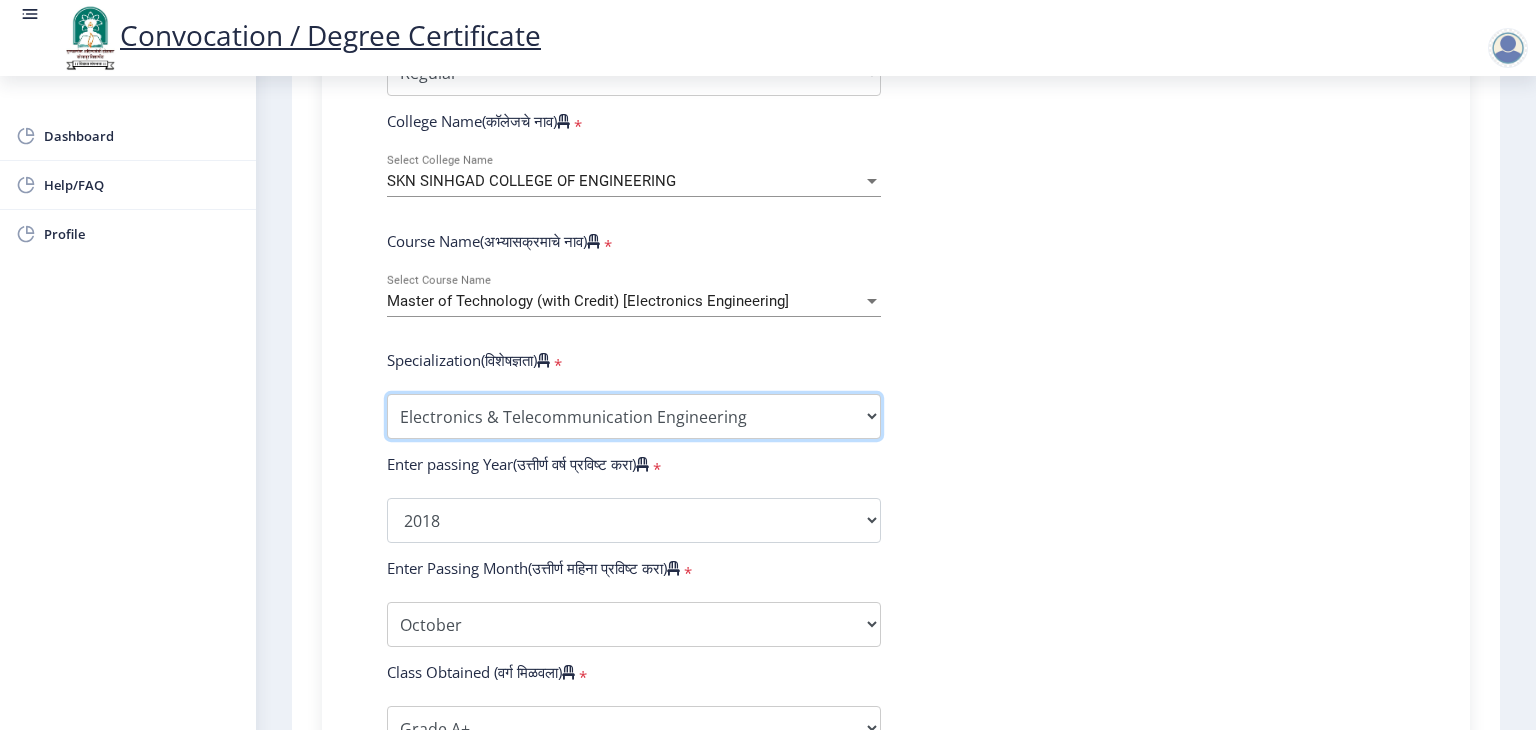 click on "Specialization Civil (Structural Engineering) Electronics & Telecommunication Engineering Mechanical (Design Engineering) Other" at bounding box center (634, 416) 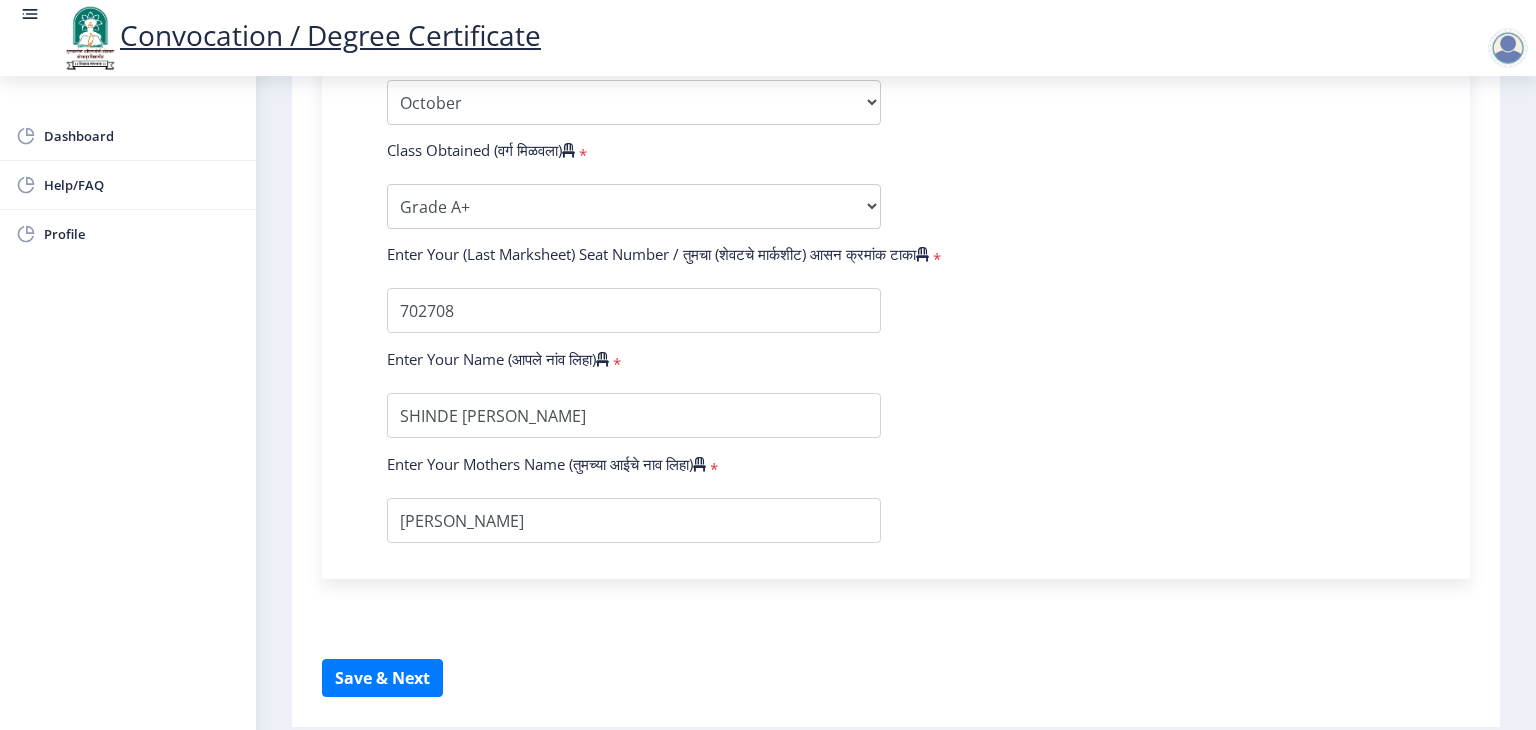 scroll, scrollTop: 1309, scrollLeft: 0, axis: vertical 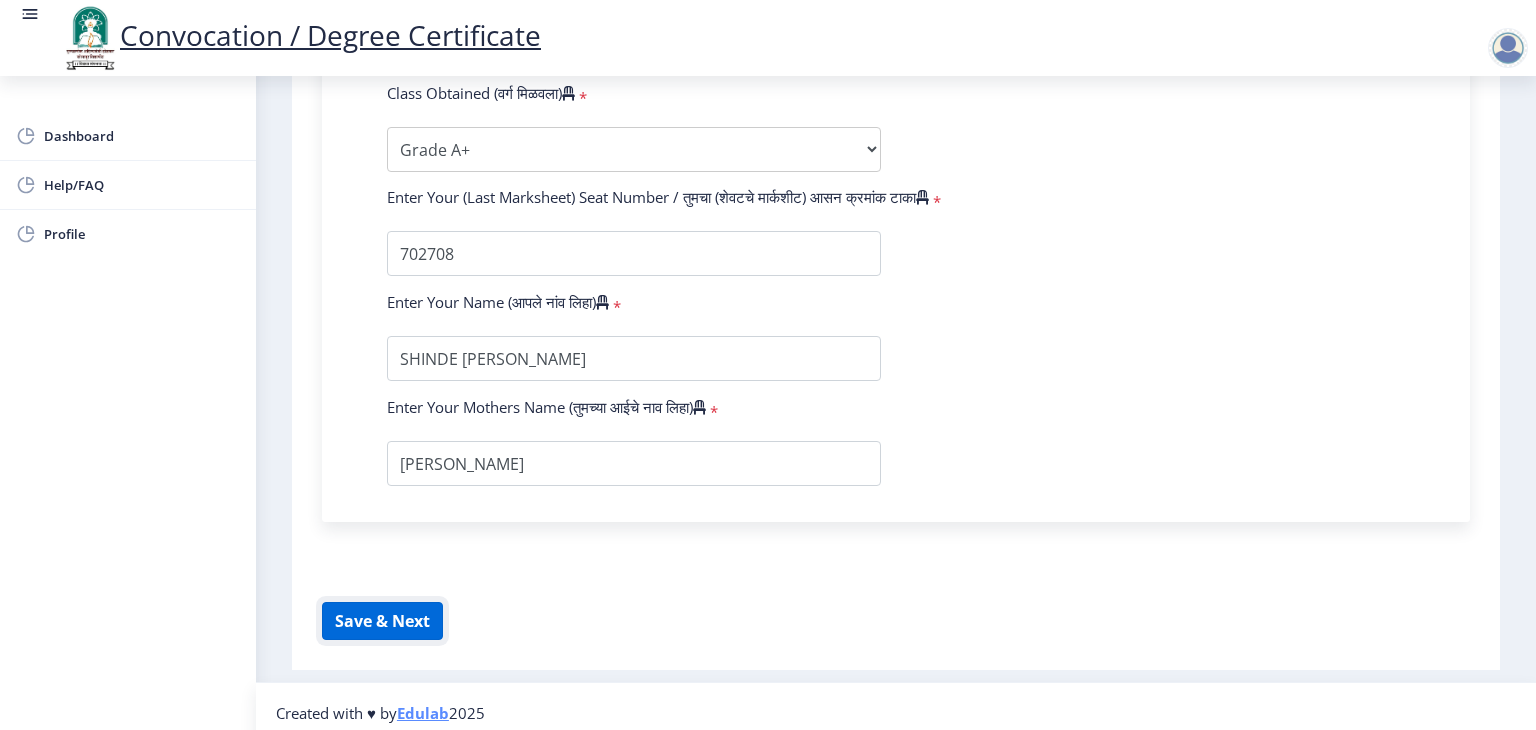 click on "Save & Next" 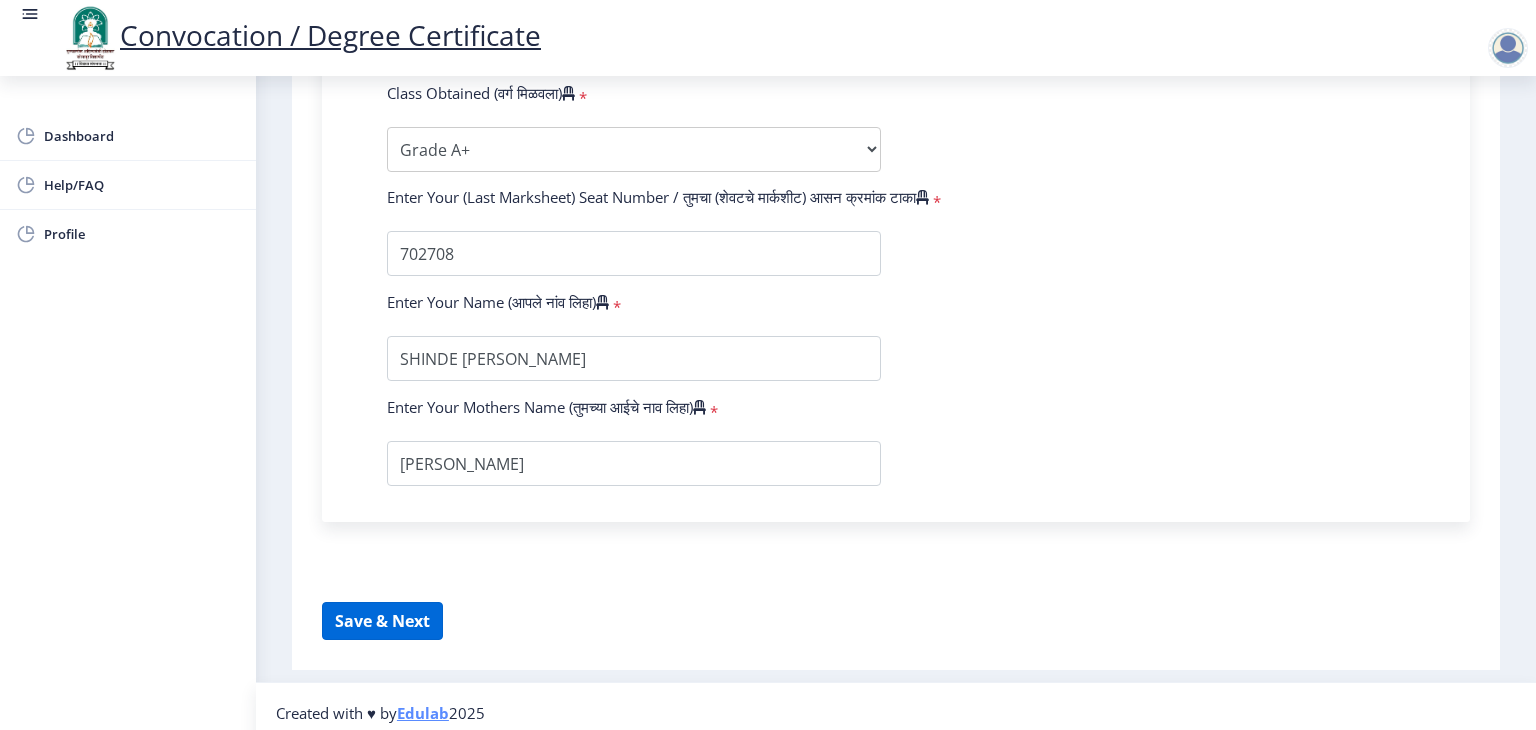 select 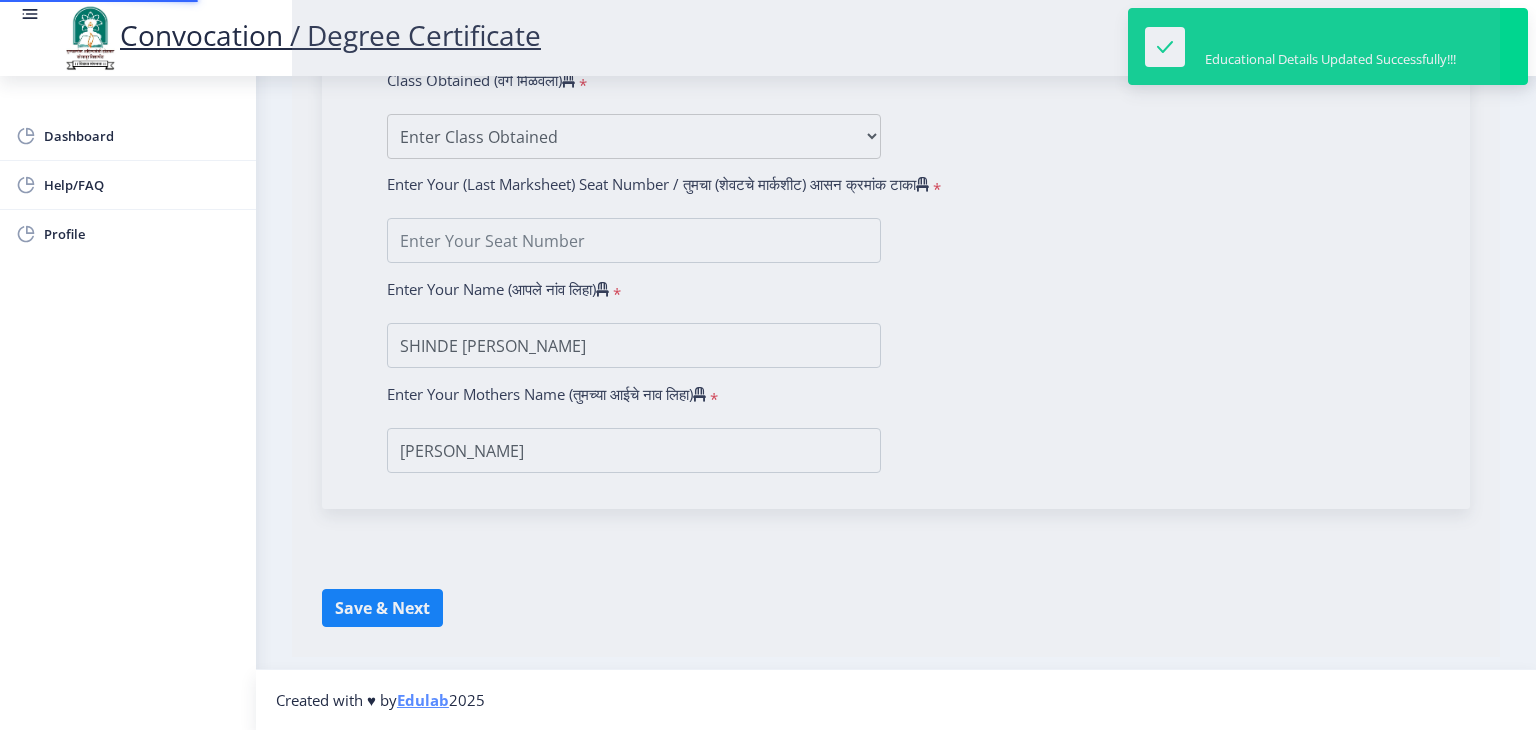 scroll, scrollTop: 0, scrollLeft: 0, axis: both 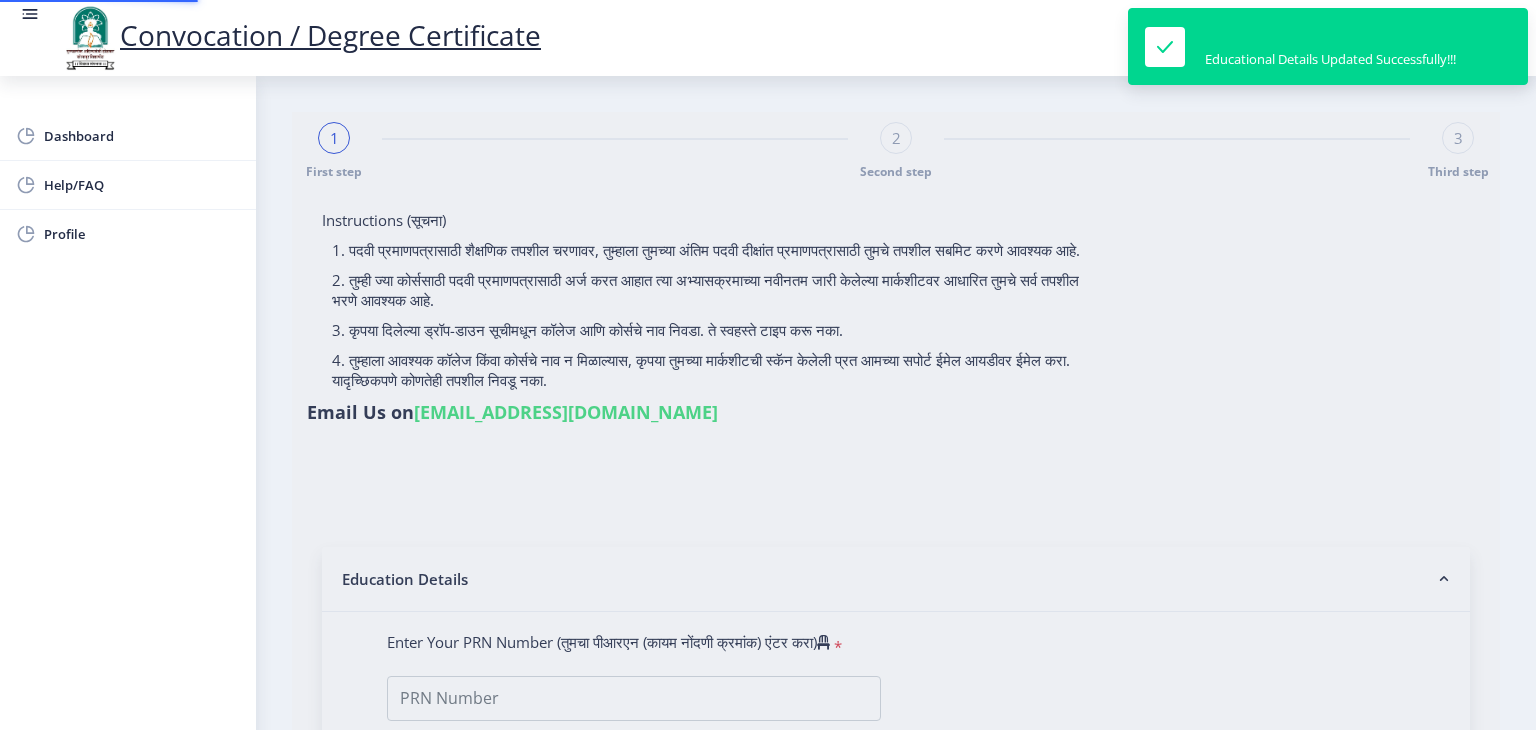 type on "2015032500317076" 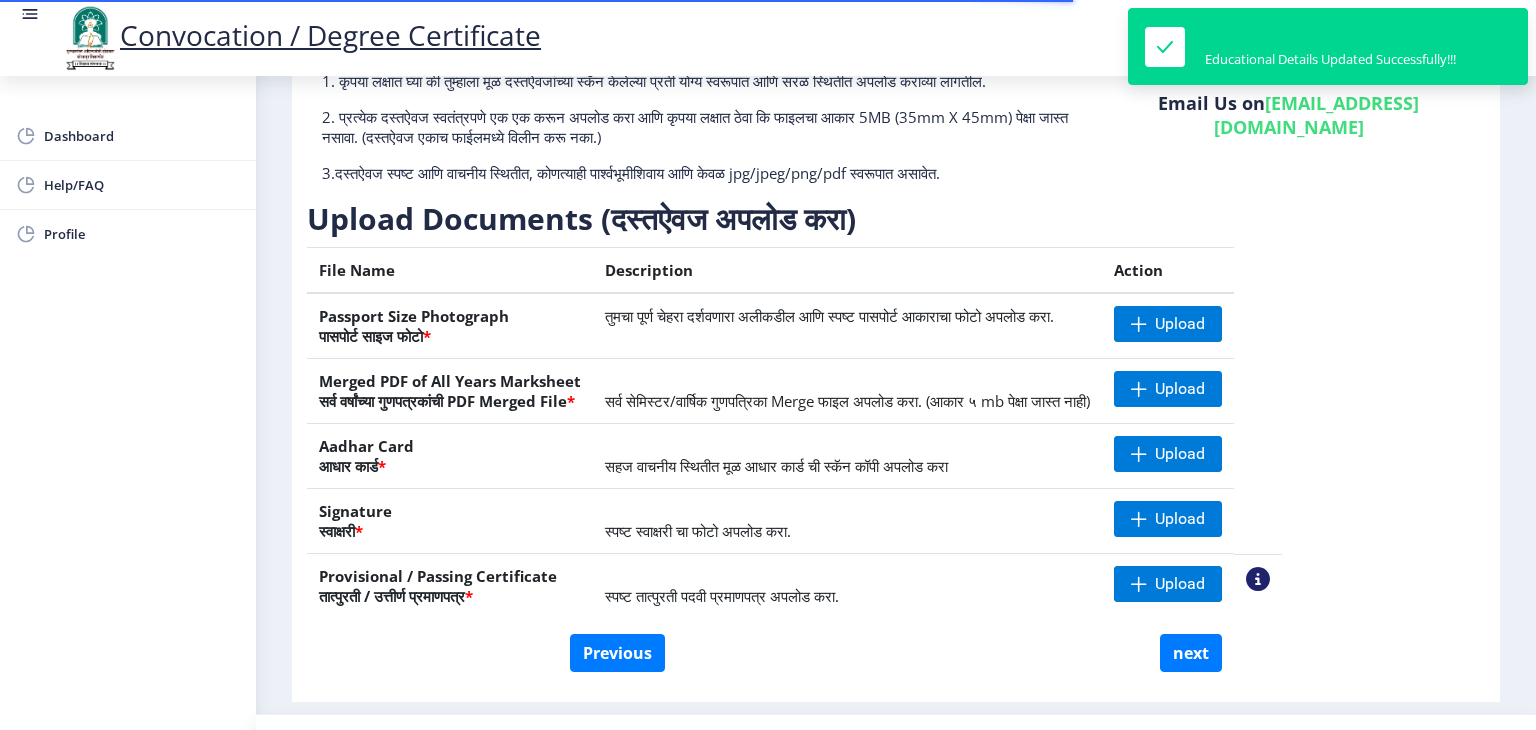 scroll, scrollTop: 189, scrollLeft: 0, axis: vertical 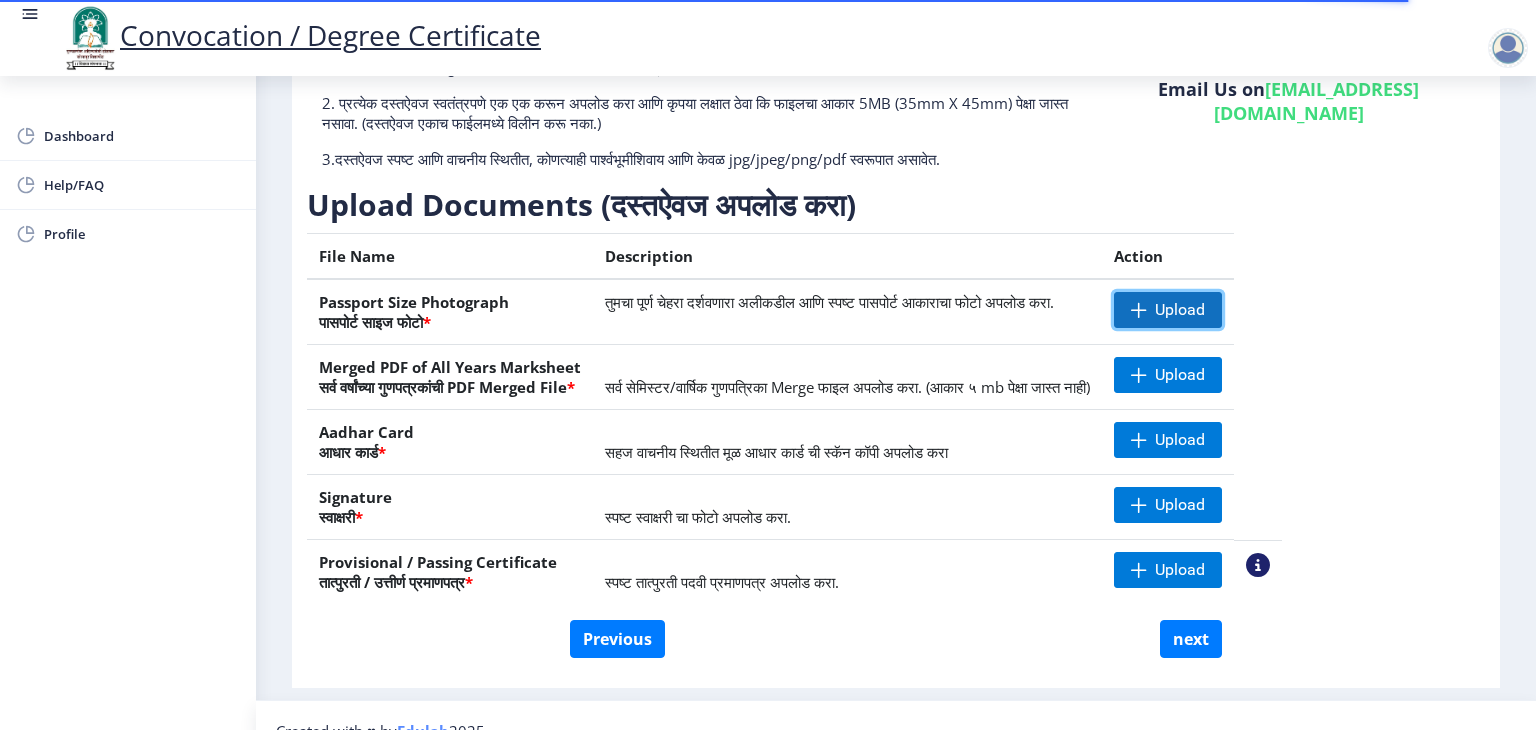 click on "Upload" 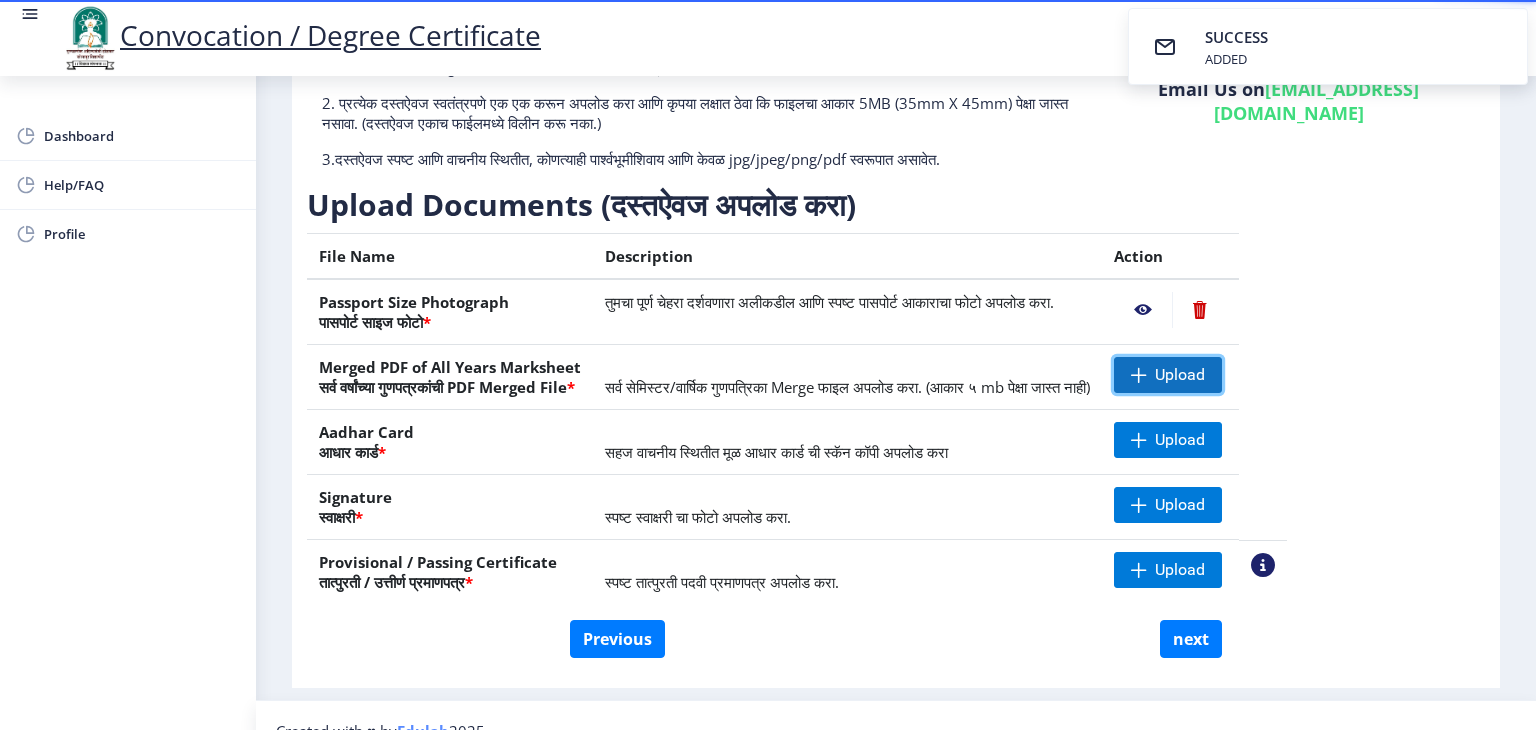 click on "Upload" 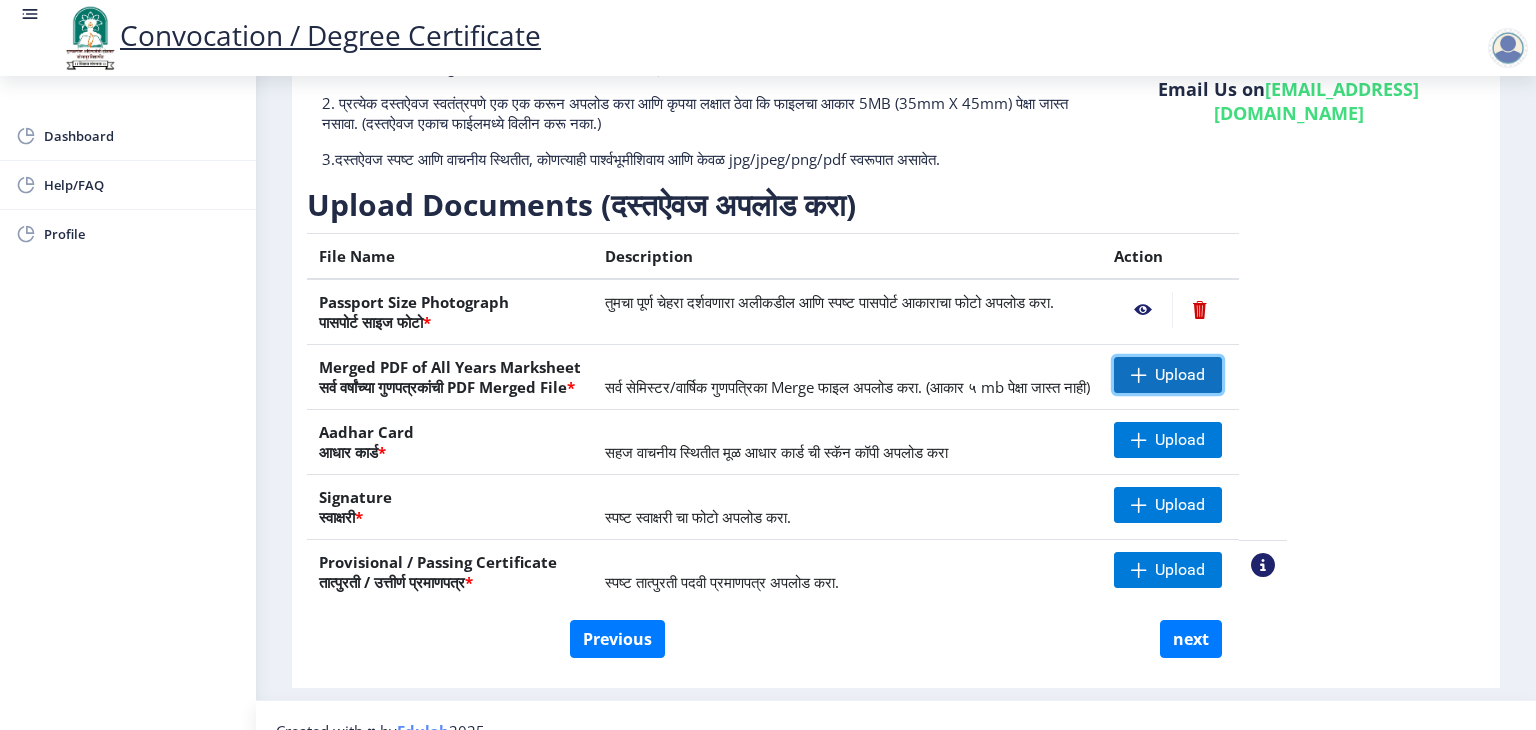 click on "Upload" 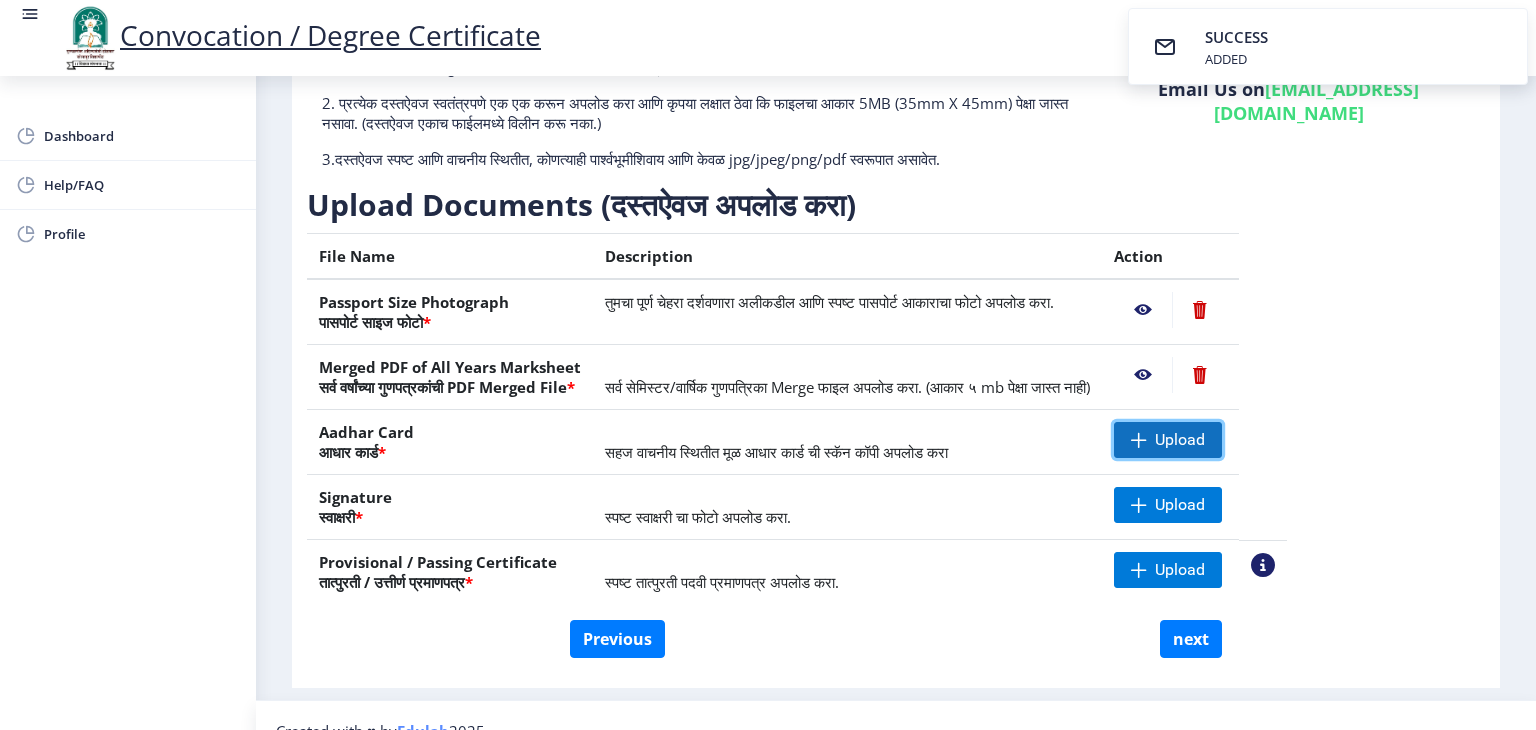 click on "Upload" 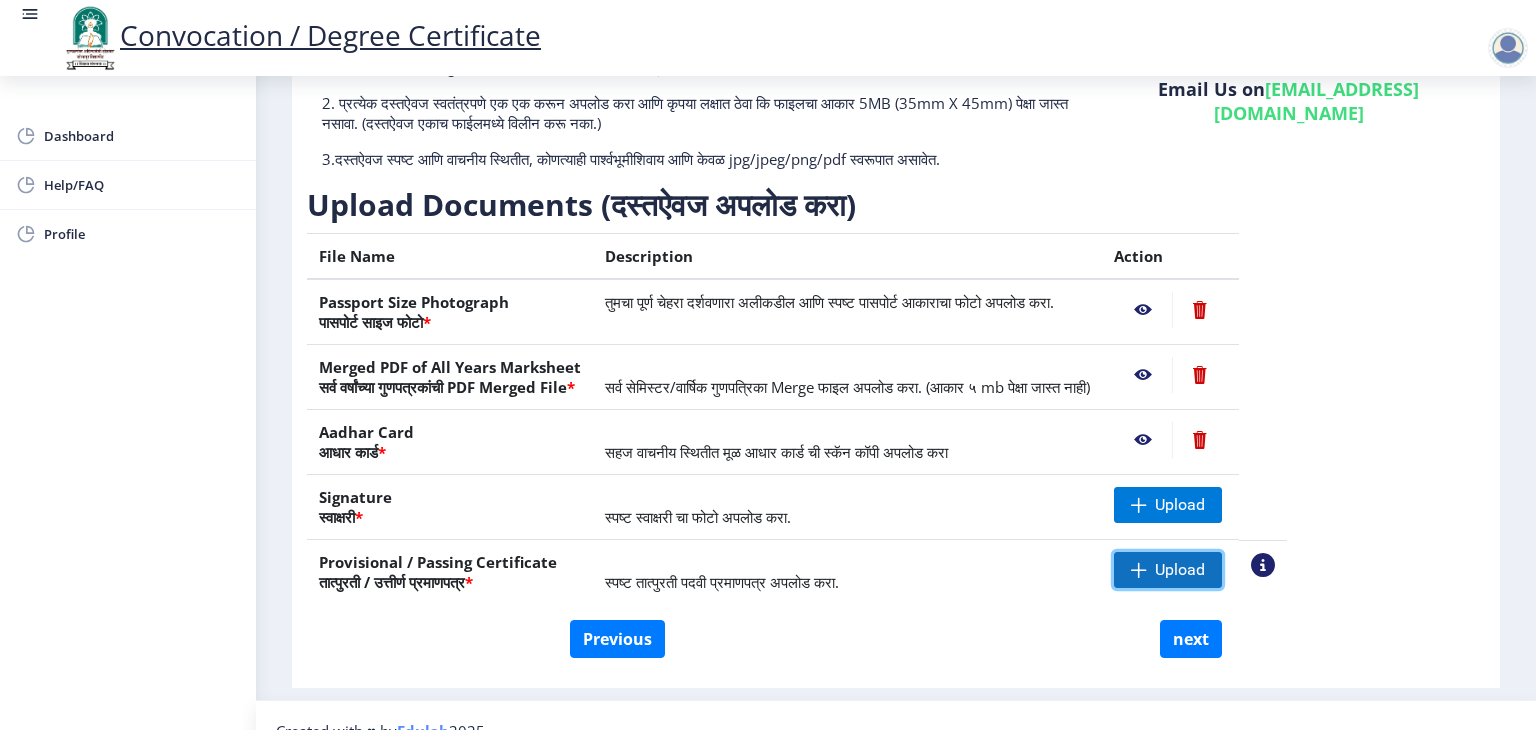click on "Upload" 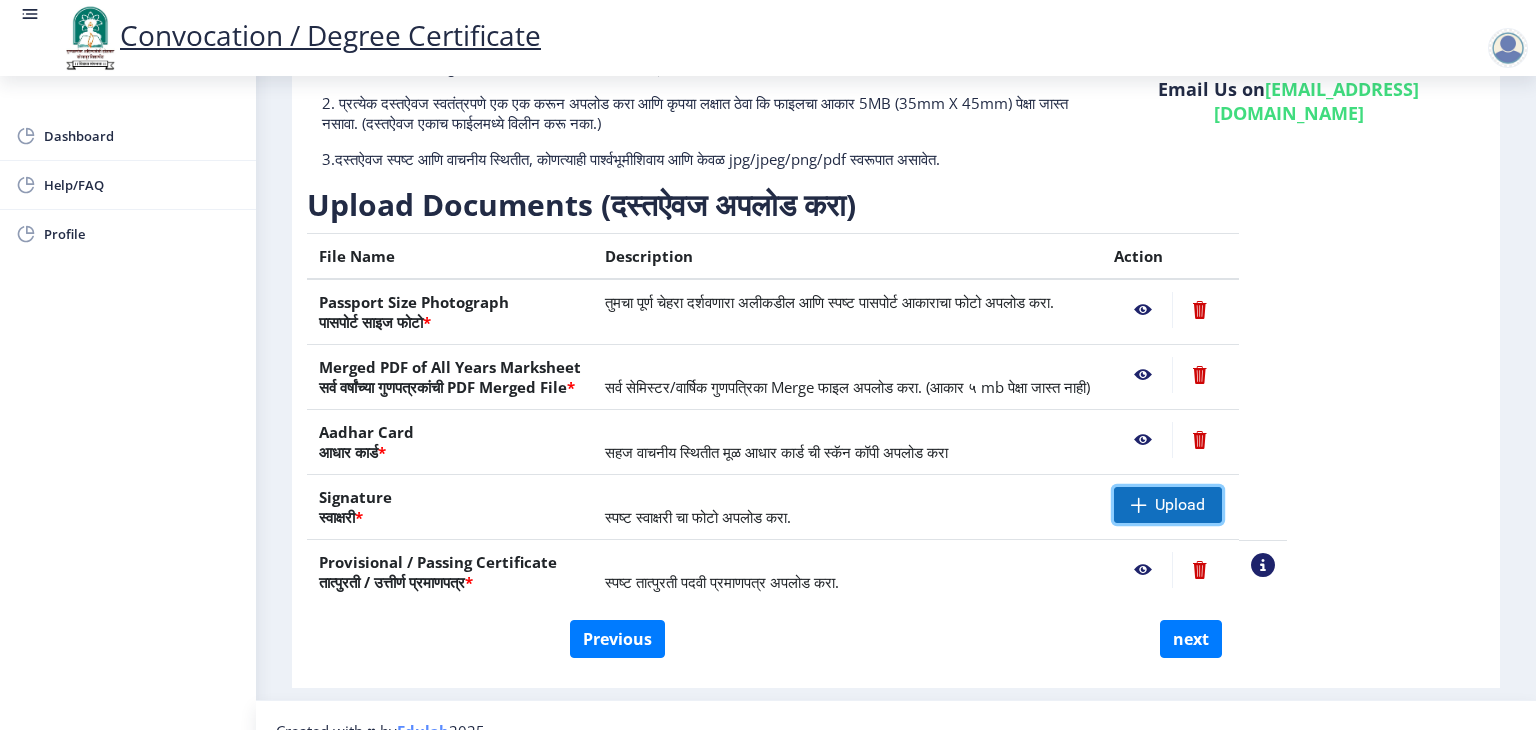 click on "Upload" 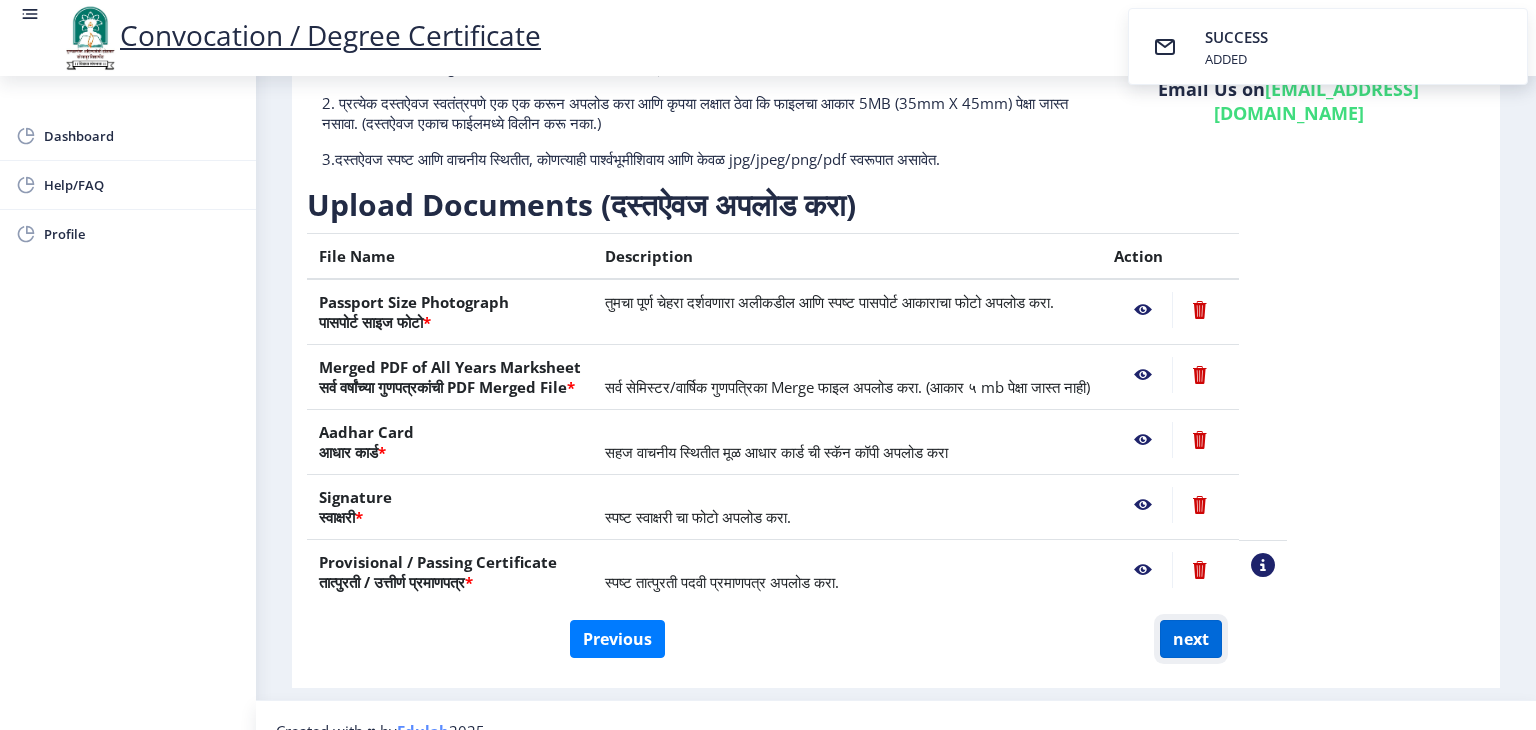 click on "next" 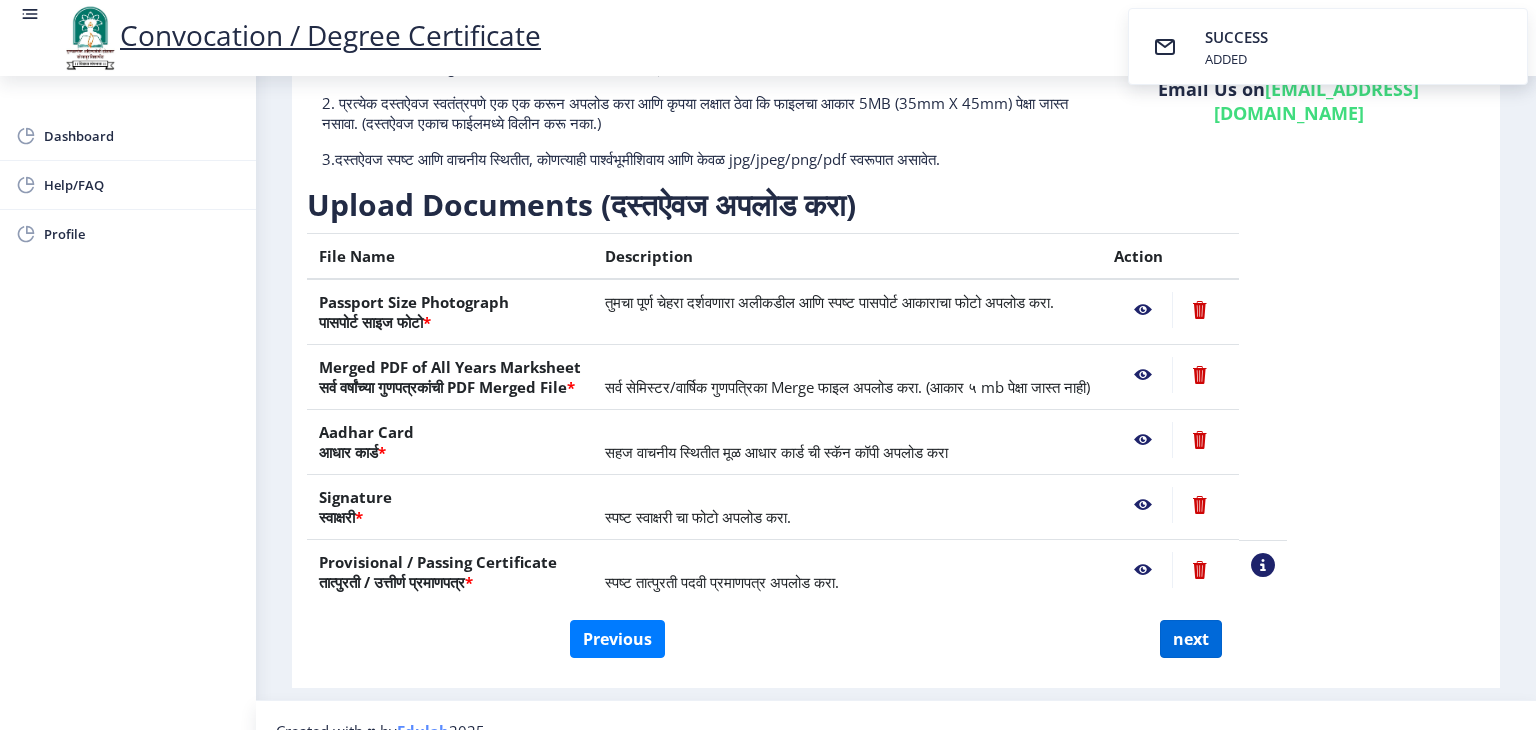 scroll, scrollTop: 0, scrollLeft: 0, axis: both 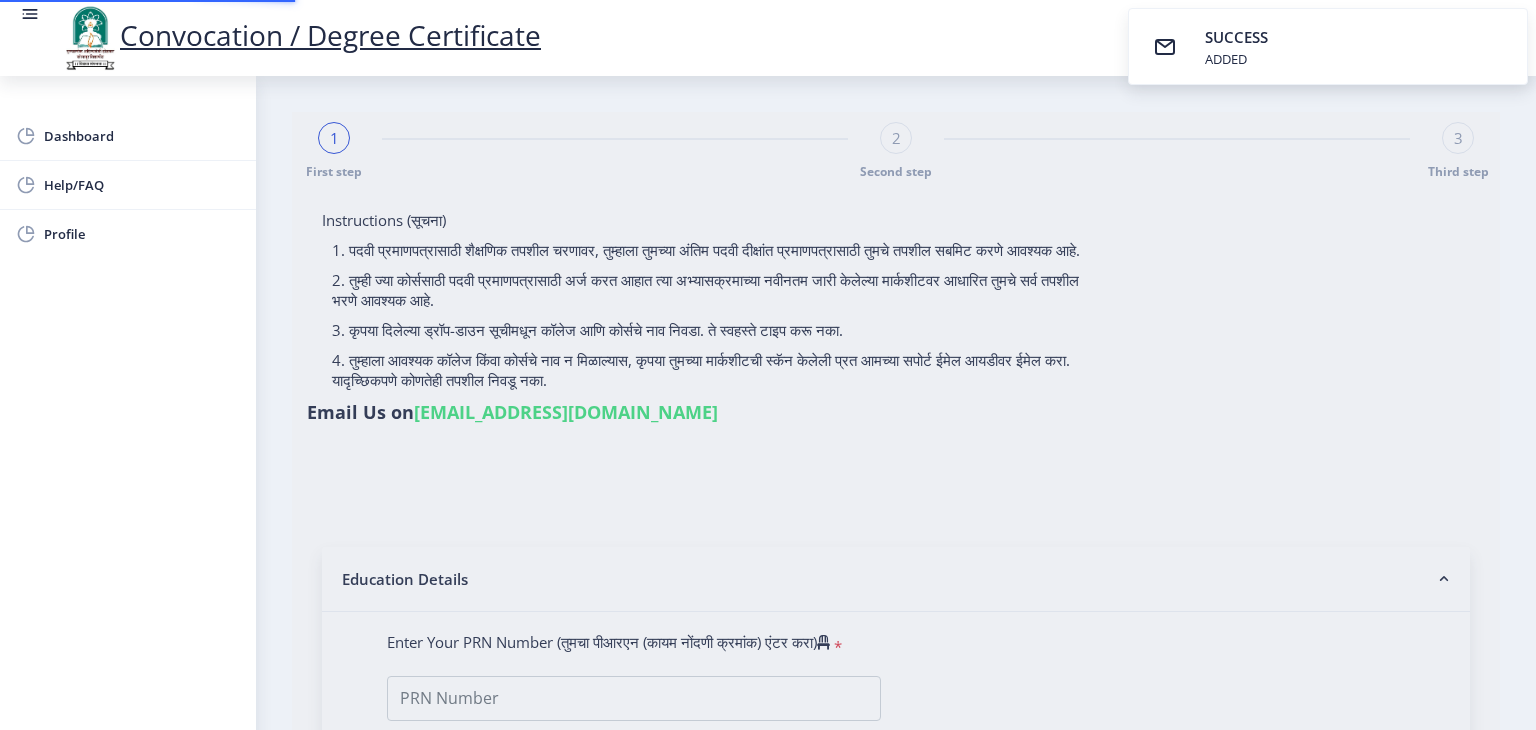 select on "Regular" 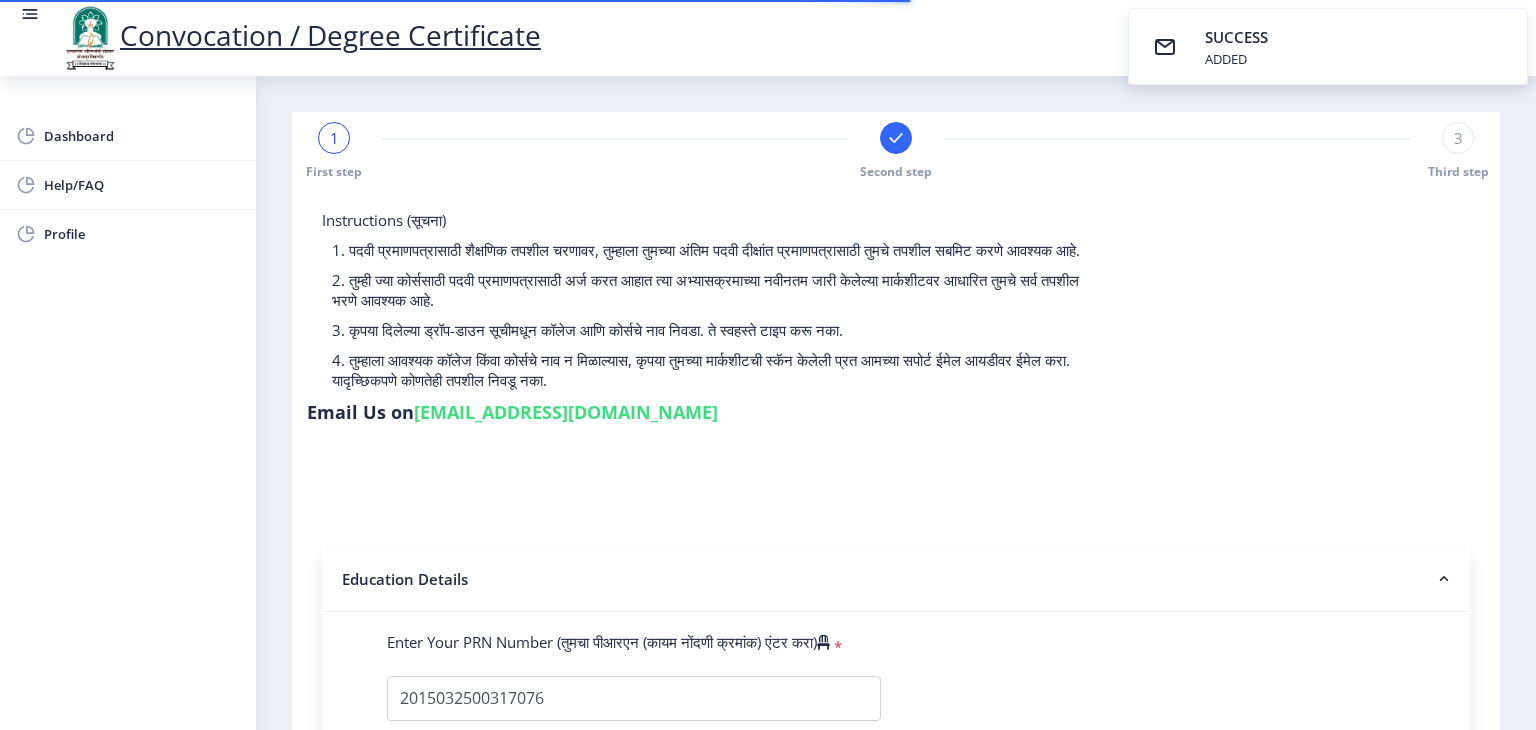 select 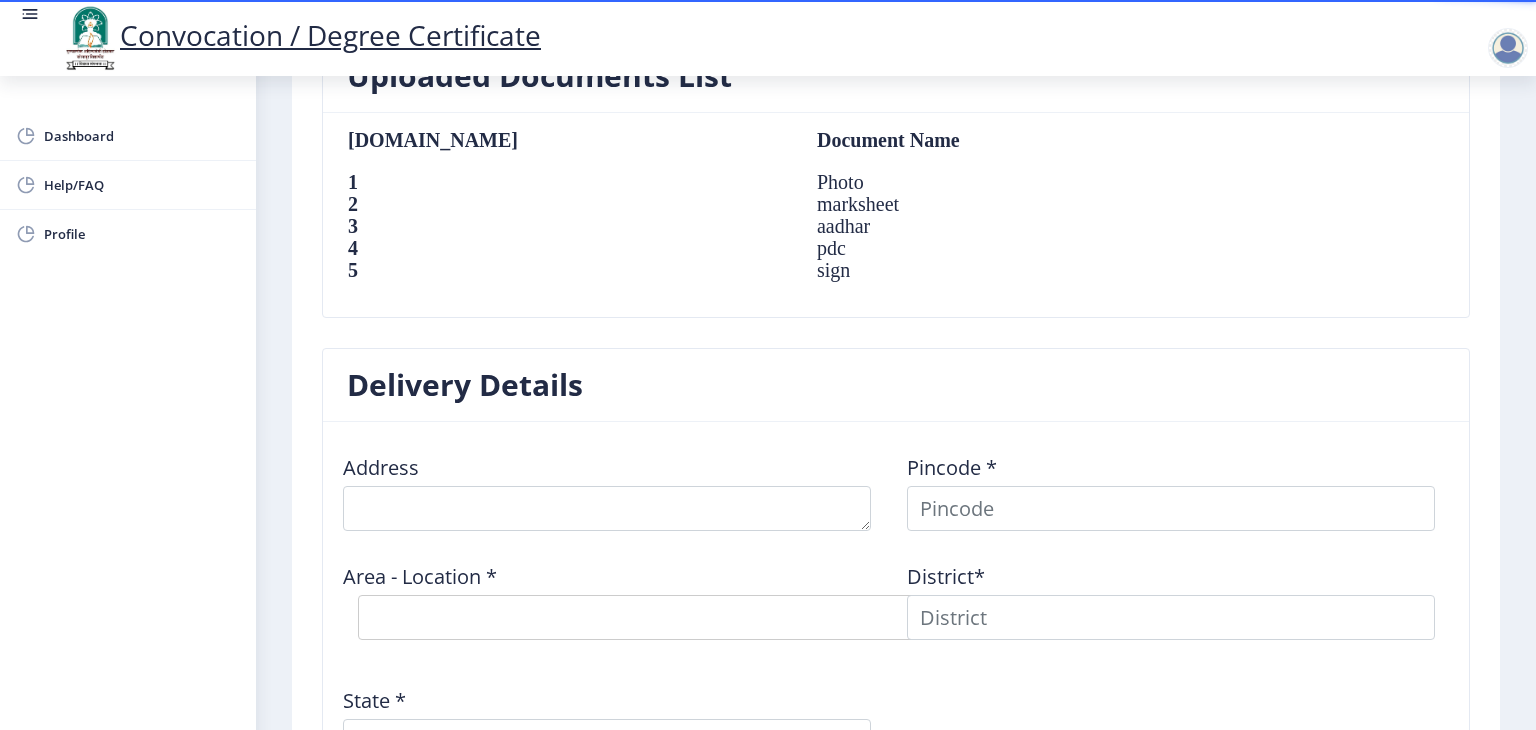 scroll, scrollTop: 1332, scrollLeft: 0, axis: vertical 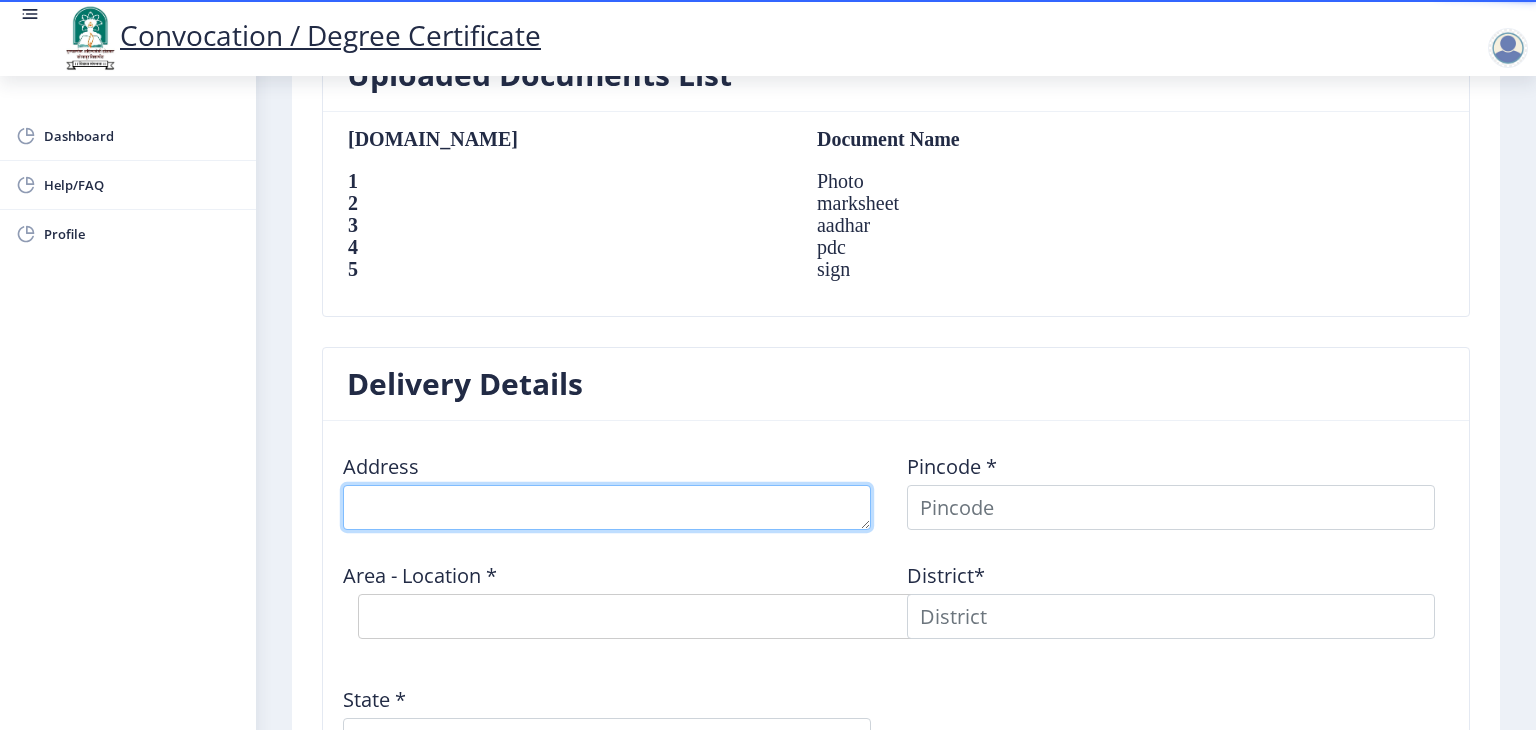click at bounding box center [607, 507] 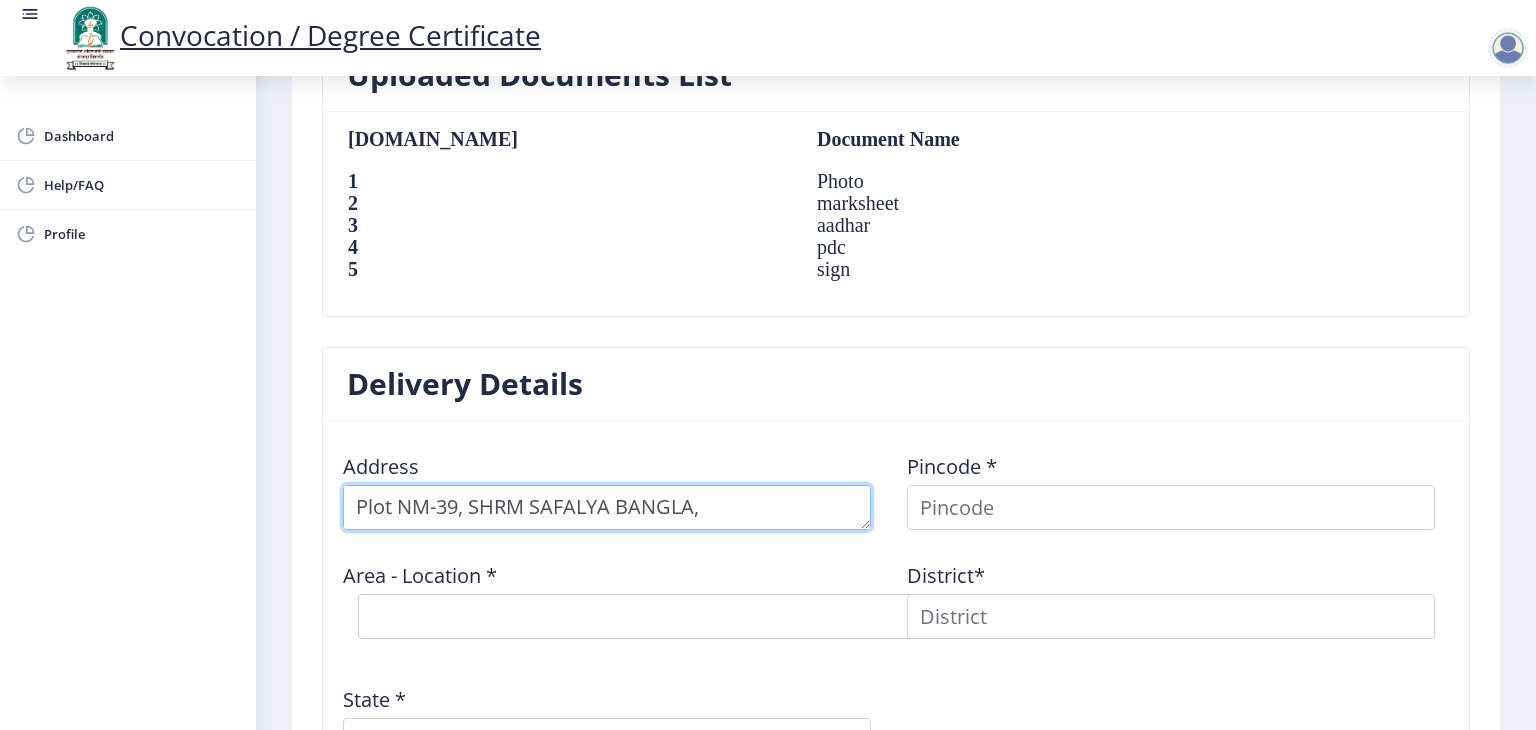 click at bounding box center (607, 507) 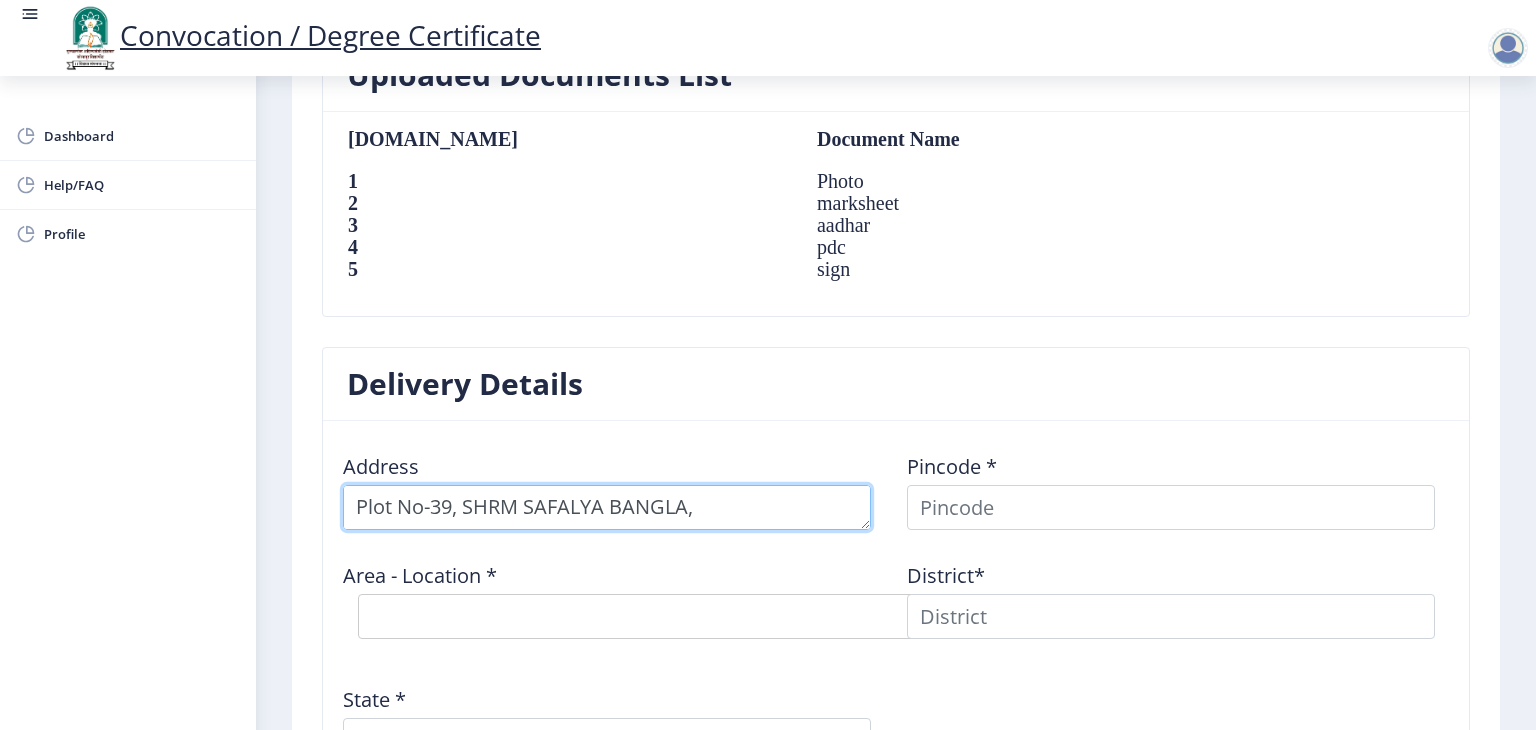 click at bounding box center (607, 507) 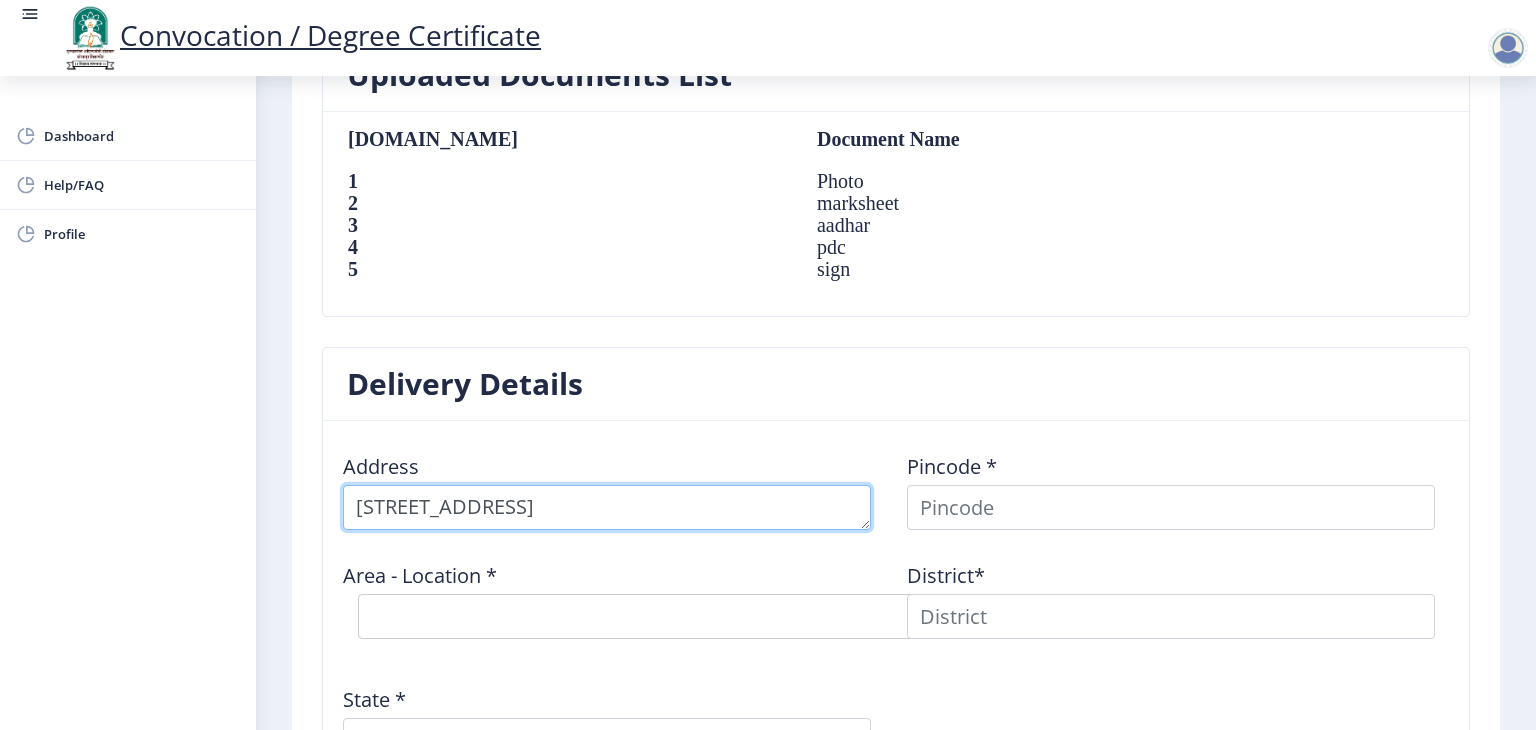 click at bounding box center (607, 507) 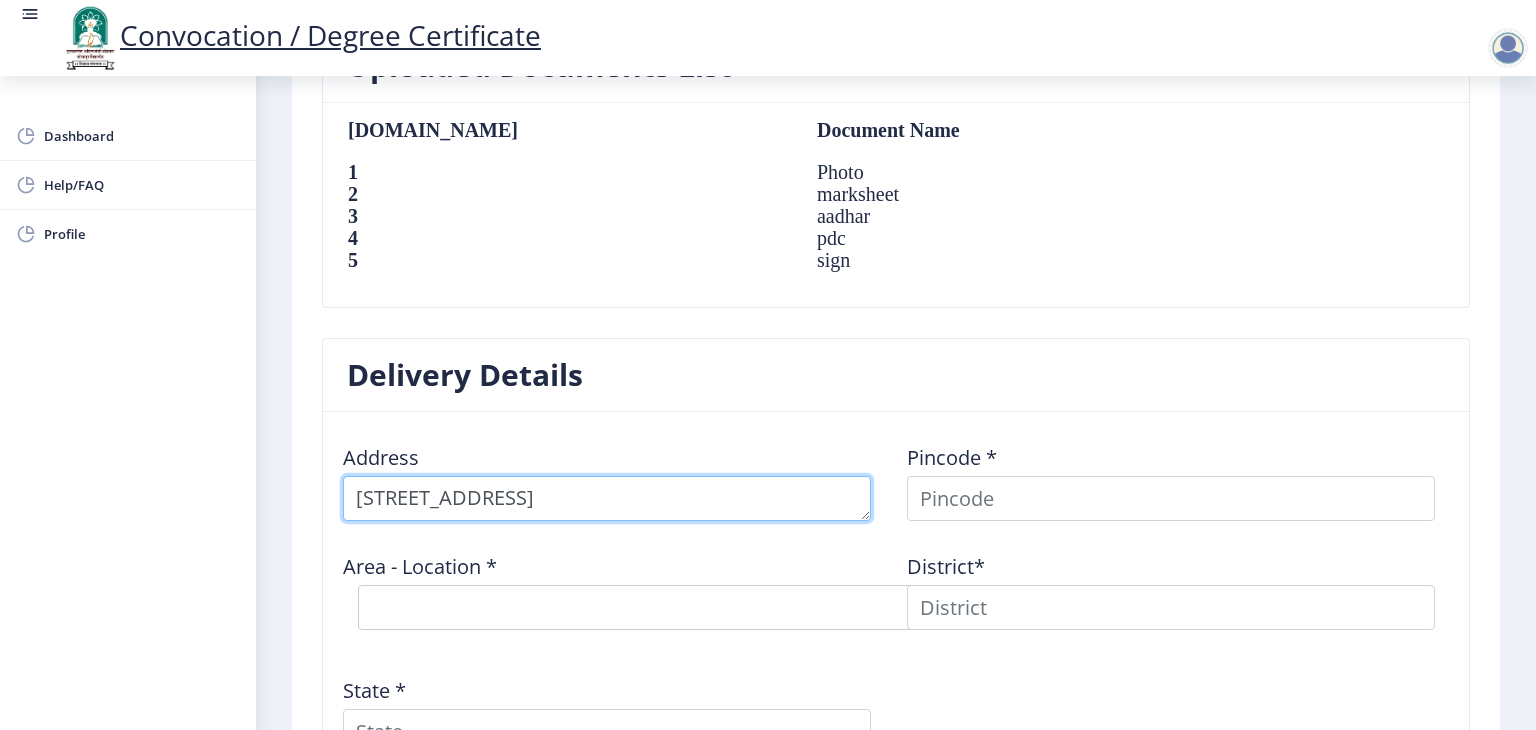 scroll, scrollTop: 1342, scrollLeft: 0, axis: vertical 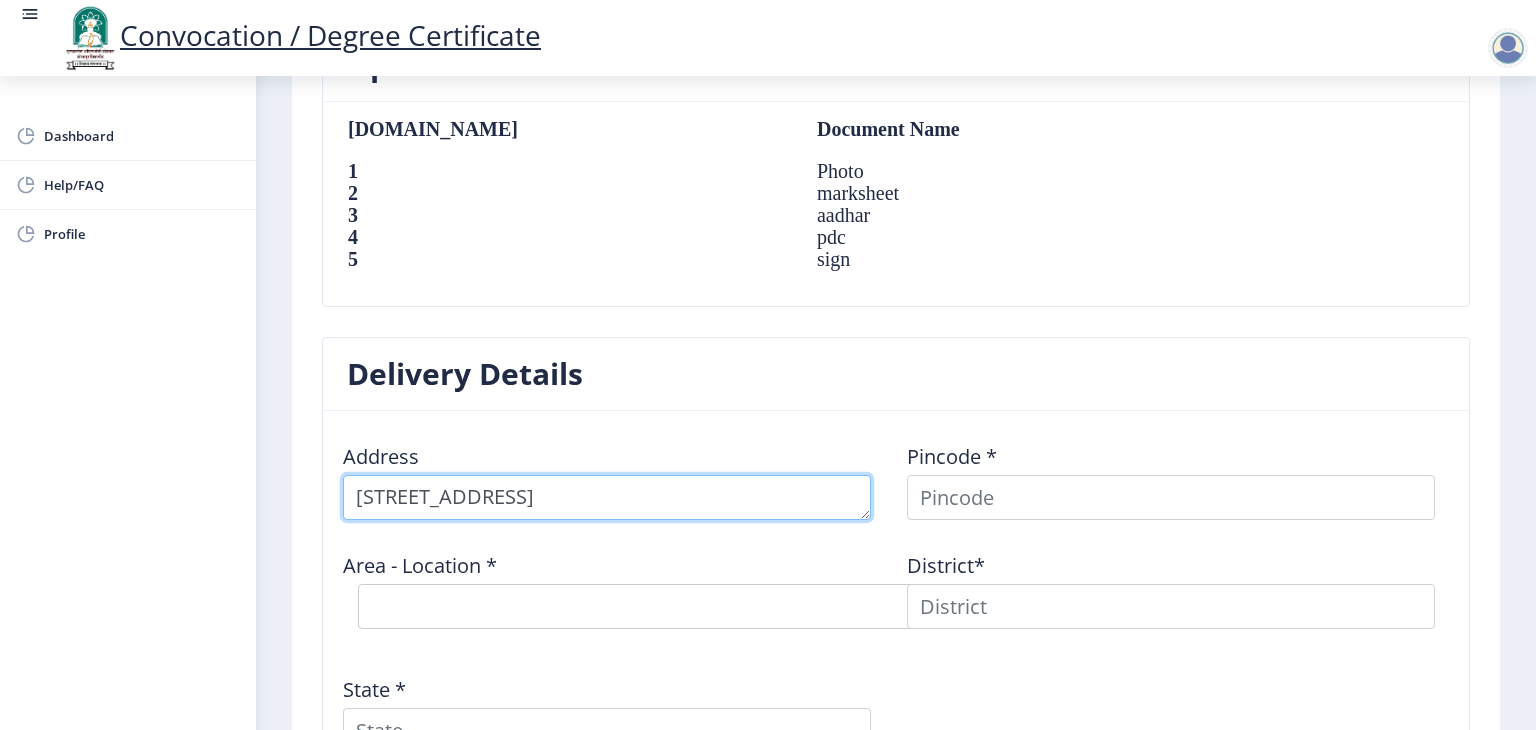 type on "Plot No-39, Shrm Safalya Bangla ,Shivaji Nagar, Isbavi, Pandharpur" 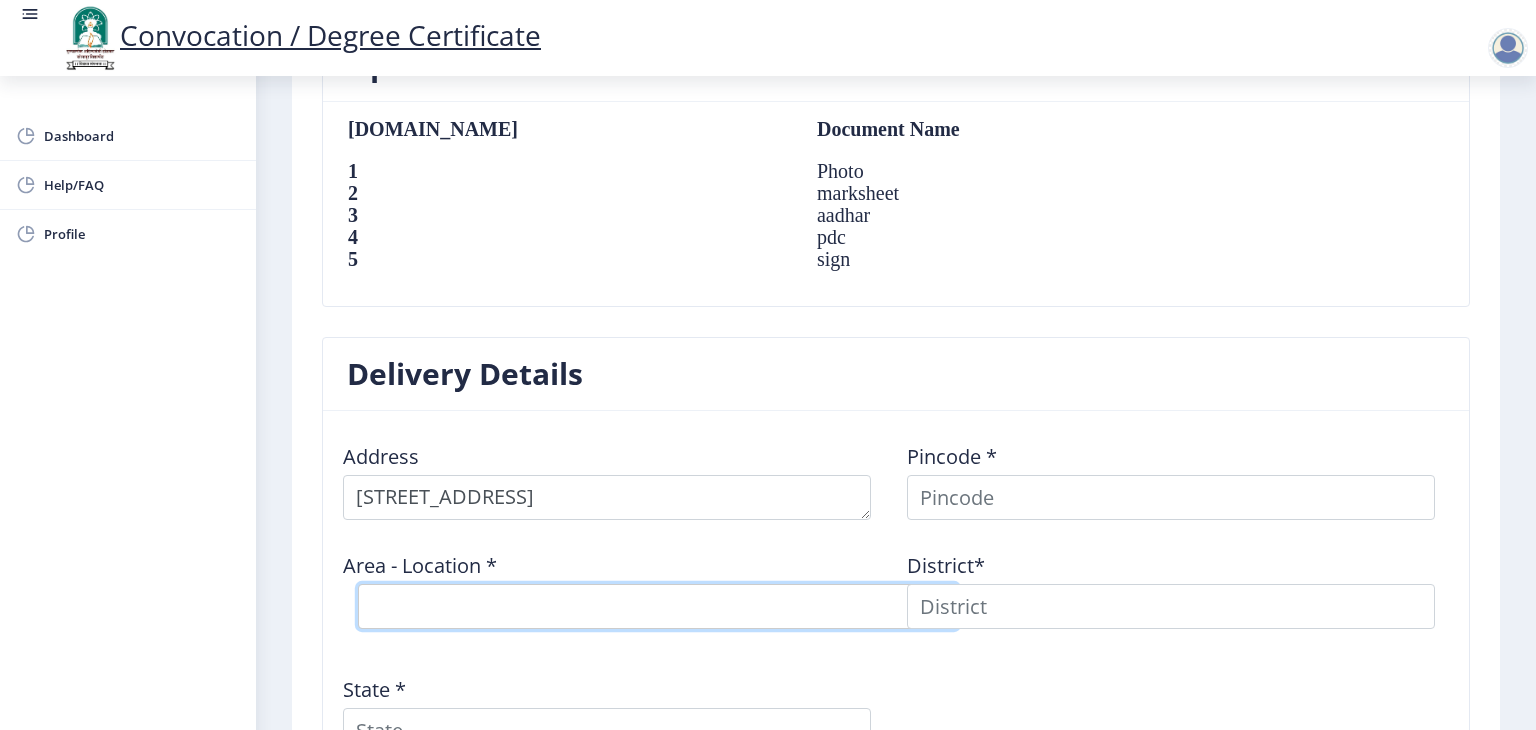 click on "Select Area Location" at bounding box center (658, 606) 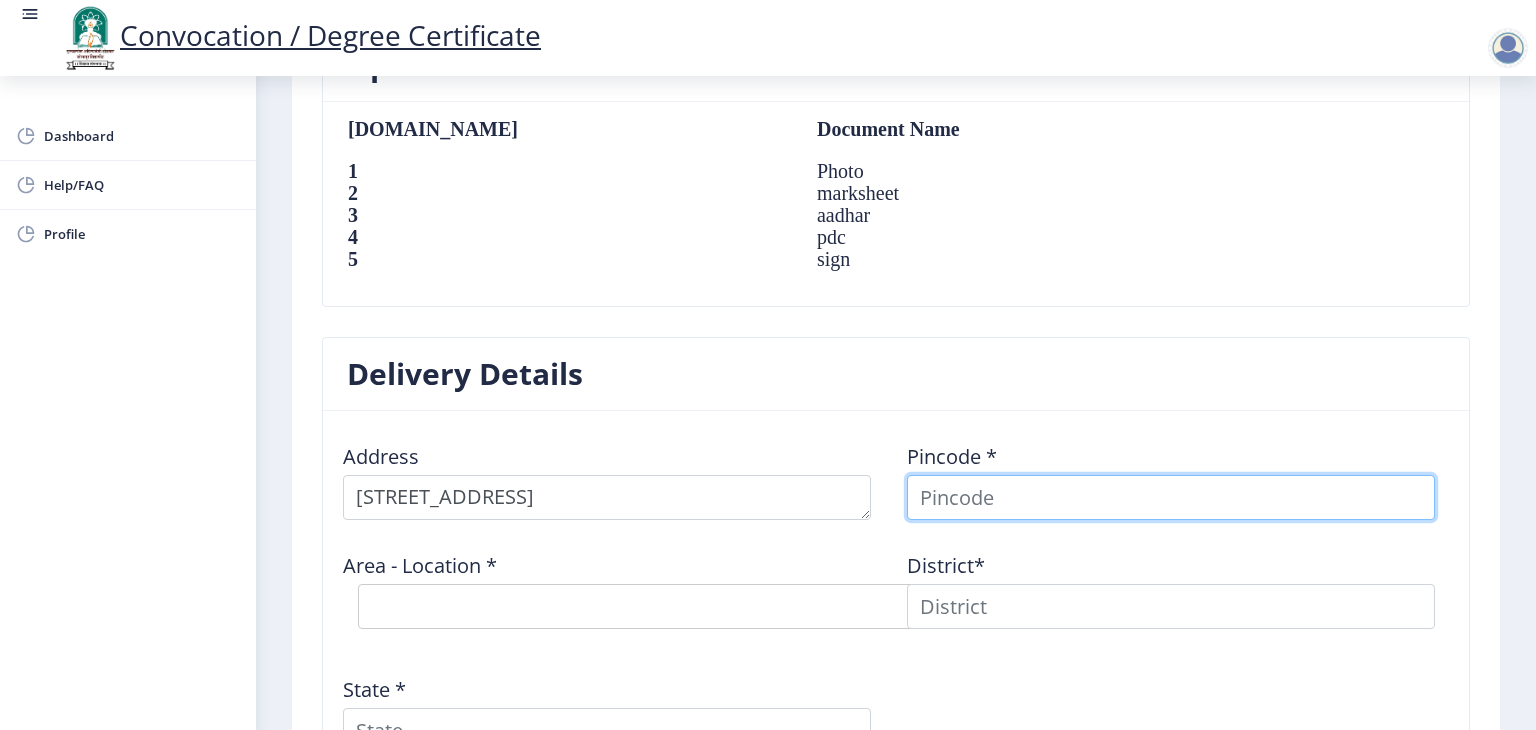 click at bounding box center (1171, 497) 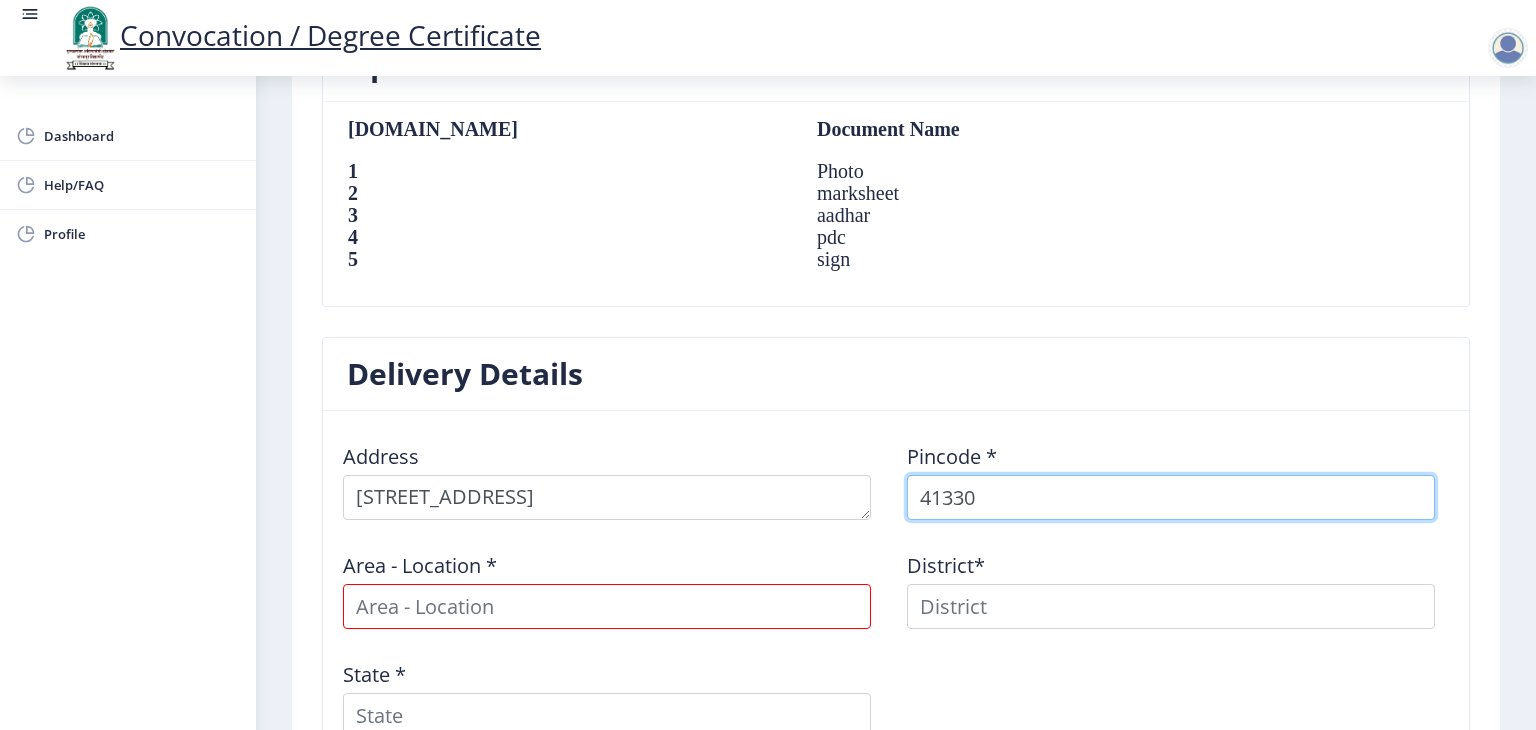 type on "413304" 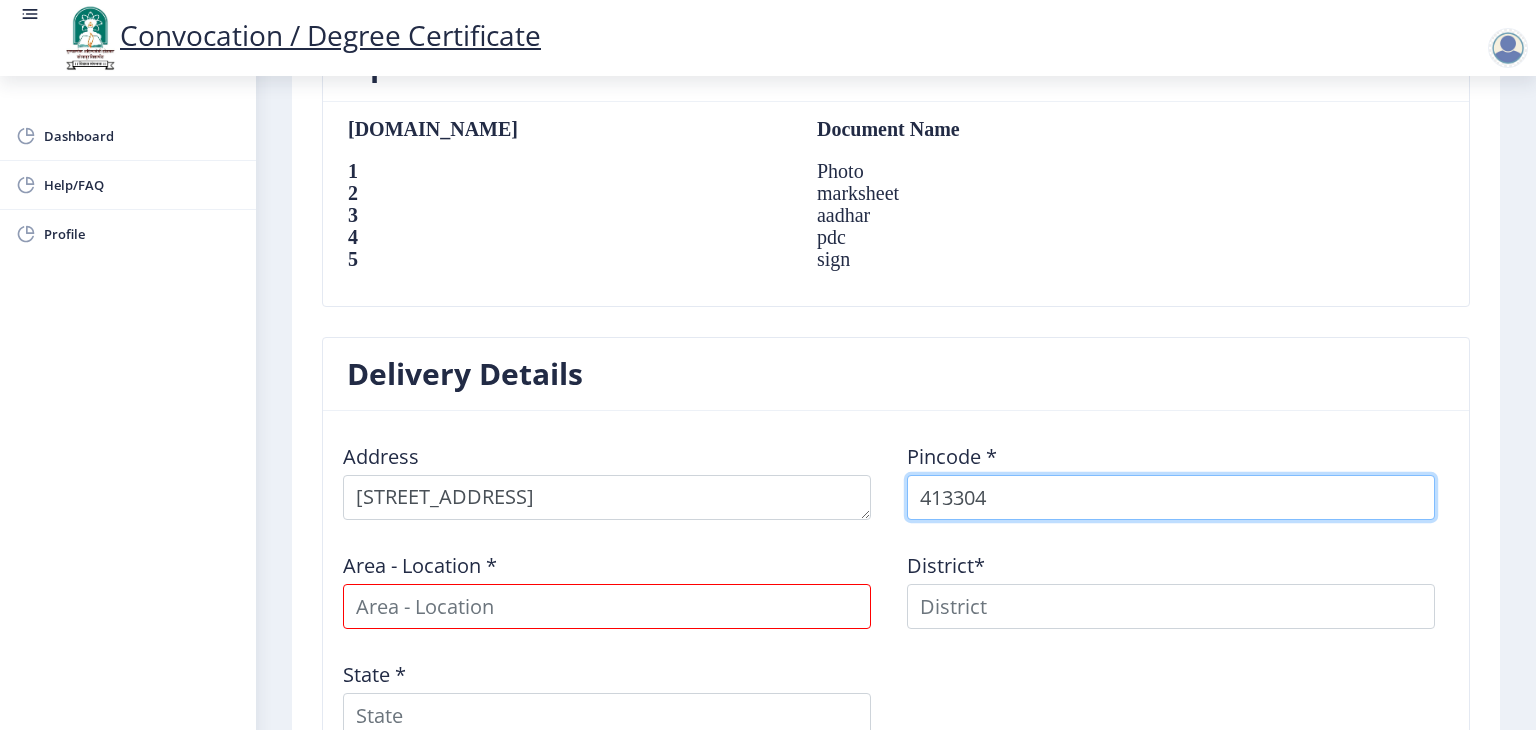 select 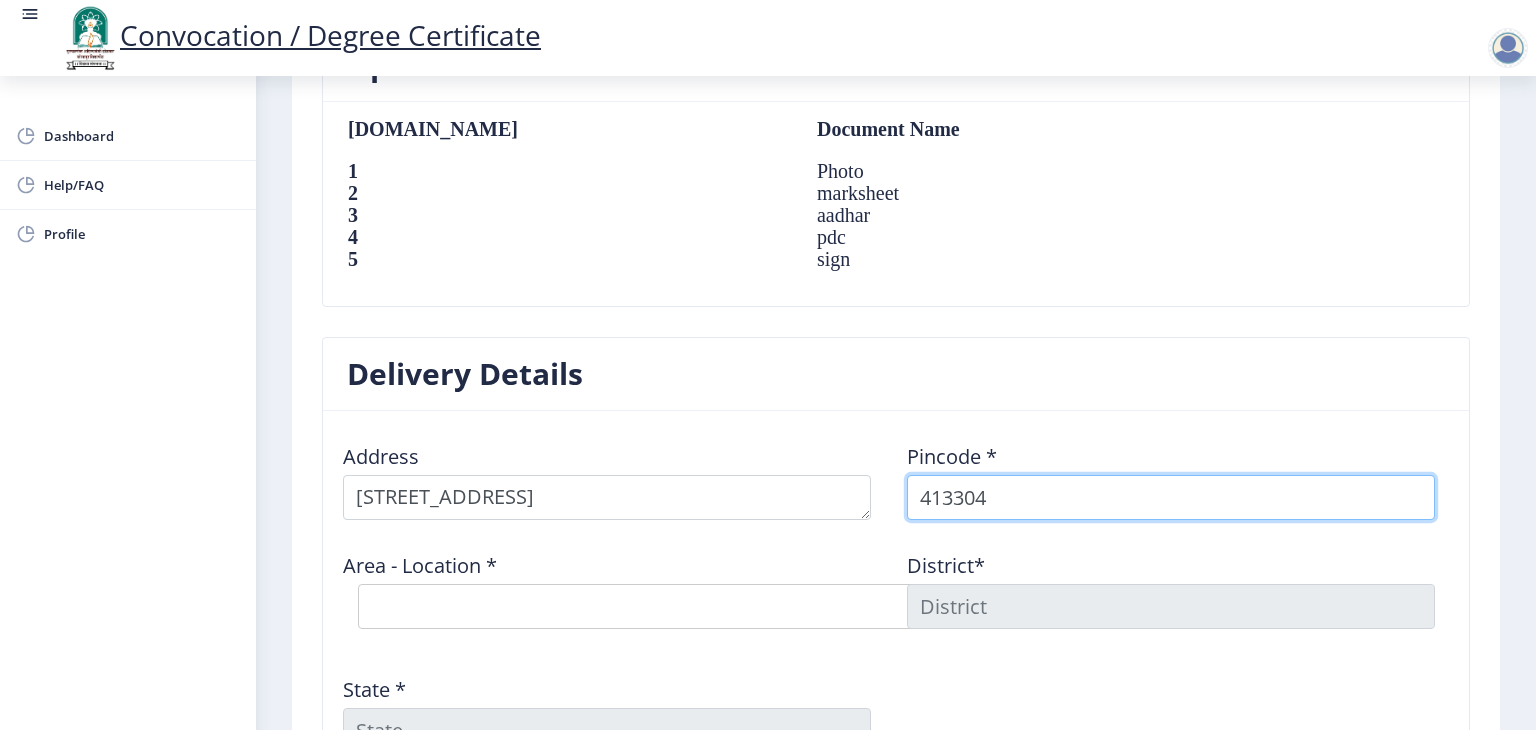 type on "413304" 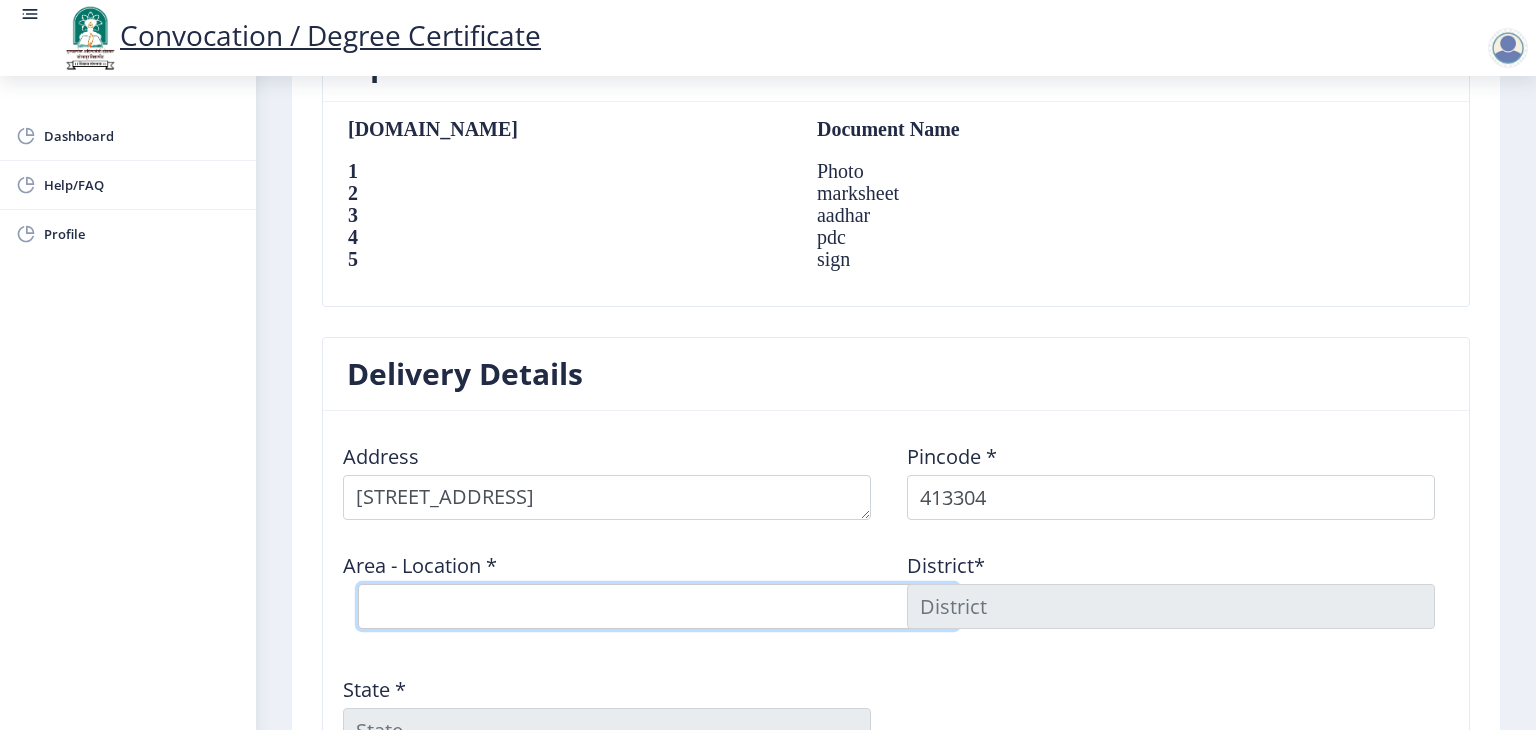 click on "Select Area Location Adhiv BO Ambe B.O Anawali B.O Babhulgaon B.O Bhandishegaon B.O Chale B.O Degaon (PPR) B.O Gadegaon B.O Gopalpur B.O Gursale B.O Kasegaon B.O Korti B.O Mahadawar( Pandharpur) S.O Manishanagar(Pandharpur) S.O Mendhapur B.O Mundhewadi B.O Navi Peth (Pandharpur) S.O Ozewadi B.O Pandharechiwadi B.O Pandharpur H.O Phulchincholi B.O Puluj B.O Ranjani B.O Rople BK B.O Sarkoli B.O Shelve B.O Siddhewadi B.O Sonka B.O Suste B.O Tarapur B.O Tawashi B.O Tungat B.O Wakhari B.O" at bounding box center (658, 606) 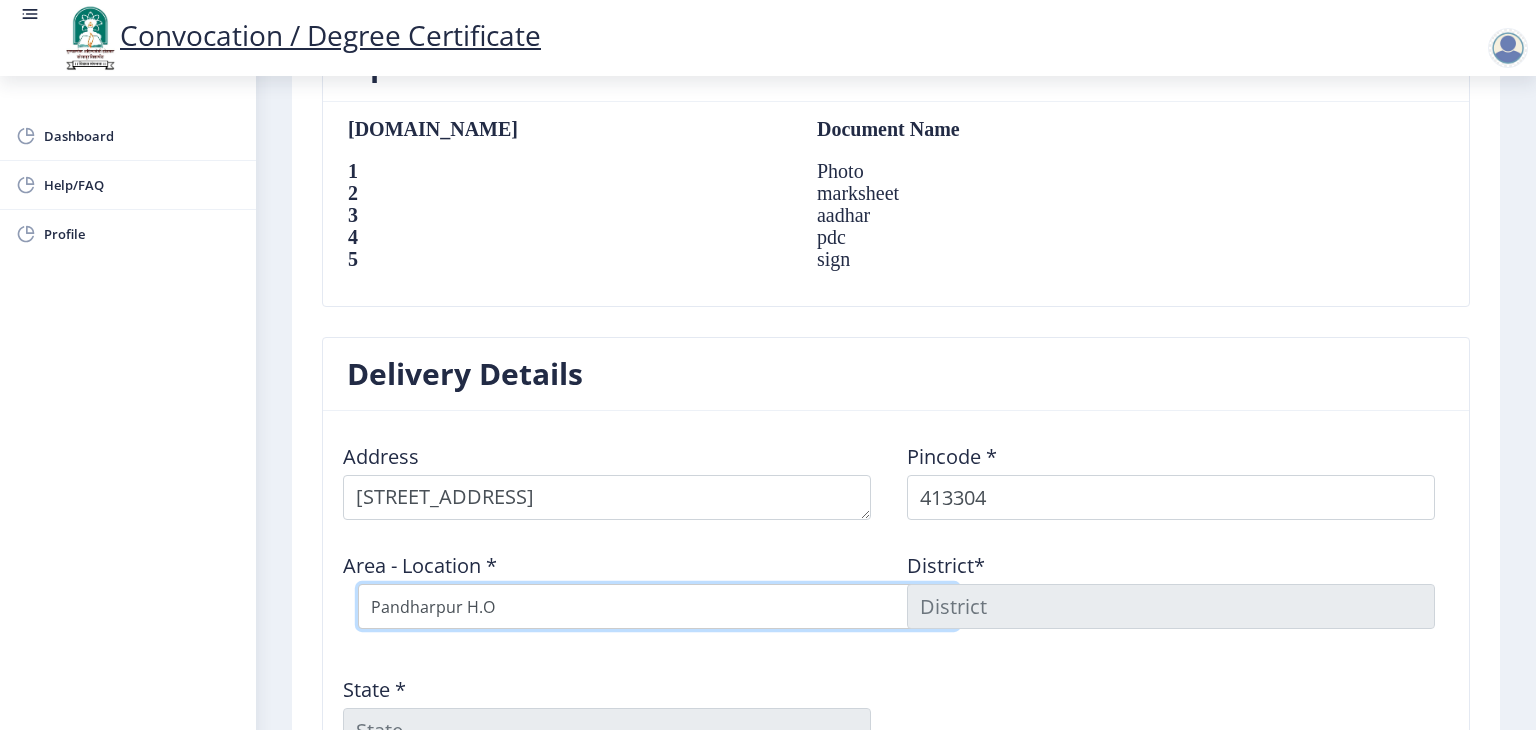 click on "Select Area Location Adhiv BO Ambe B.O Anawali B.O Babhulgaon B.O Bhandishegaon B.O Chale B.O Degaon (PPR) B.O Gadegaon B.O Gopalpur B.O Gursale B.O Kasegaon B.O Korti B.O Mahadawar( Pandharpur) S.O Manishanagar(Pandharpur) S.O Mendhapur B.O Mundhewadi B.O Navi Peth (Pandharpur) S.O Ozewadi B.O Pandharechiwadi B.O Pandharpur H.O Phulchincholi B.O Puluj B.O Ranjani B.O Rople BK B.O Sarkoli B.O Shelve B.O Siddhewadi B.O Sonka B.O Suste B.O Tarapur B.O Tawashi B.O Tungat B.O Wakhari B.O" at bounding box center (658, 606) 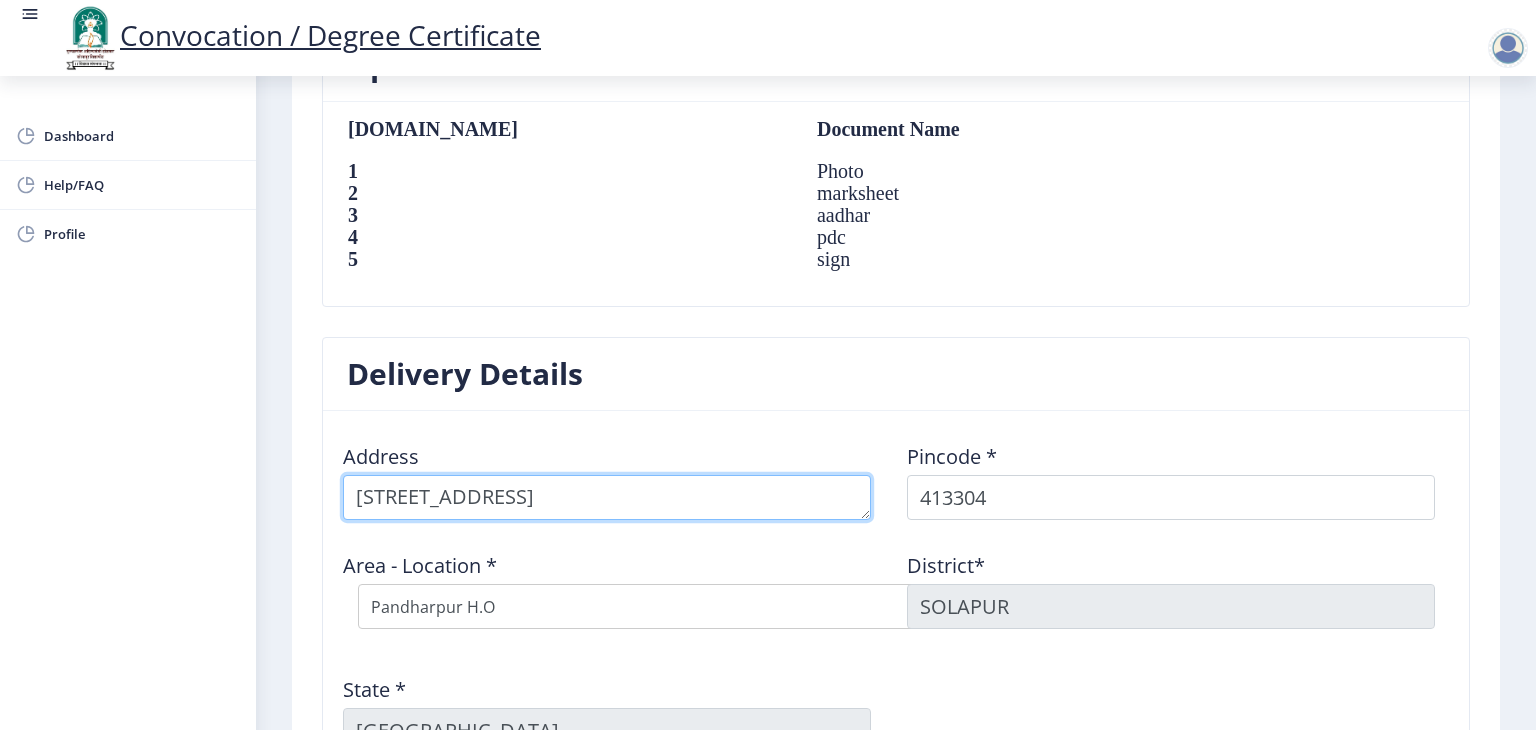 click at bounding box center [607, 497] 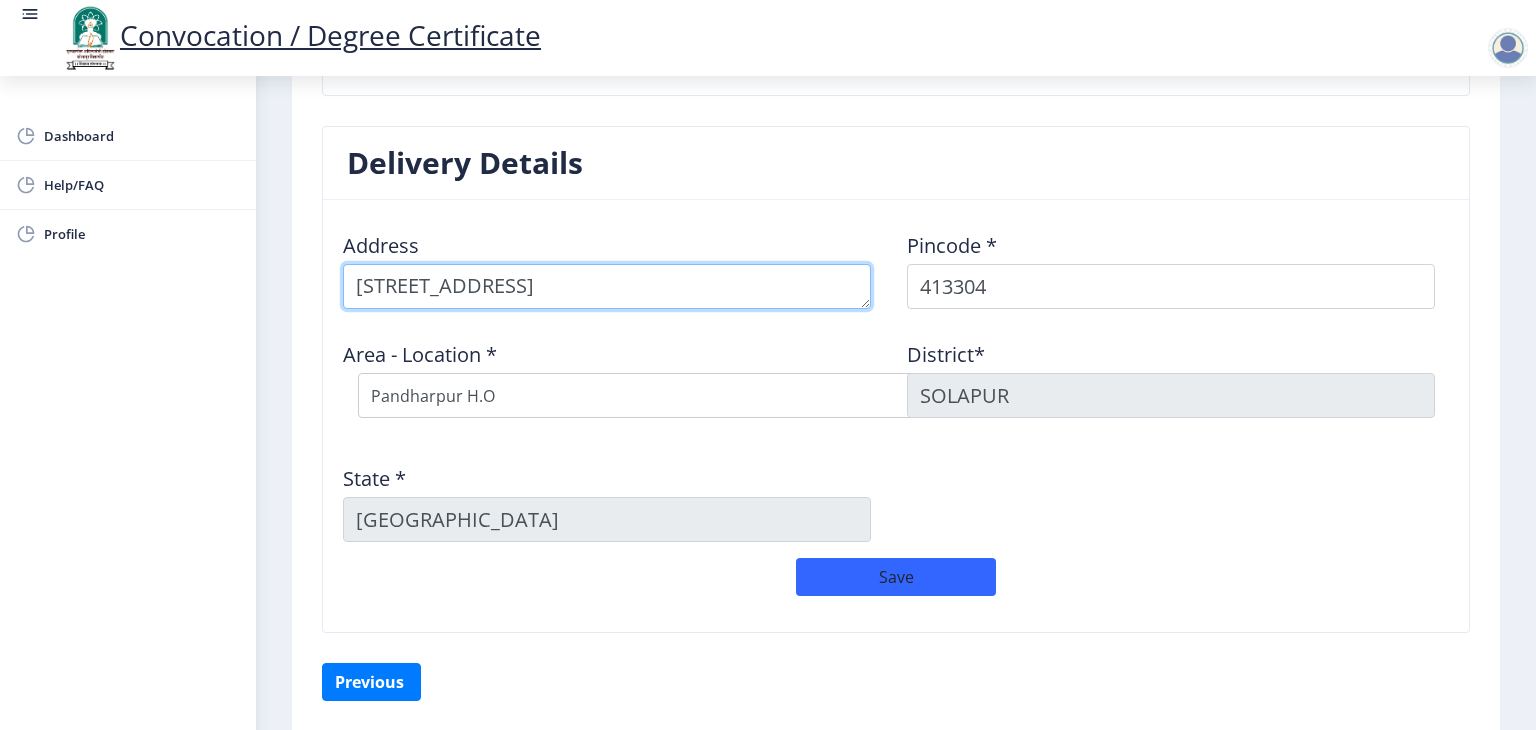 scroll, scrollTop: 1554, scrollLeft: 0, axis: vertical 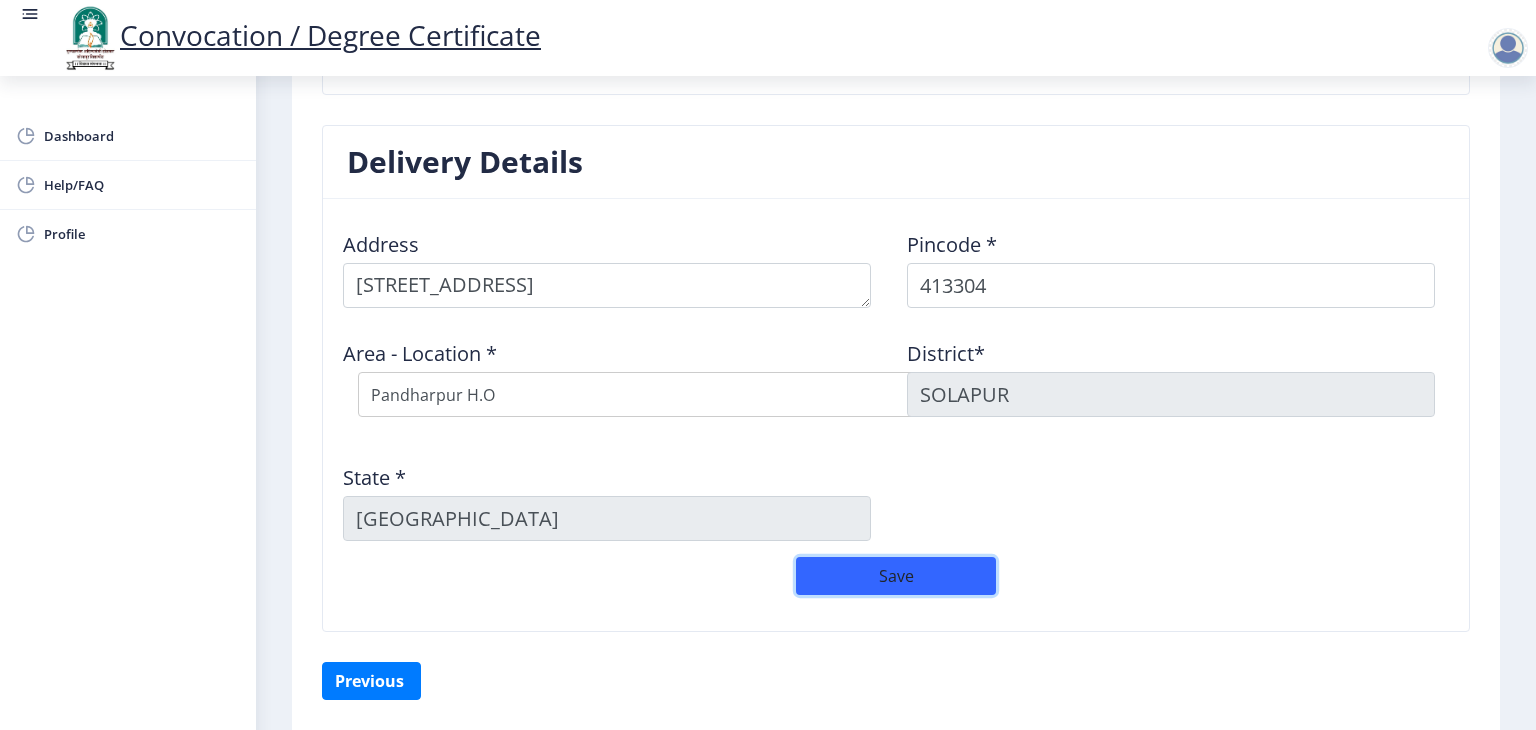 click on "Save" 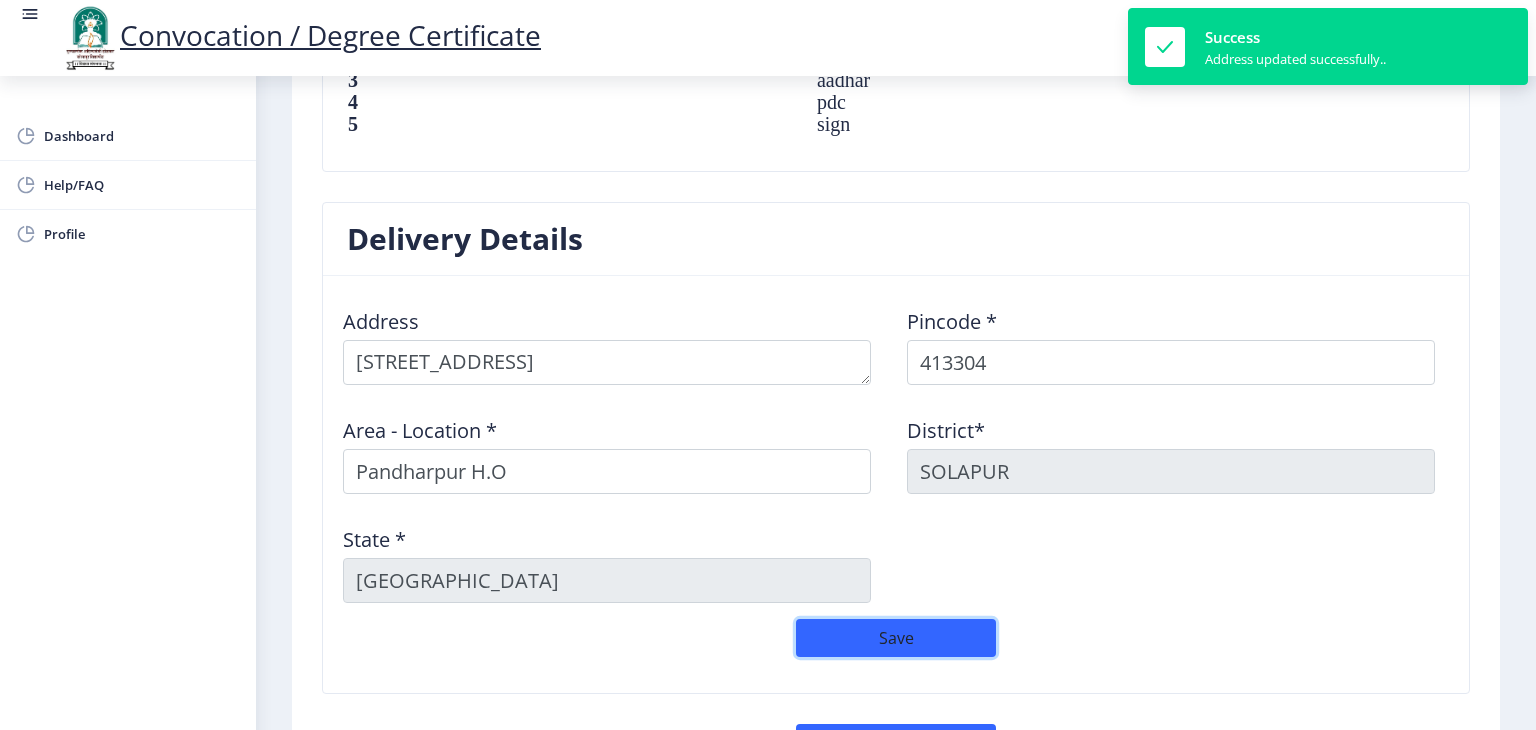 scroll, scrollTop: 1471, scrollLeft: 0, axis: vertical 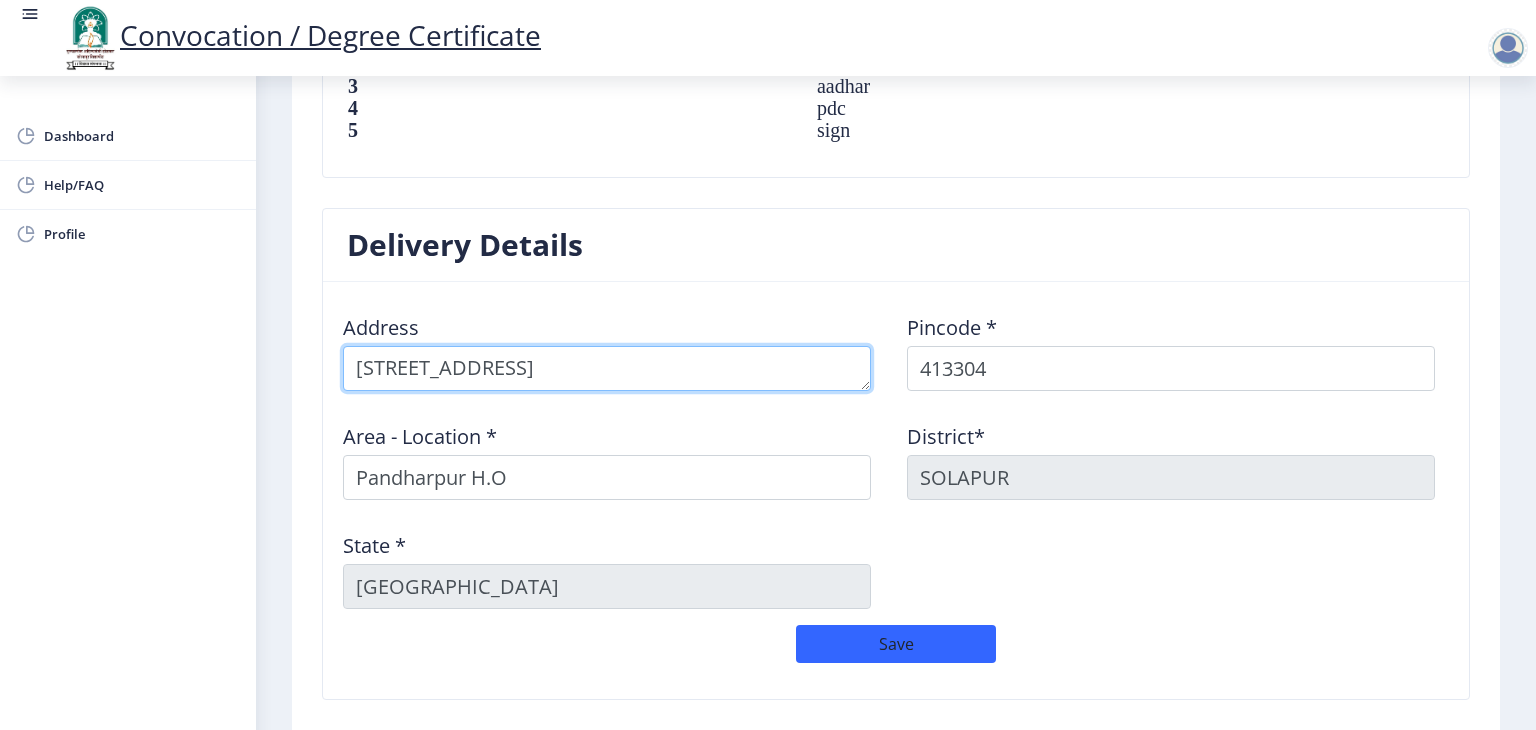 click at bounding box center [607, 368] 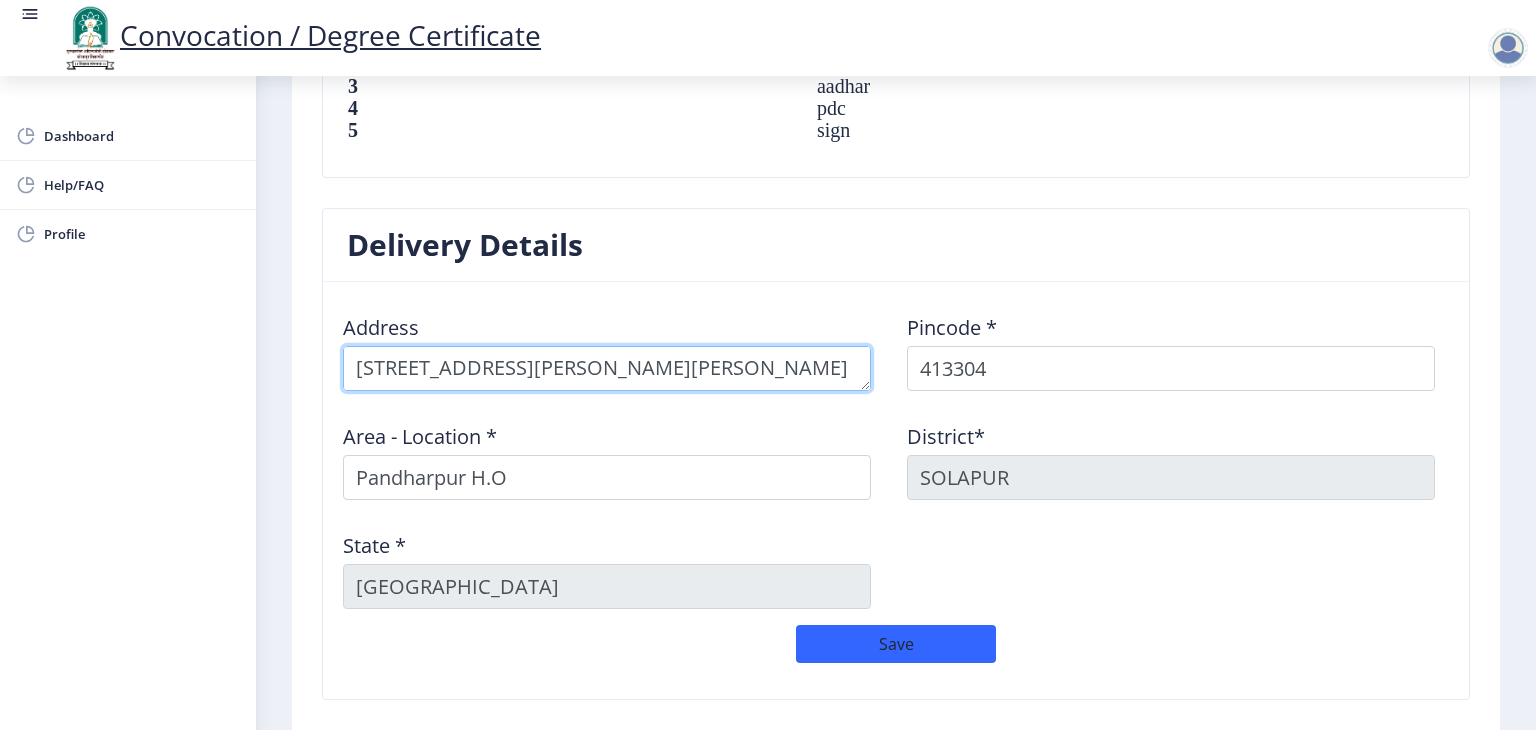 type on "Plot No-39, Shram Safalya Bangla ,Shivaji Nagar, Dudh Deari Samor, Isbavi, Pandharpur" 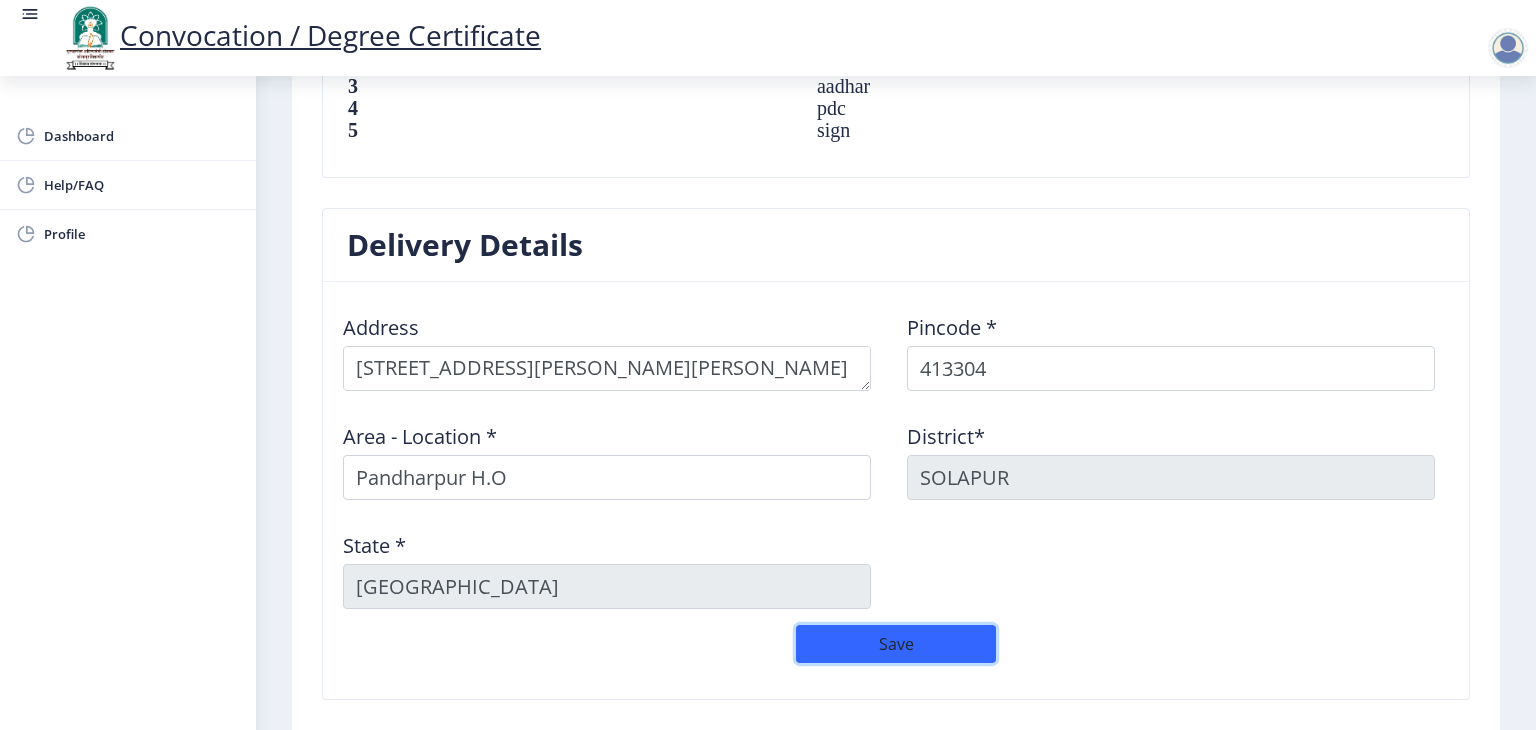 click on "Save" 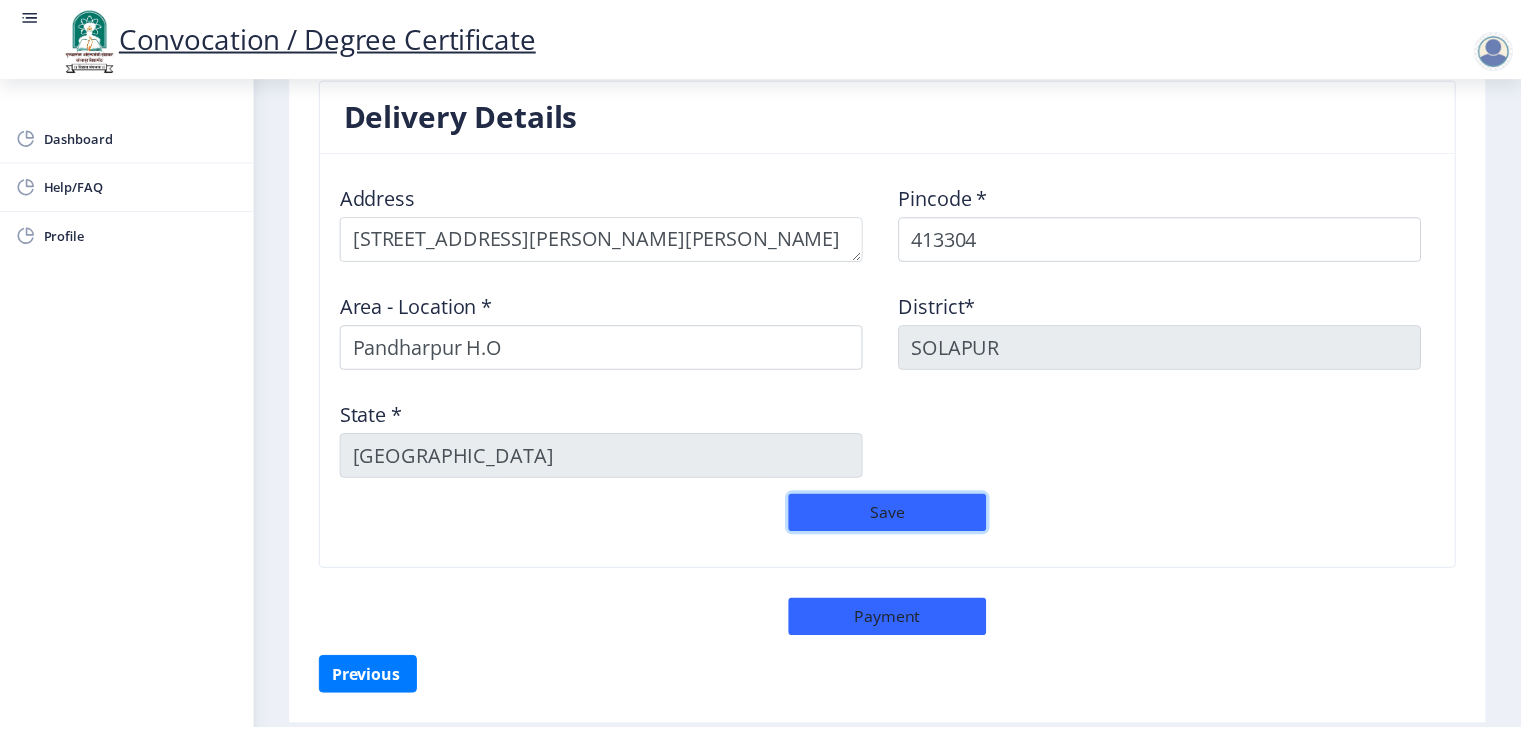 scroll, scrollTop: 1664, scrollLeft: 0, axis: vertical 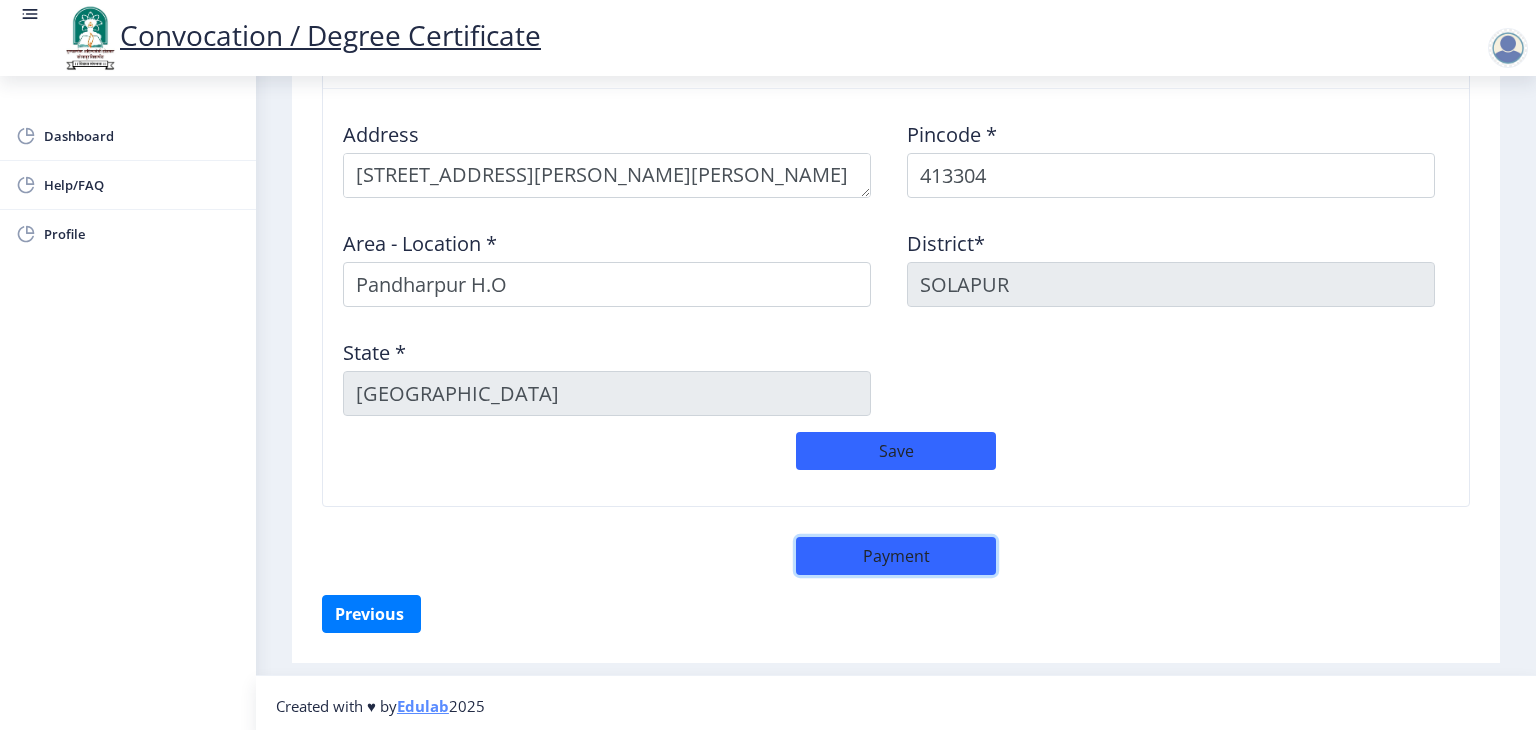click on "Payment" 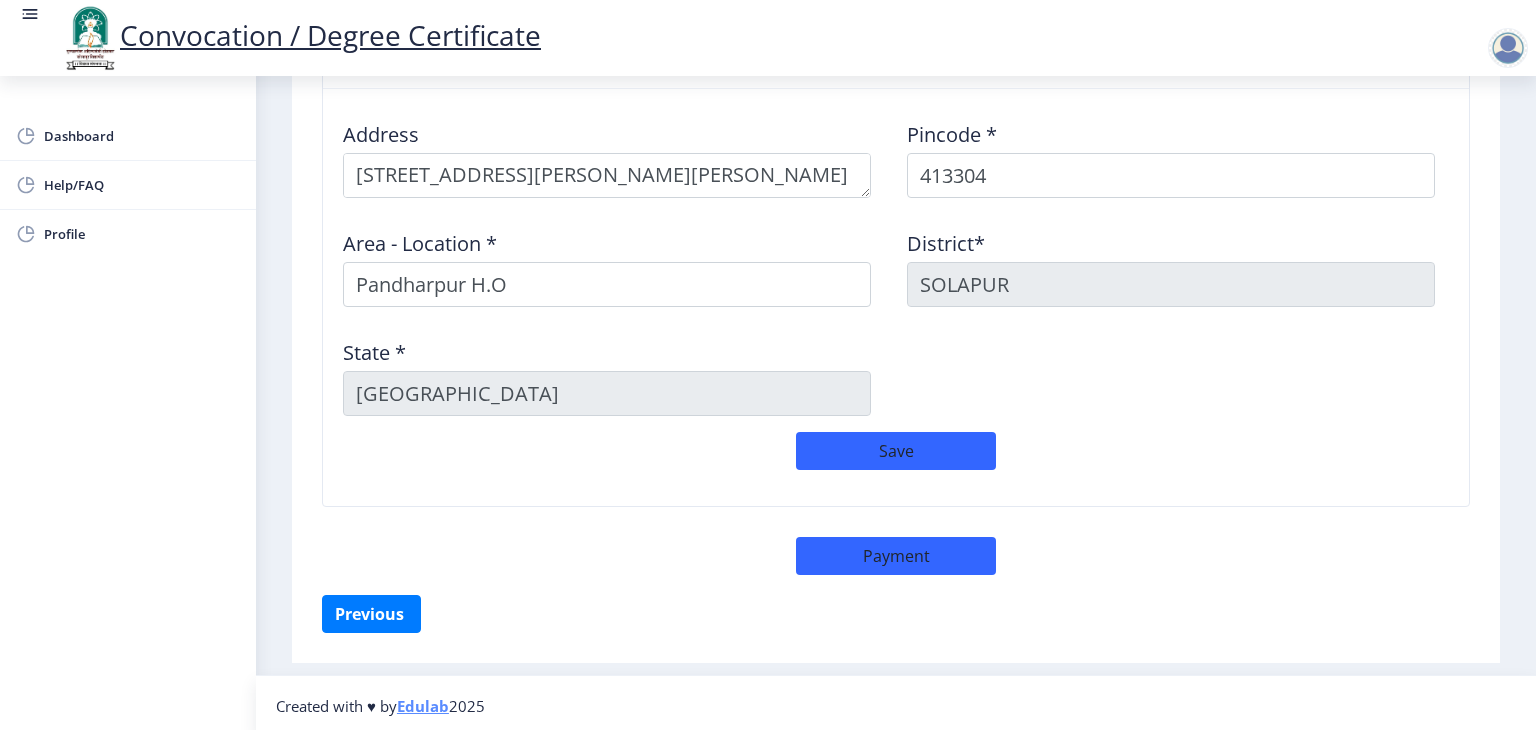 select on "sealed" 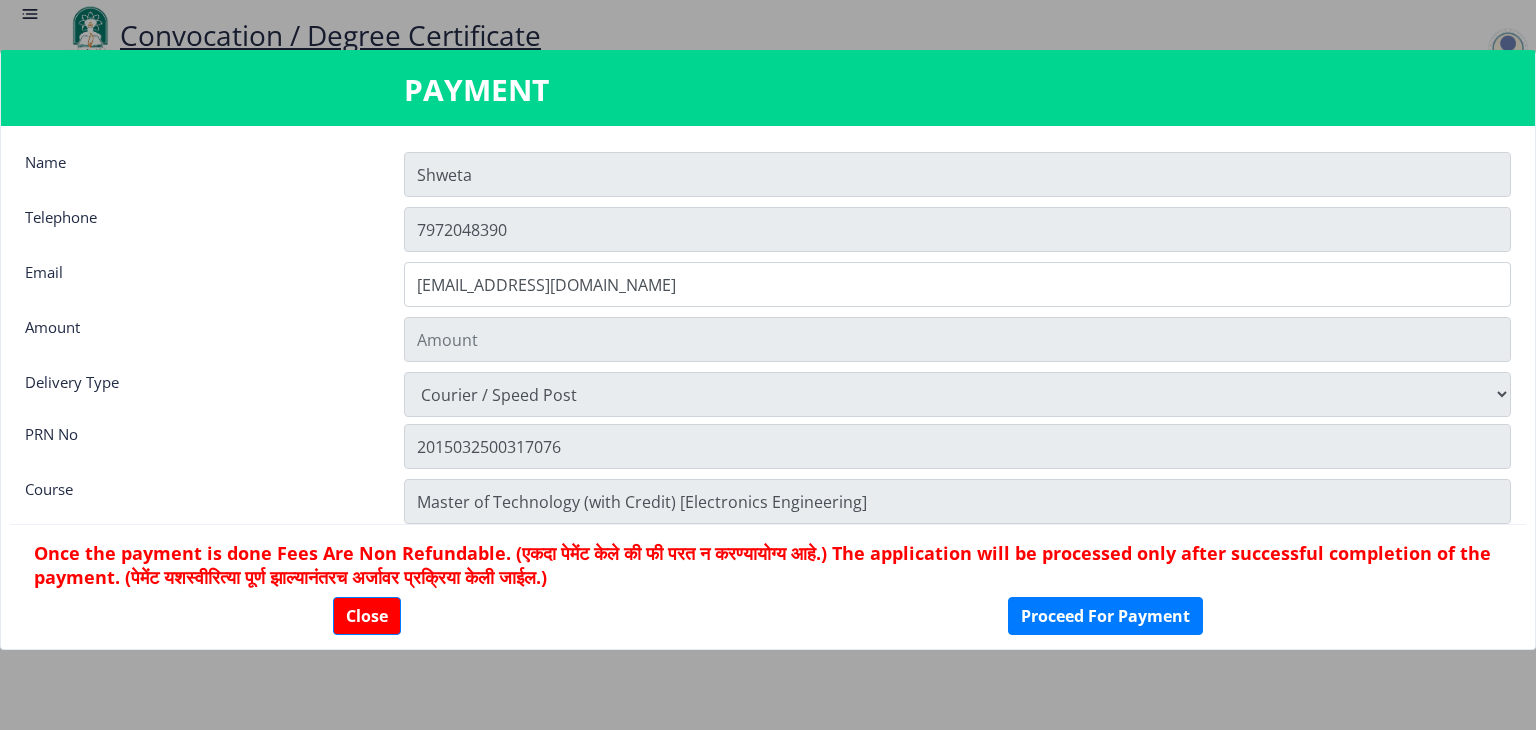 type on "900" 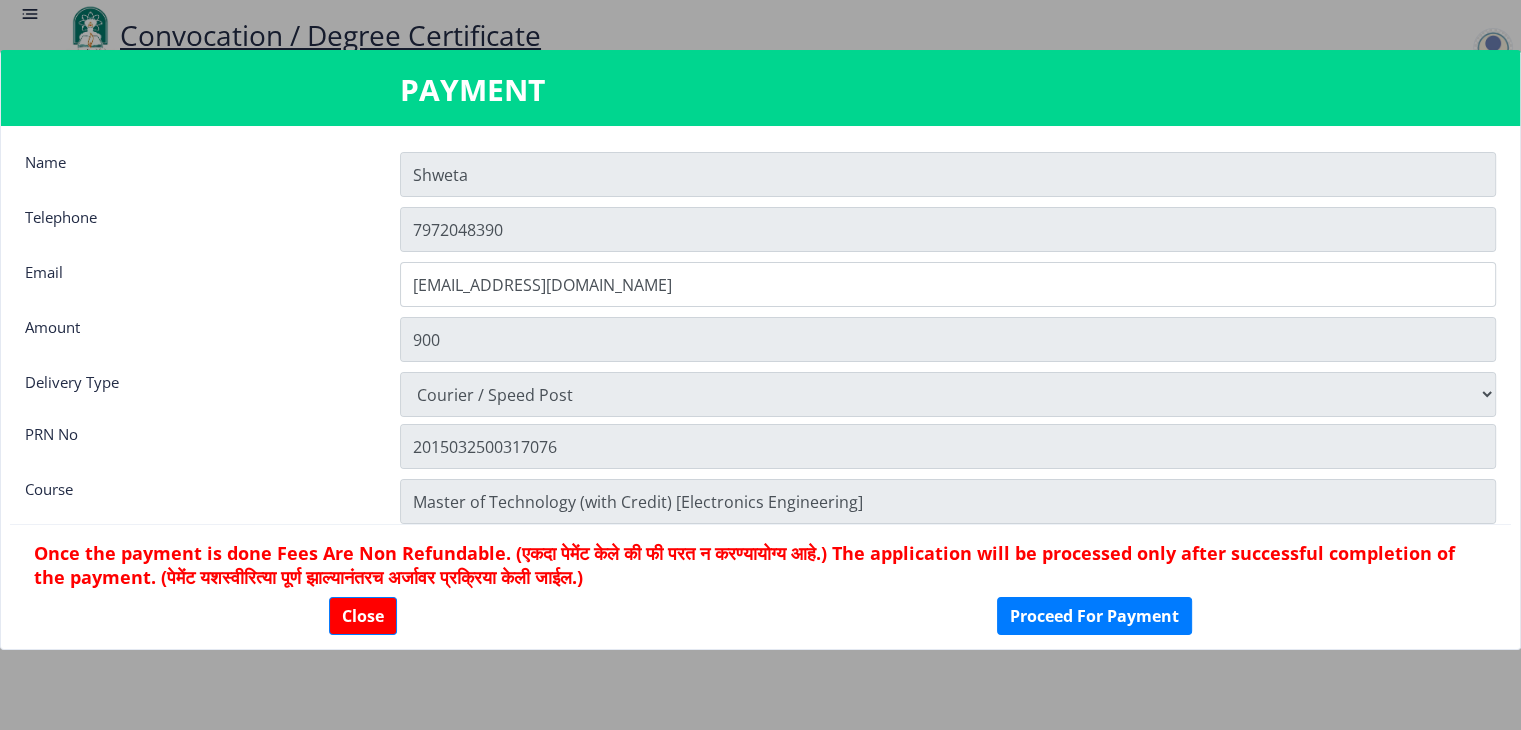 scroll, scrollTop: 1664, scrollLeft: 0, axis: vertical 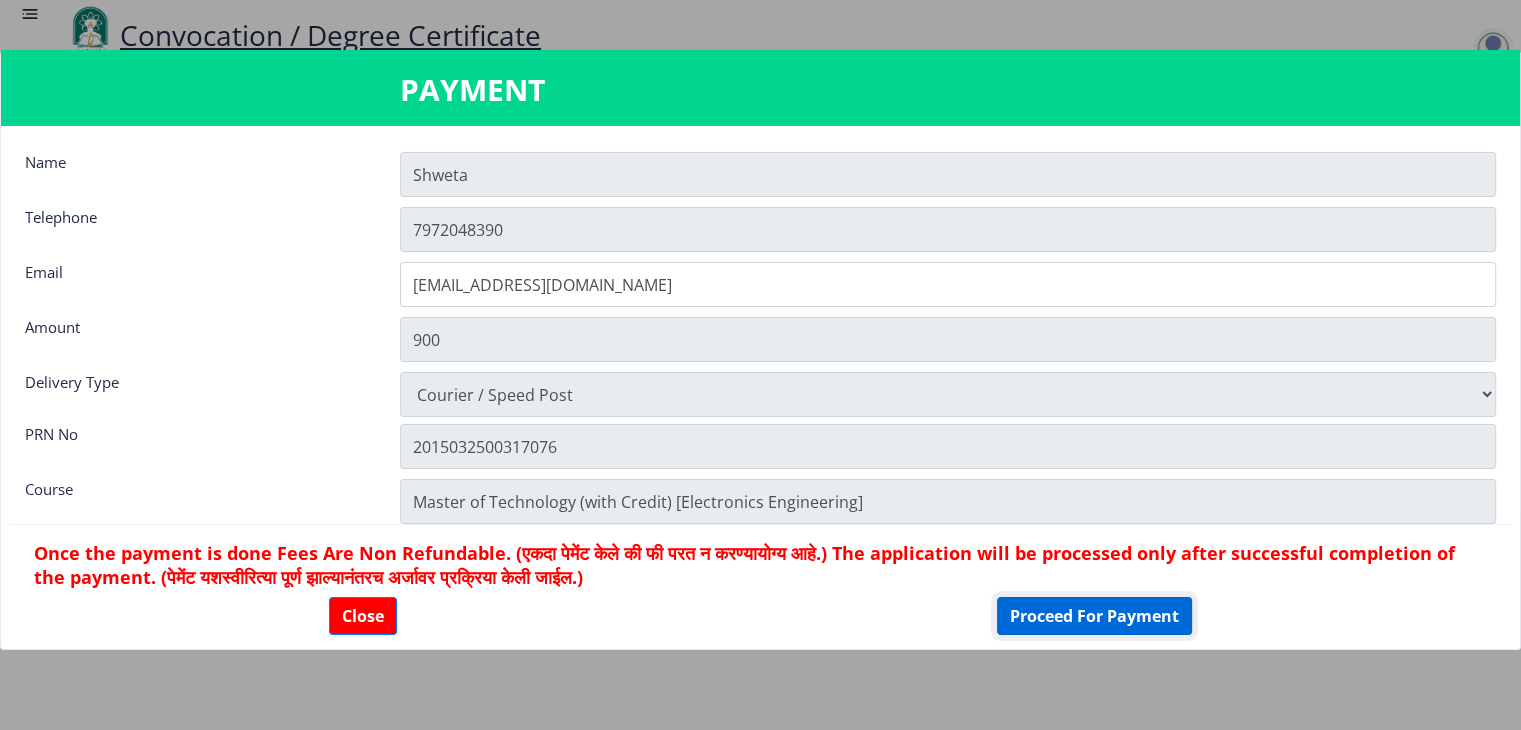 click on "Proceed For Payment" 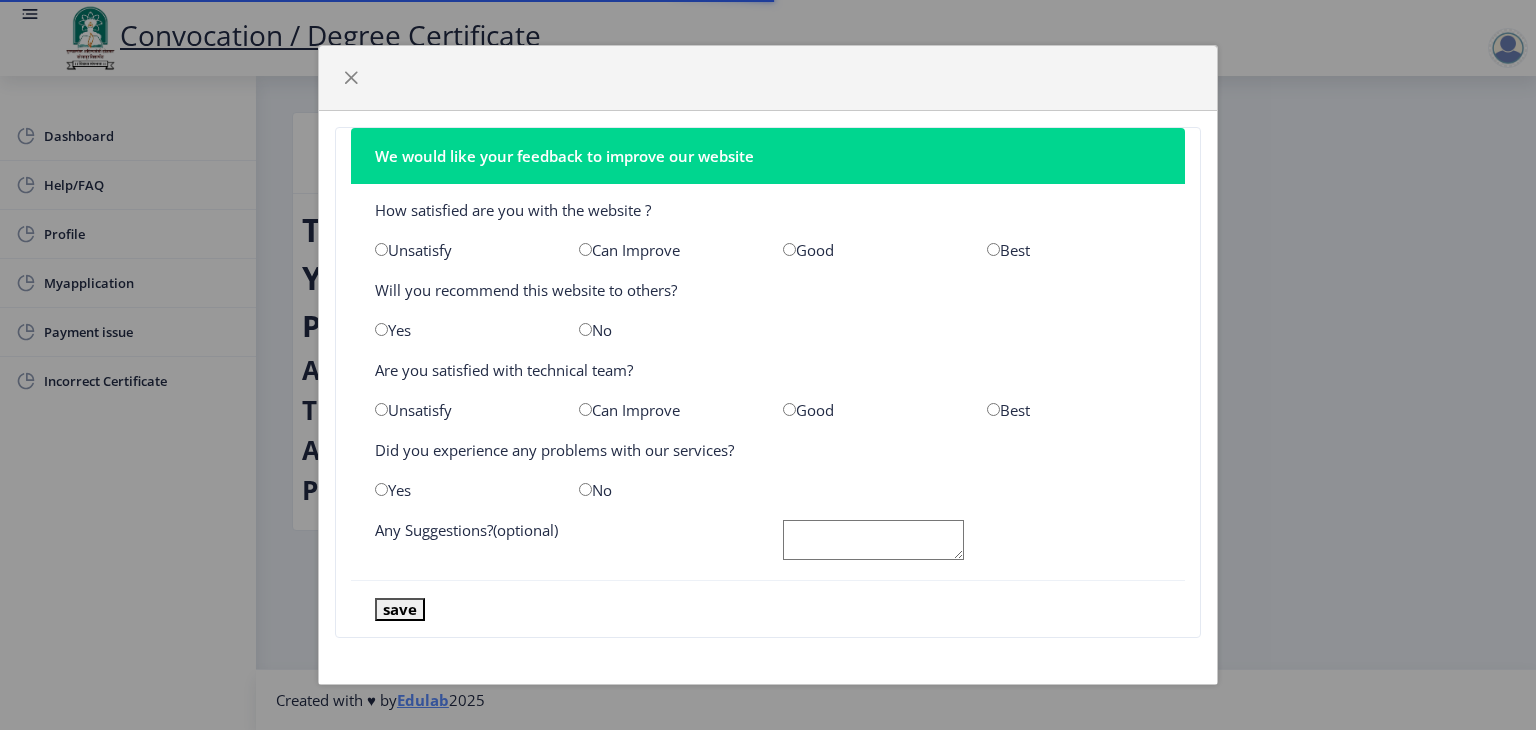 scroll, scrollTop: 0, scrollLeft: 0, axis: both 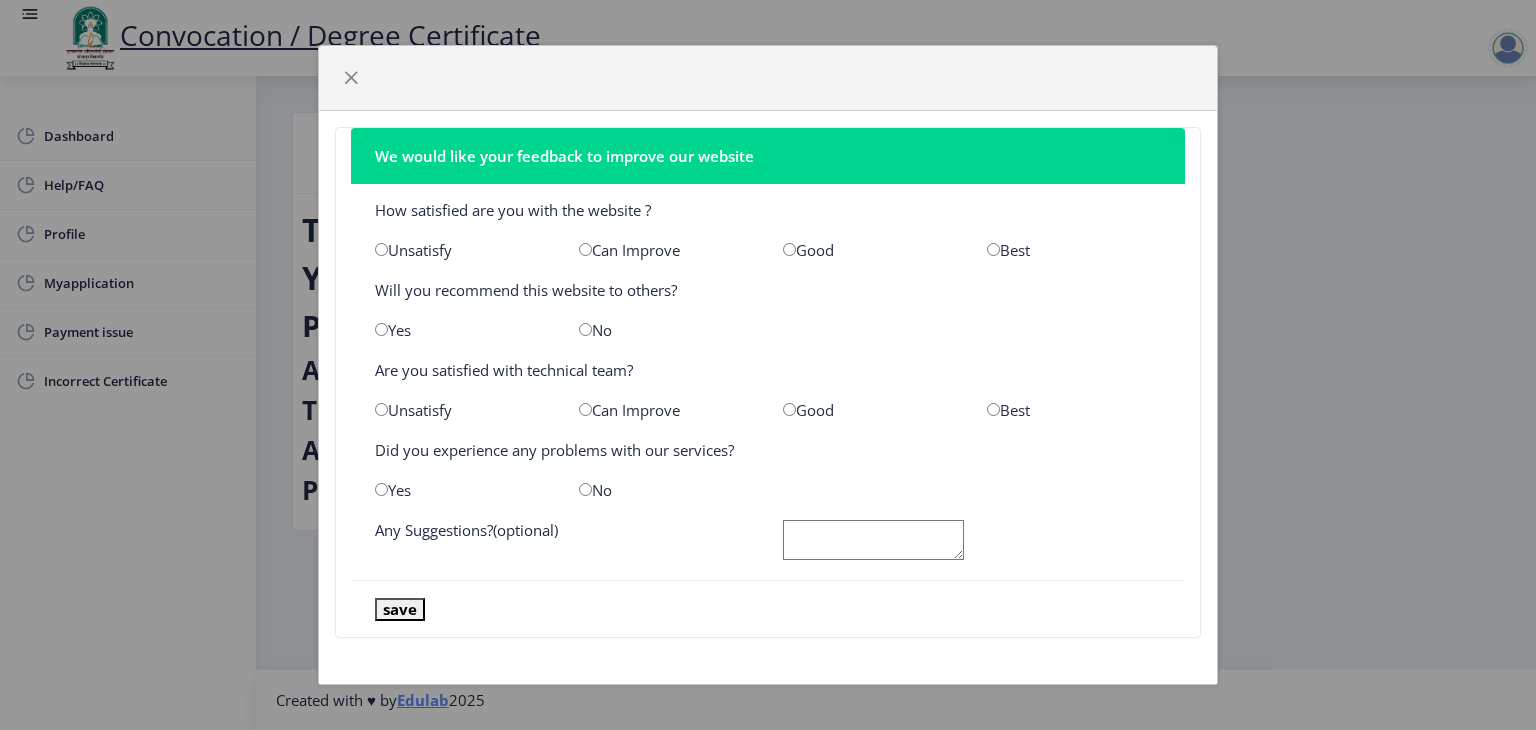 click at bounding box center [585, 249] 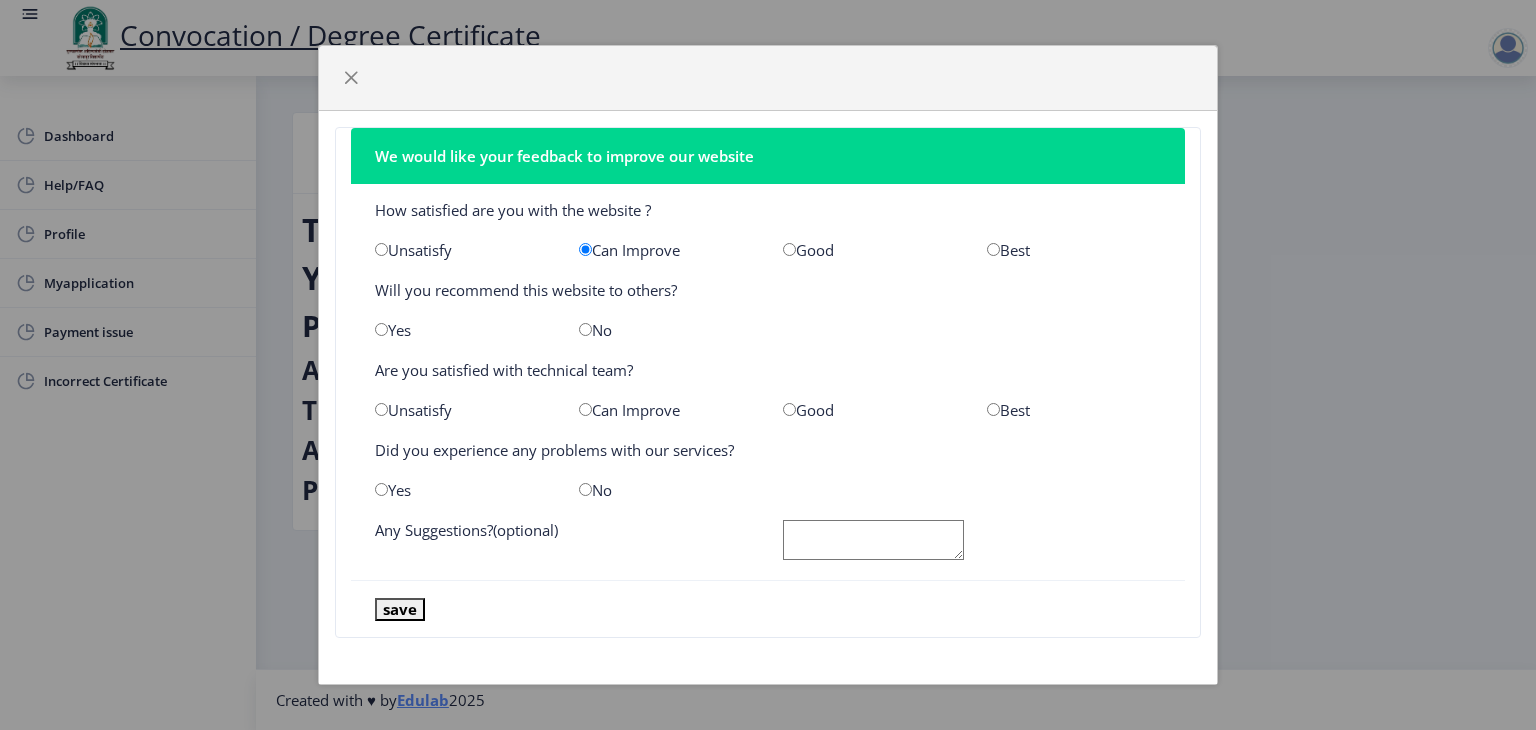 click on "Yes" 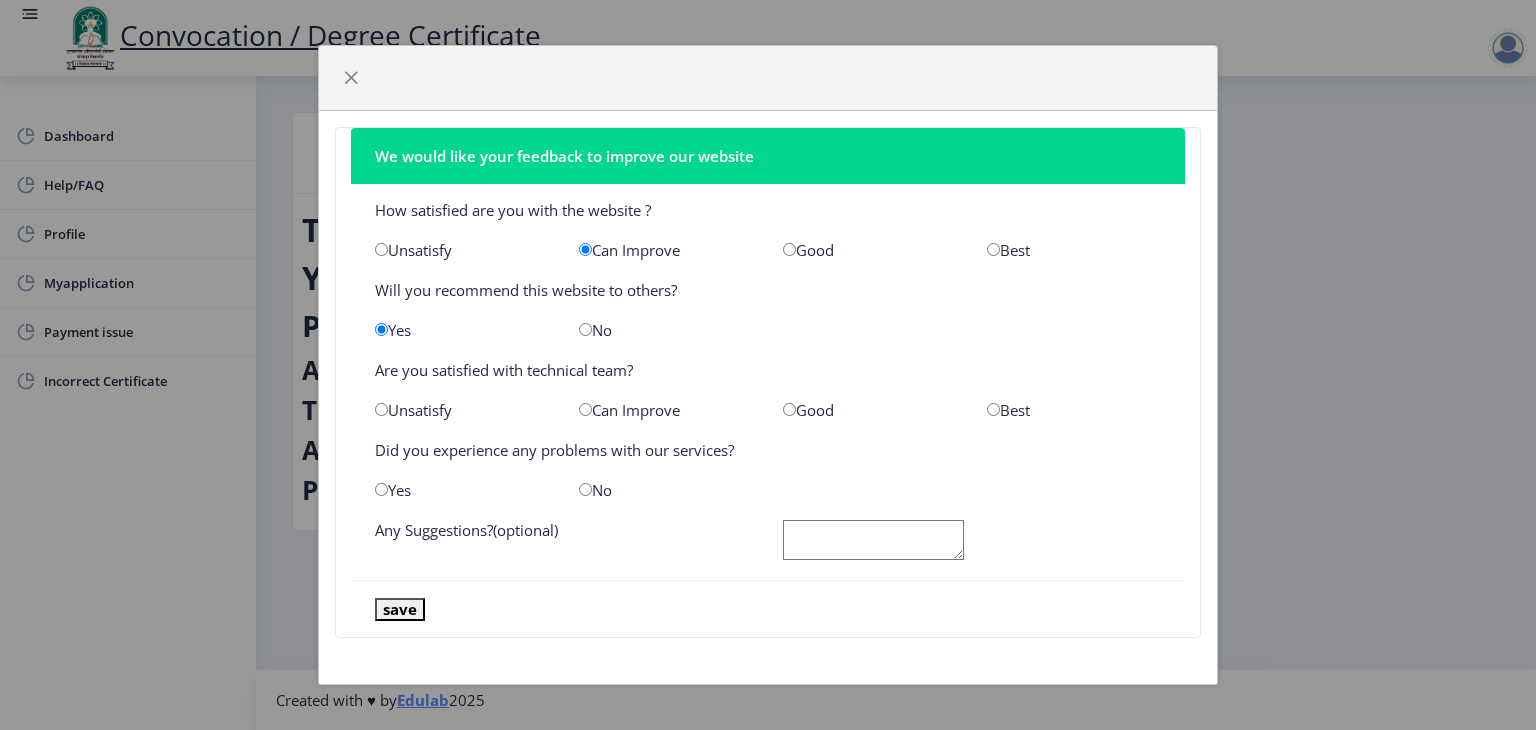 click at bounding box center [585, 409] 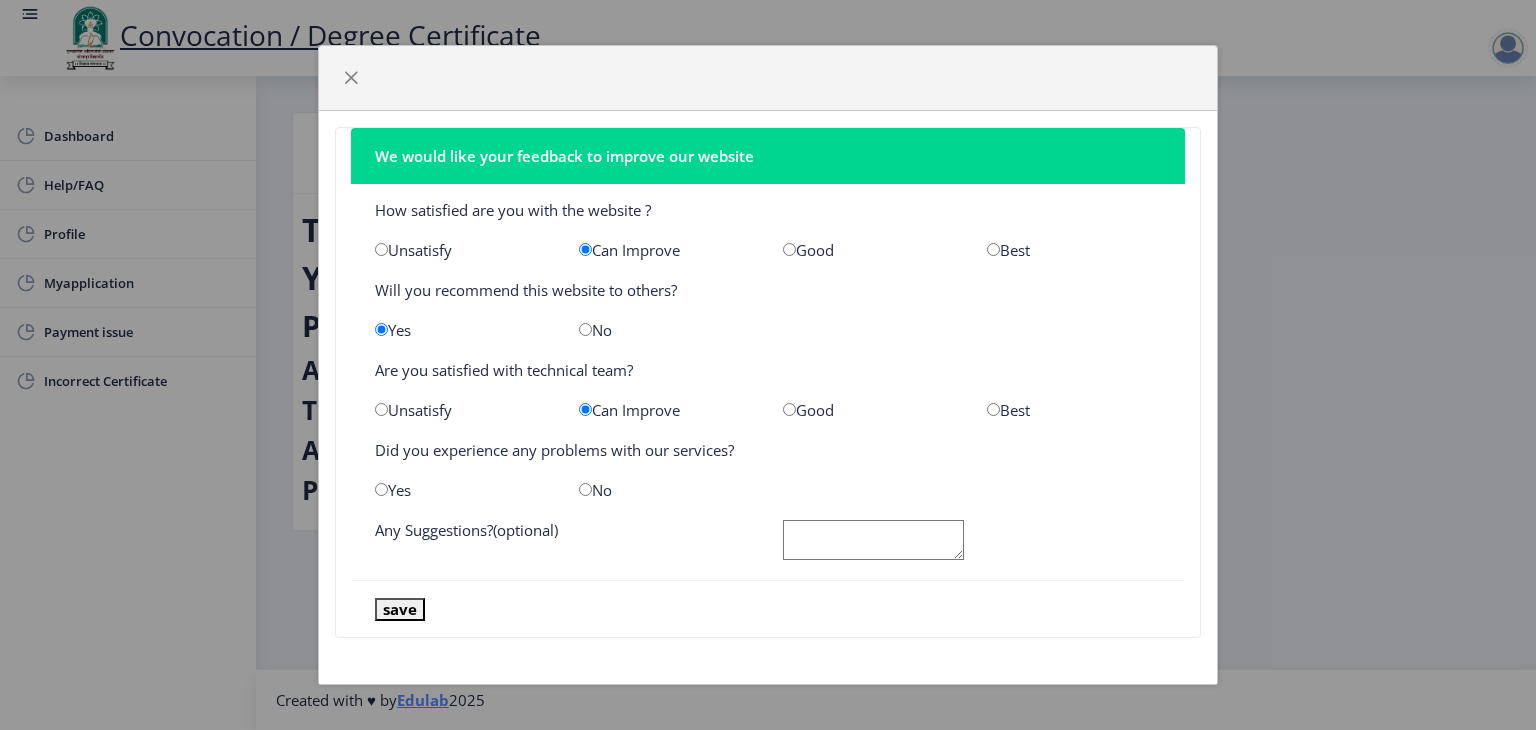 click at bounding box center (381, 489) 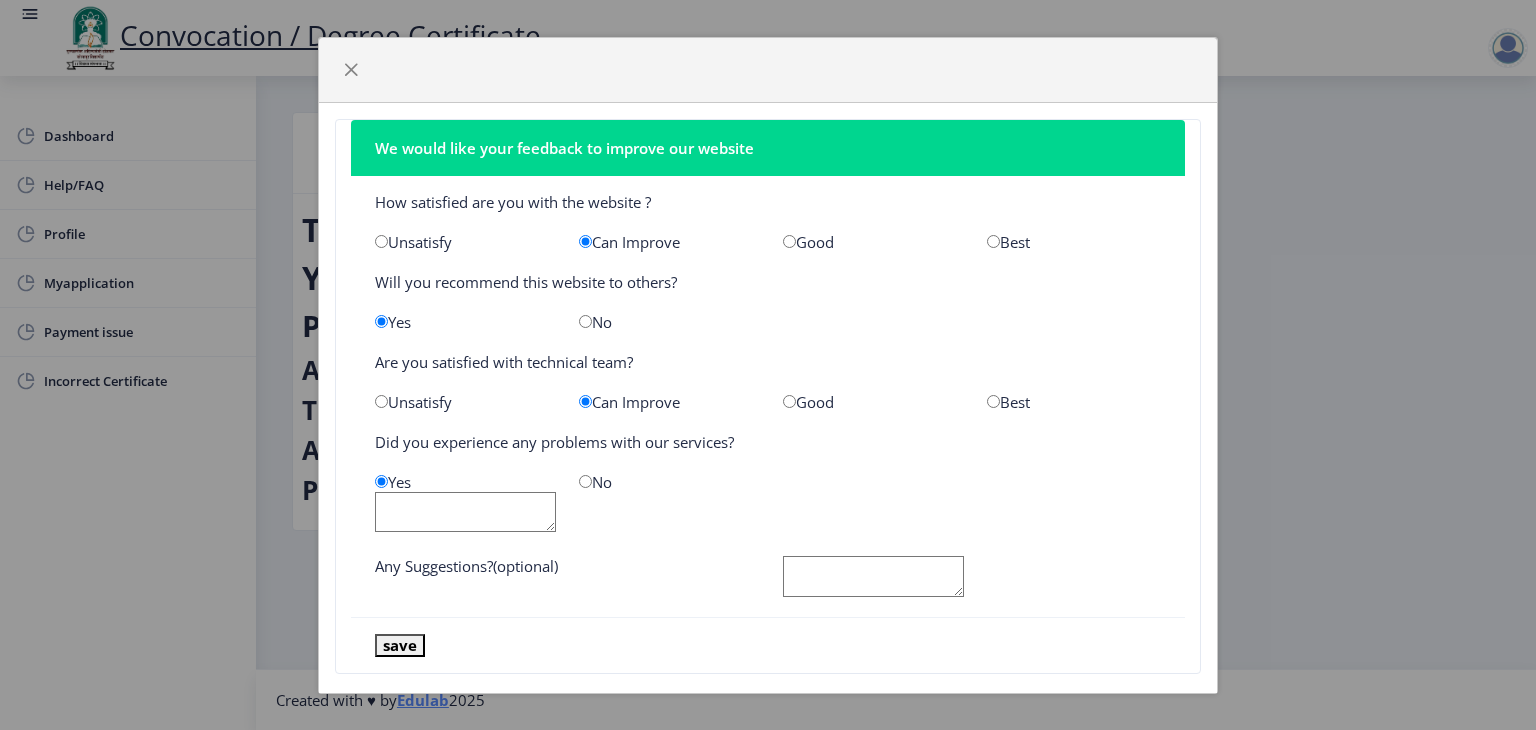 click 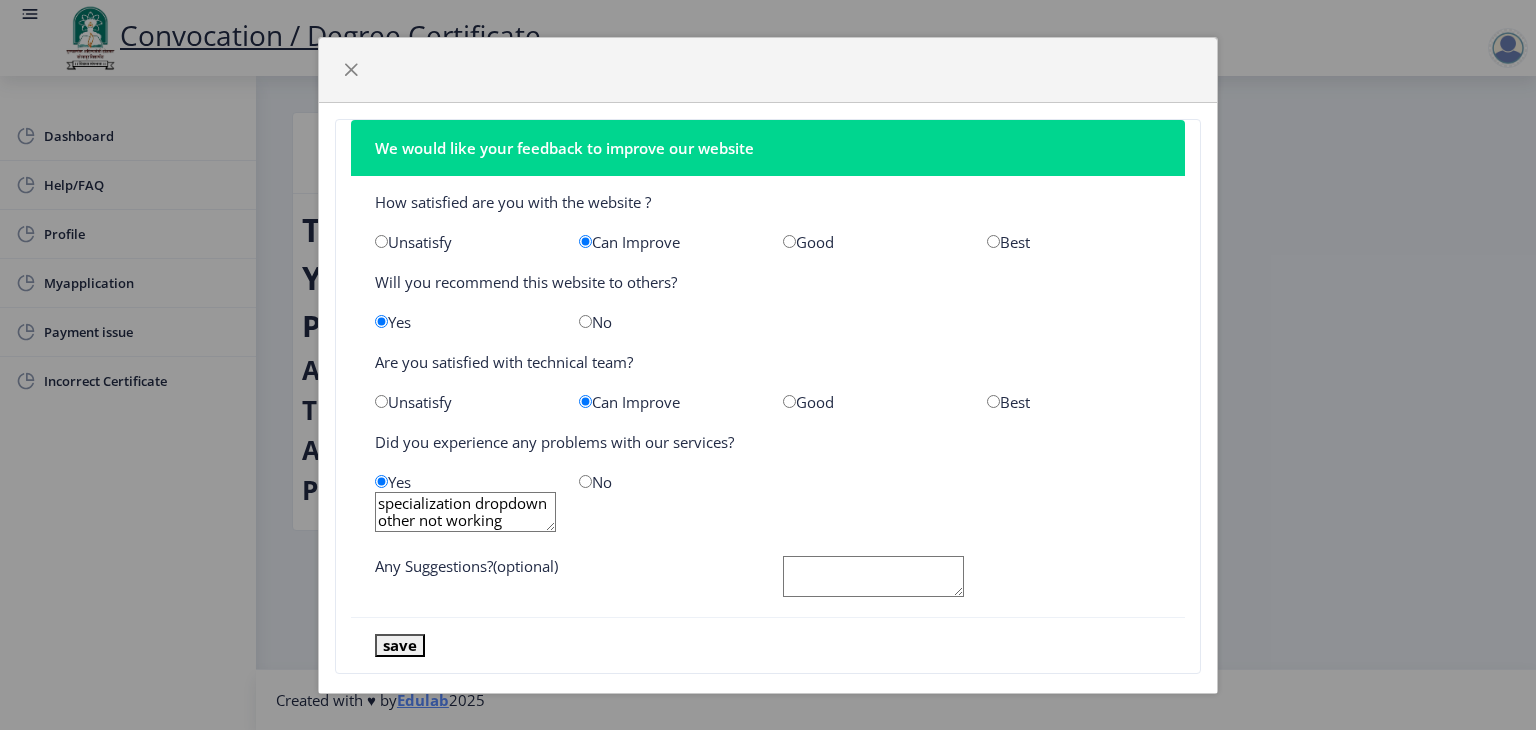 click on "specialization dropdown other not working" 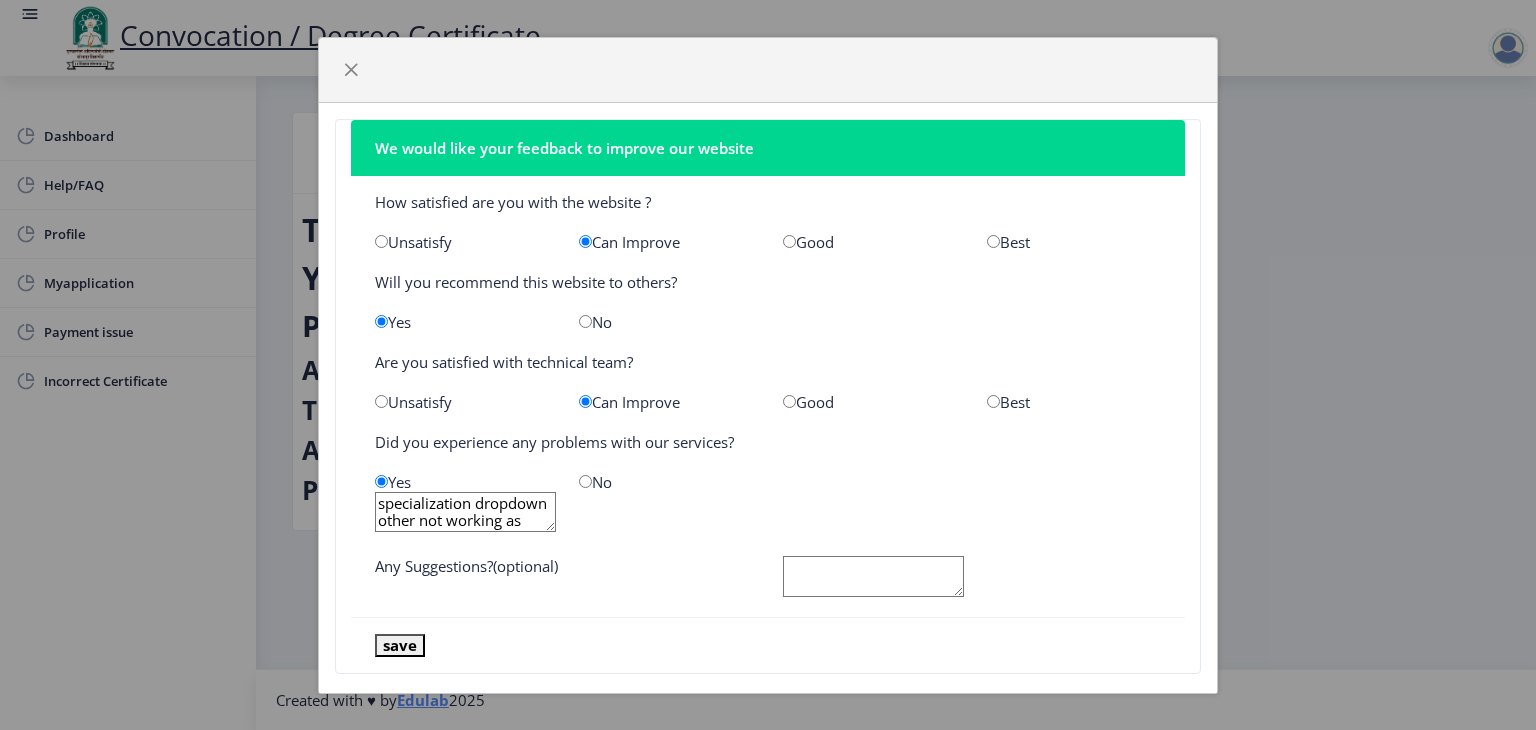scroll, scrollTop: 16, scrollLeft: 0, axis: vertical 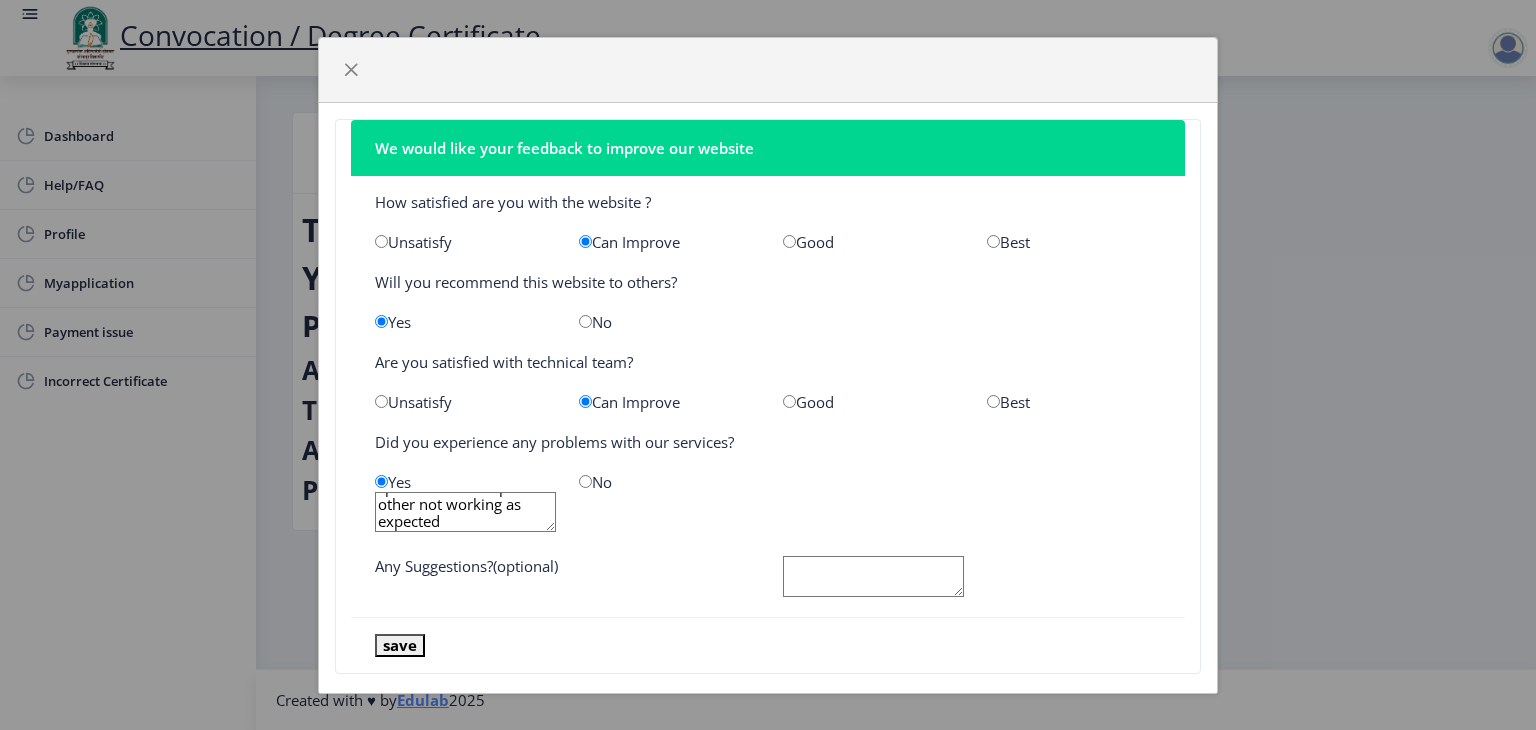 type on "specialization dropdown other not working as expected" 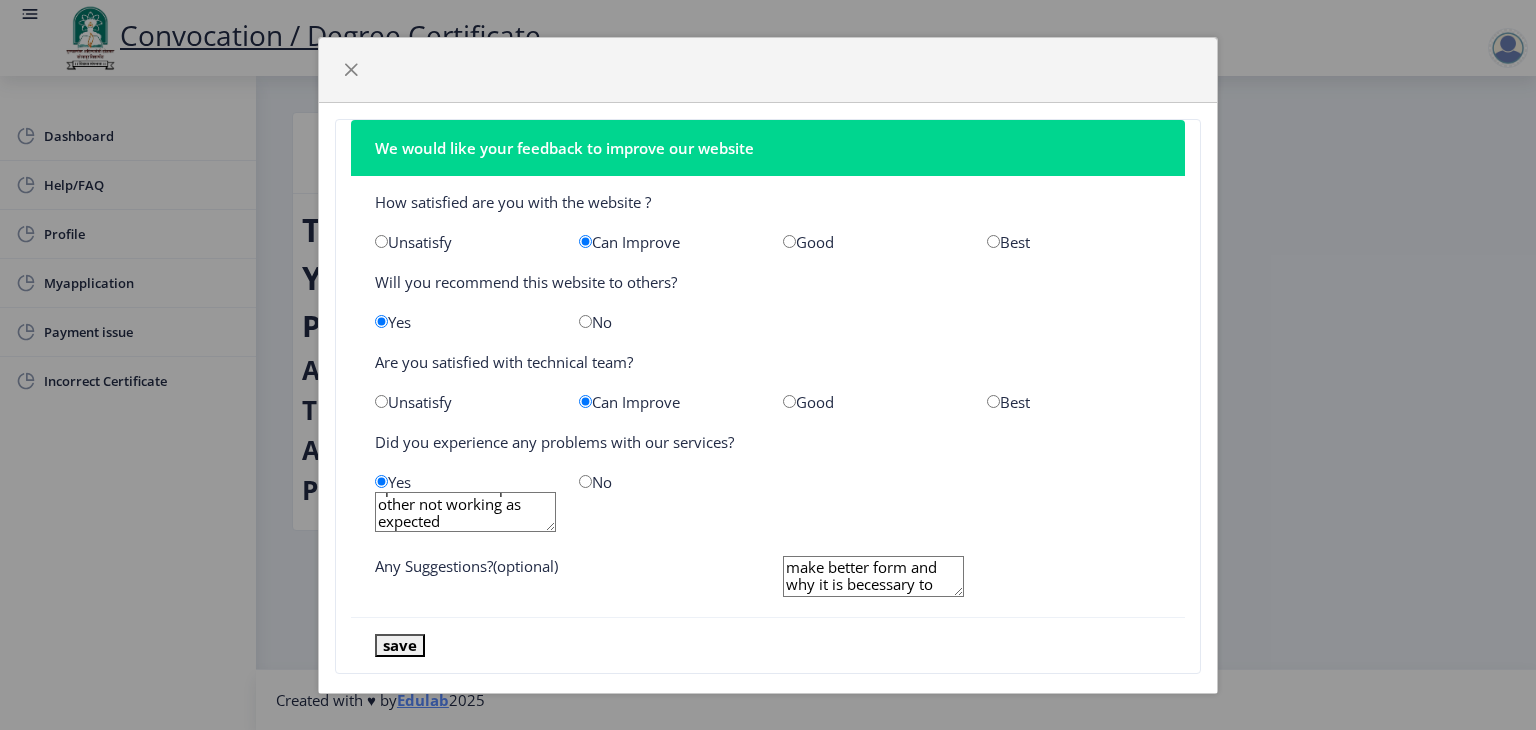 scroll, scrollTop: 16, scrollLeft: 0, axis: vertical 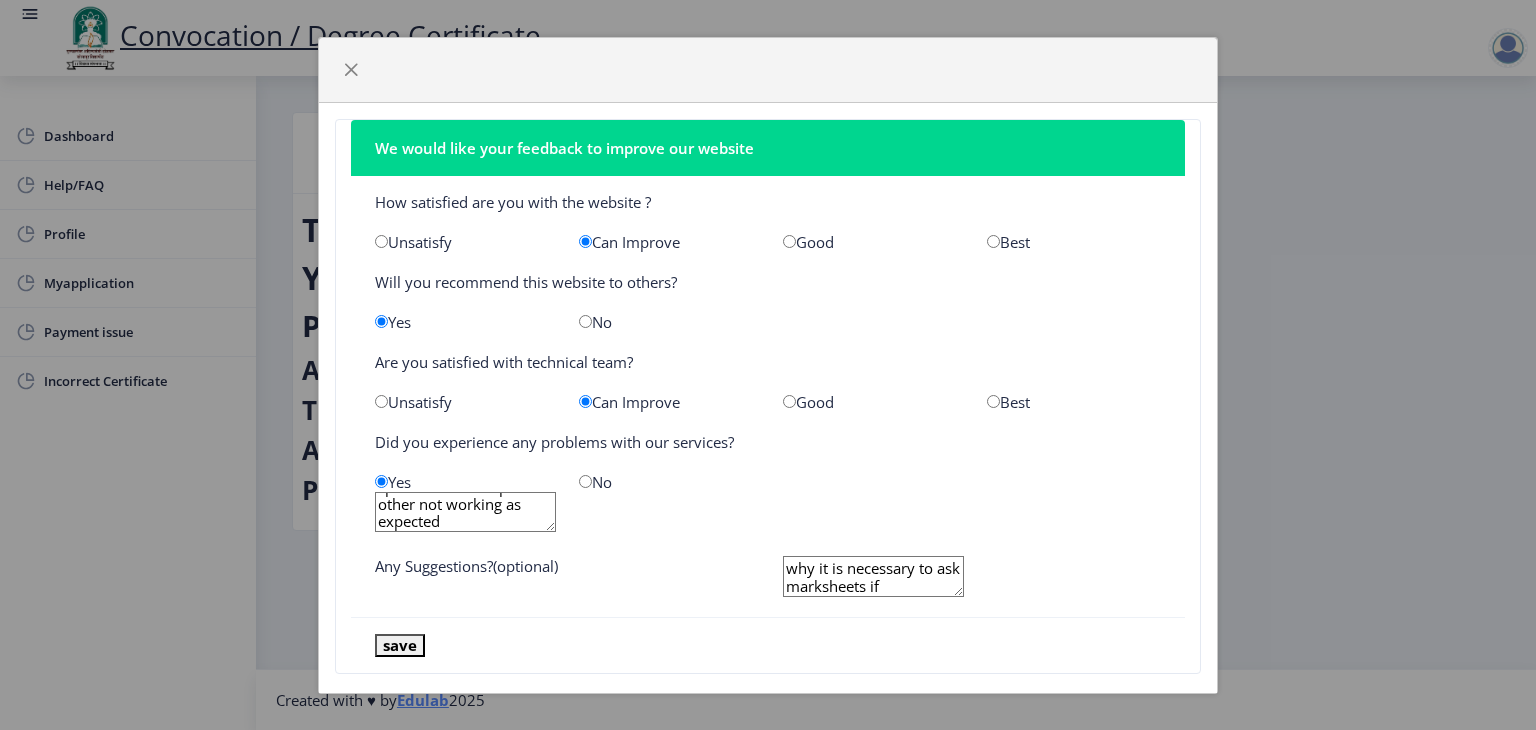 click on "make better form and why it is necessary to ask marksheets if" 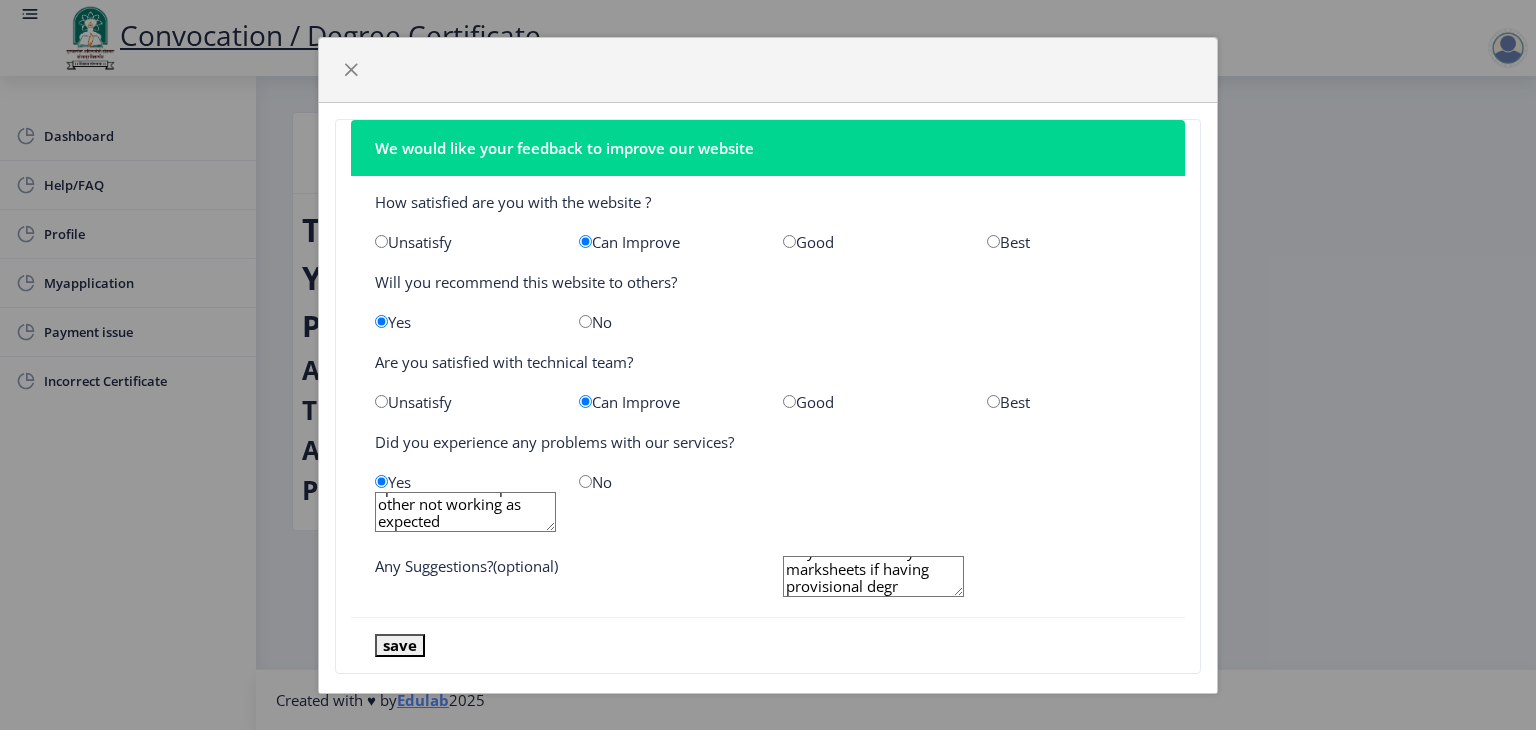 scroll, scrollTop: 51, scrollLeft: 0, axis: vertical 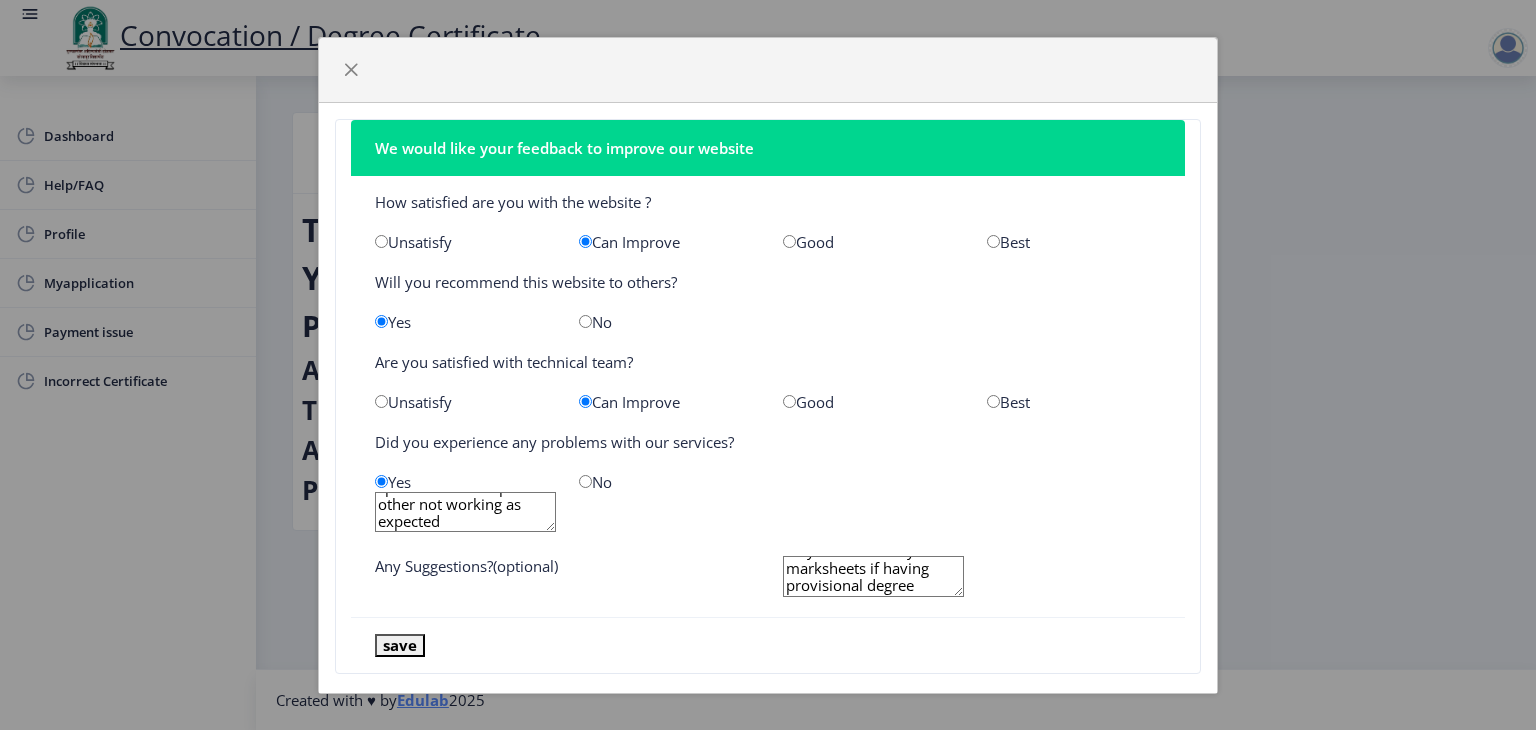 type on "make better form and why it is necessary to ask marksheets if having provisional degree" 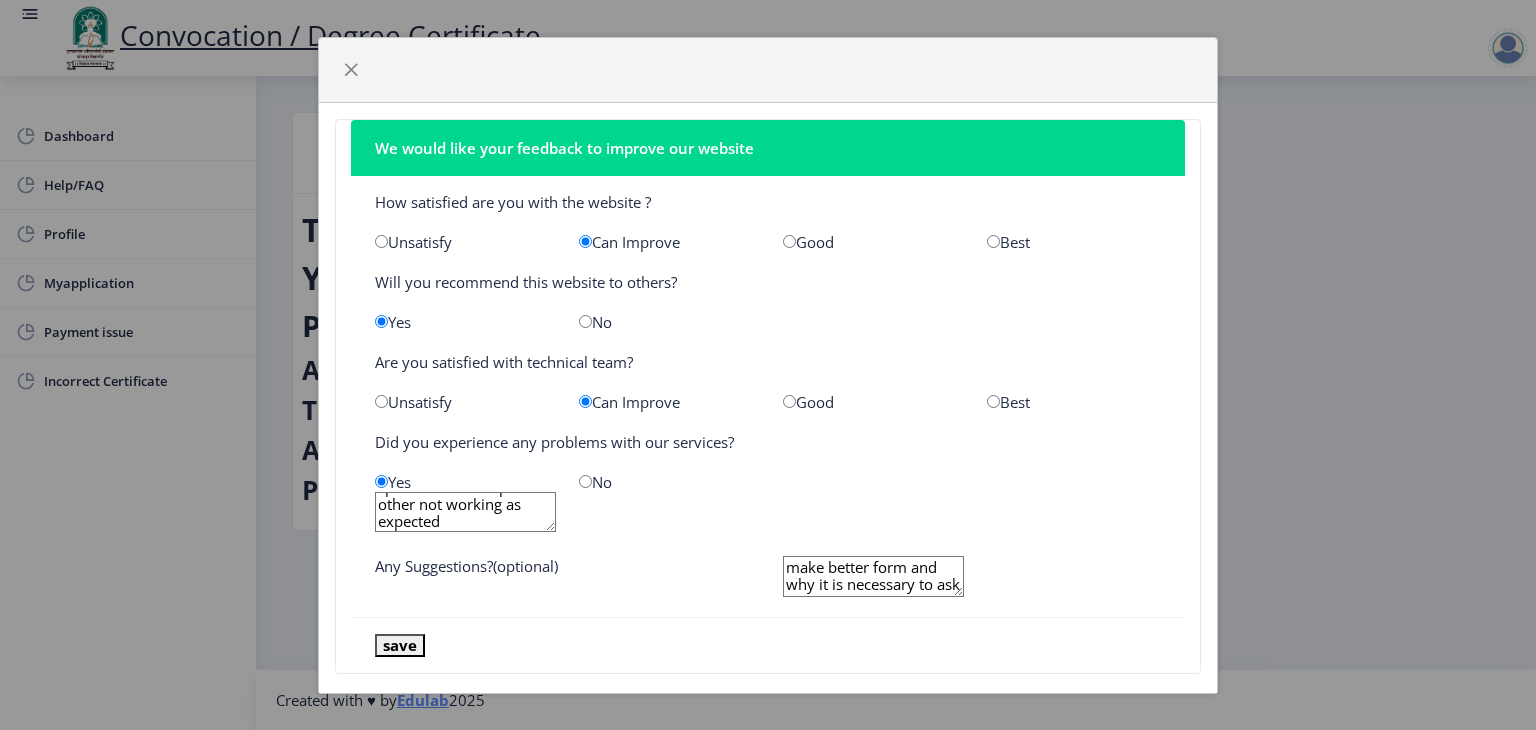 drag, startPoint x: 909, startPoint y: 589, endPoint x: 653, endPoint y: 540, distance: 260.64728 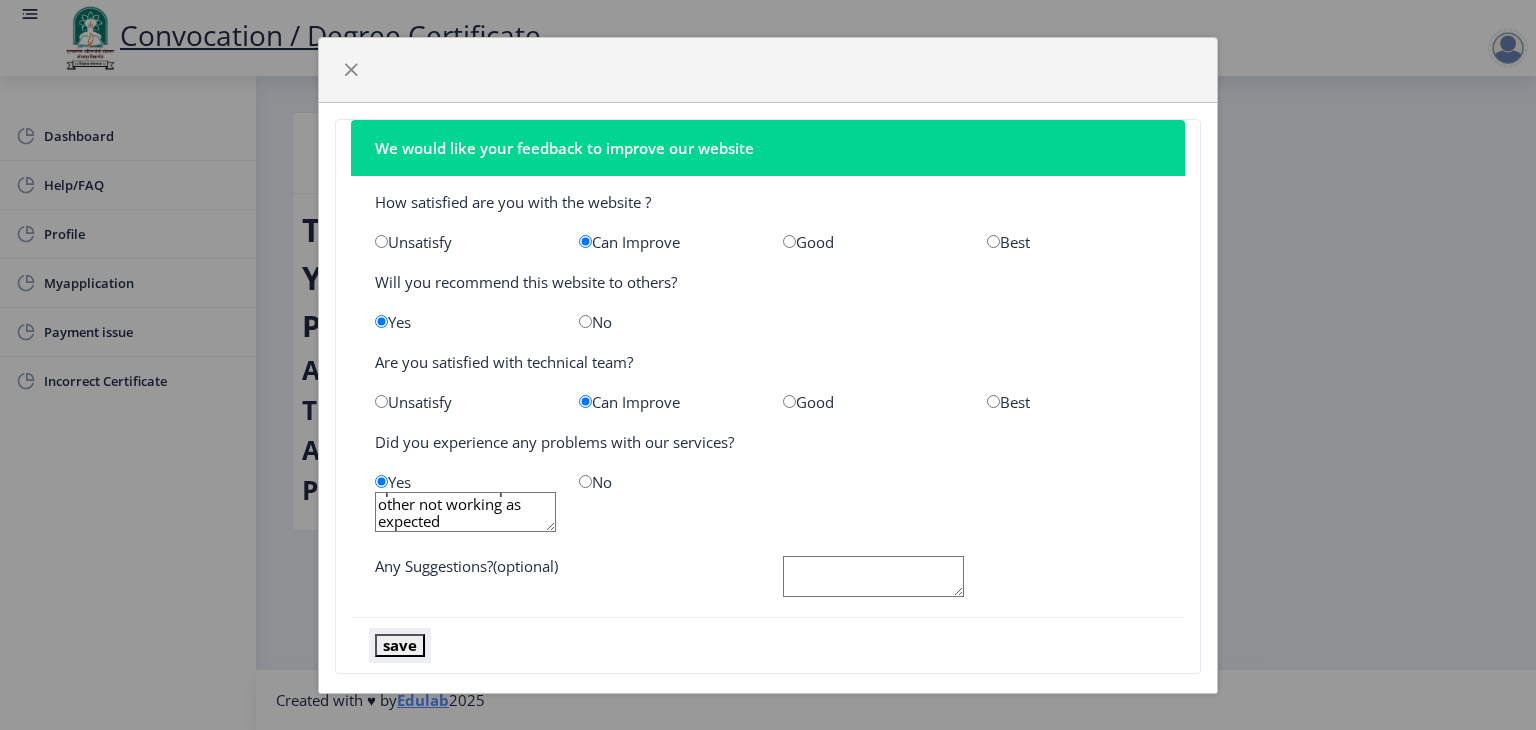 click on "save" 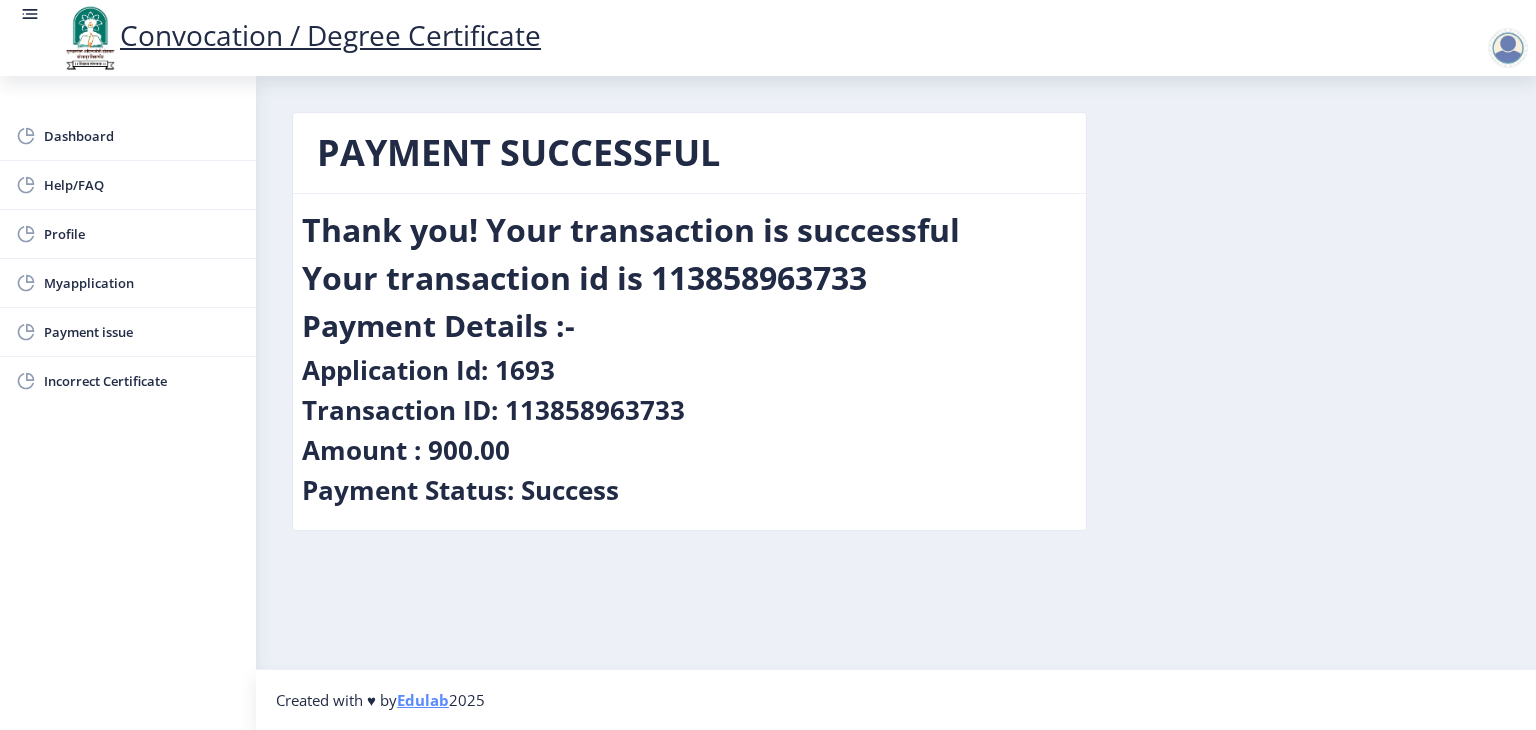 click 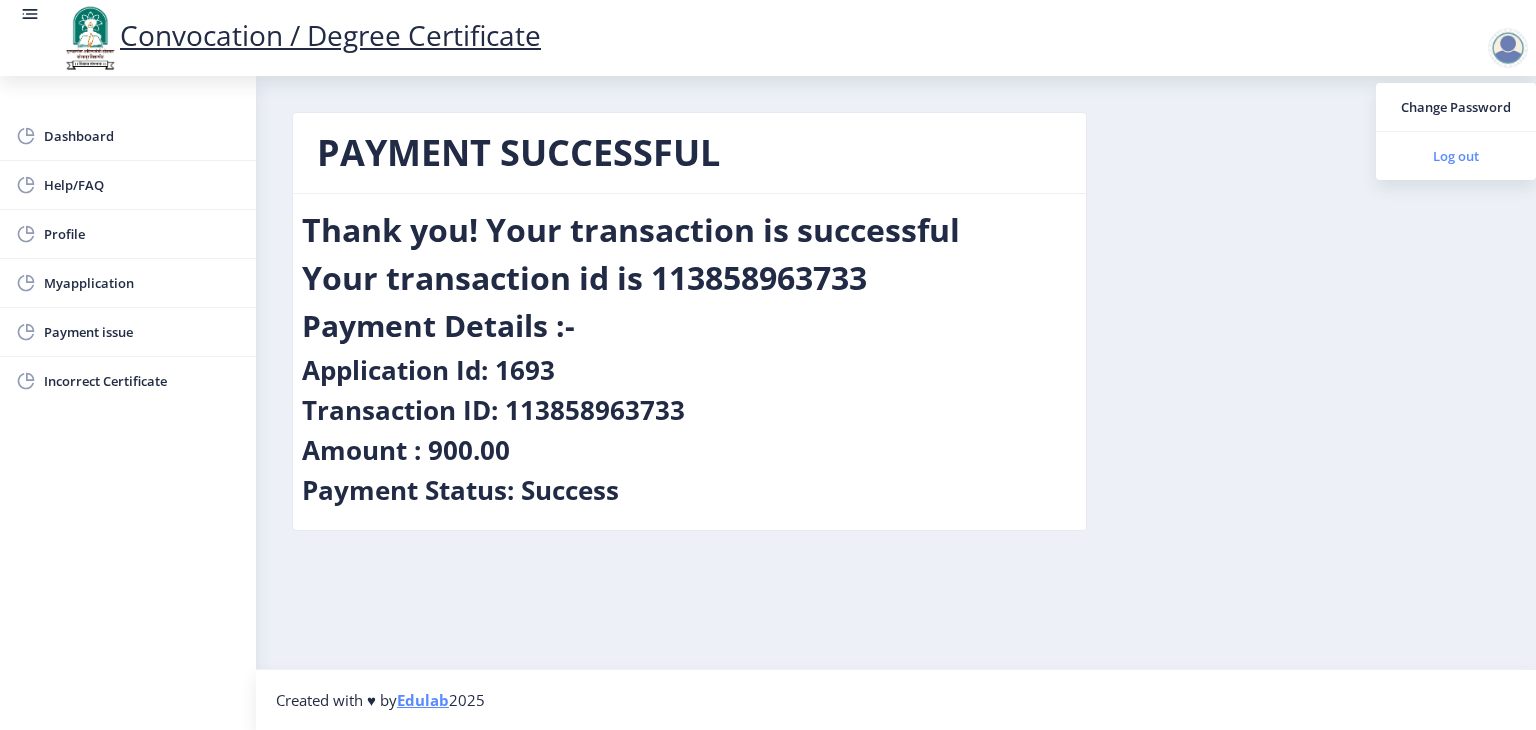 click on "Log out" at bounding box center [1456, 156] 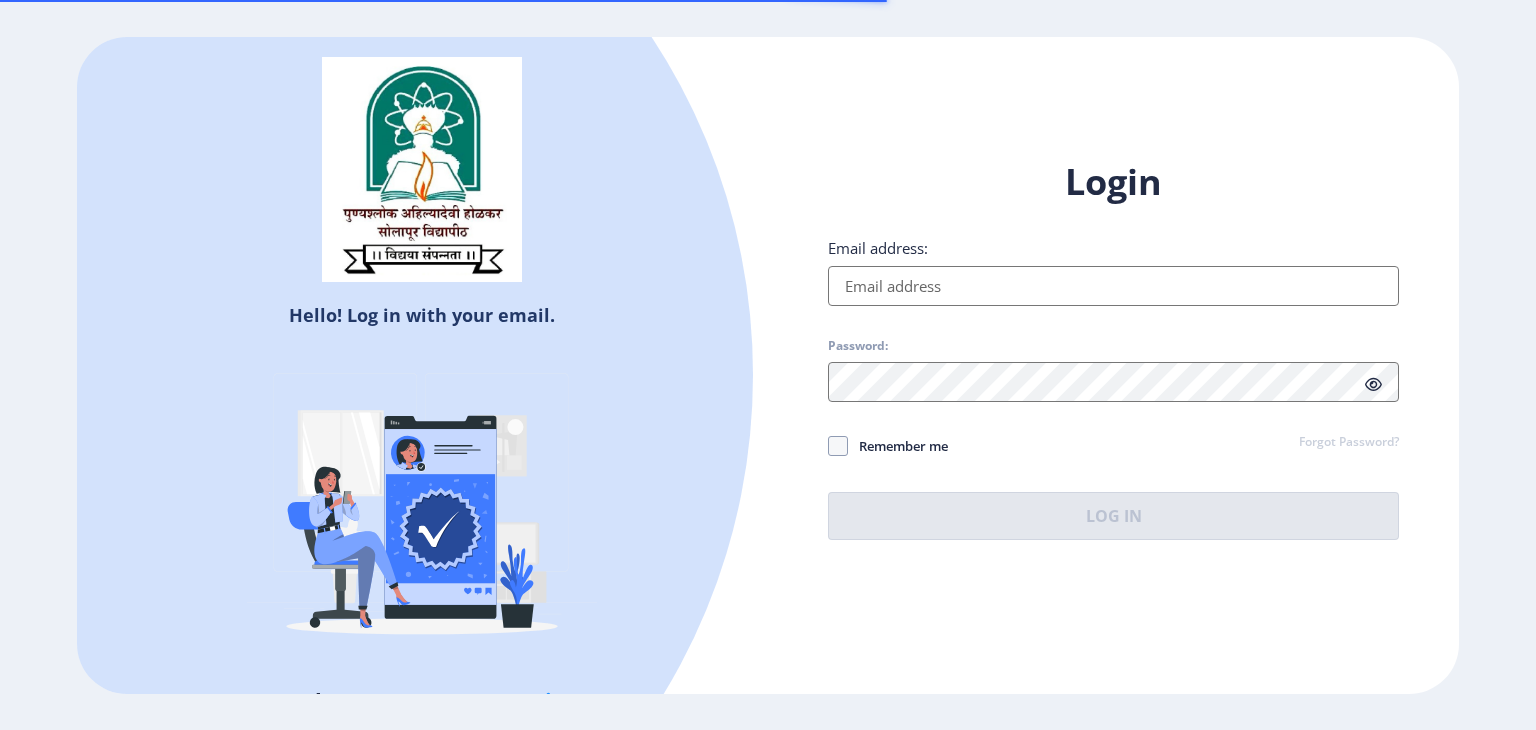 type on "[EMAIL_ADDRESS][DOMAIN_NAME]" 